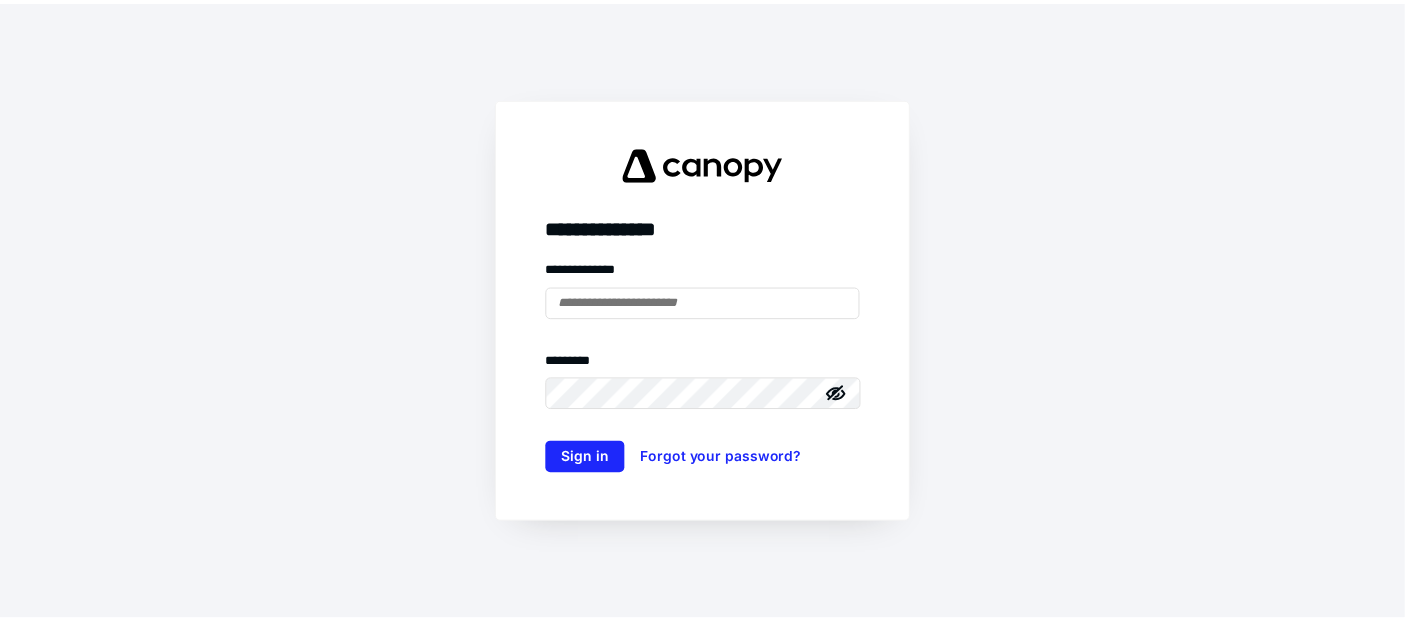 scroll, scrollTop: 0, scrollLeft: 0, axis: both 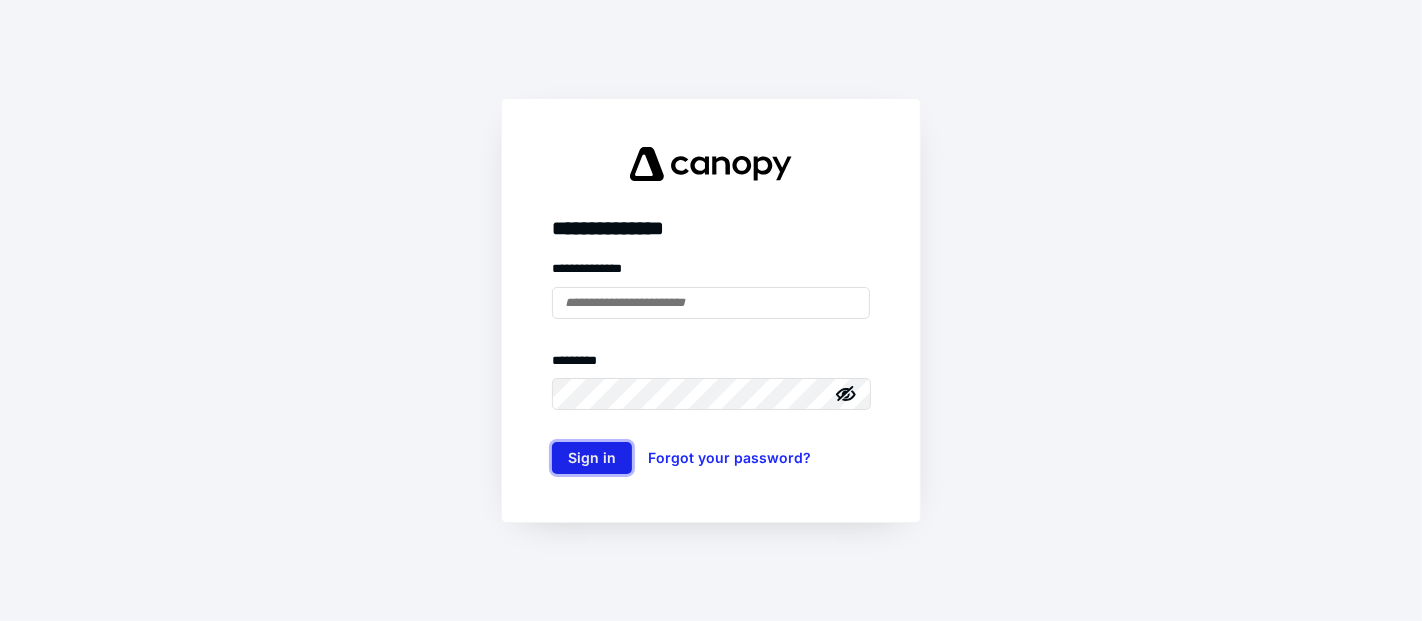 click on "Sign in" at bounding box center (592, 458) 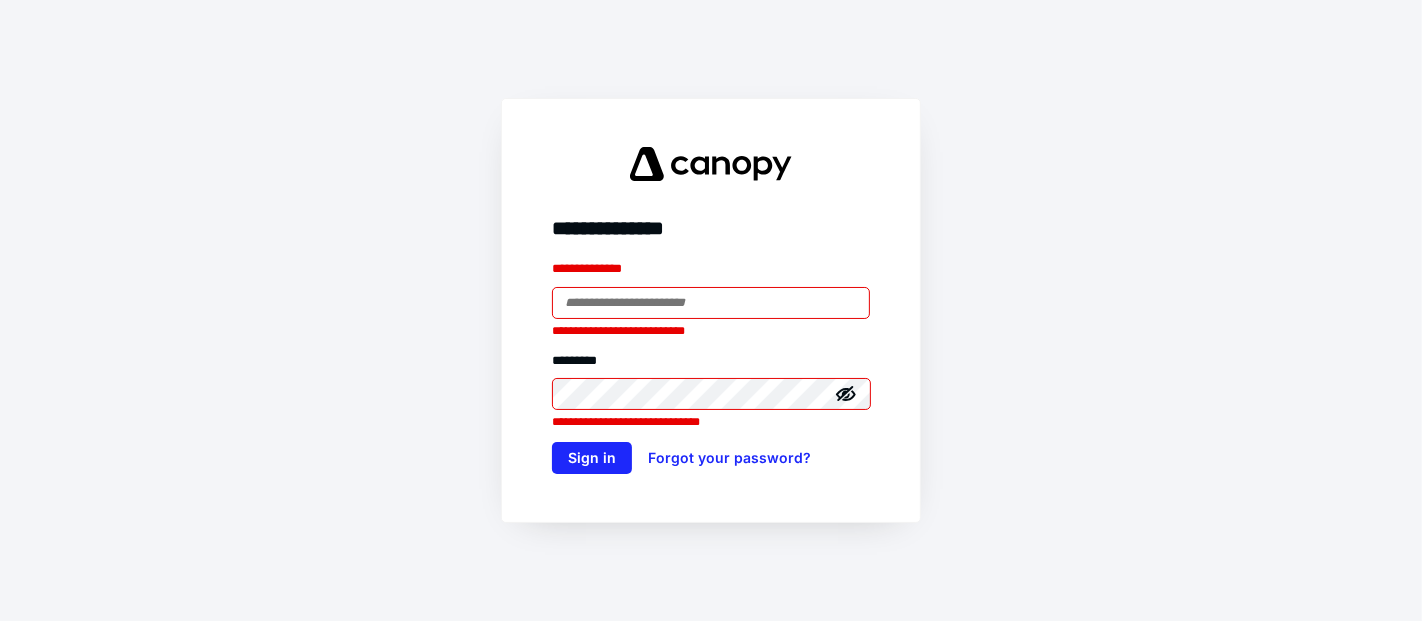 click on "**********" at bounding box center (711, 310) 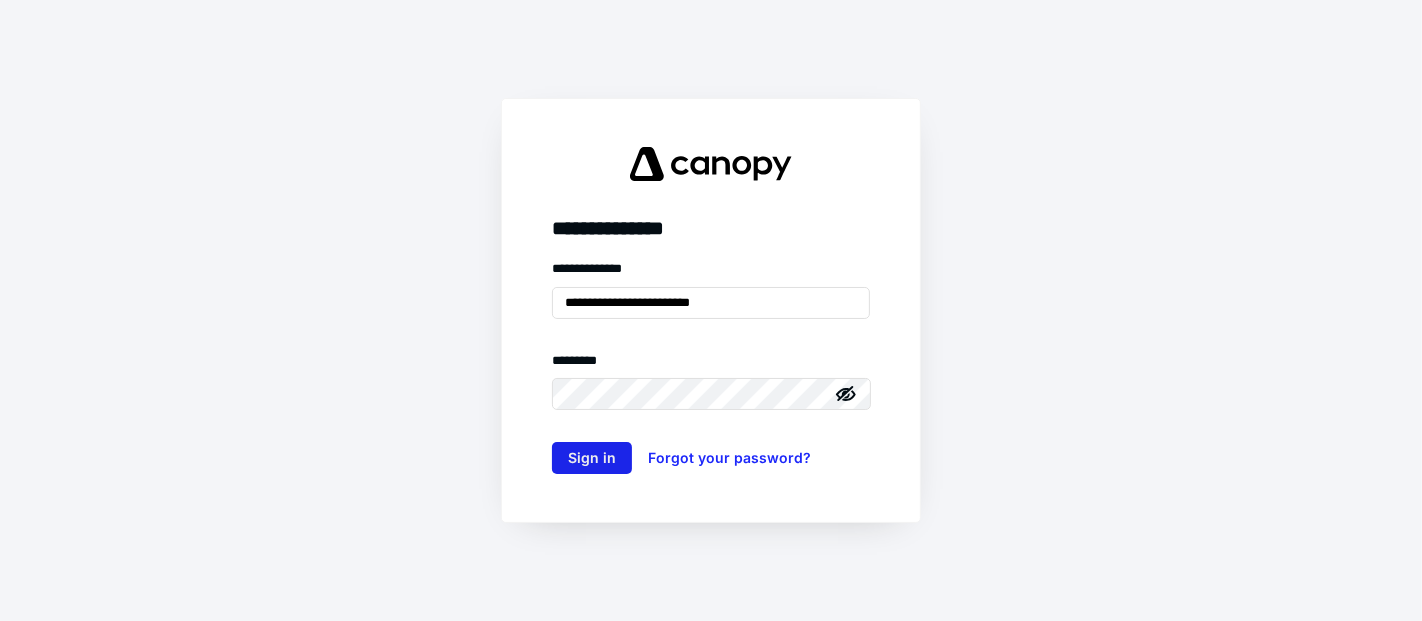 click on "Sign in" at bounding box center [592, 458] 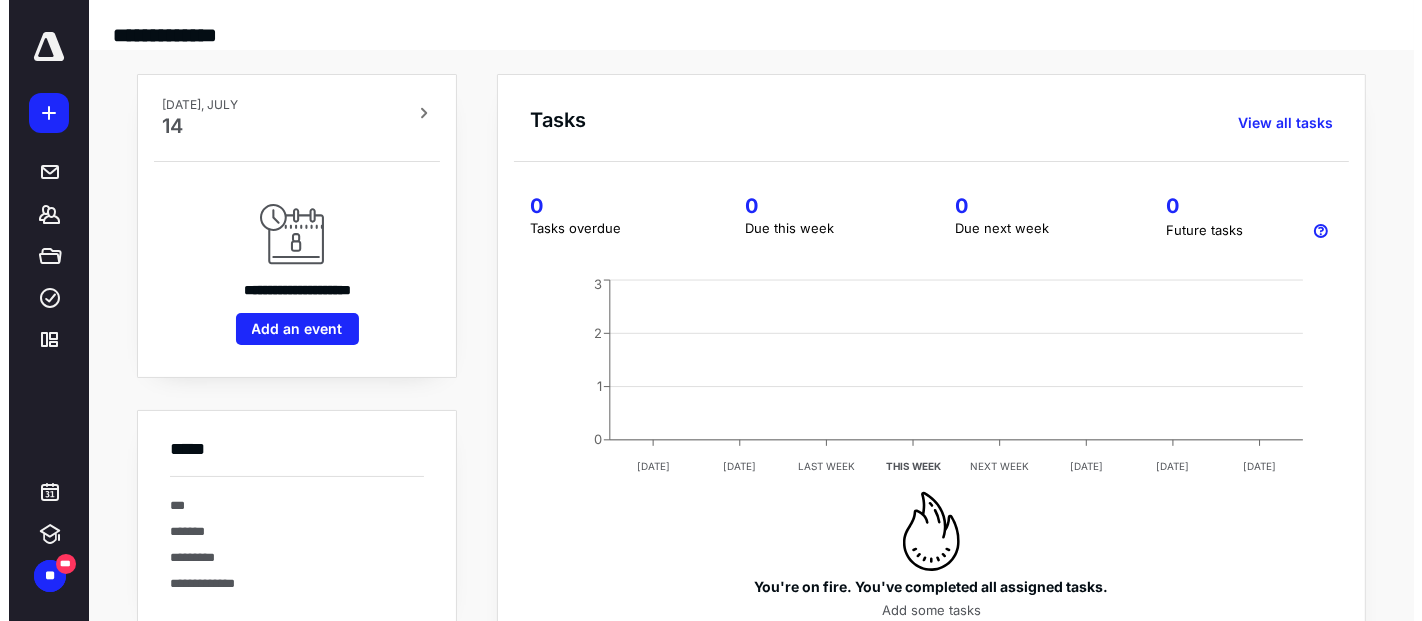 scroll, scrollTop: 0, scrollLeft: 0, axis: both 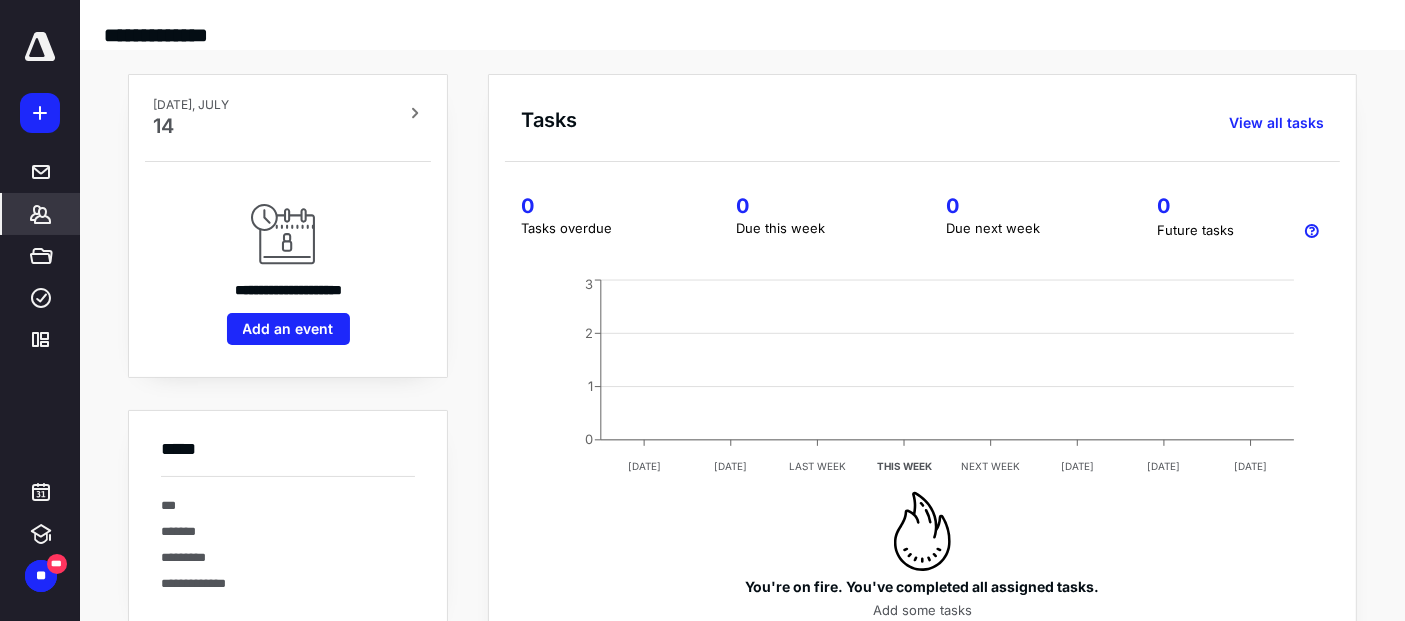 click 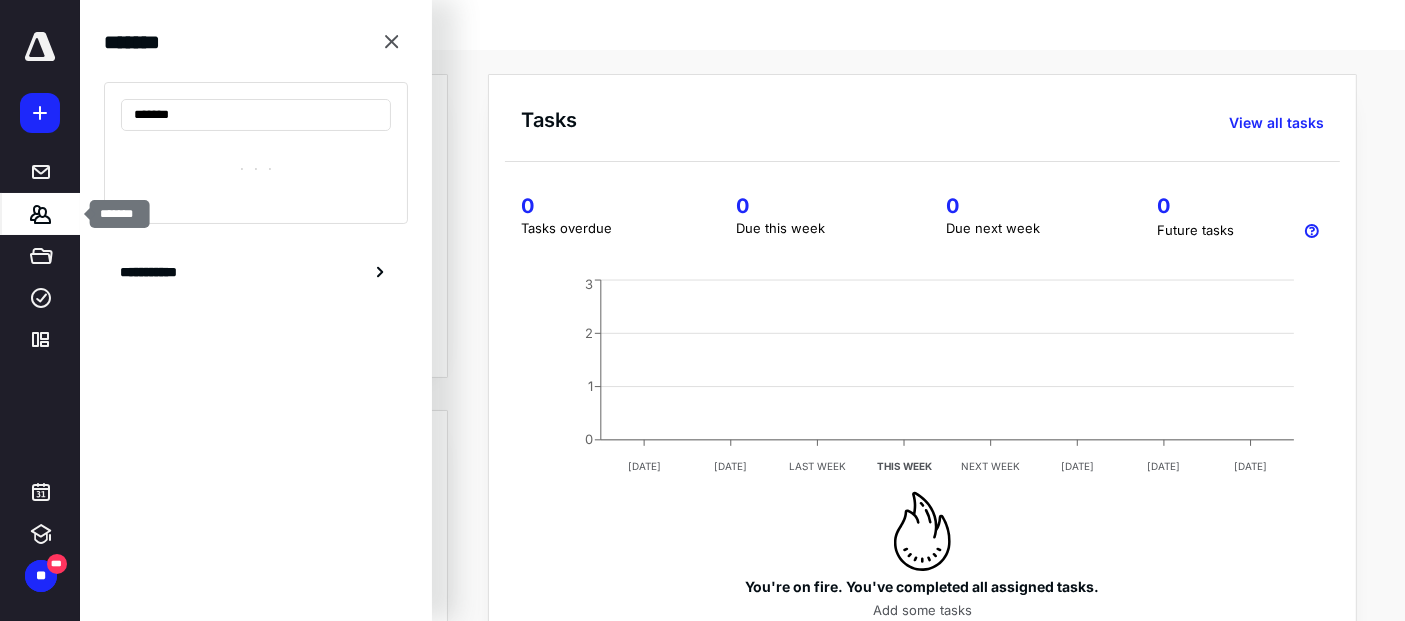 type on "*******" 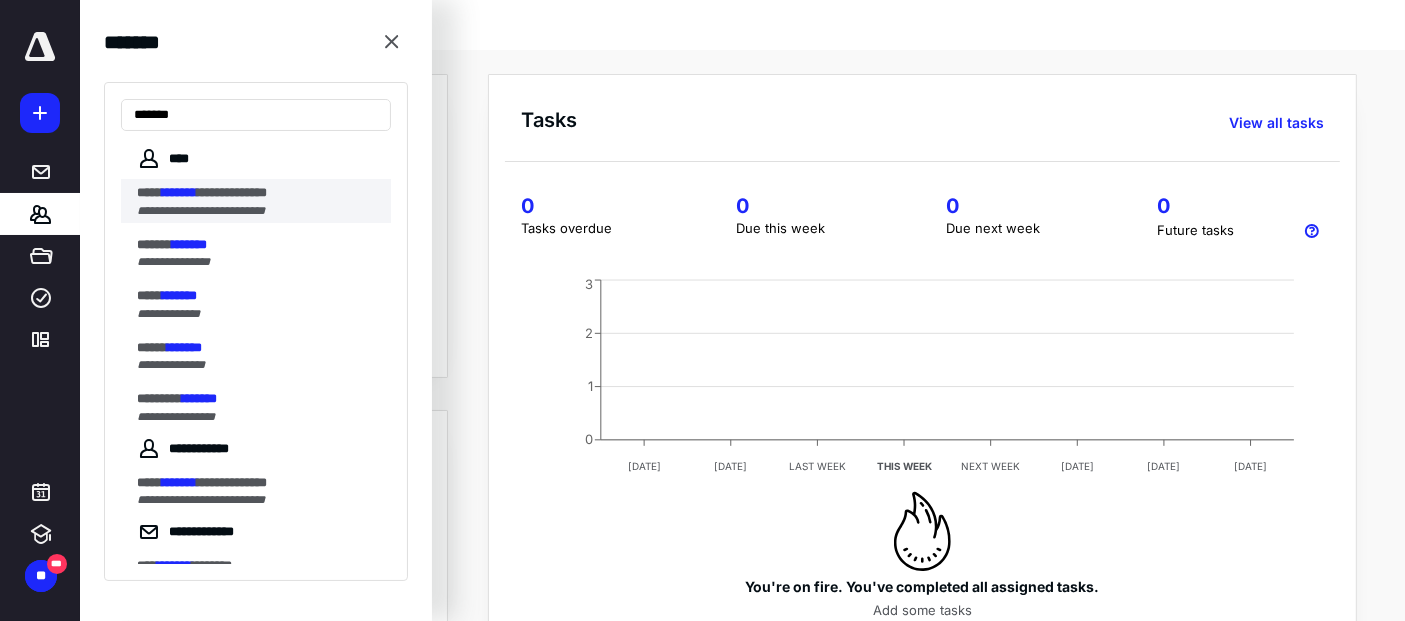 click on "*******" at bounding box center [179, 192] 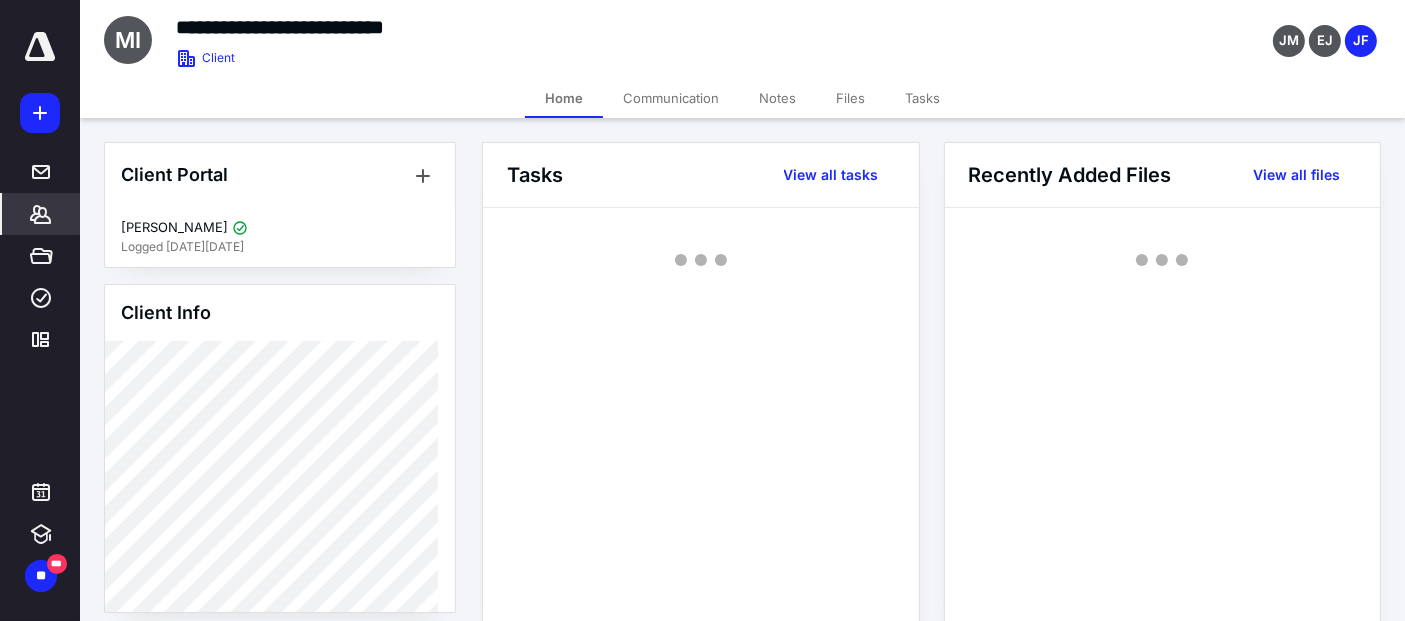 click on "Files" at bounding box center [850, 98] 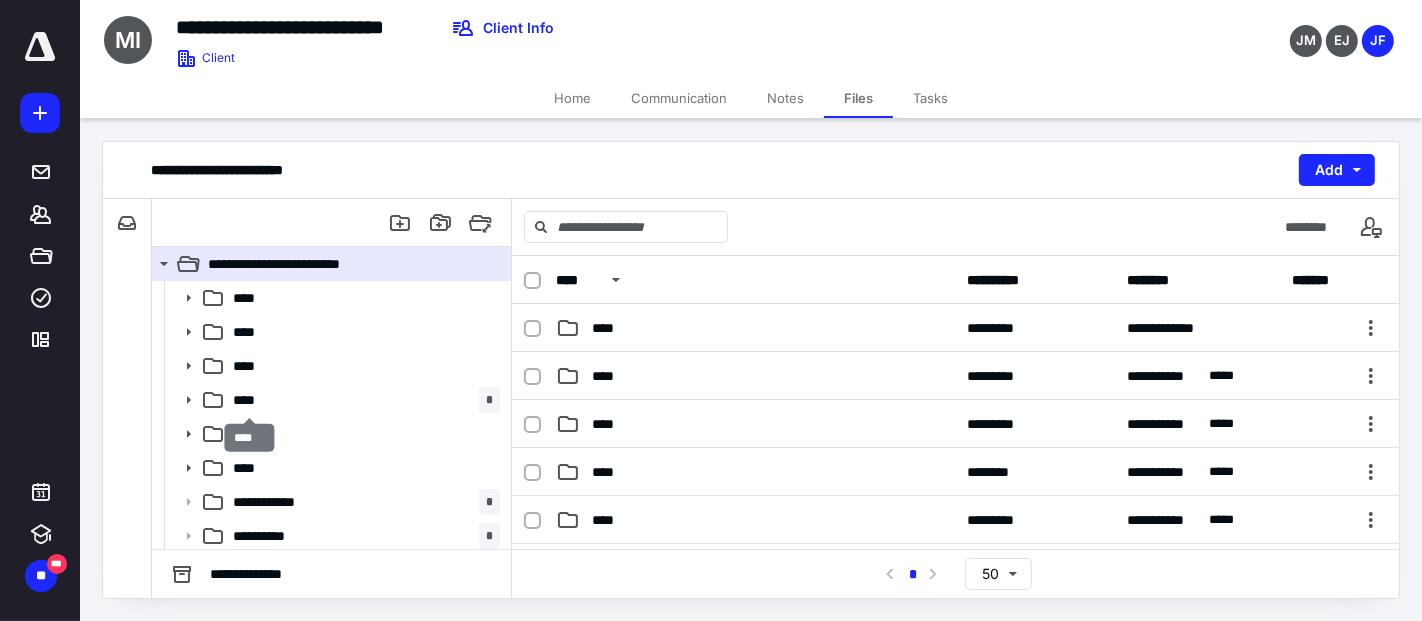 scroll, scrollTop: 111, scrollLeft: 0, axis: vertical 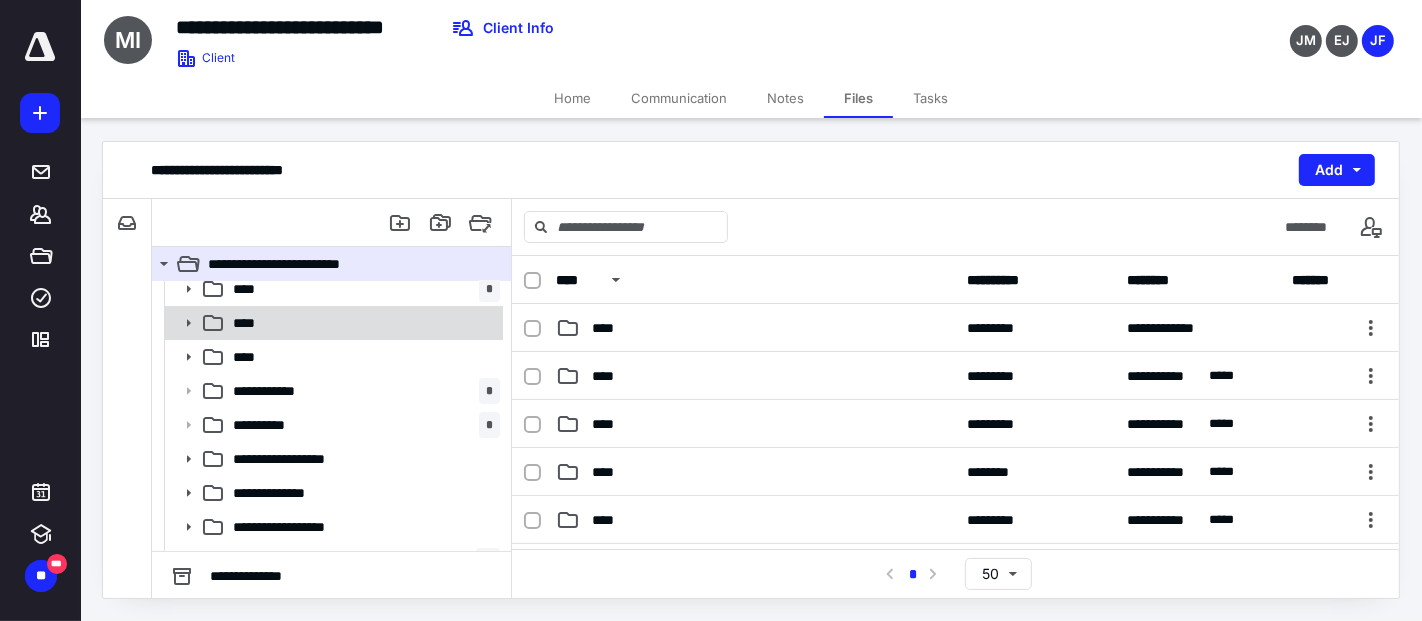 click 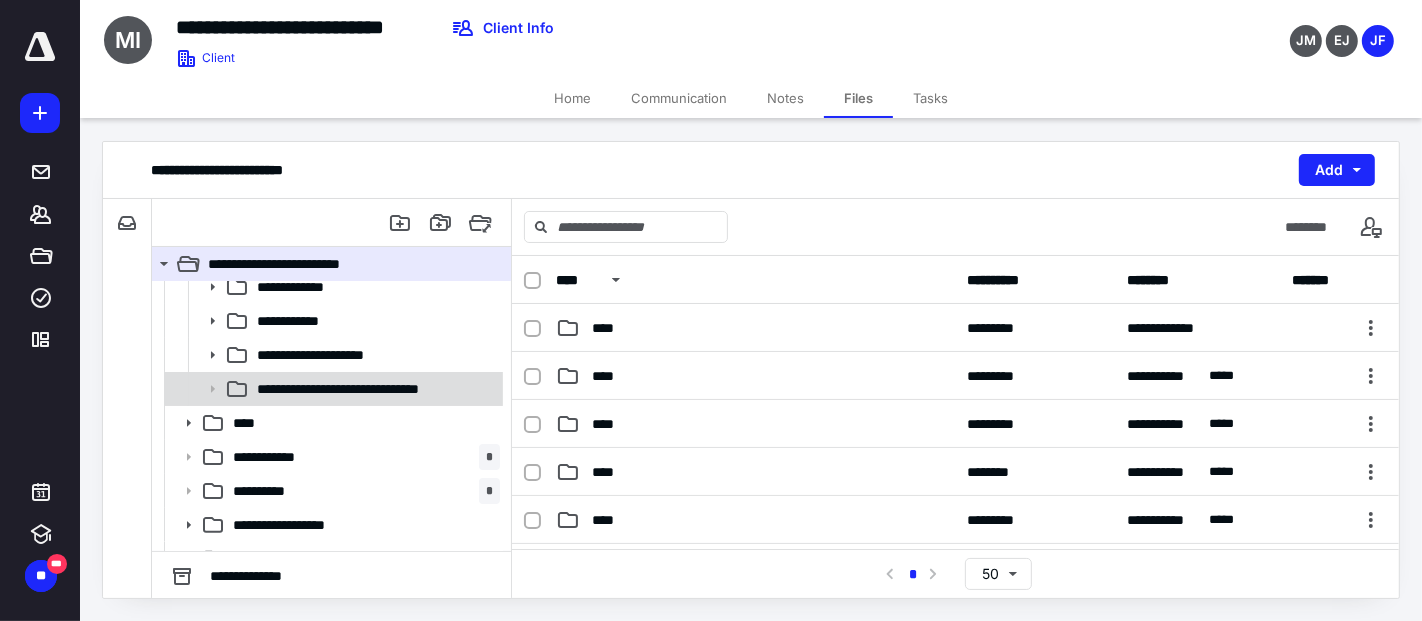 scroll, scrollTop: 444, scrollLeft: 0, axis: vertical 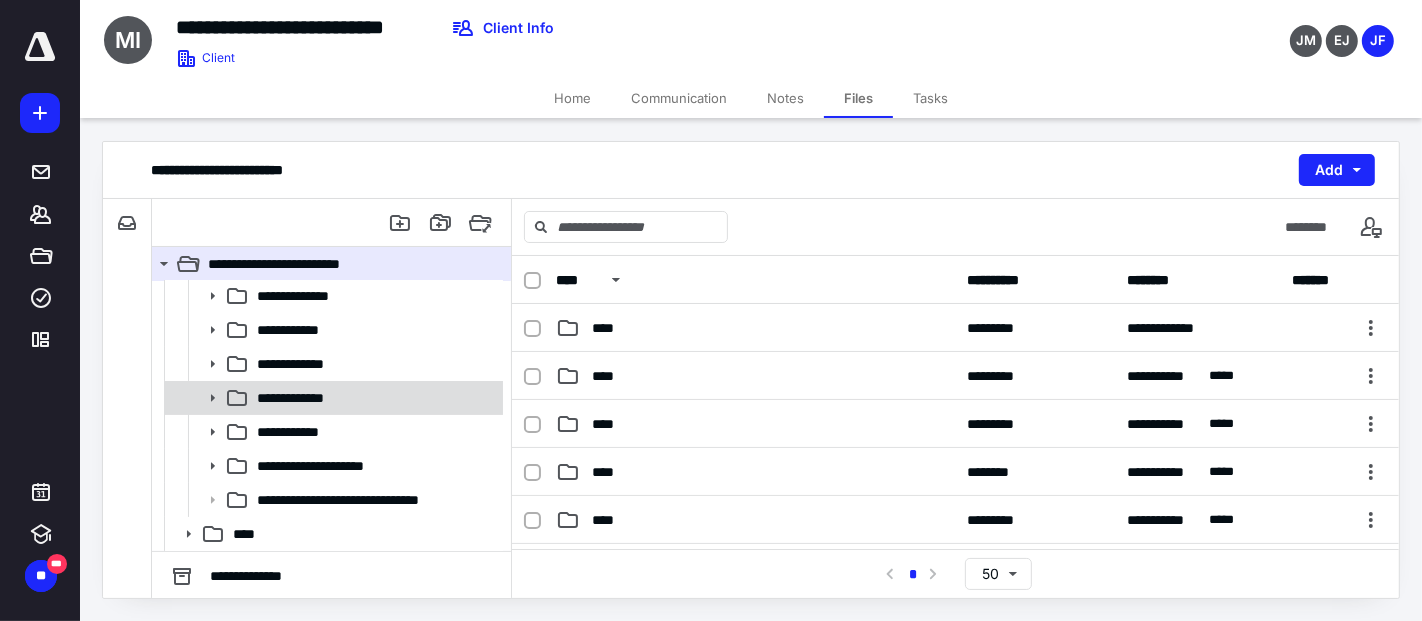 click 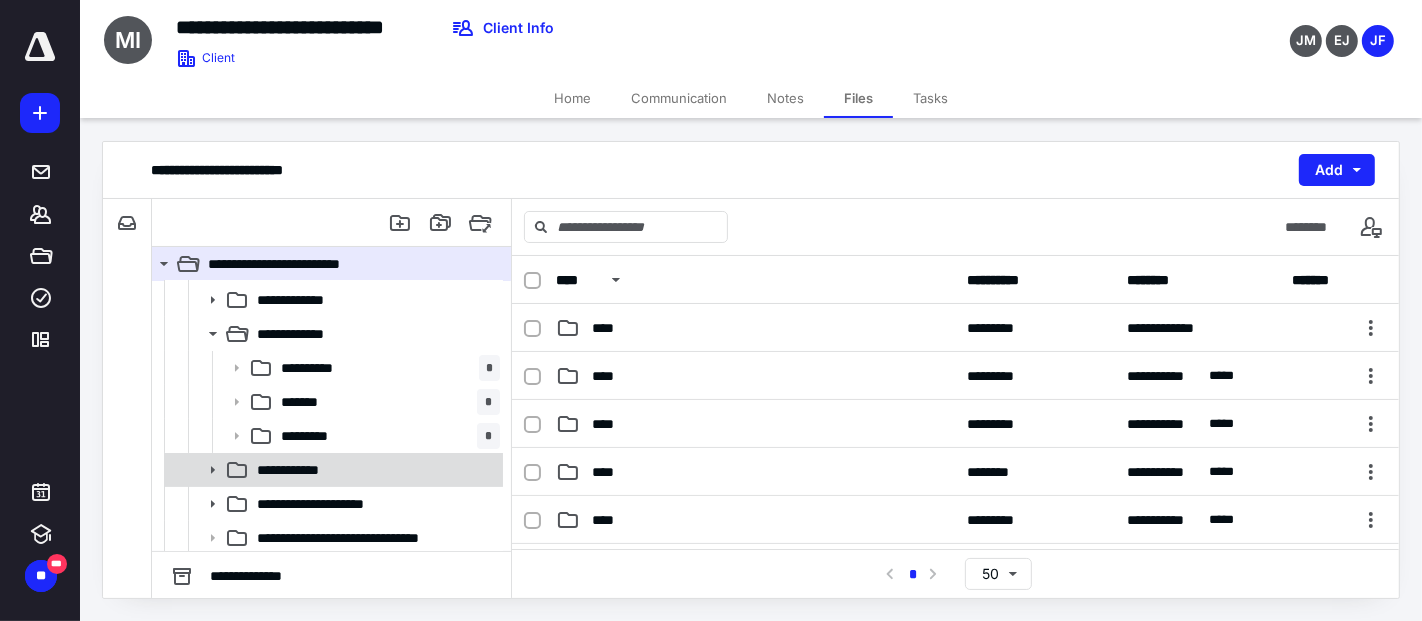 scroll, scrollTop: 555, scrollLeft: 0, axis: vertical 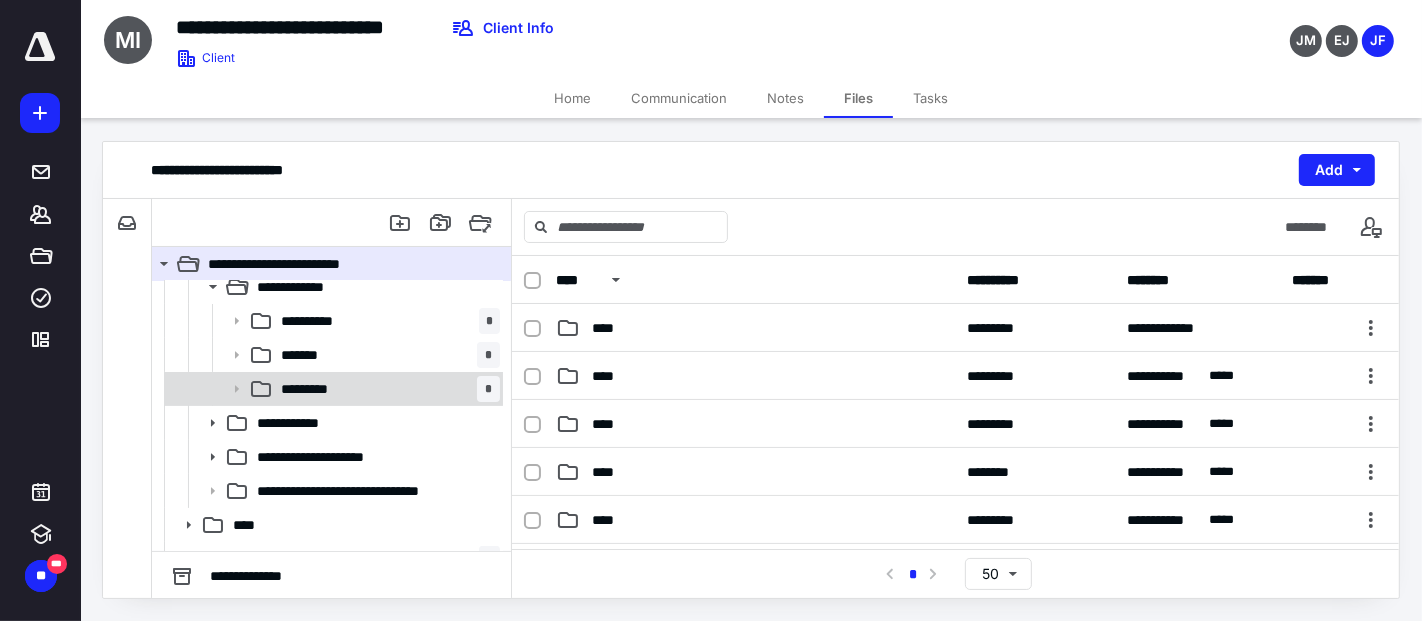 click on "********* *" at bounding box center [386, 389] 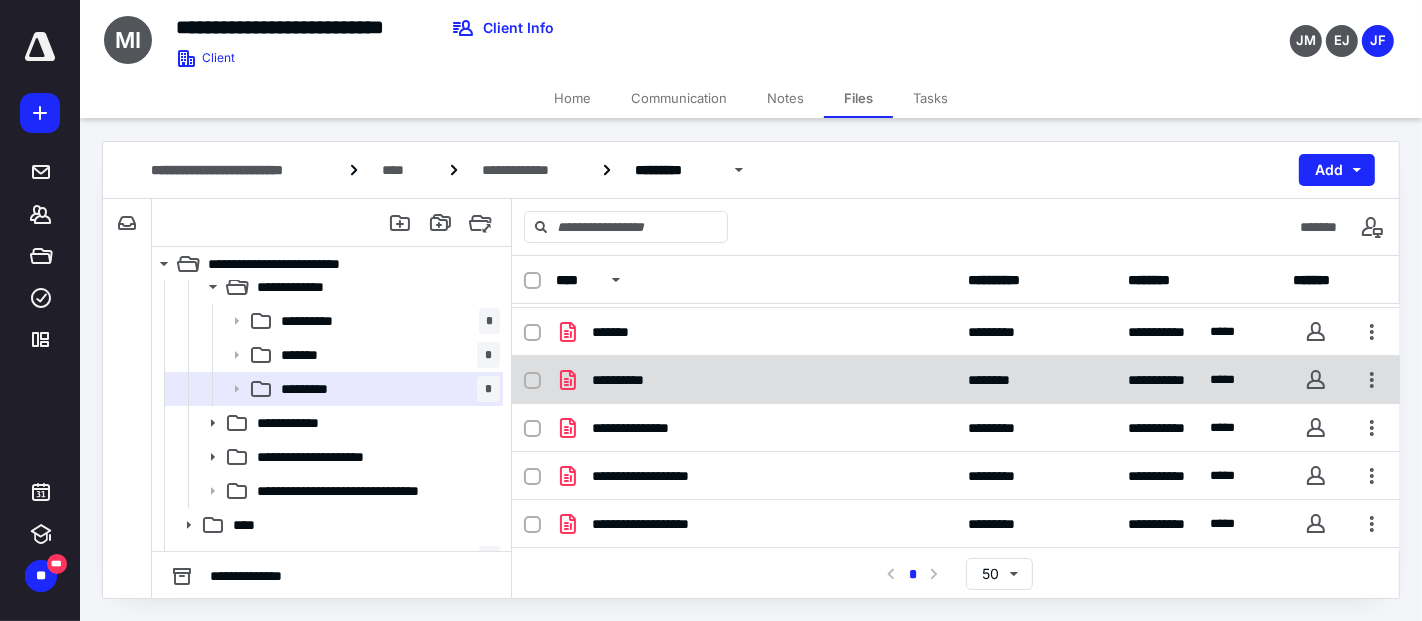 scroll, scrollTop: 87, scrollLeft: 0, axis: vertical 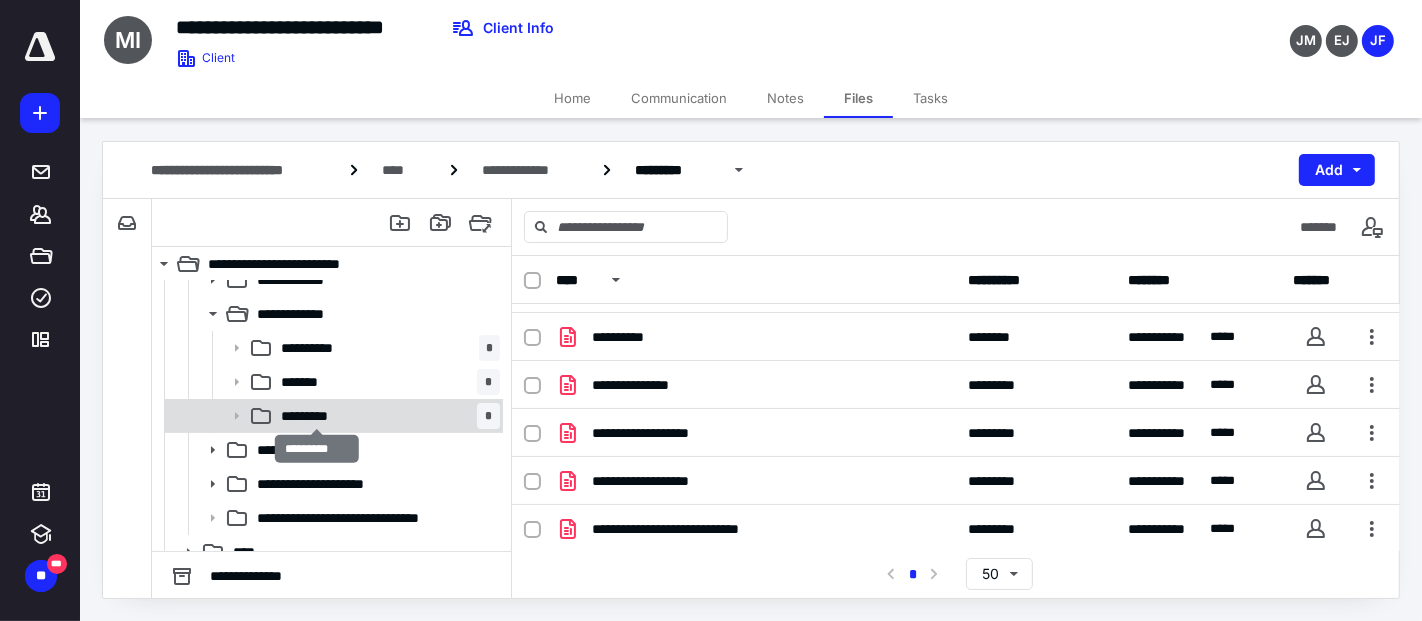 drag, startPoint x: 333, startPoint y: 417, endPoint x: 320, endPoint y: 413, distance: 13.601471 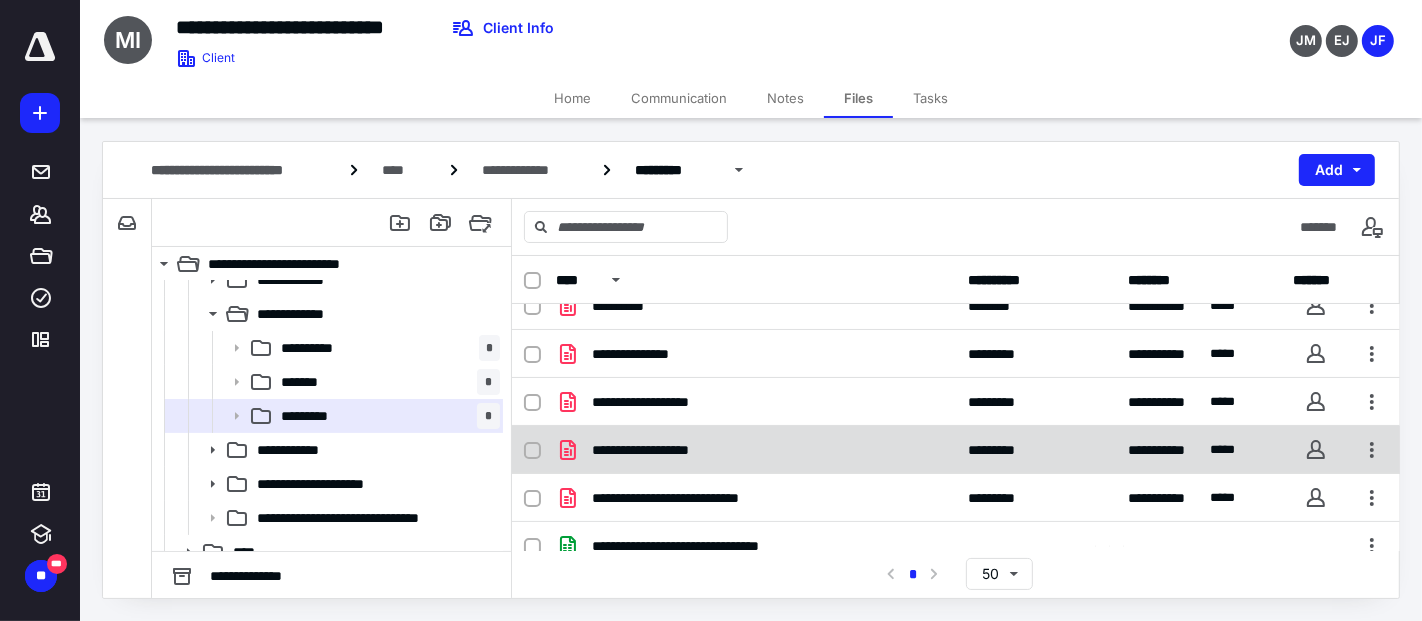 scroll, scrollTop: 134, scrollLeft: 0, axis: vertical 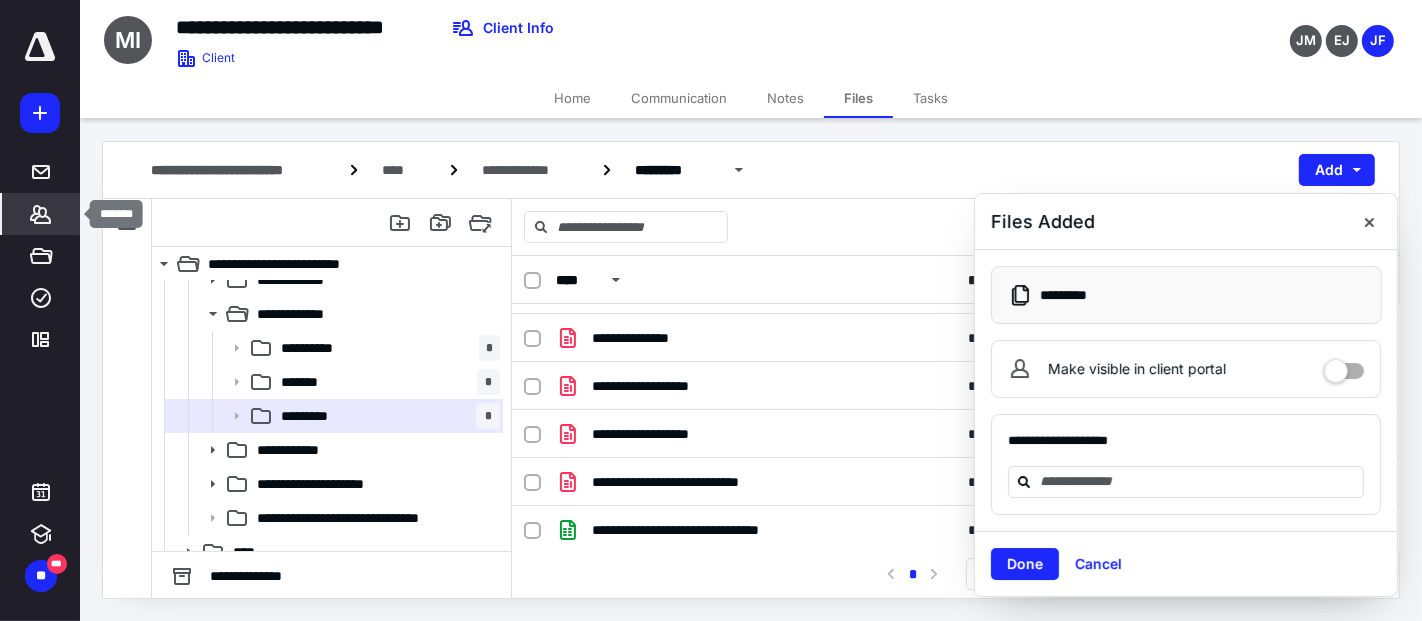 click on "*******" at bounding box center (41, 214) 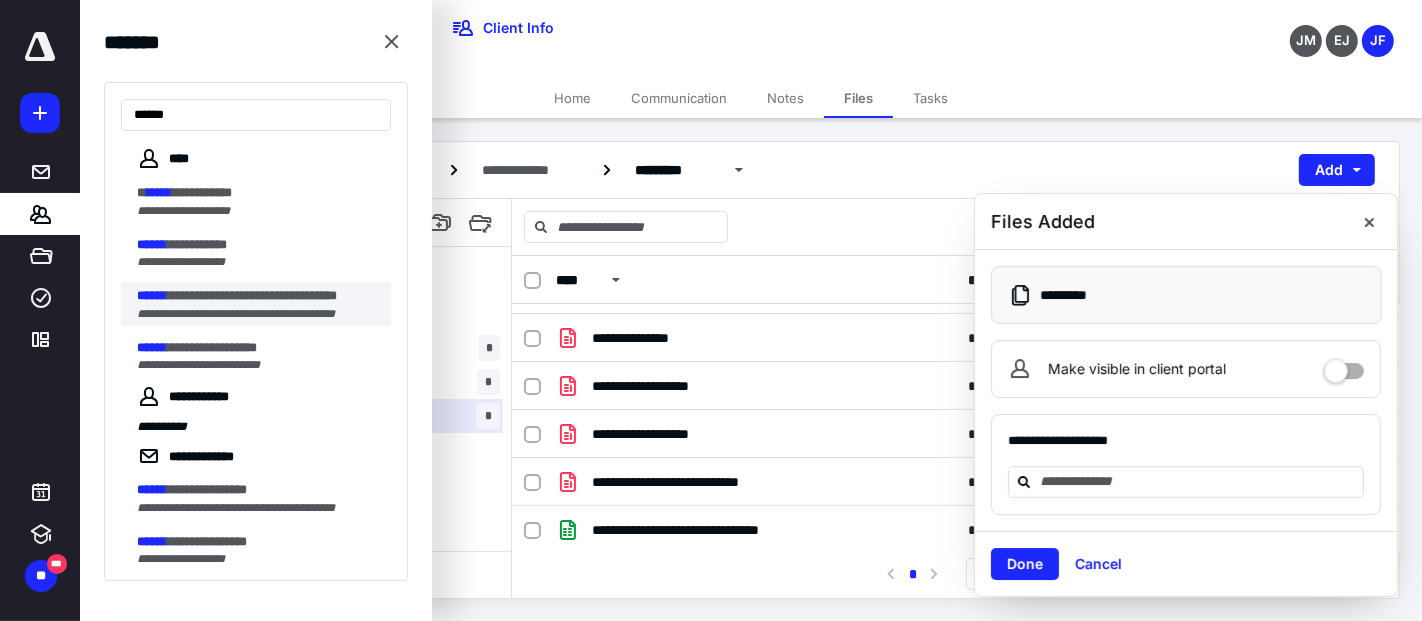type on "******" 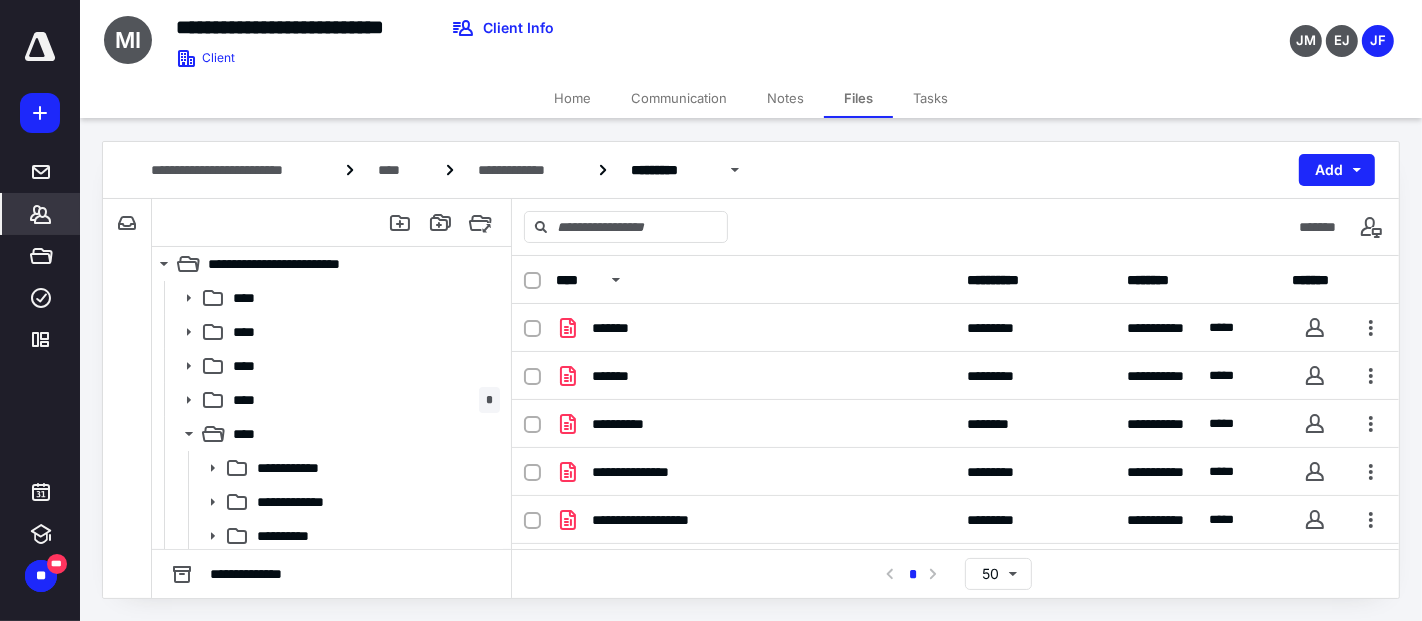 click on "*******" at bounding box center (41, 214) 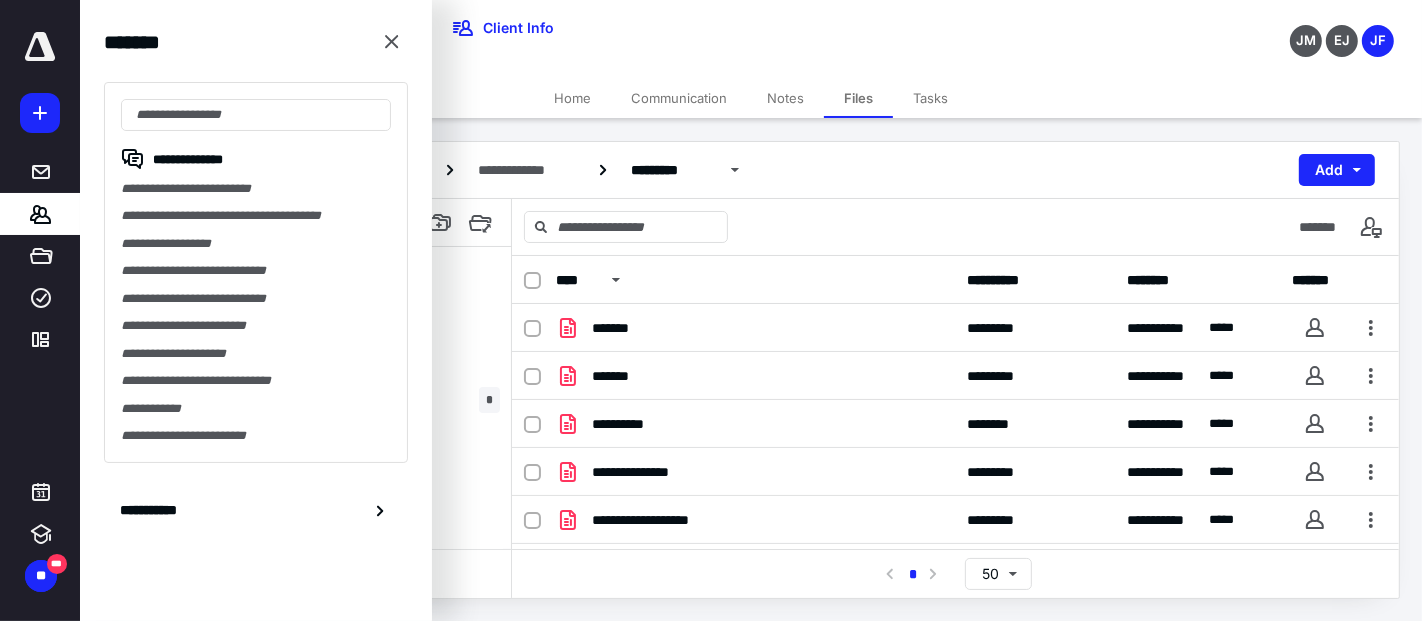 click on "**********" at bounding box center (256, 215) 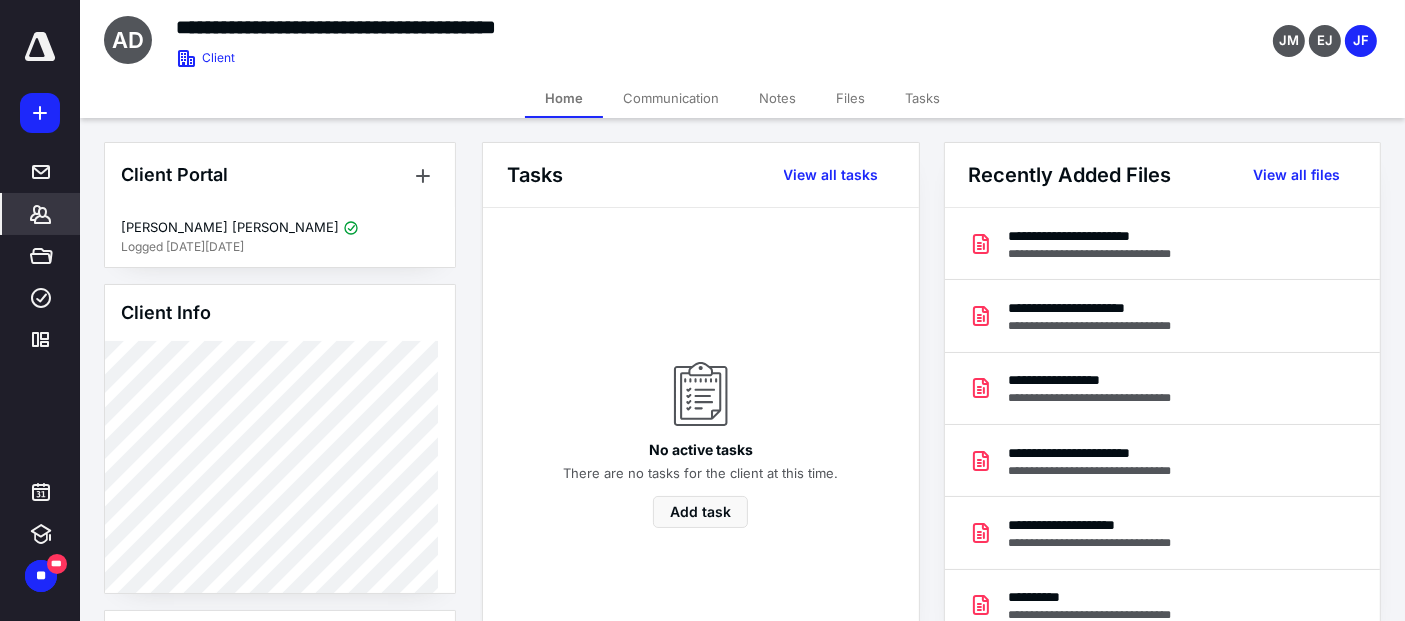 drag, startPoint x: 860, startPoint y: 92, endPoint x: 802, endPoint y: 119, distance: 63.97656 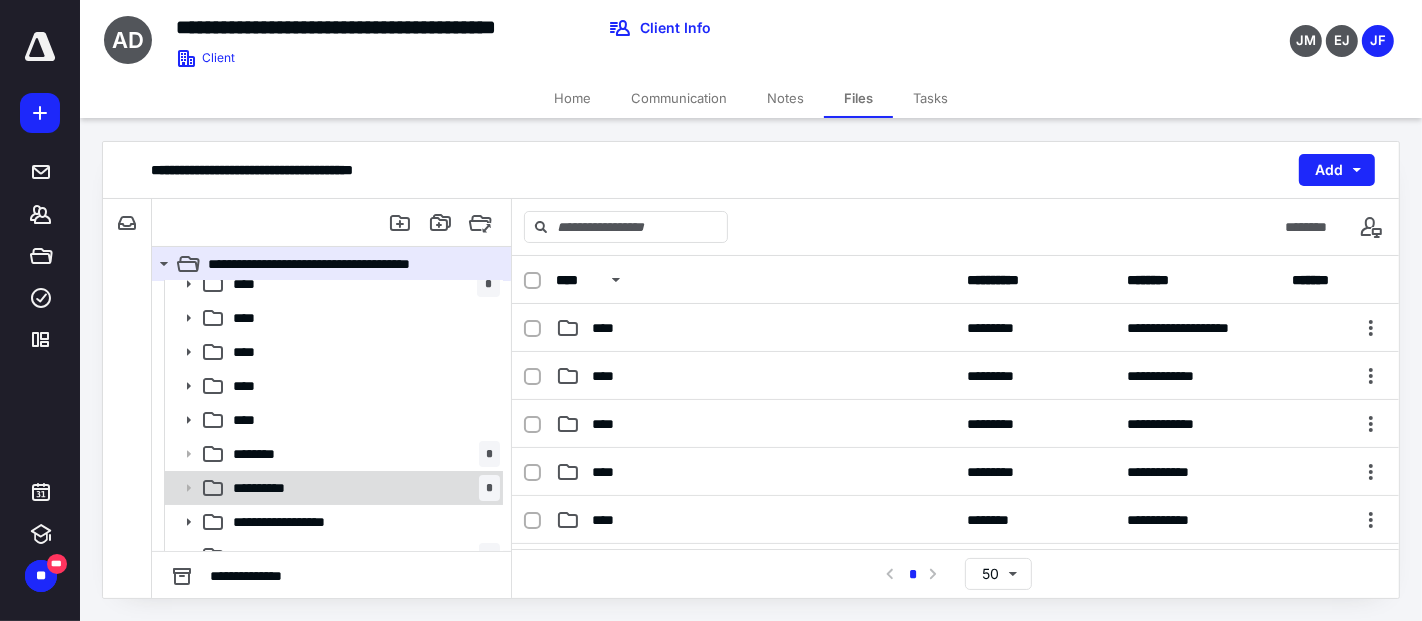 scroll, scrollTop: 111, scrollLeft: 0, axis: vertical 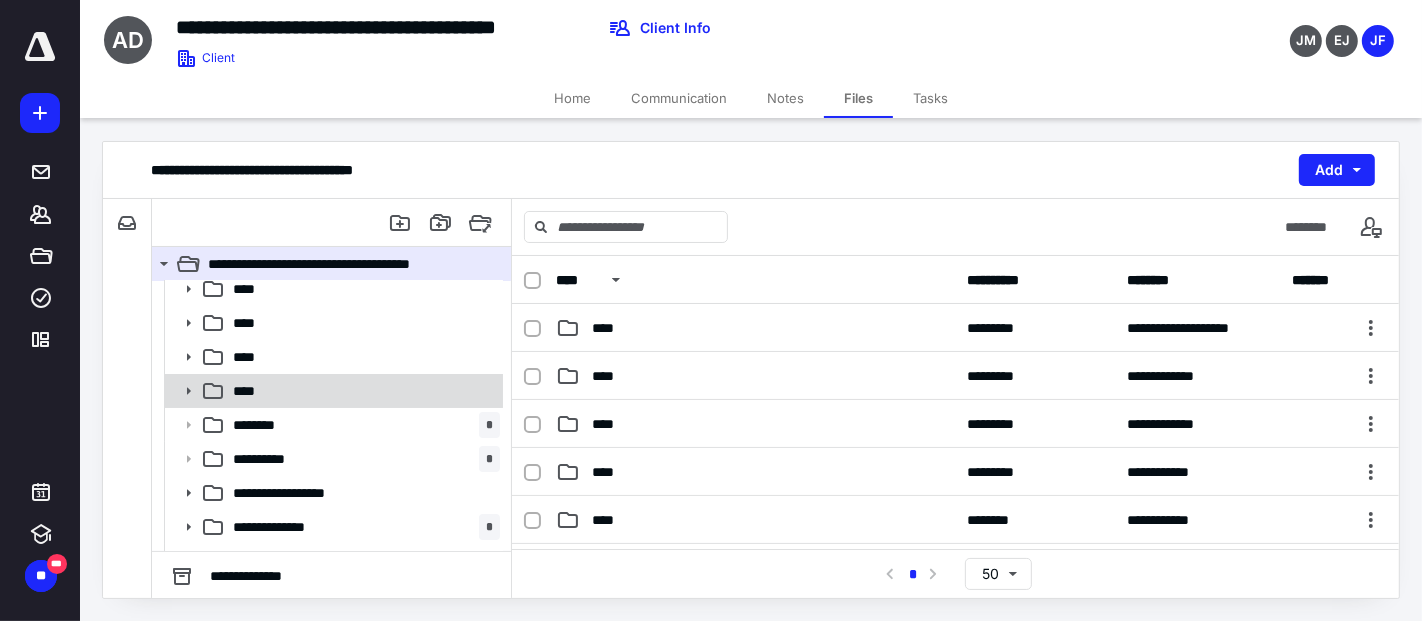 click 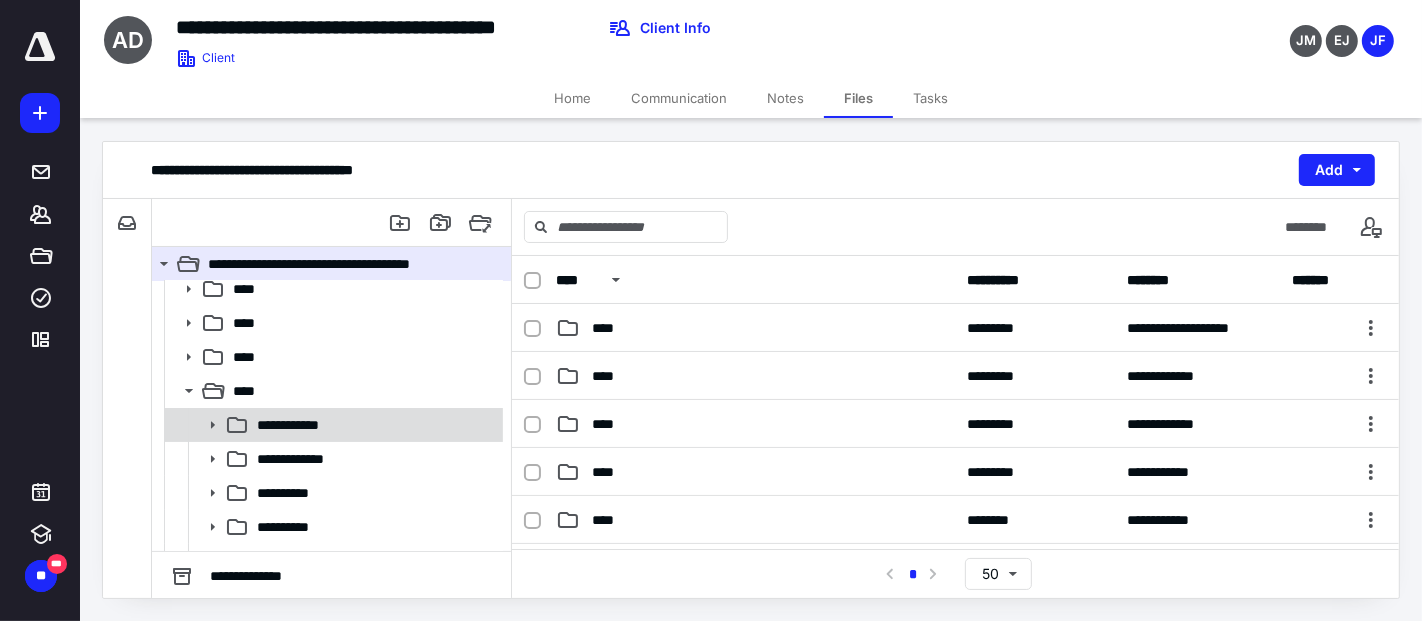 scroll, scrollTop: 222, scrollLeft: 0, axis: vertical 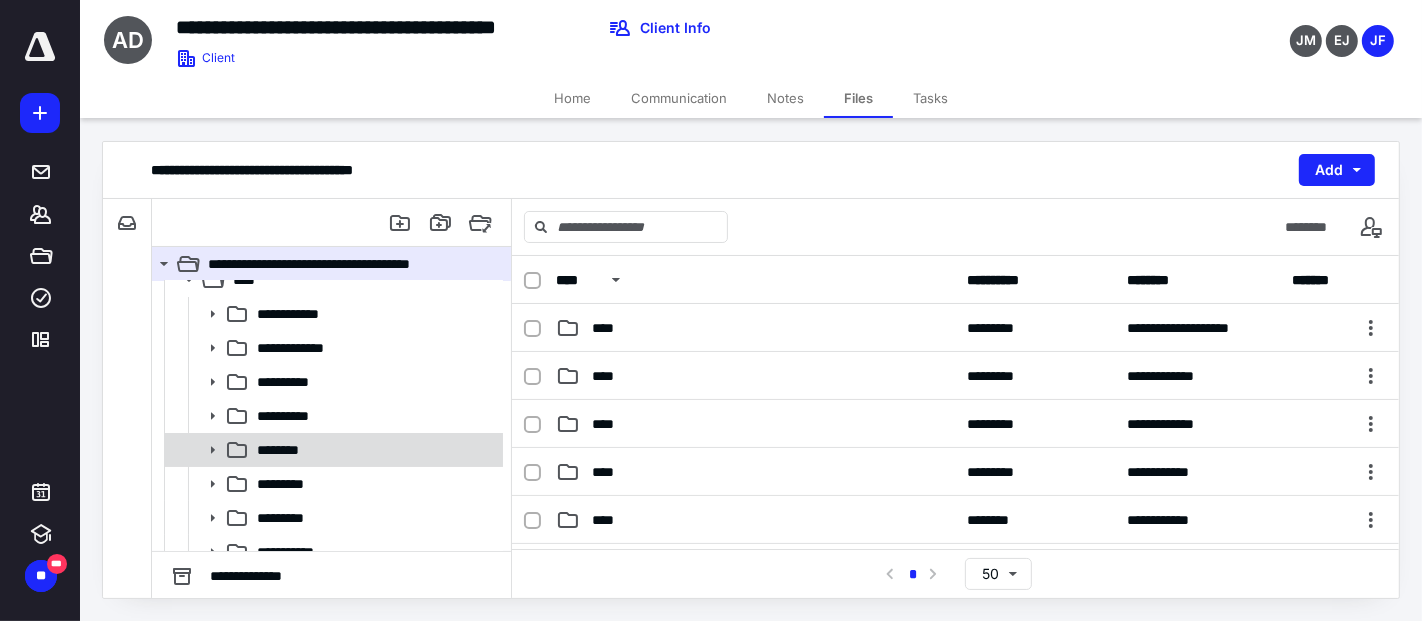 click 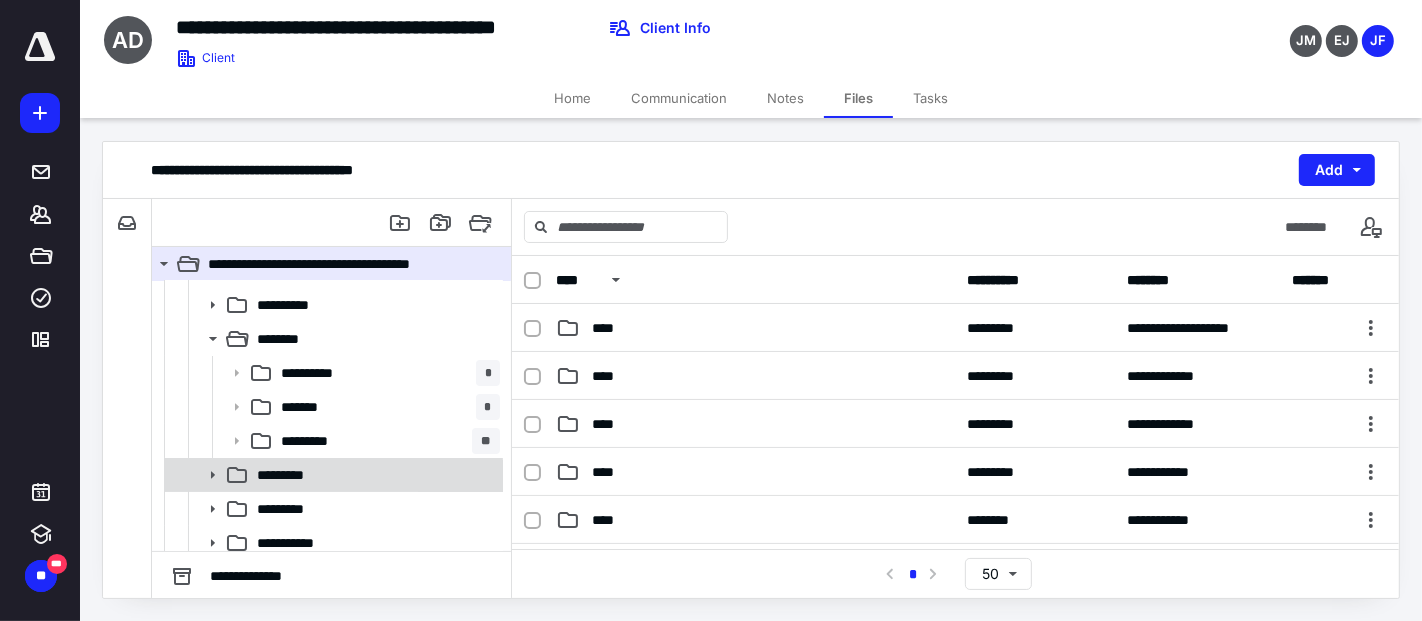 click 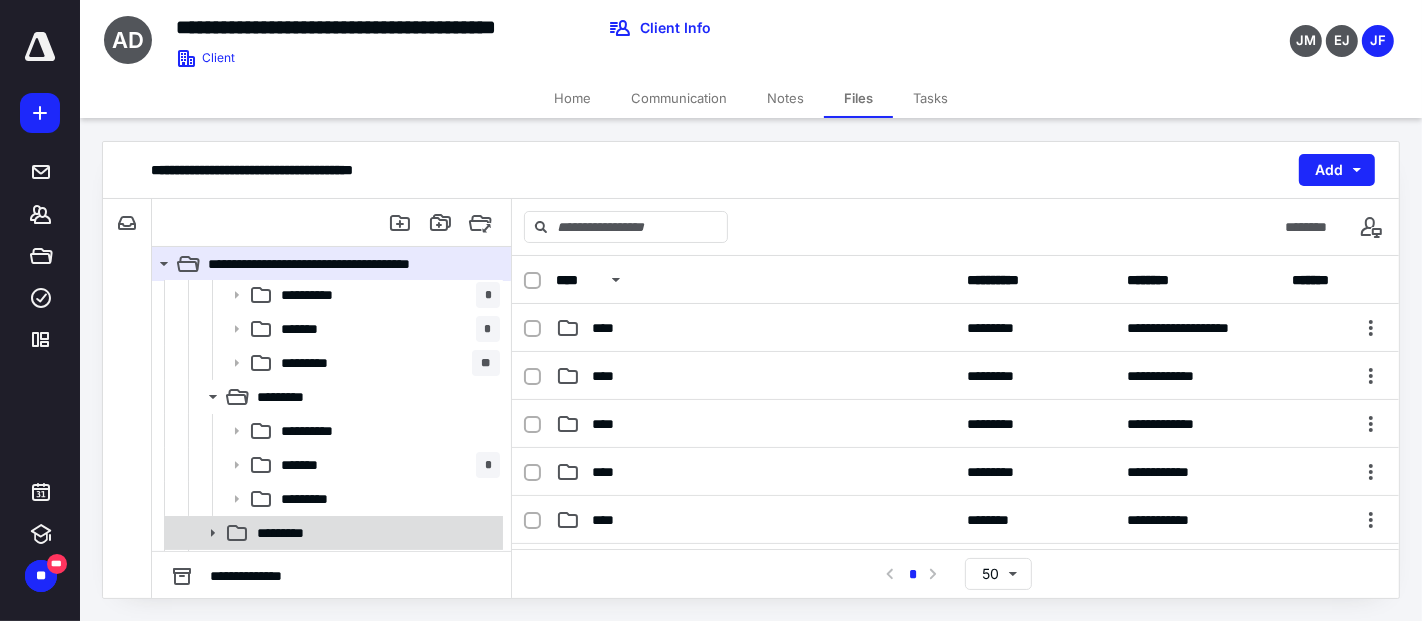 scroll, scrollTop: 444, scrollLeft: 0, axis: vertical 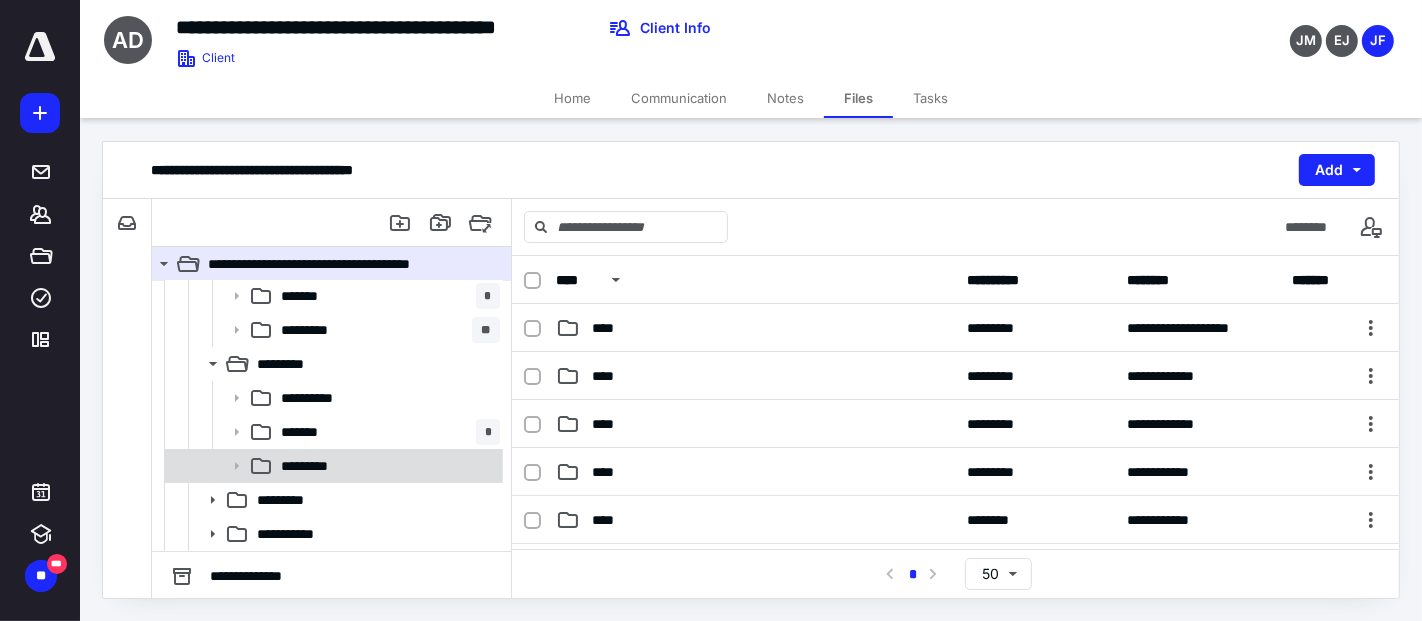 click on "*********" at bounding box center (317, 466) 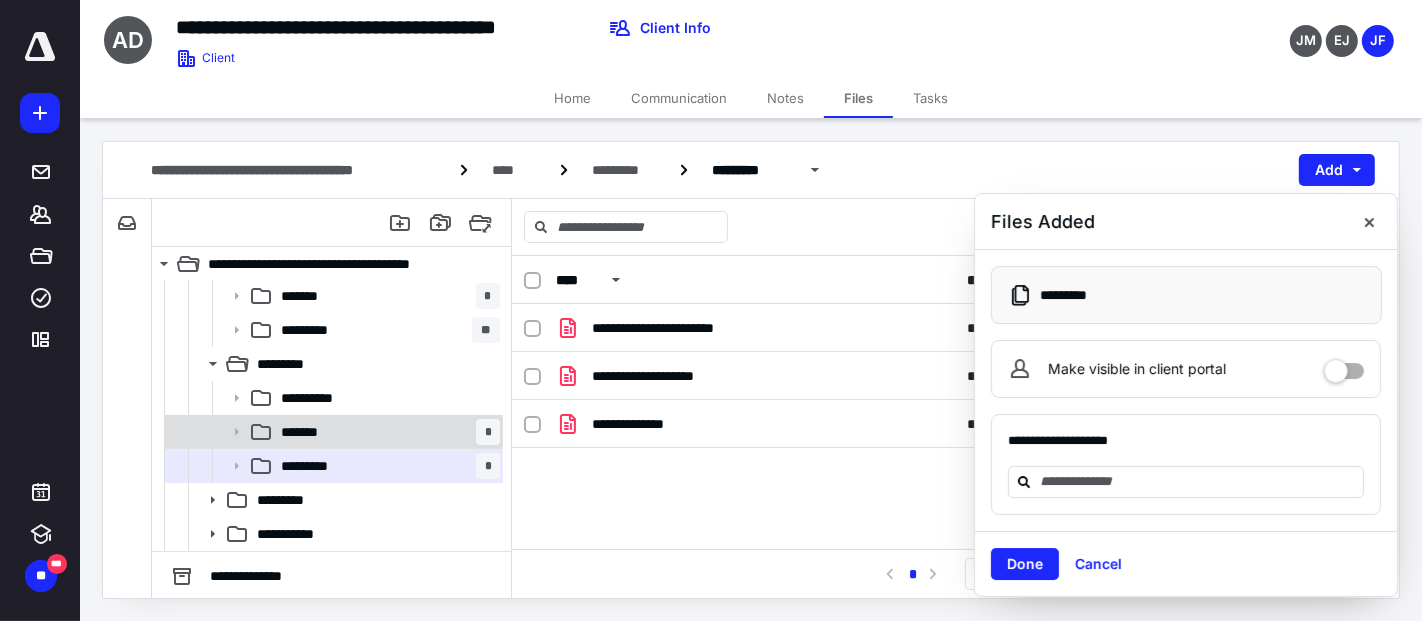 click on "******* *" at bounding box center [386, 432] 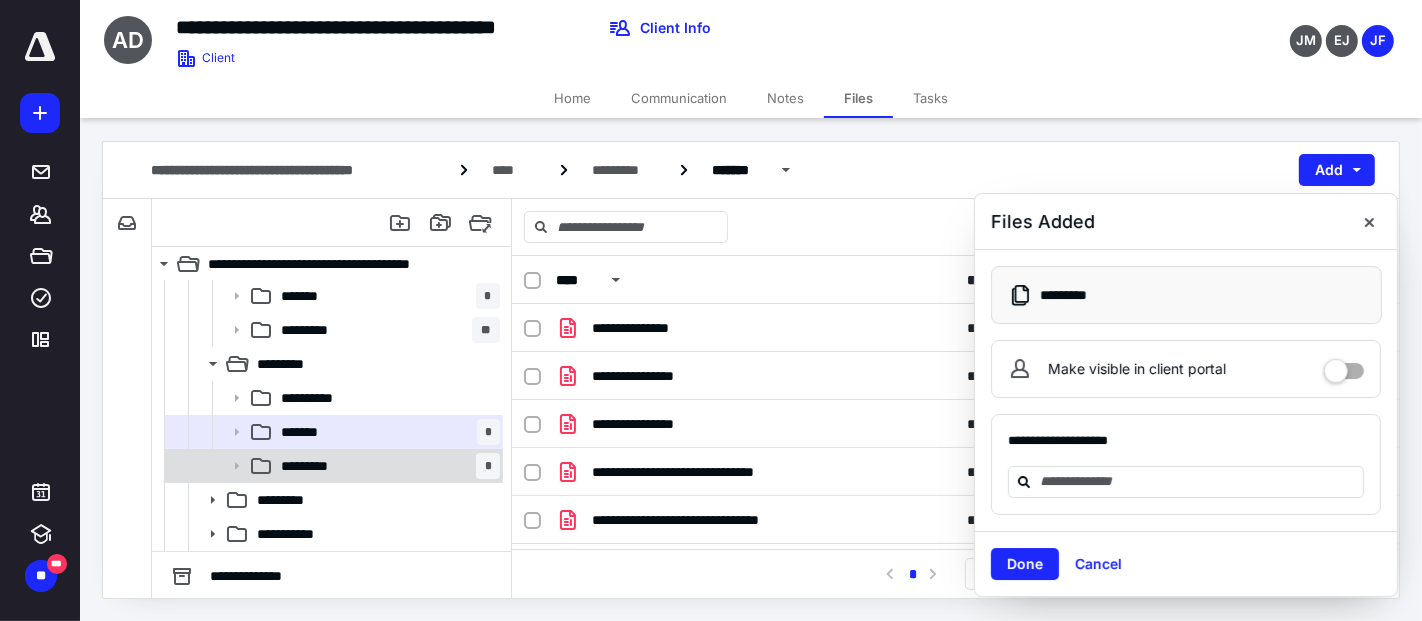 click on "********* *" at bounding box center [386, 466] 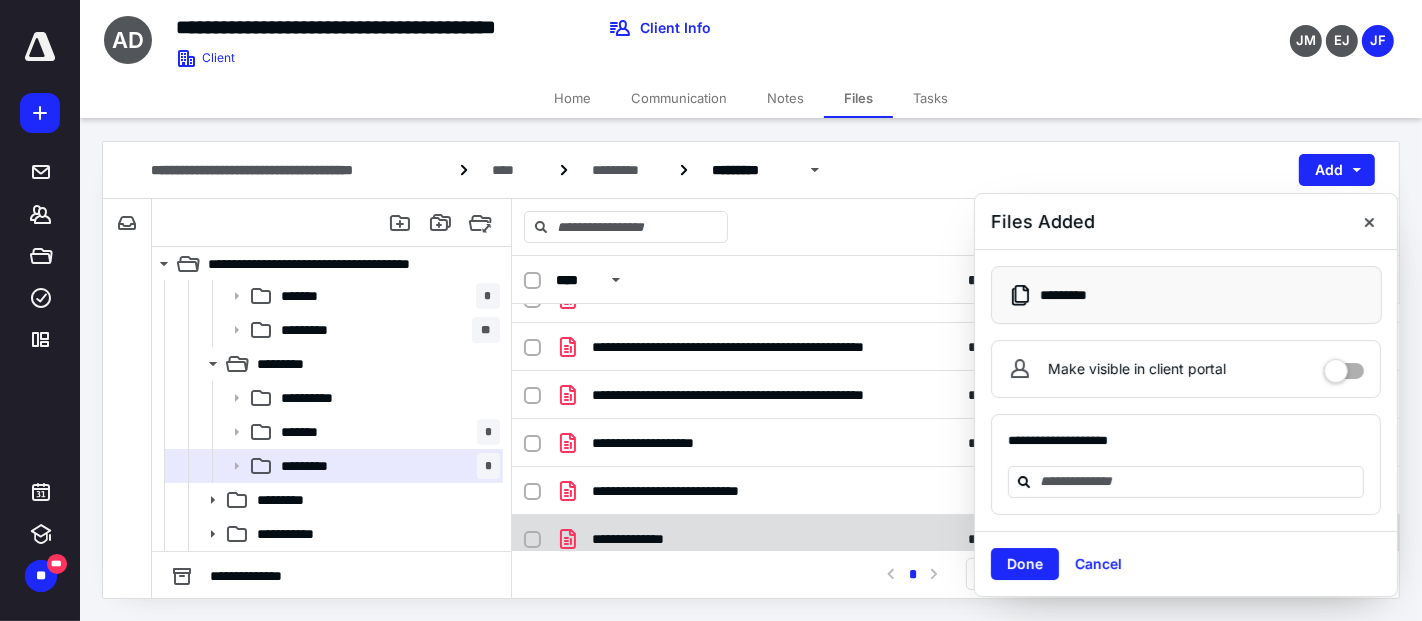 scroll, scrollTop: 134, scrollLeft: 0, axis: vertical 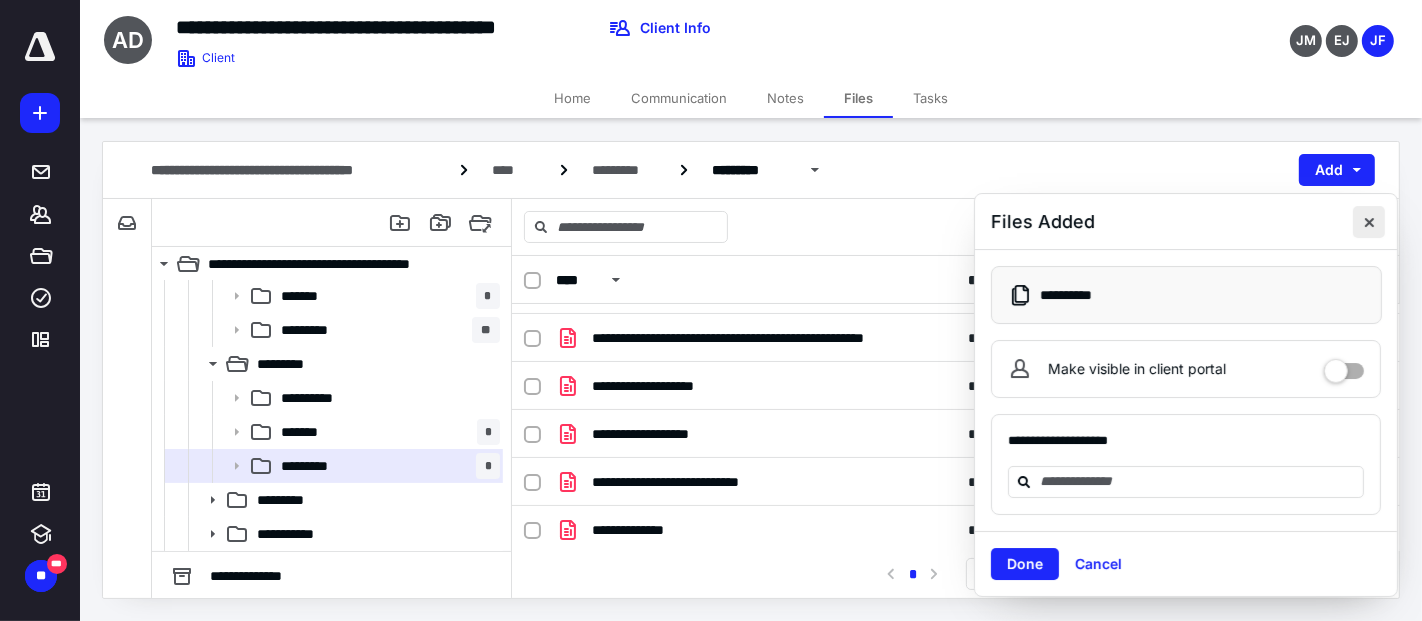 click at bounding box center [1369, 222] 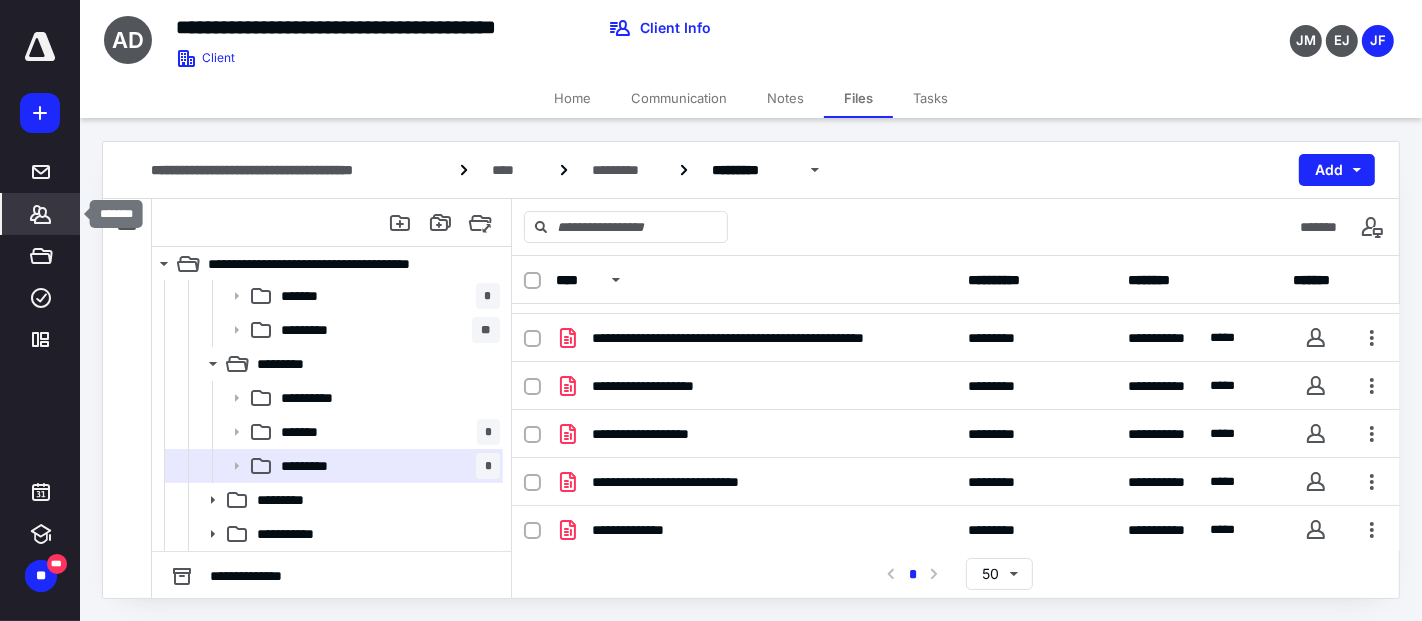 click on "*******" at bounding box center (41, 214) 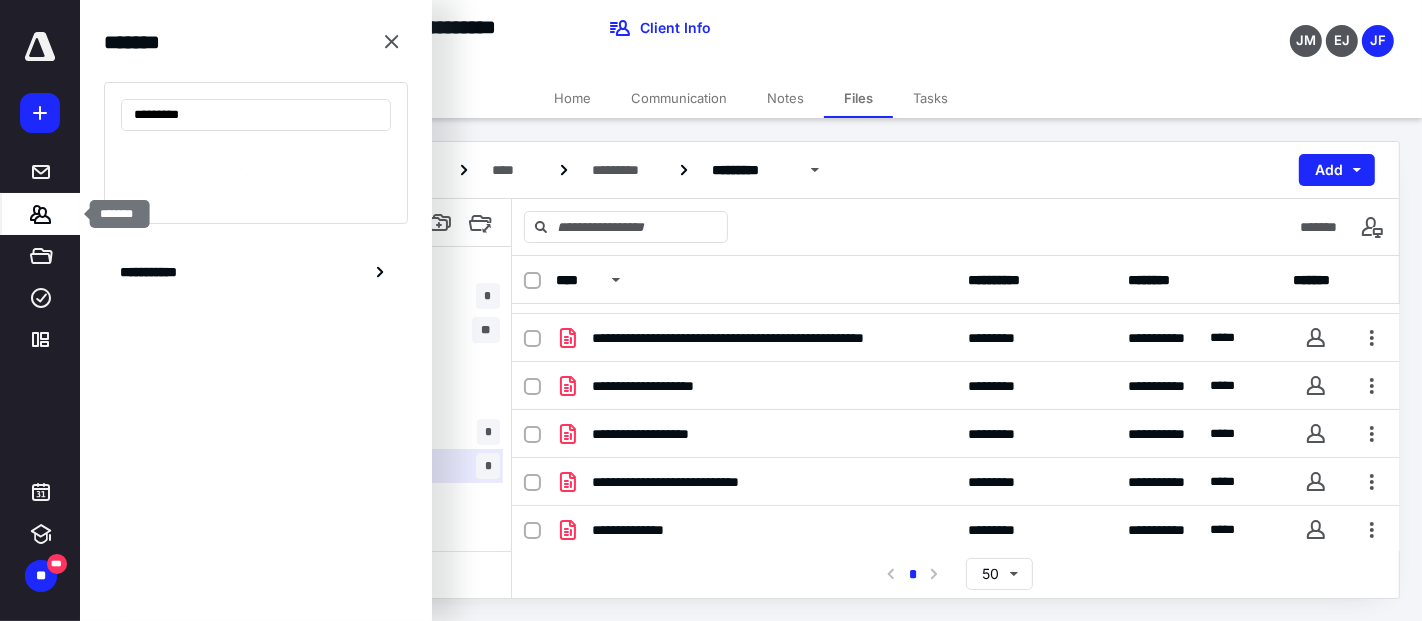type on "*********" 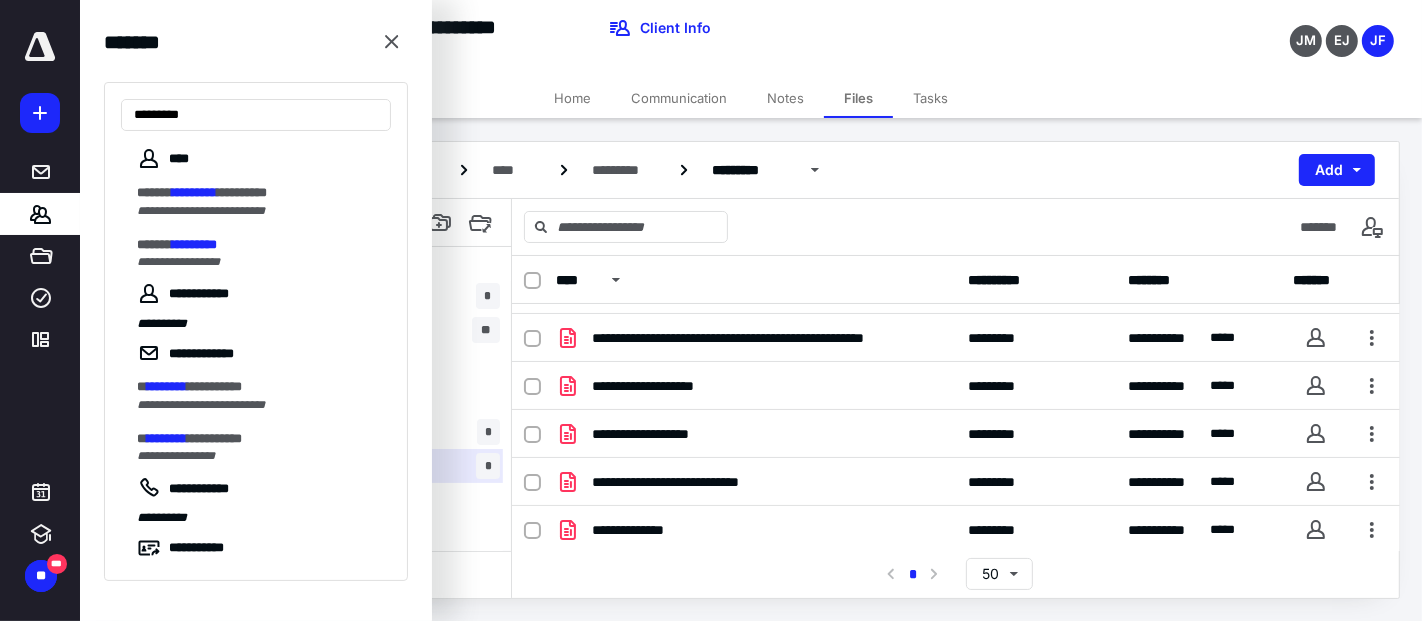 drag, startPoint x: 209, startPoint y: 199, endPoint x: 399, endPoint y: 198, distance: 190.00262 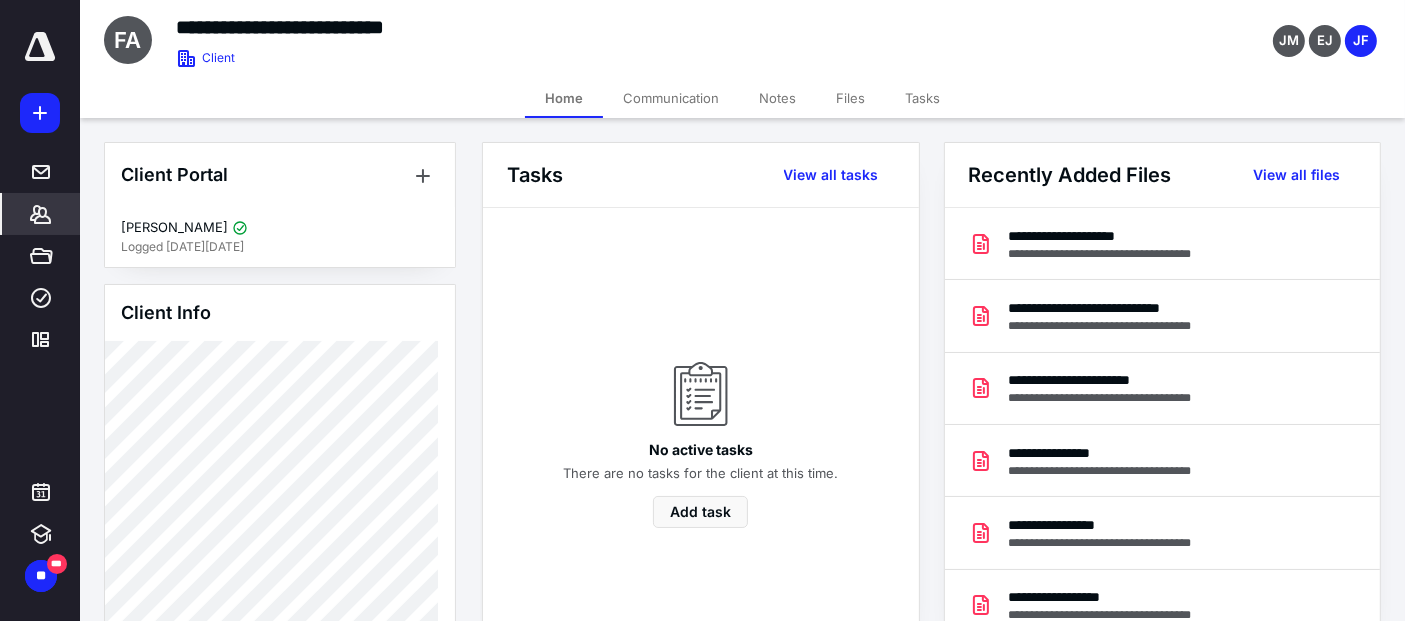 click on "Files" at bounding box center (850, 98) 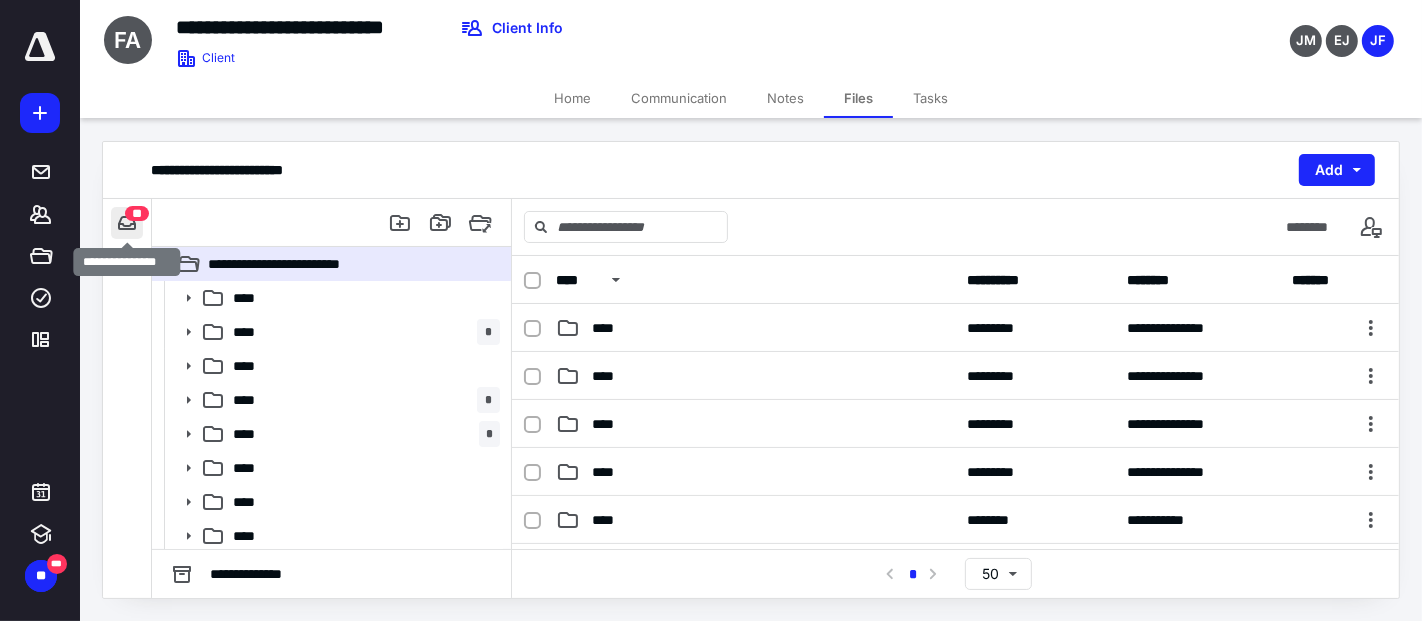 click at bounding box center (127, 223) 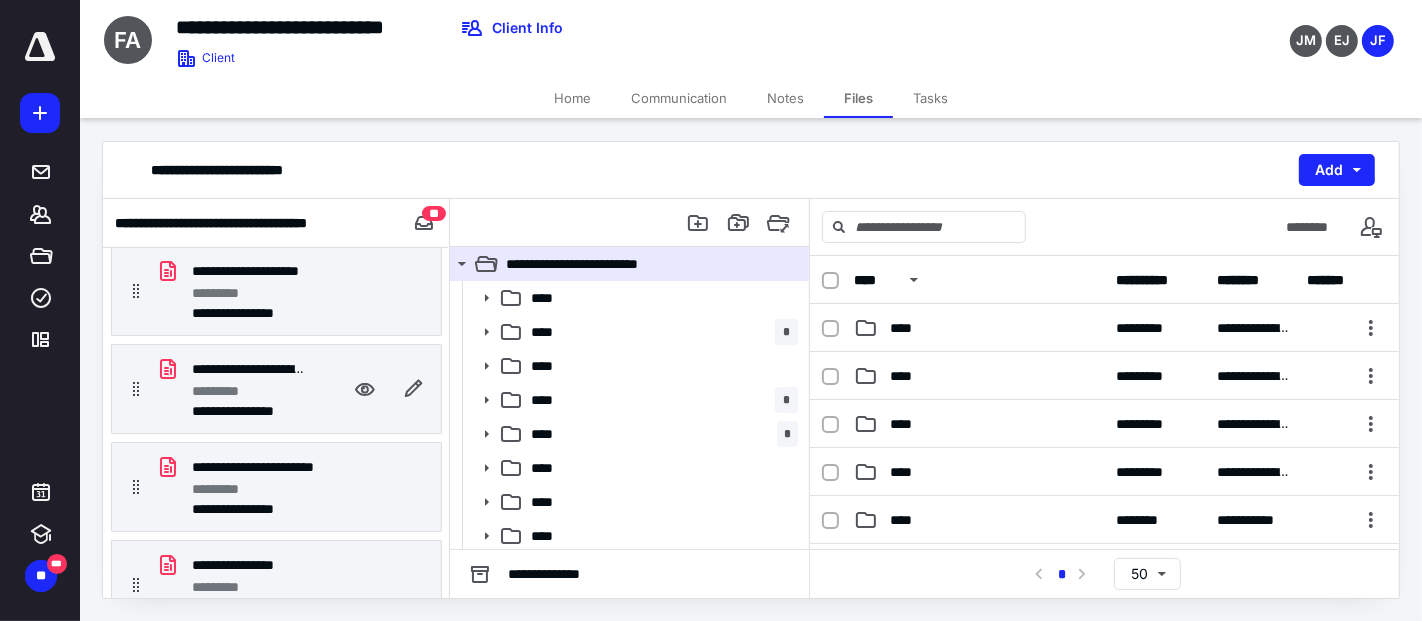 scroll, scrollTop: 333, scrollLeft: 0, axis: vertical 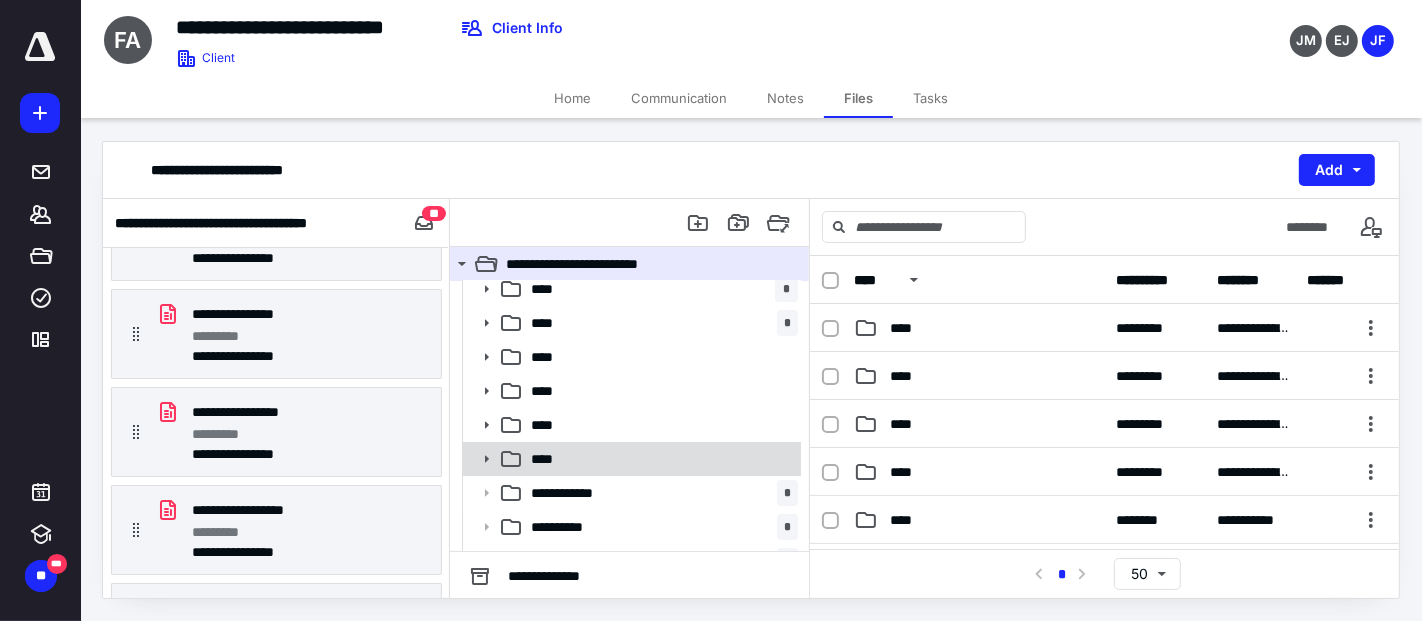 click 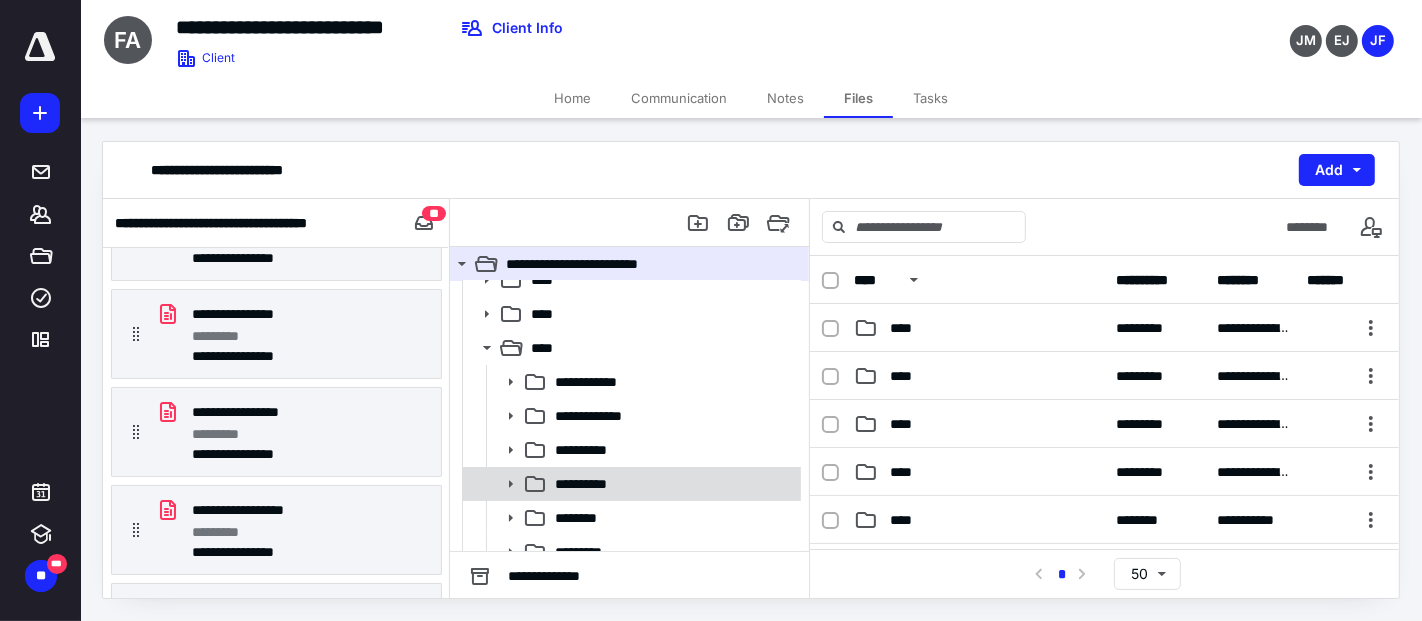 click 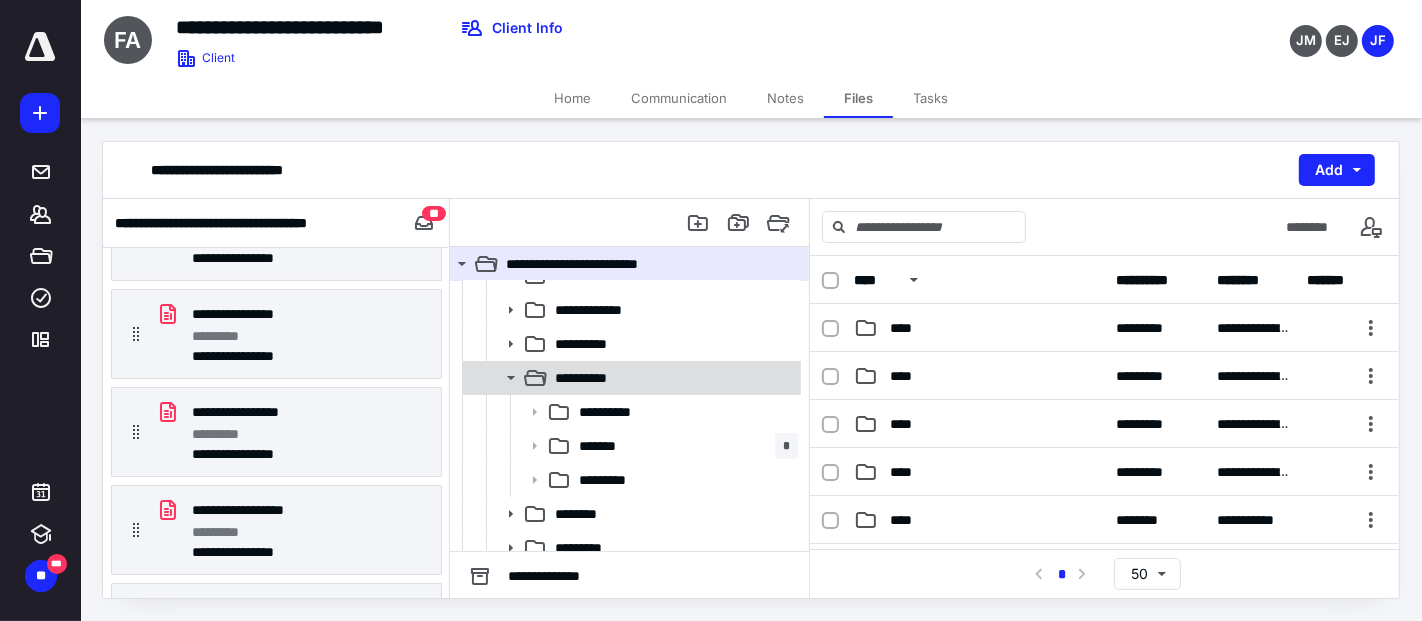 scroll, scrollTop: 333, scrollLeft: 0, axis: vertical 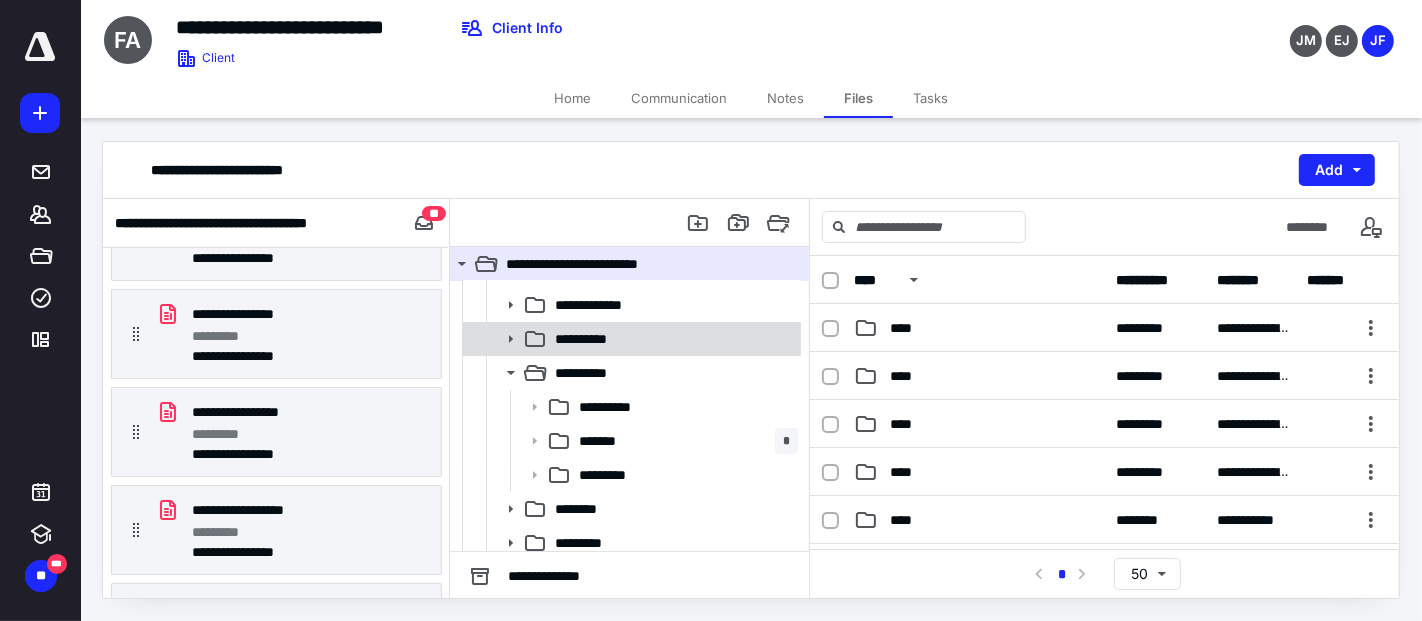 click 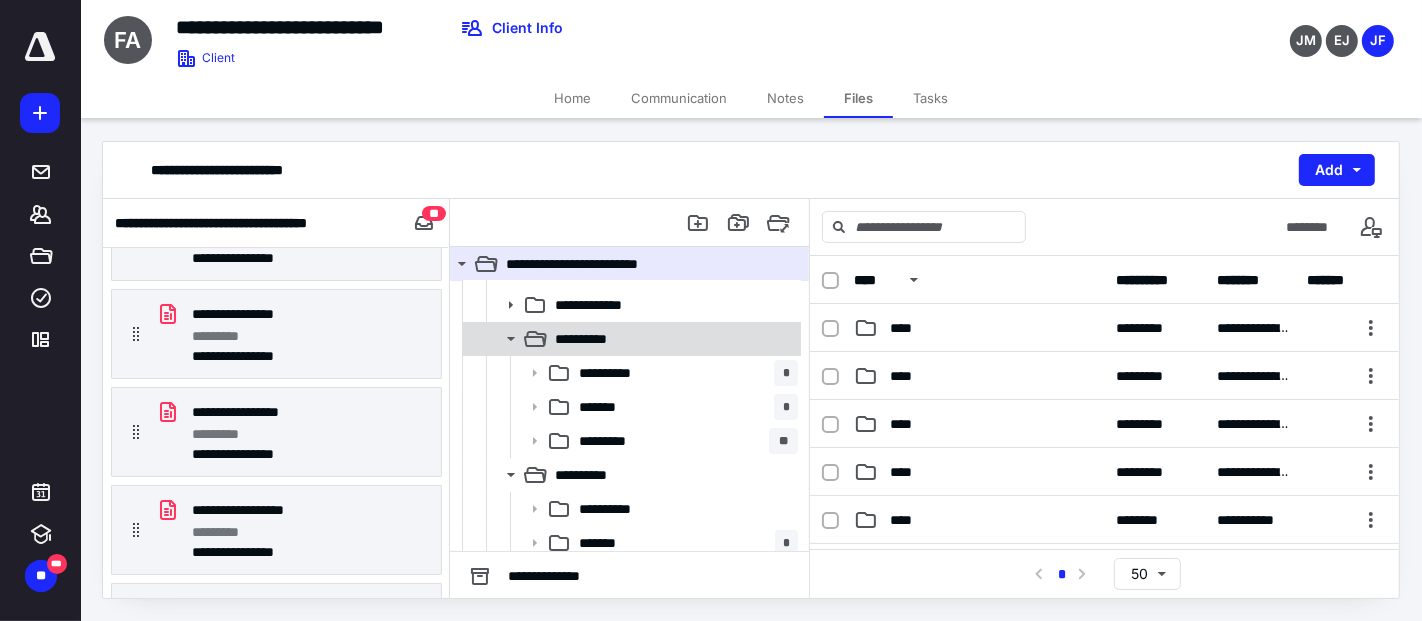click 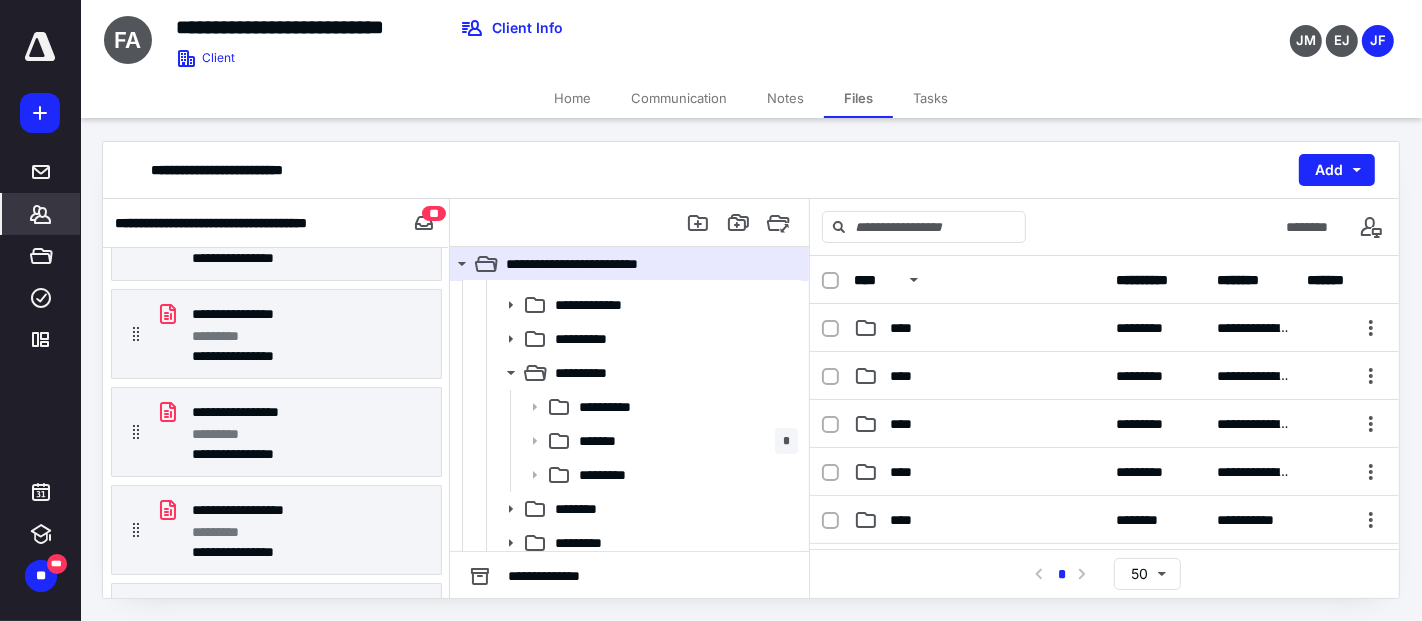 click 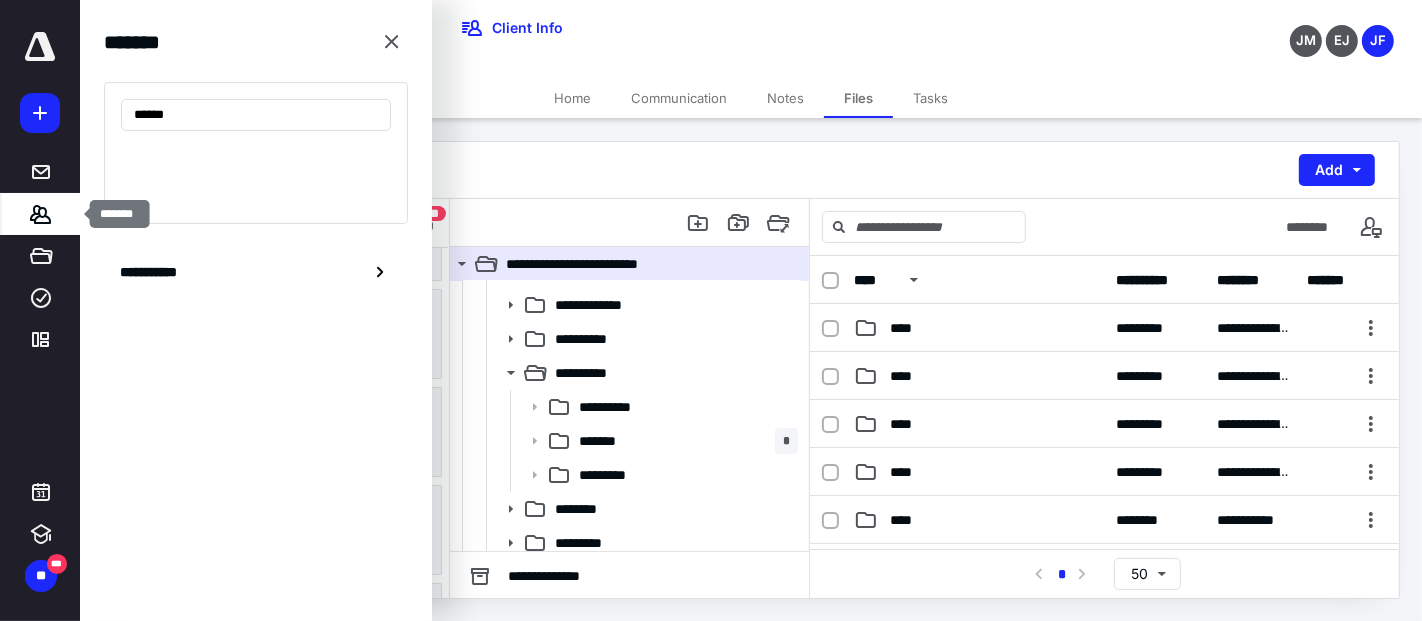 type on "******" 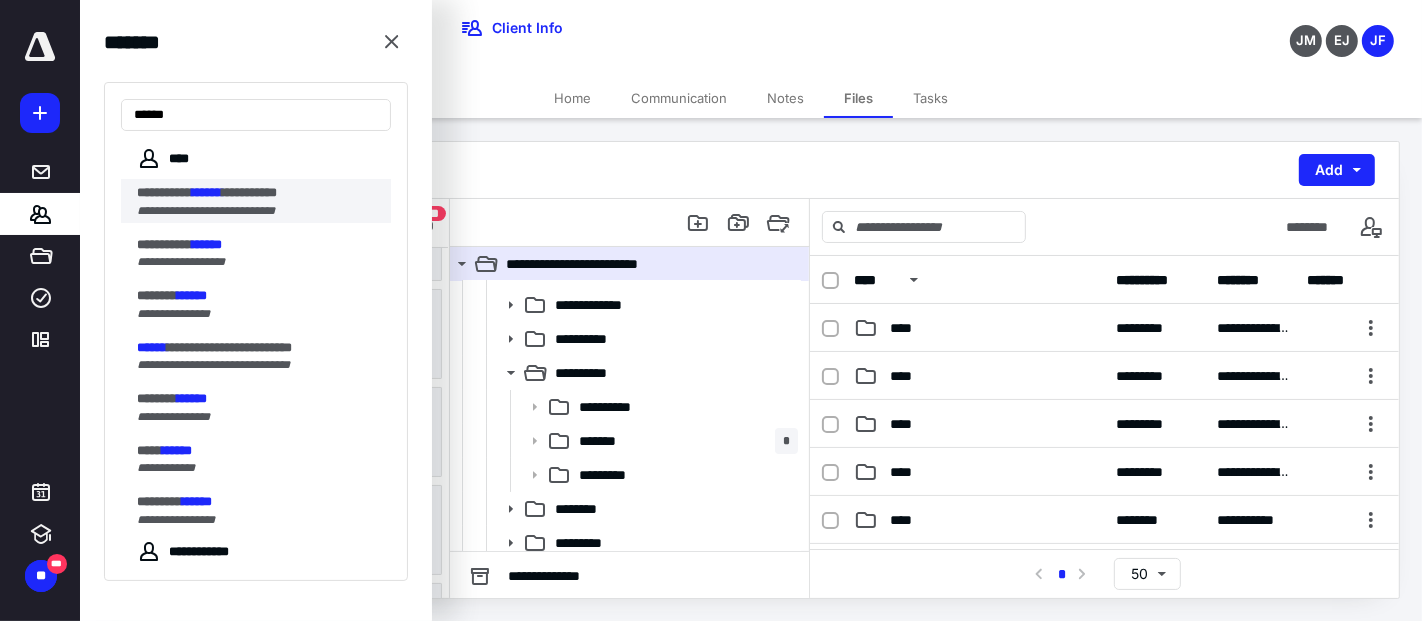 click on "**********" at bounding box center [206, 211] 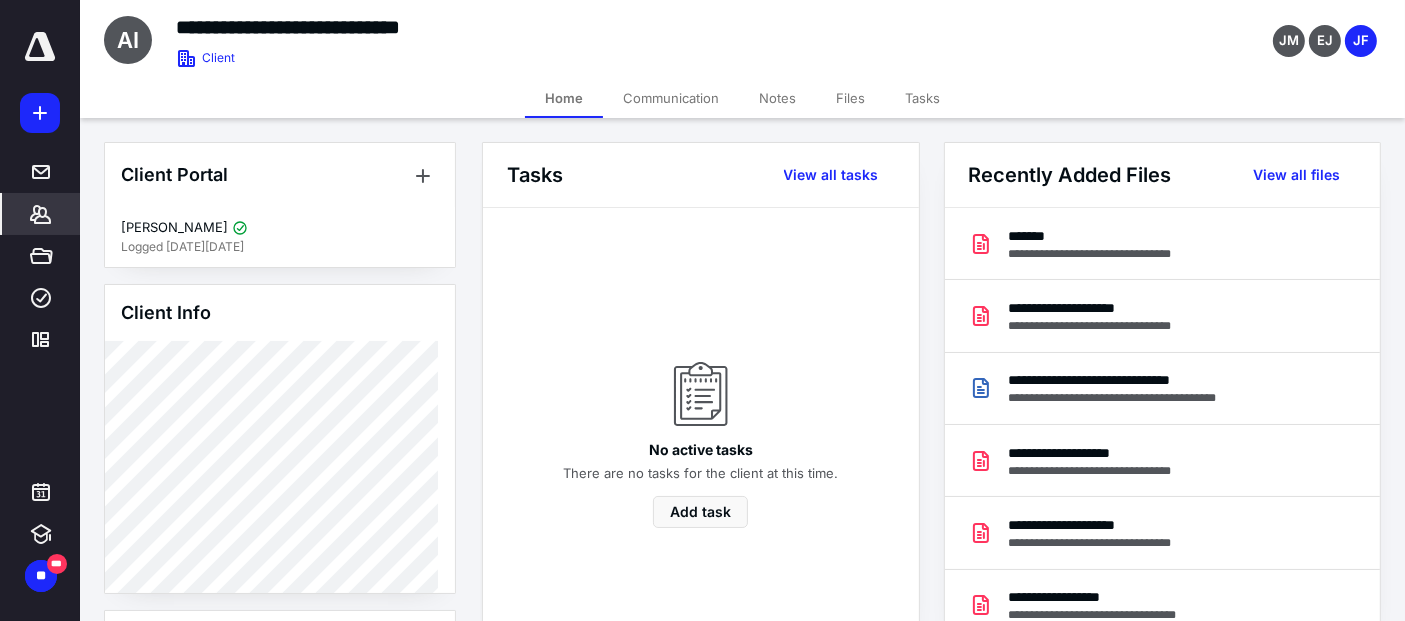 click on "Files" at bounding box center (850, 98) 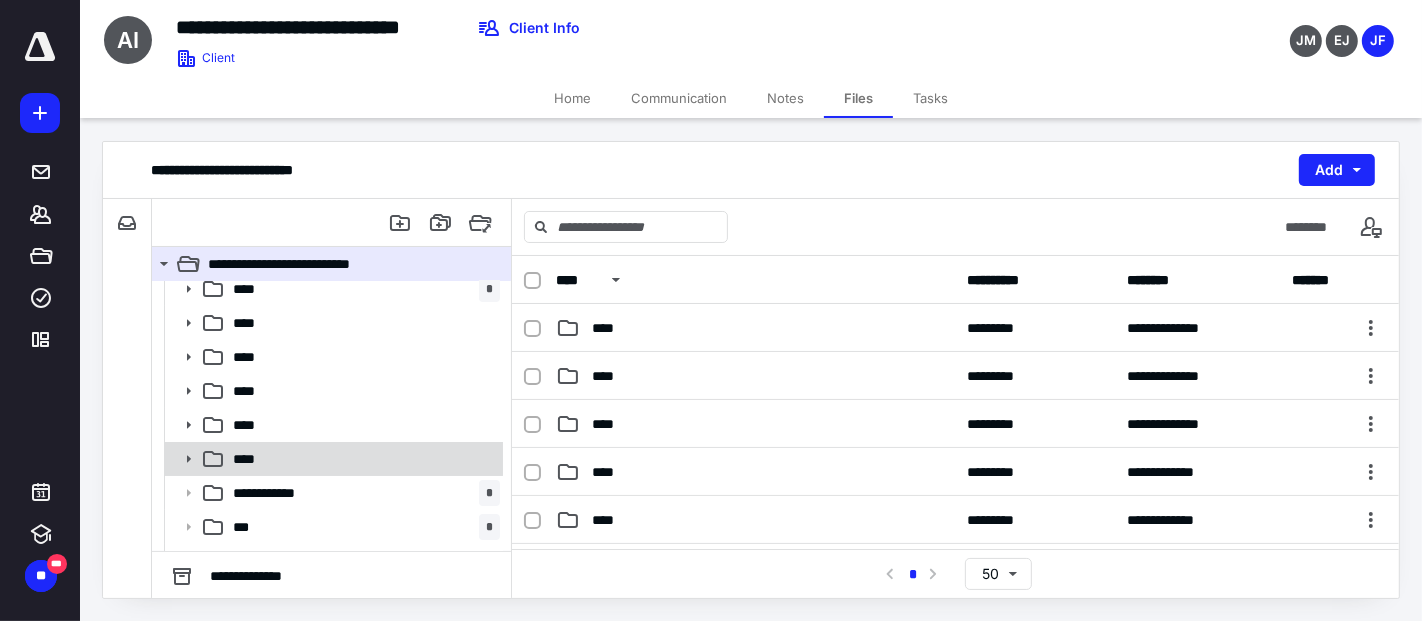 click 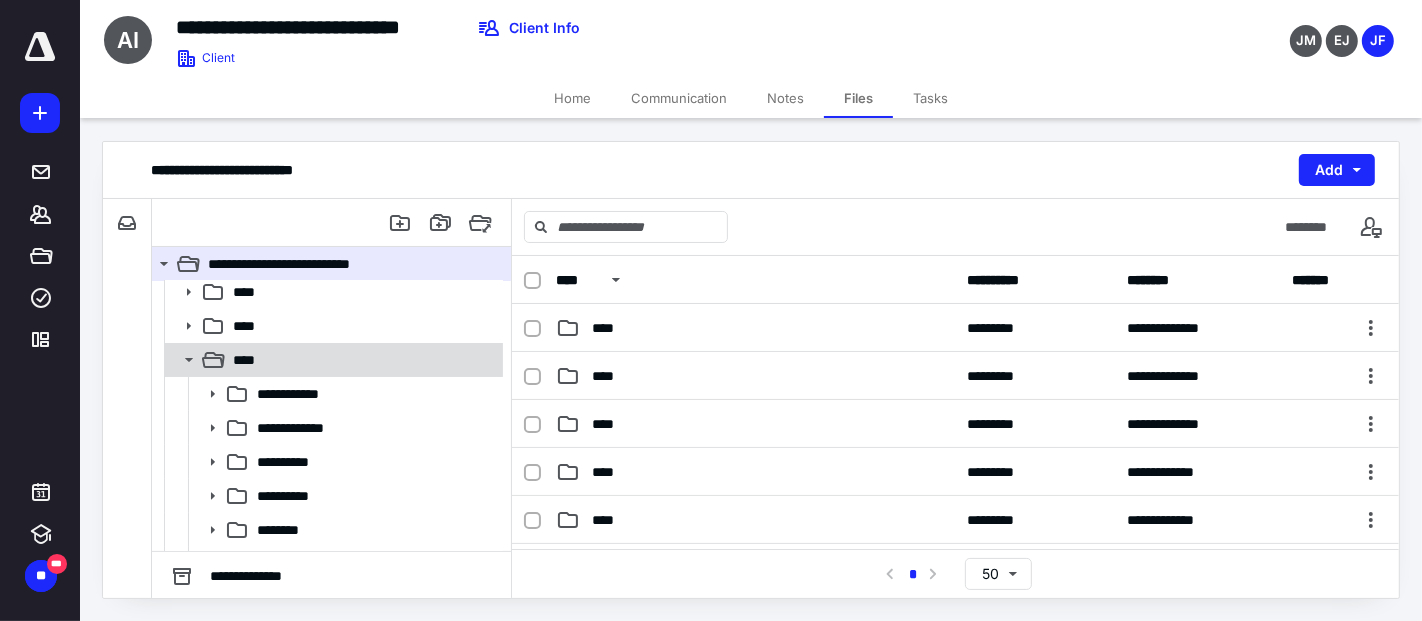 scroll, scrollTop: 333, scrollLeft: 0, axis: vertical 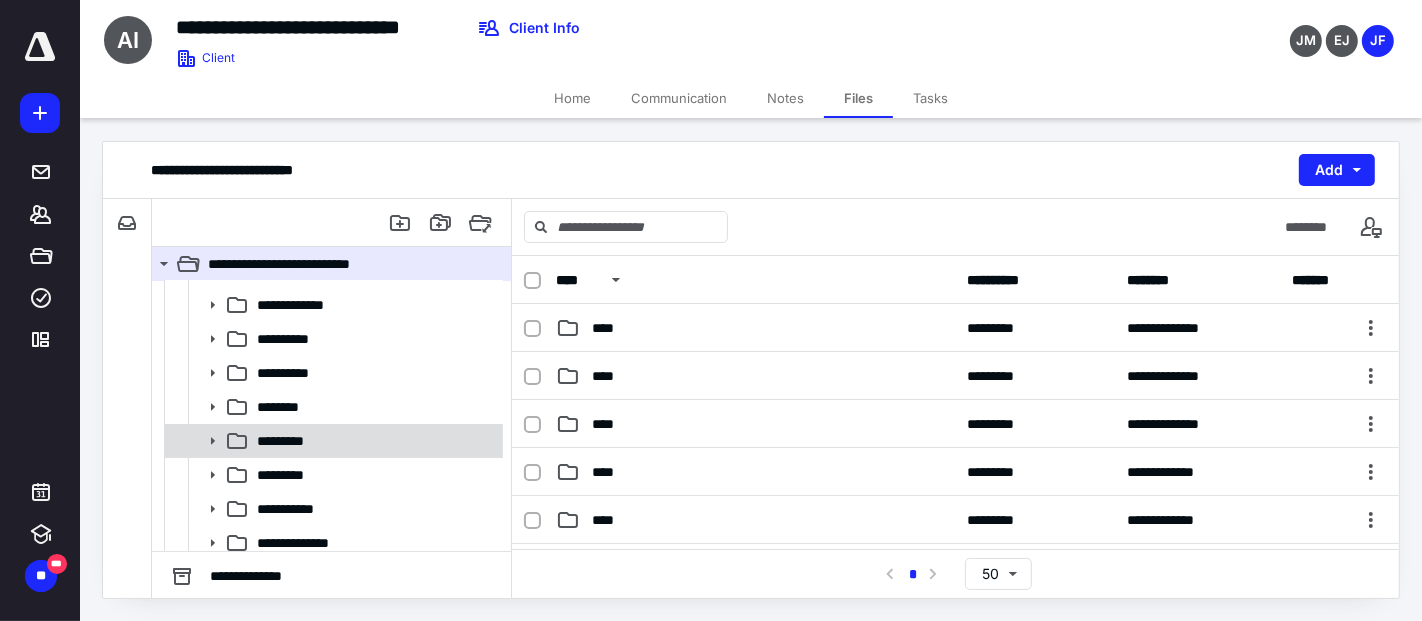 click 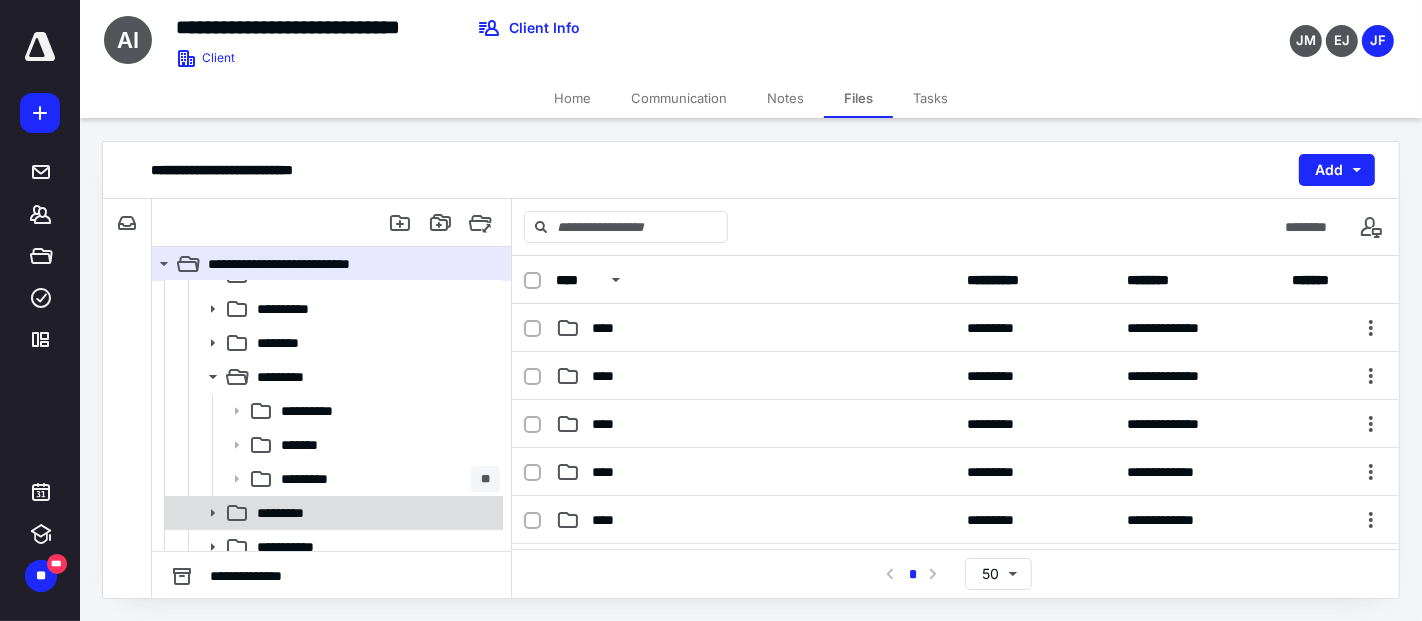 scroll, scrollTop: 444, scrollLeft: 0, axis: vertical 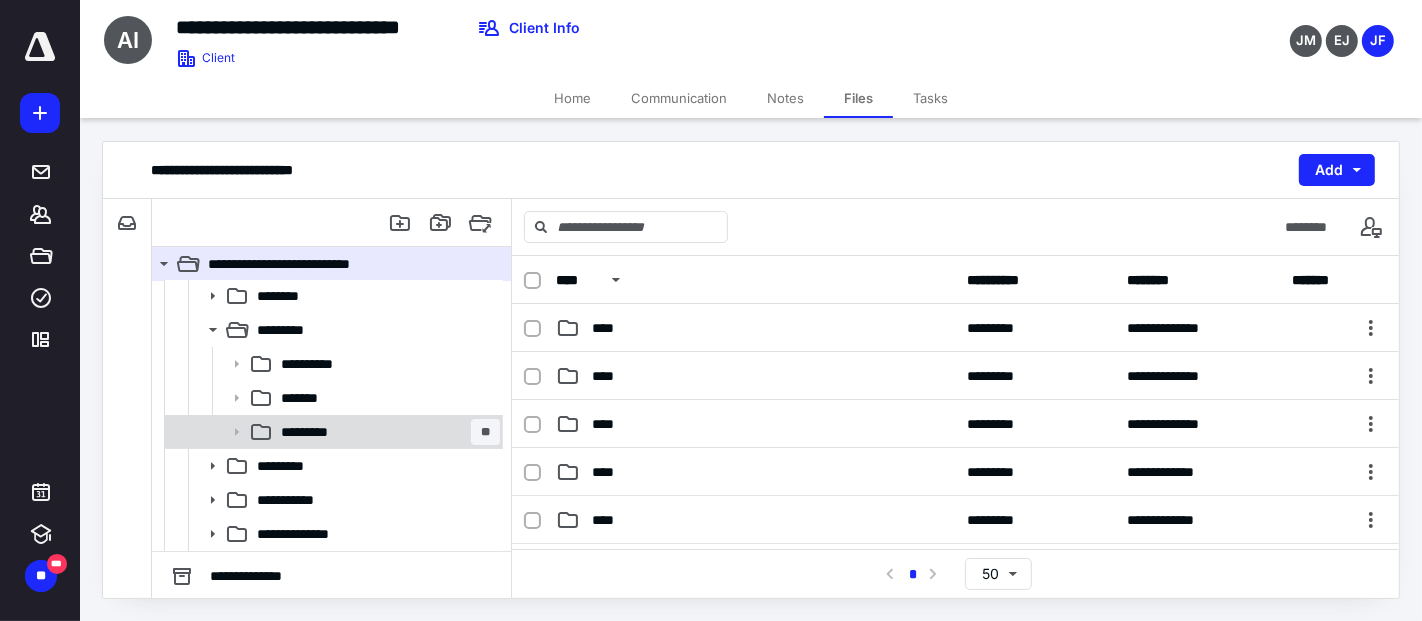 click on "*********" at bounding box center (317, 432) 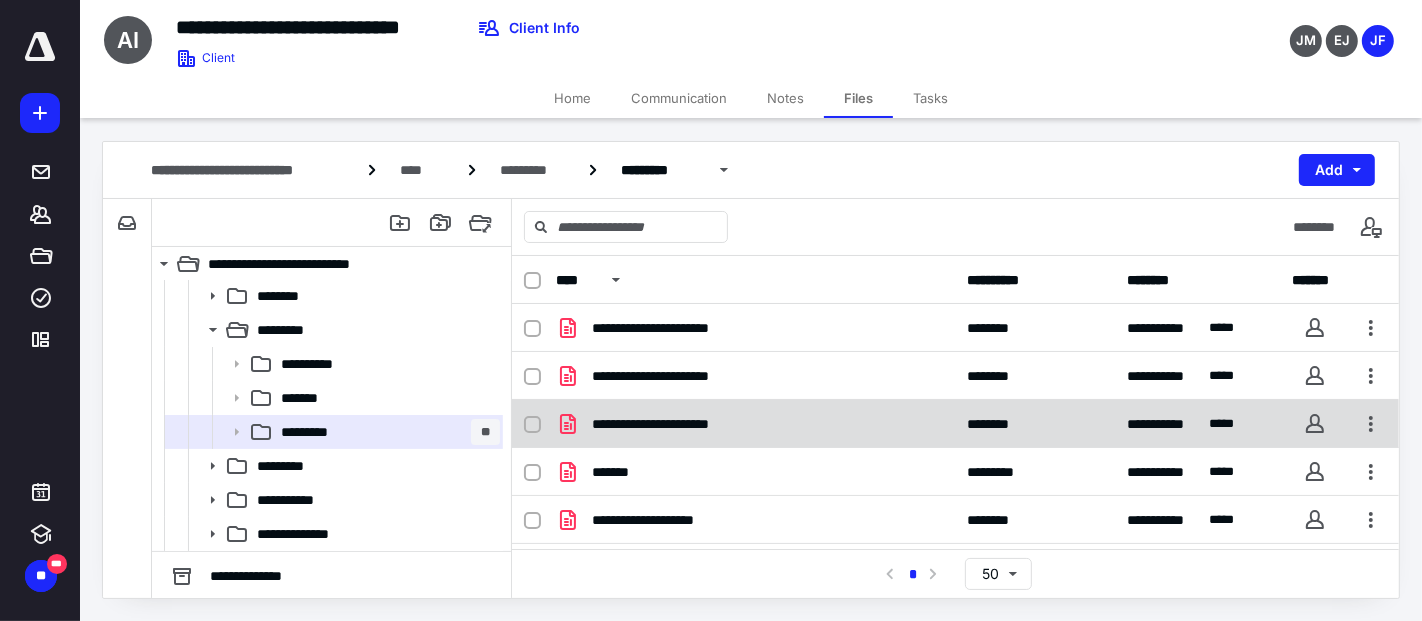 scroll, scrollTop: 111, scrollLeft: 0, axis: vertical 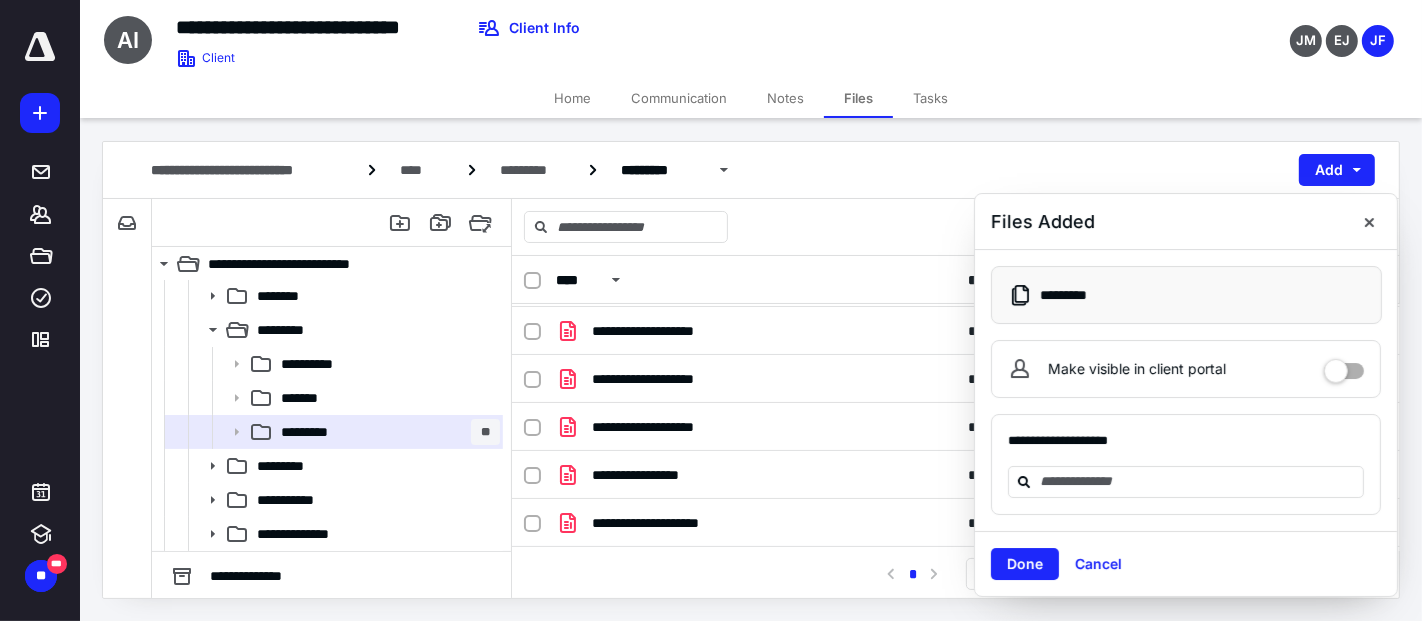 drag, startPoint x: 1378, startPoint y: 223, endPoint x: 1365, endPoint y: 227, distance: 13.601471 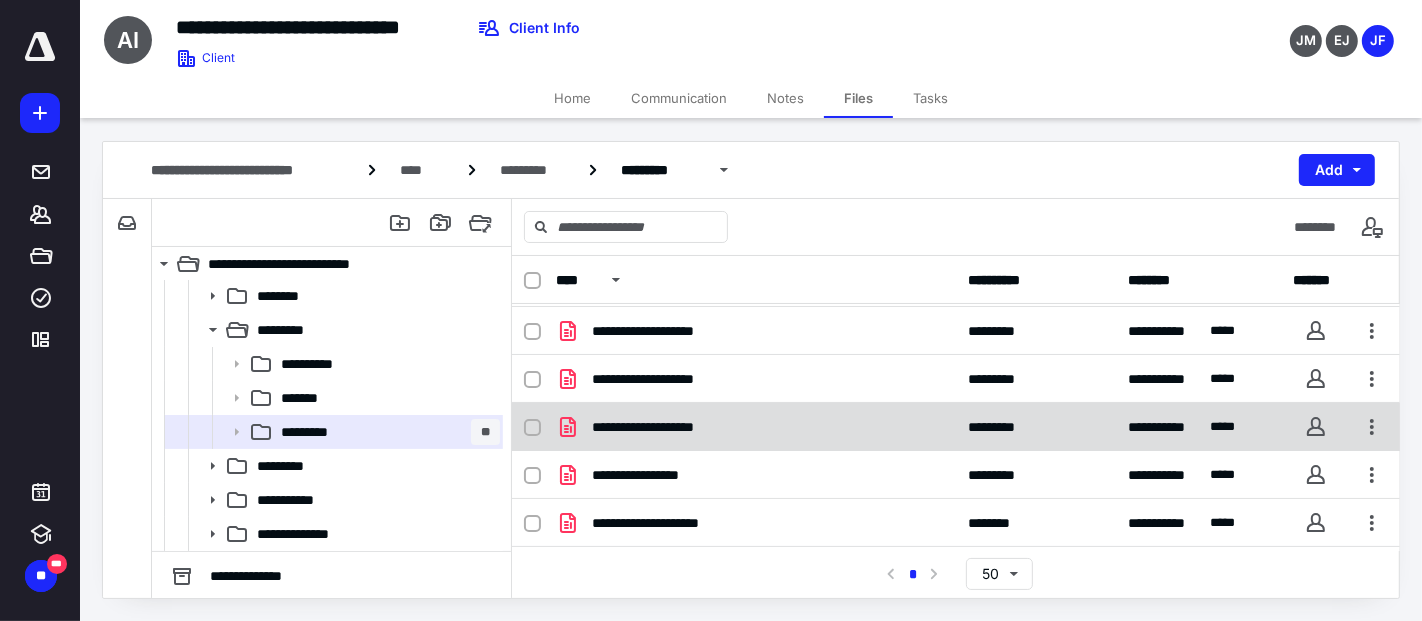 checkbox on "true" 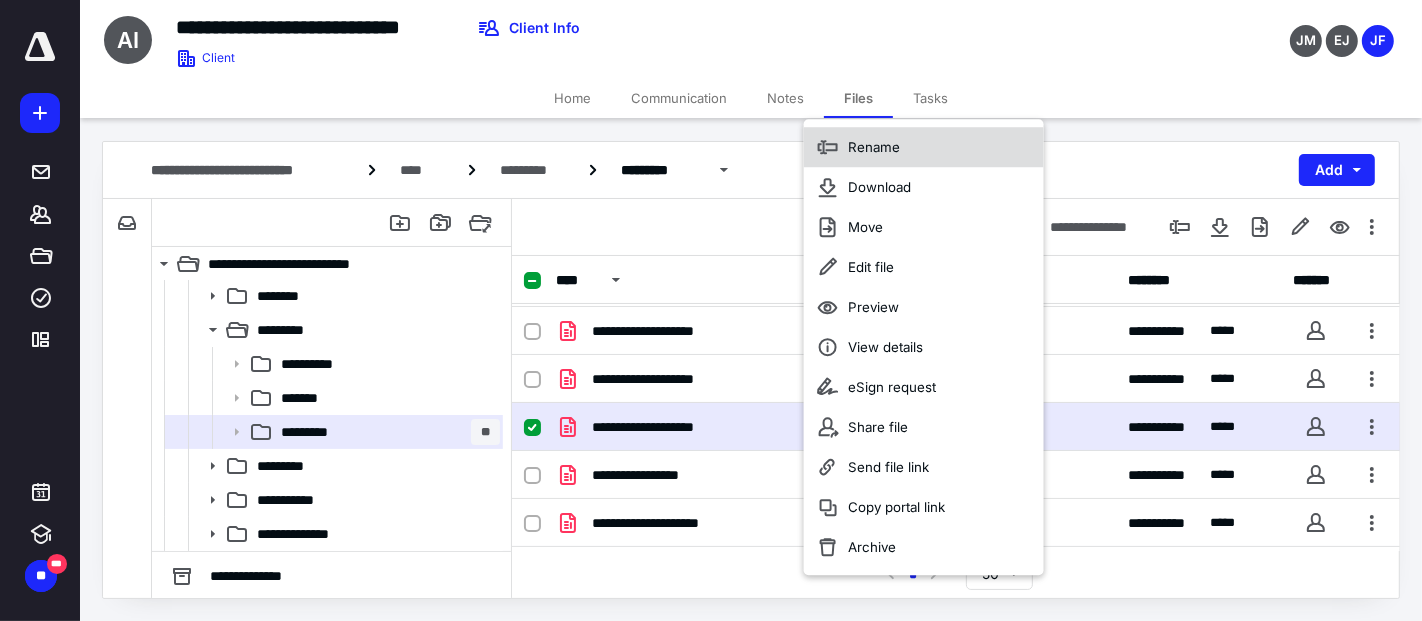 click on "Rename" at bounding box center (924, 147) 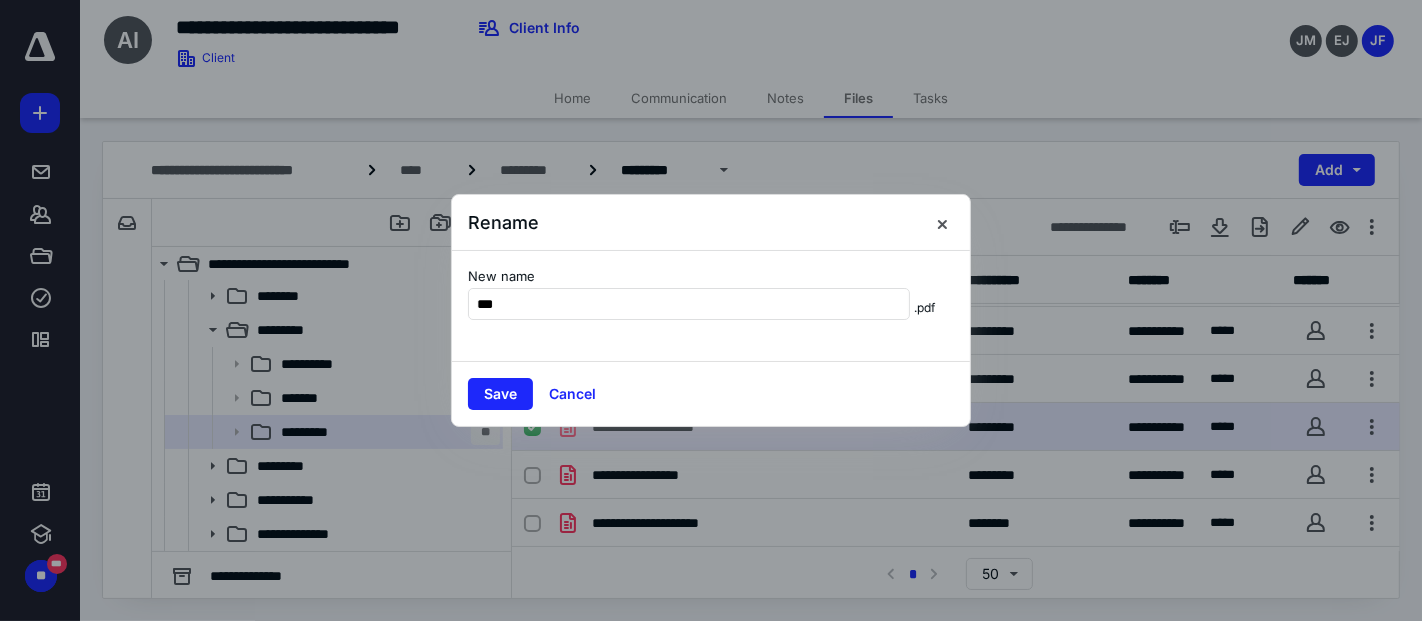 type on "***" 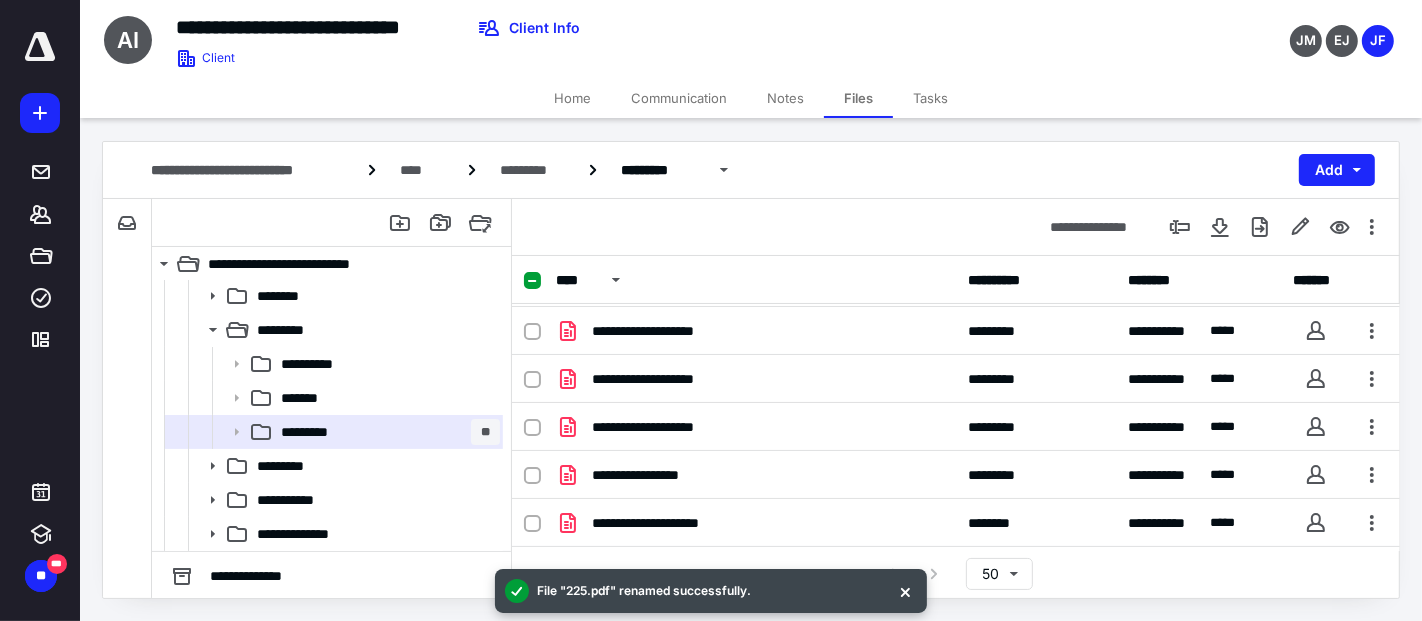 scroll, scrollTop: 46, scrollLeft: 0, axis: vertical 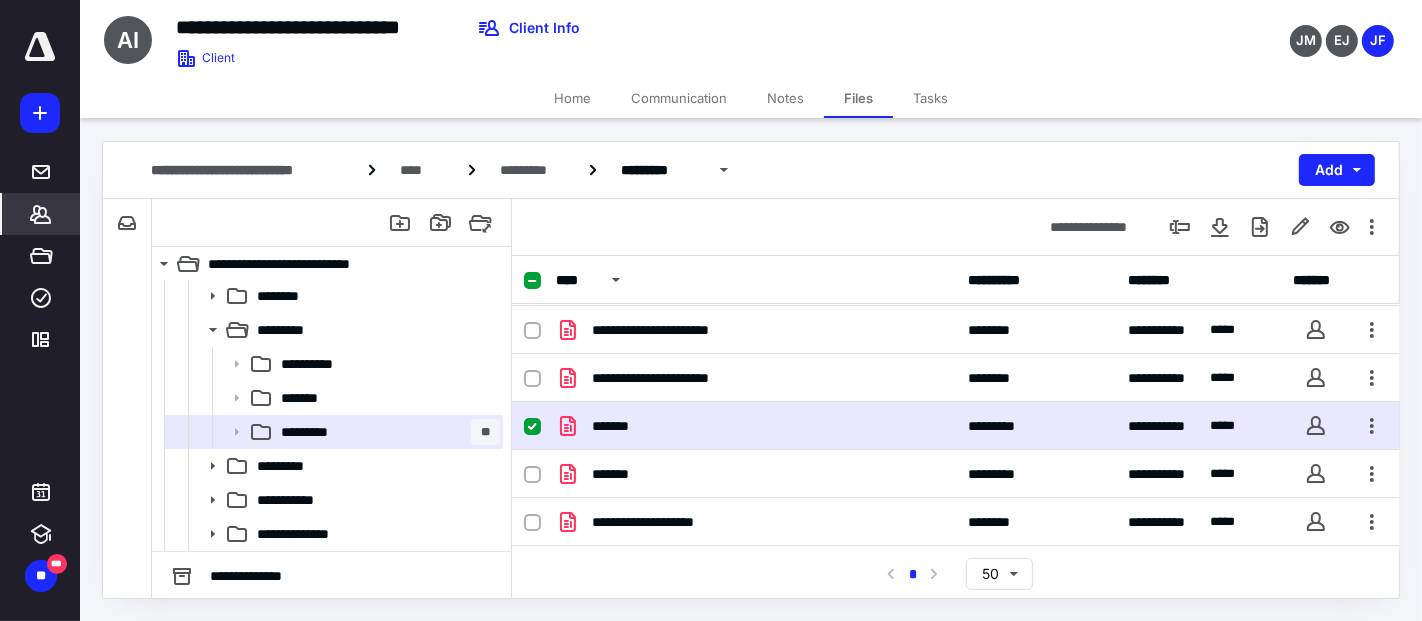 click on "*******" at bounding box center (41, 214) 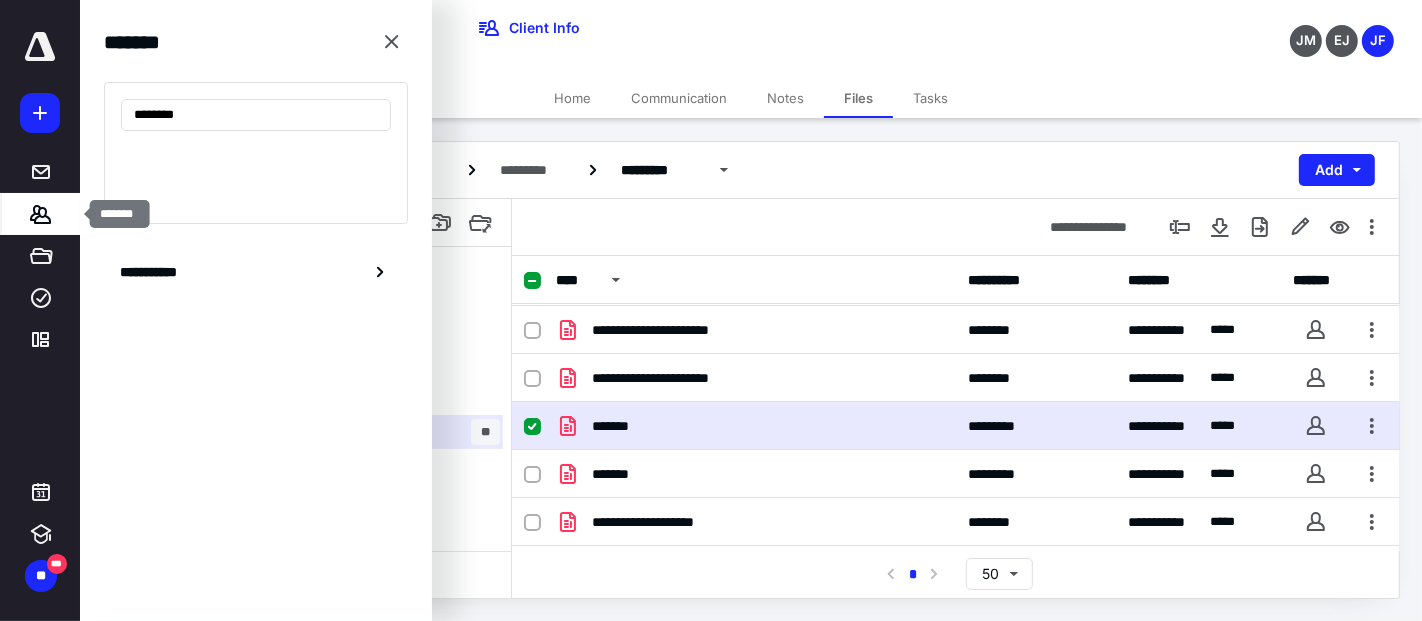 type on "********" 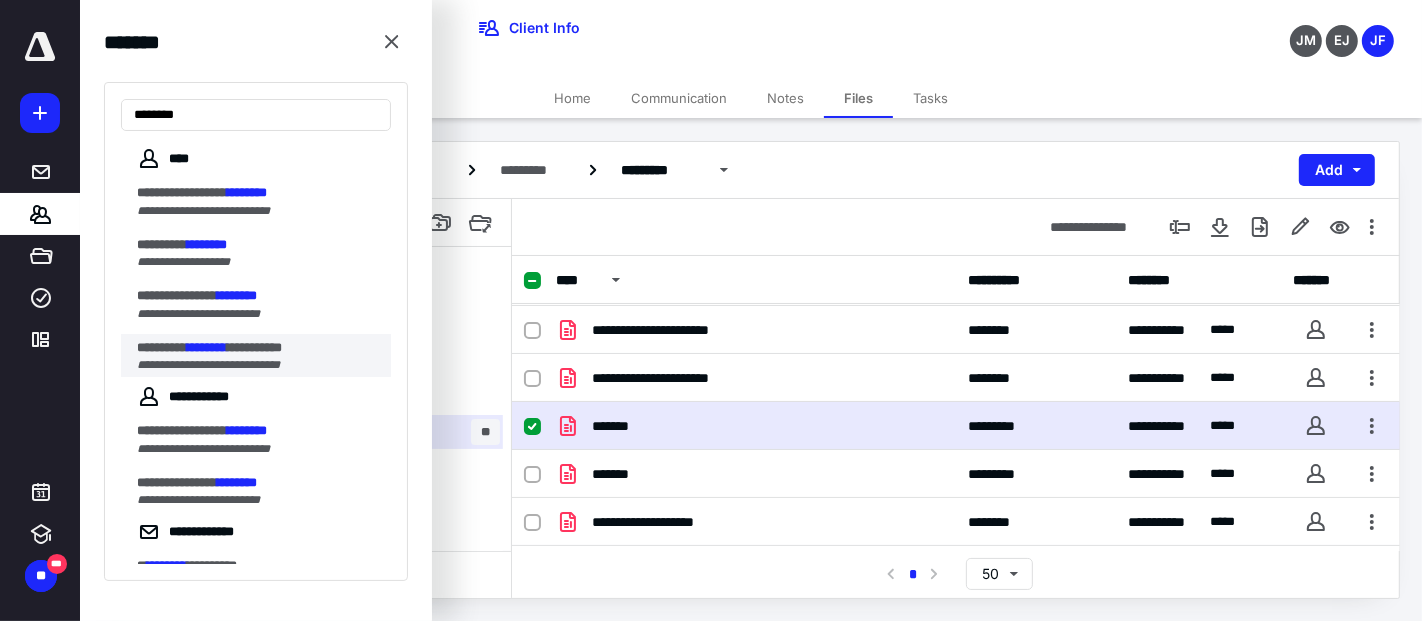 click on "**********" at bounding box center (208, 365) 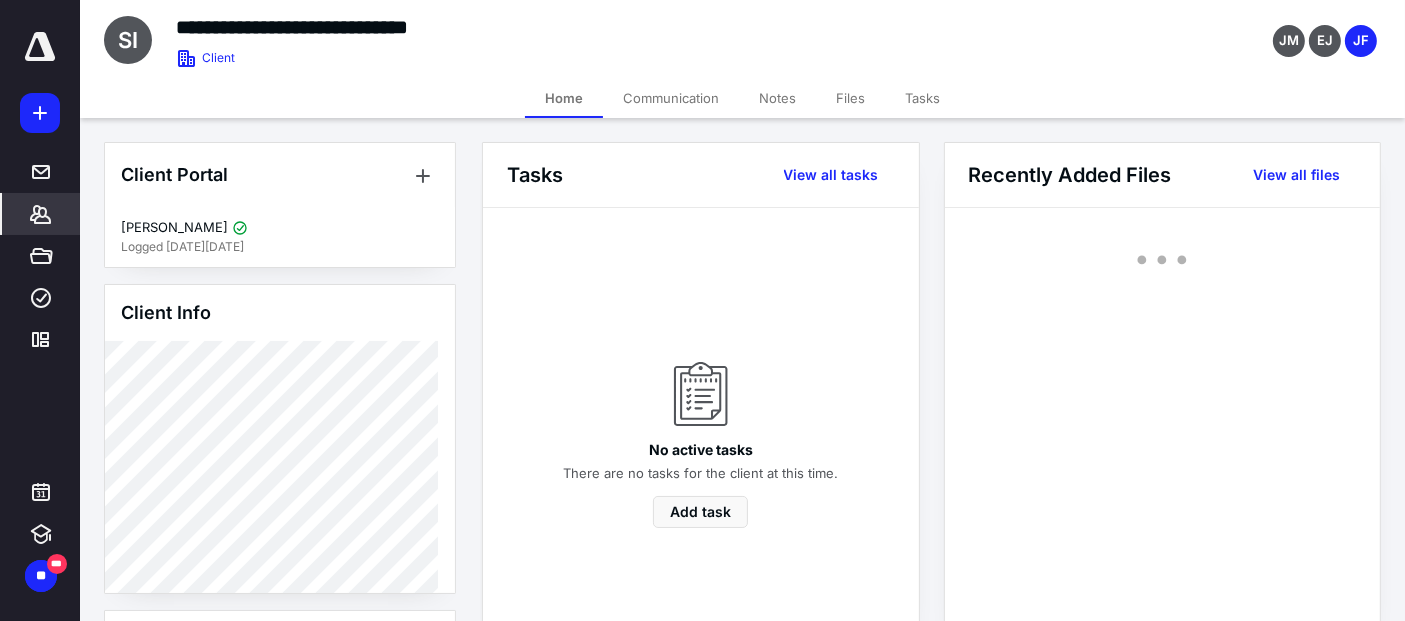 click on "Files" at bounding box center (850, 98) 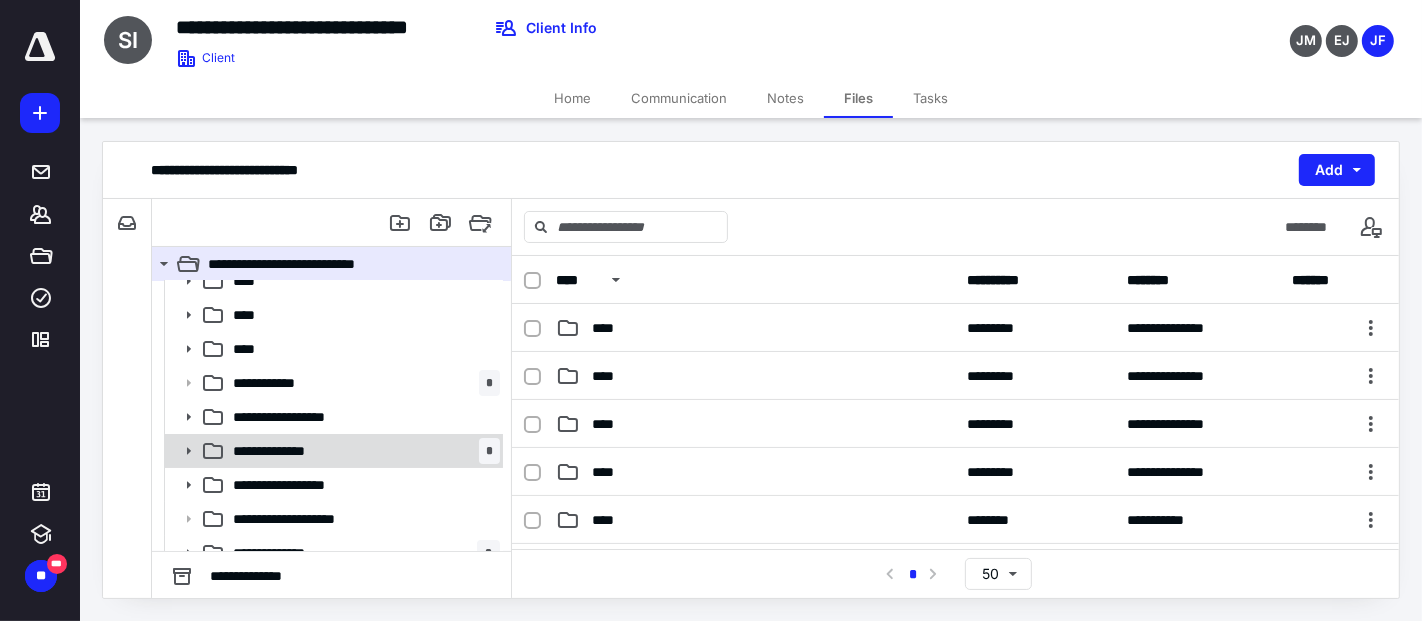 scroll, scrollTop: 222, scrollLeft: 0, axis: vertical 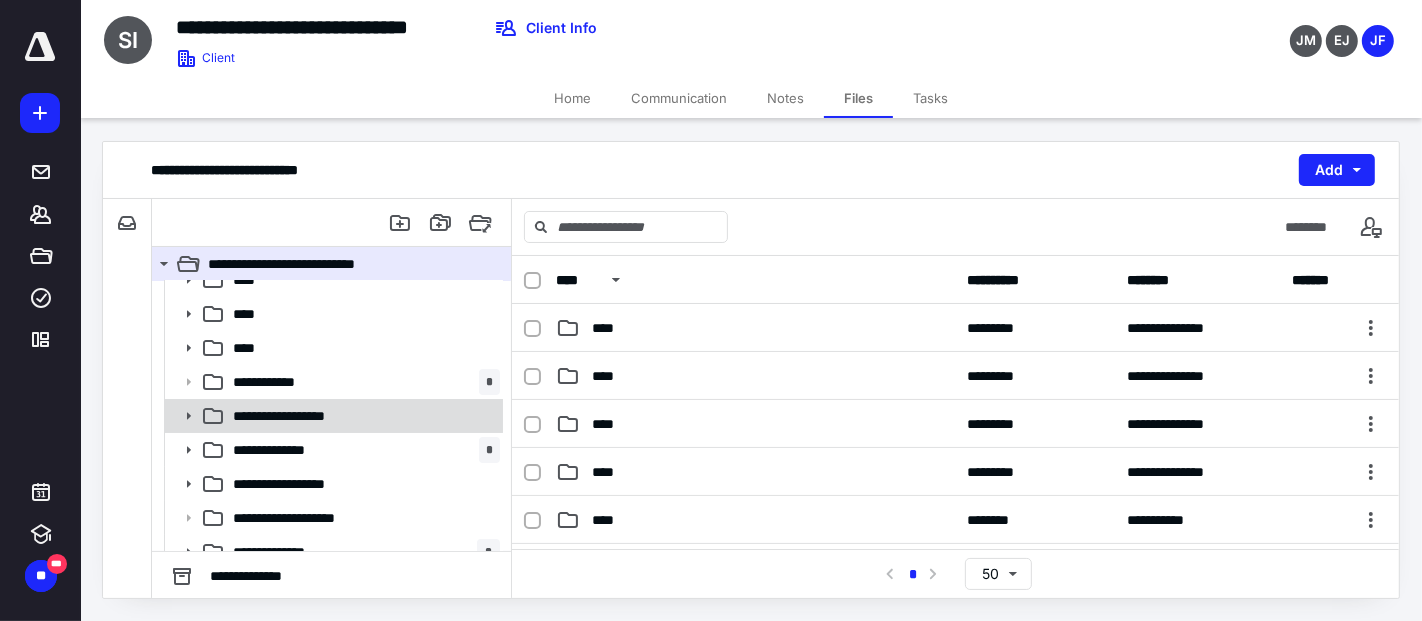 click 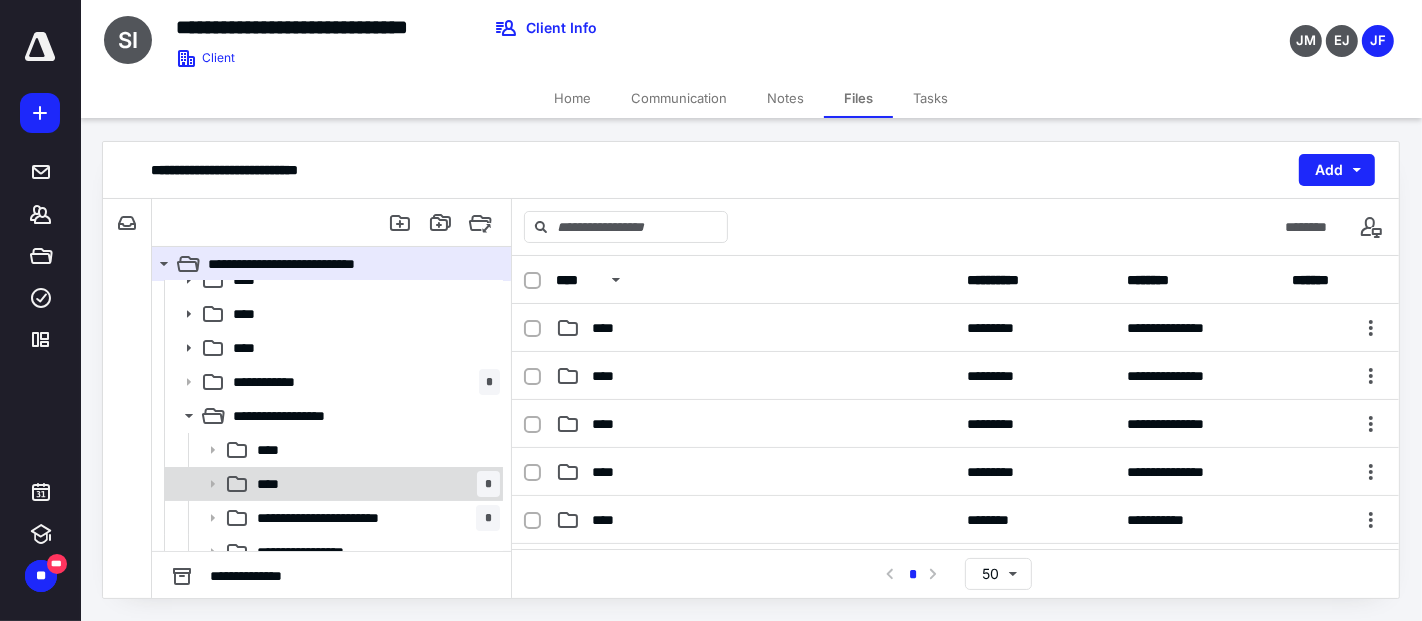 click on "**** *" at bounding box center [374, 484] 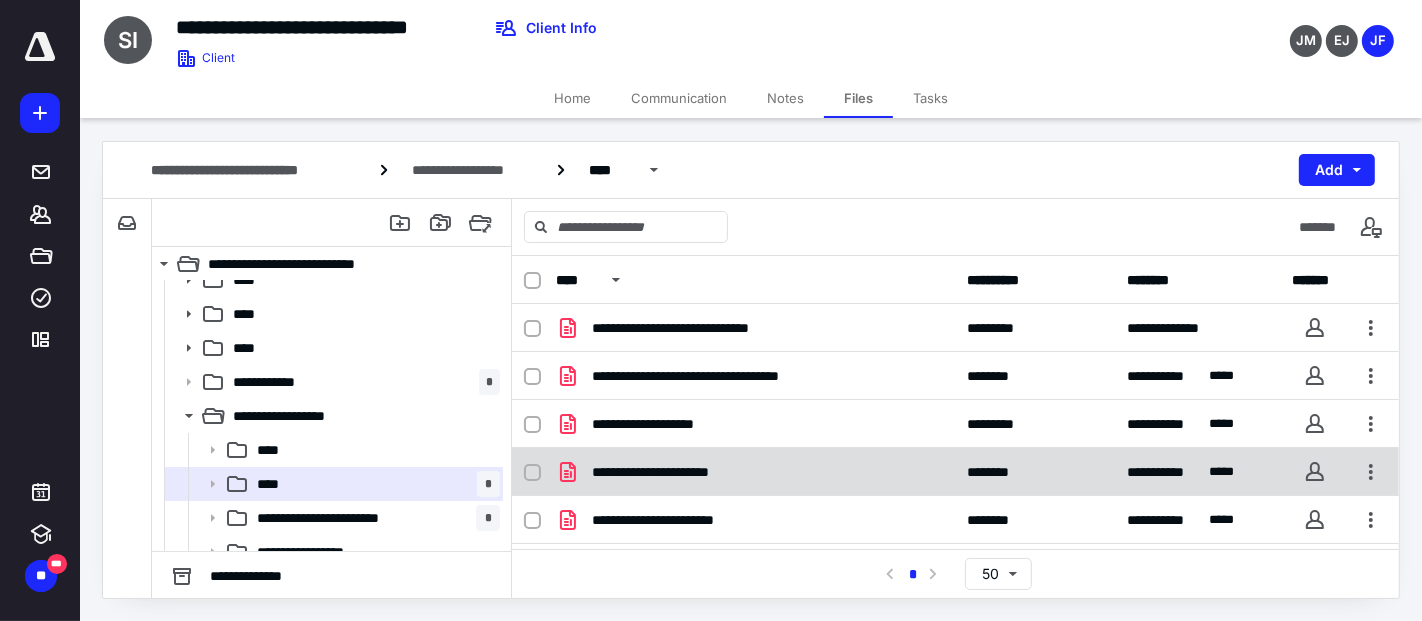 scroll, scrollTop: 53, scrollLeft: 0, axis: vertical 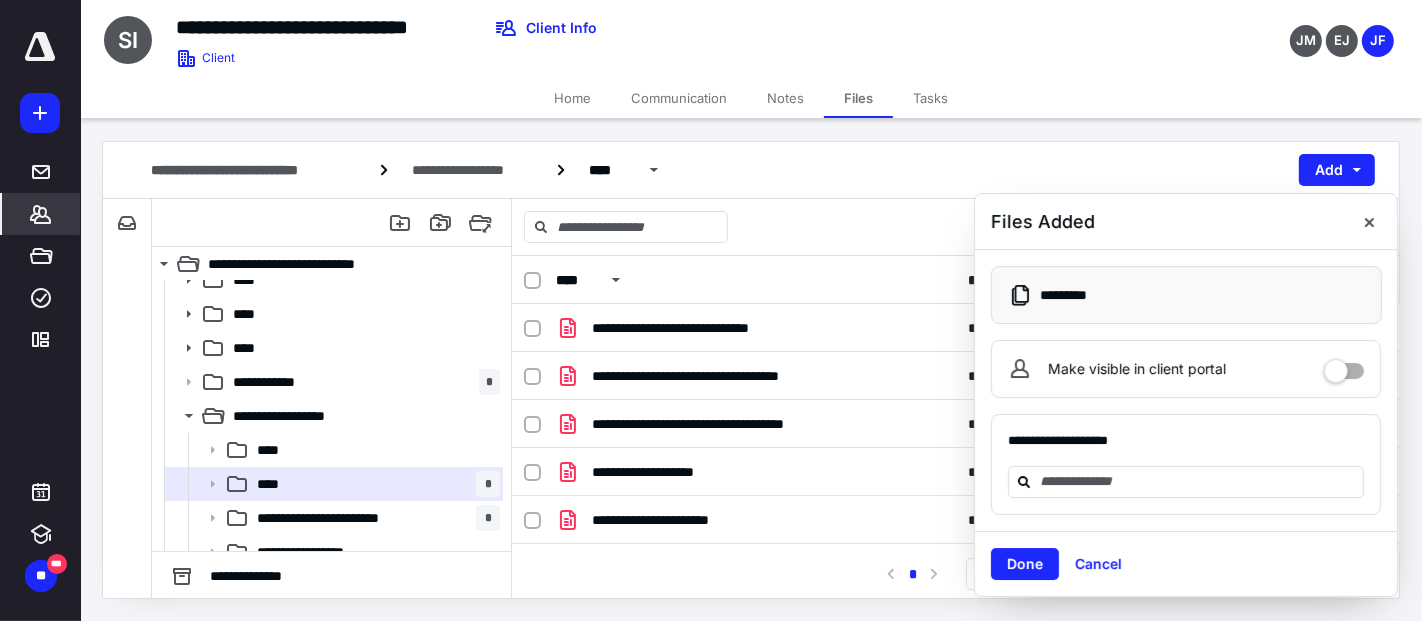 click 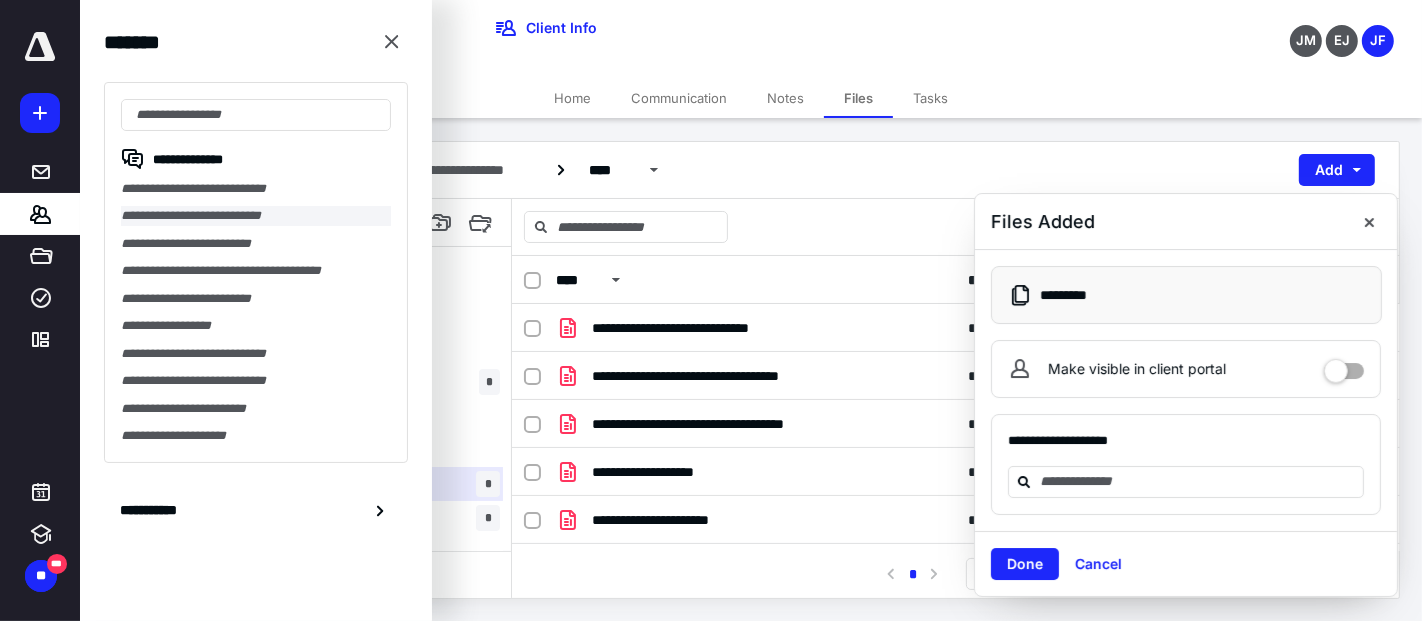 click on "**********" at bounding box center [256, 215] 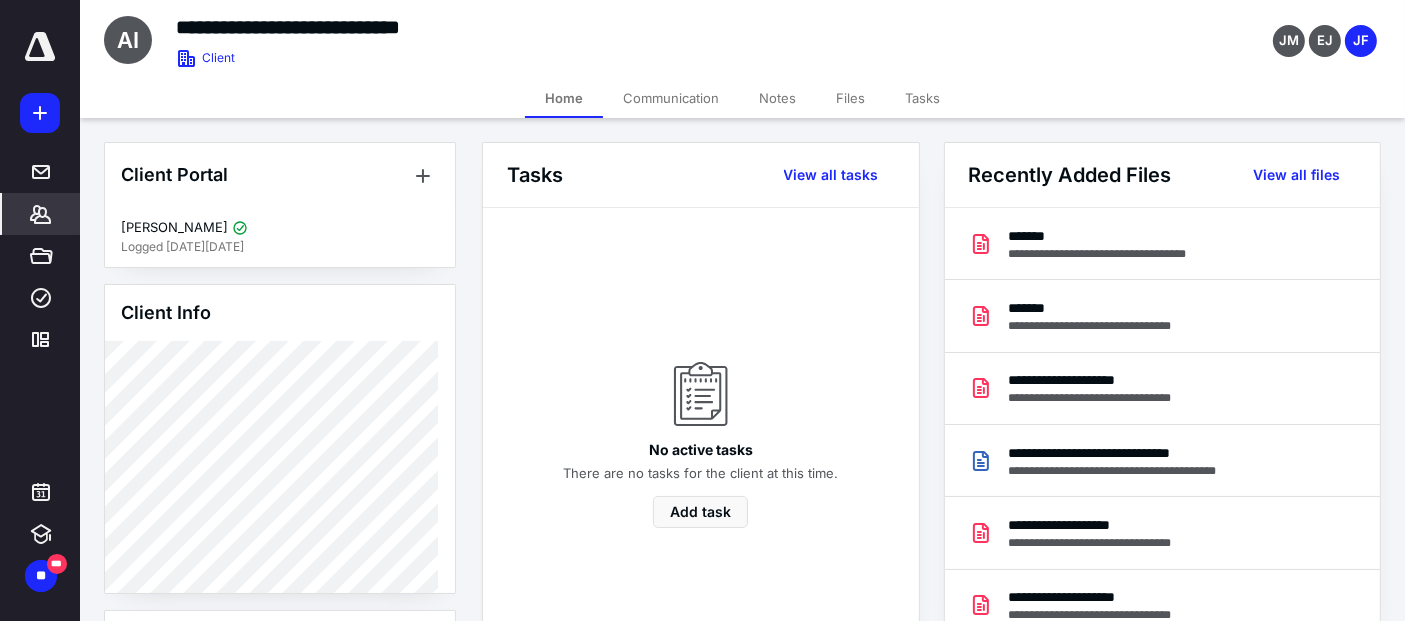 click on "Files" at bounding box center (850, 98) 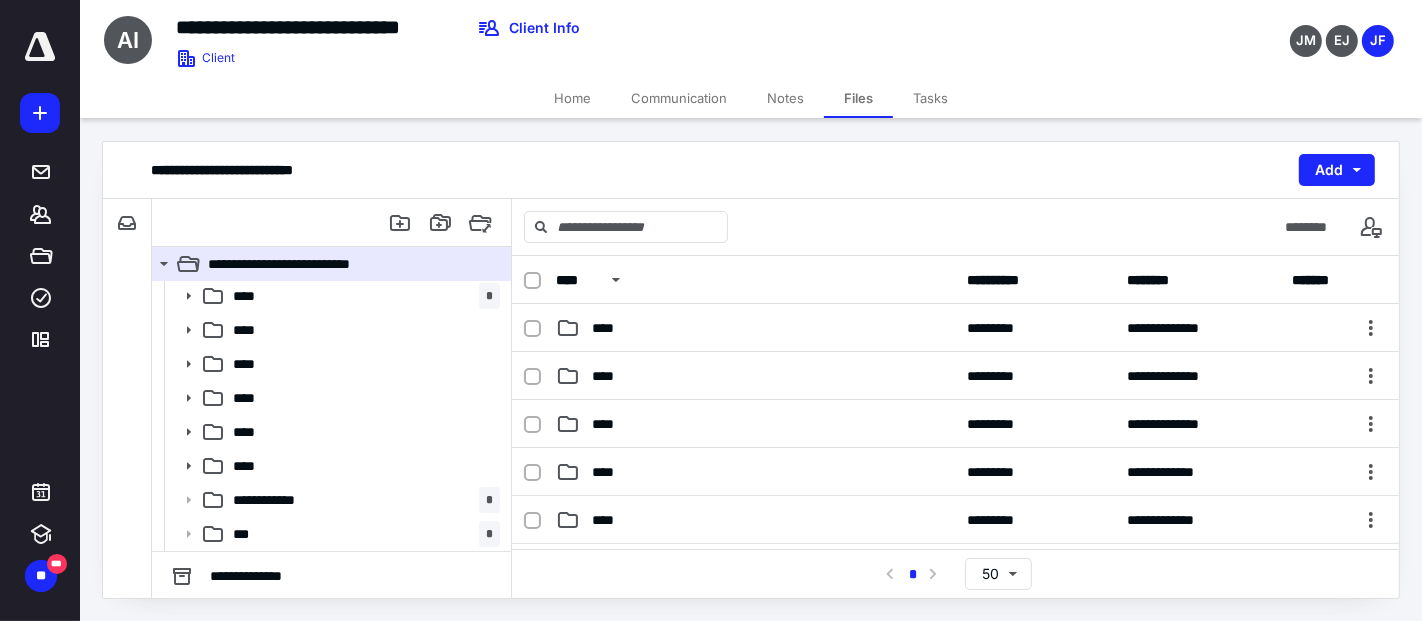 scroll, scrollTop: 222, scrollLeft: 0, axis: vertical 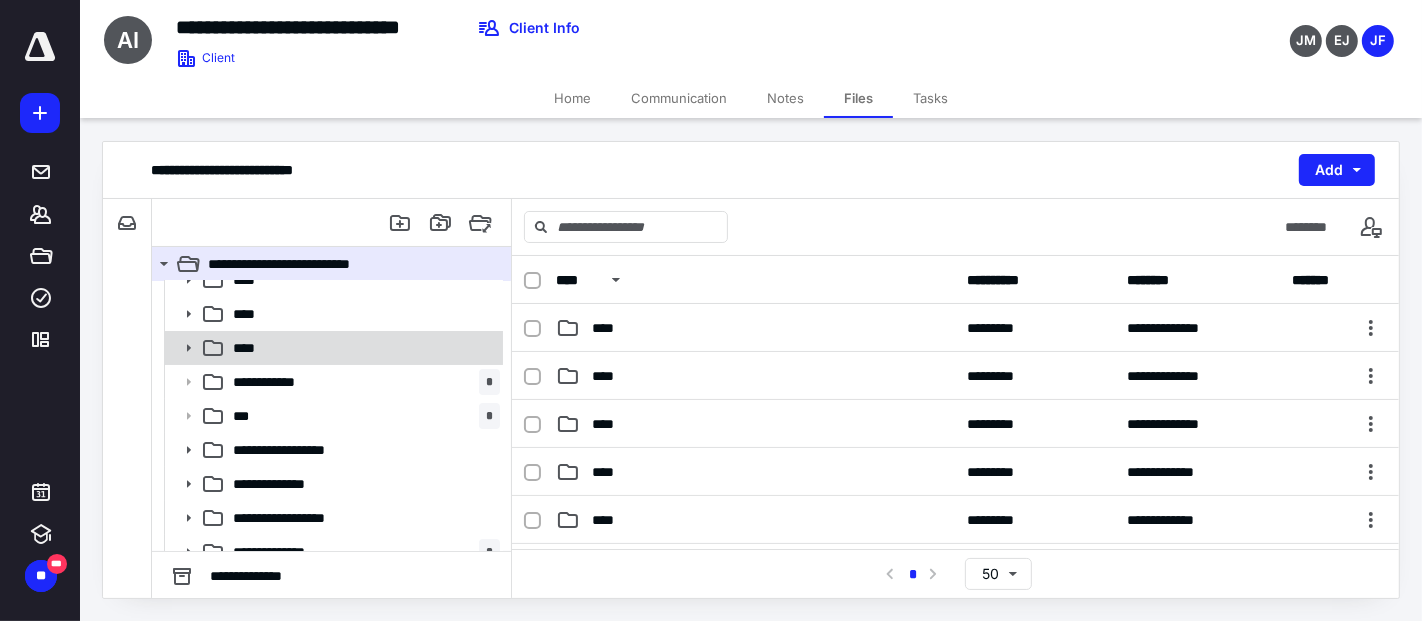 click 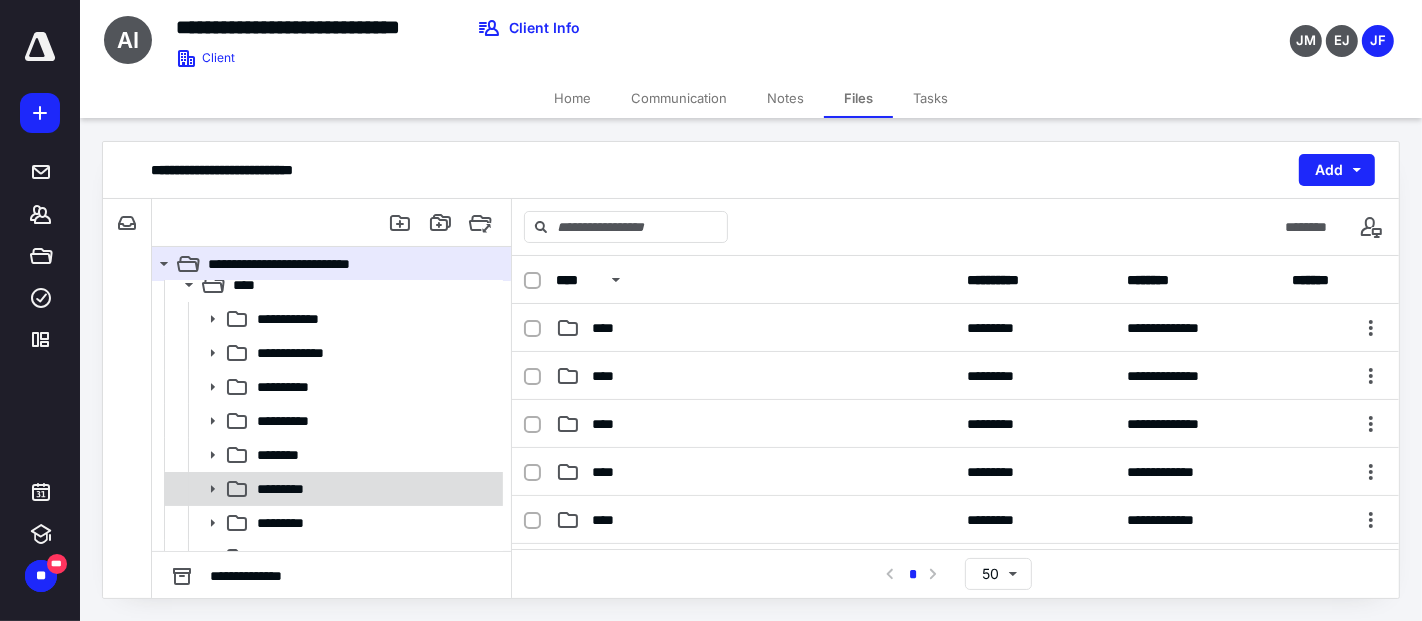 scroll, scrollTop: 333, scrollLeft: 0, axis: vertical 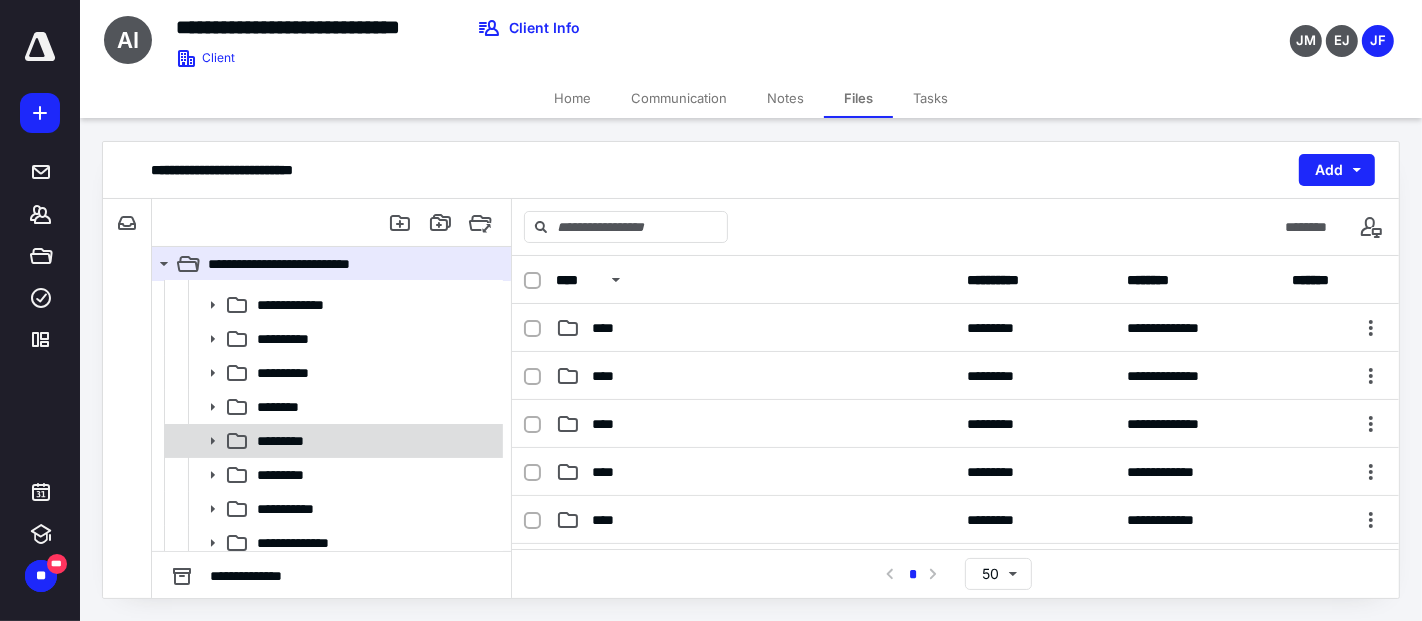 click 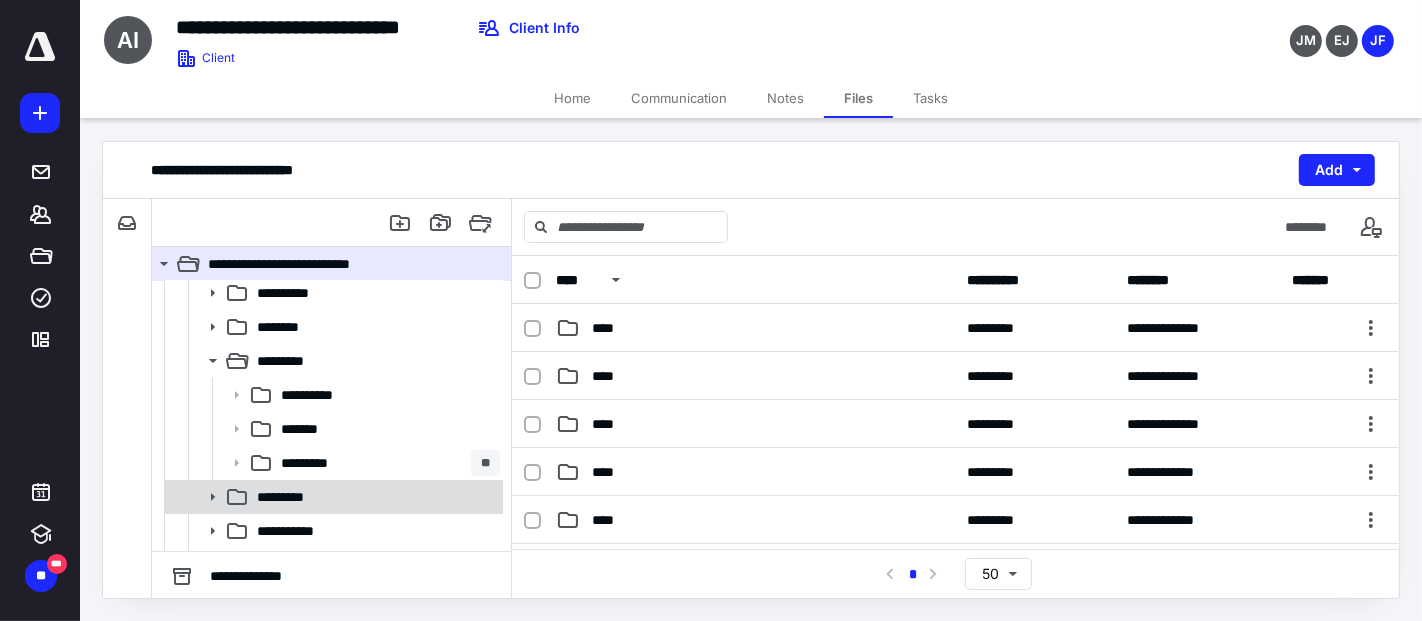scroll, scrollTop: 444, scrollLeft: 0, axis: vertical 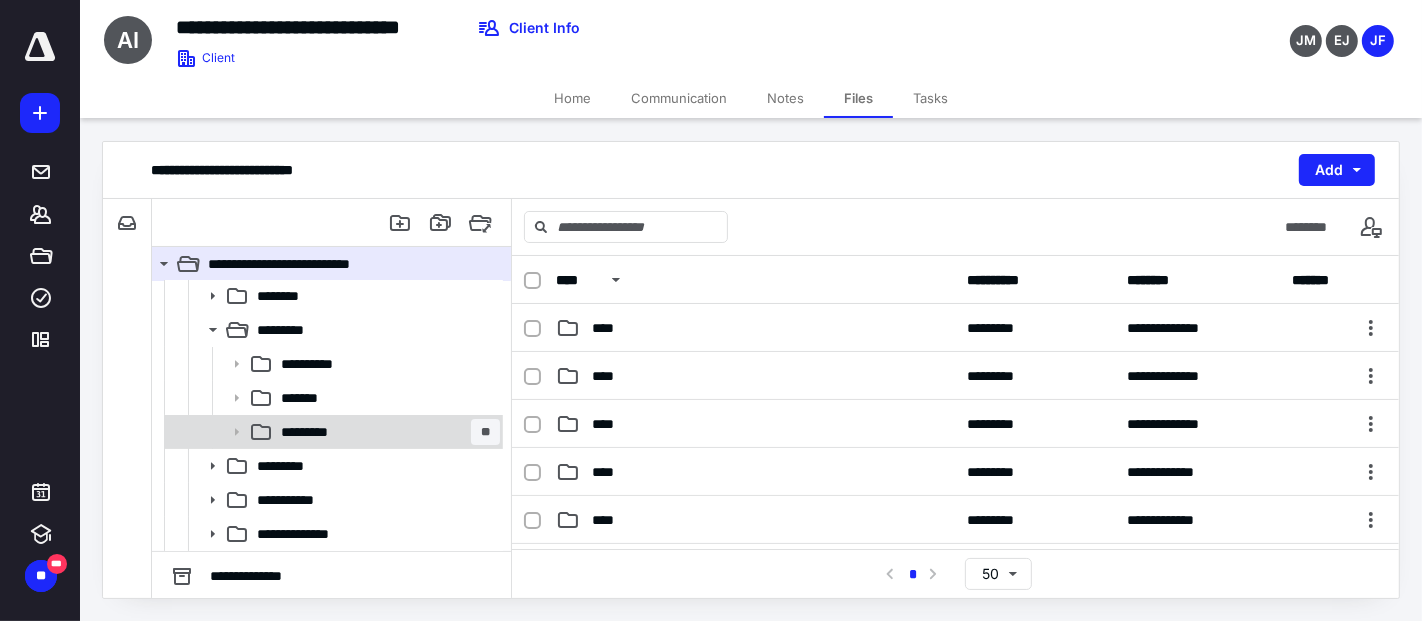 click on "*********" at bounding box center (317, 432) 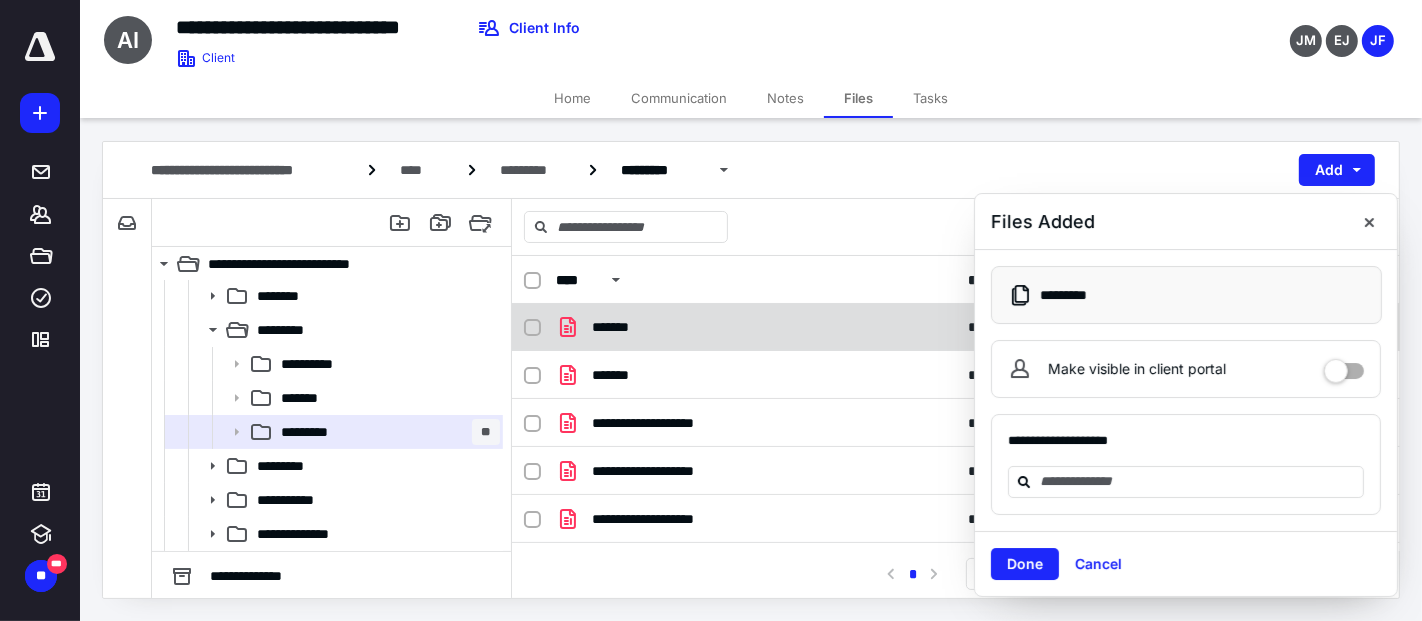 scroll, scrollTop: 268, scrollLeft: 0, axis: vertical 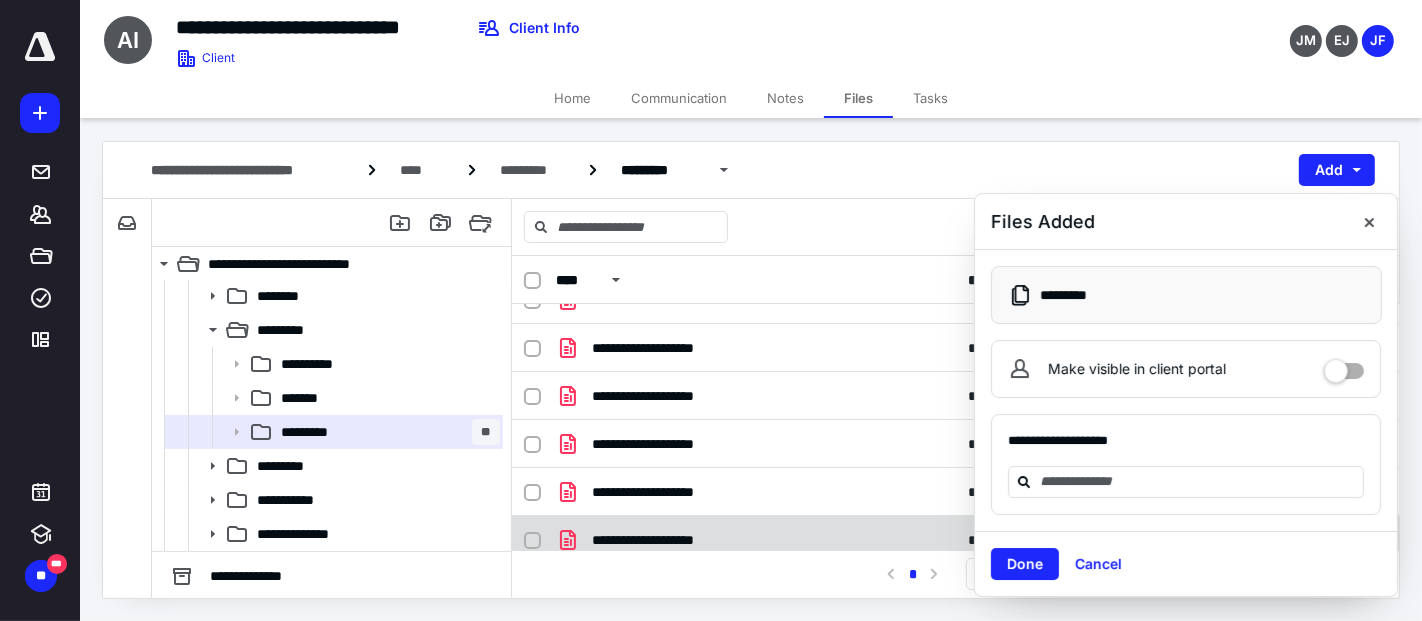 checkbox on "true" 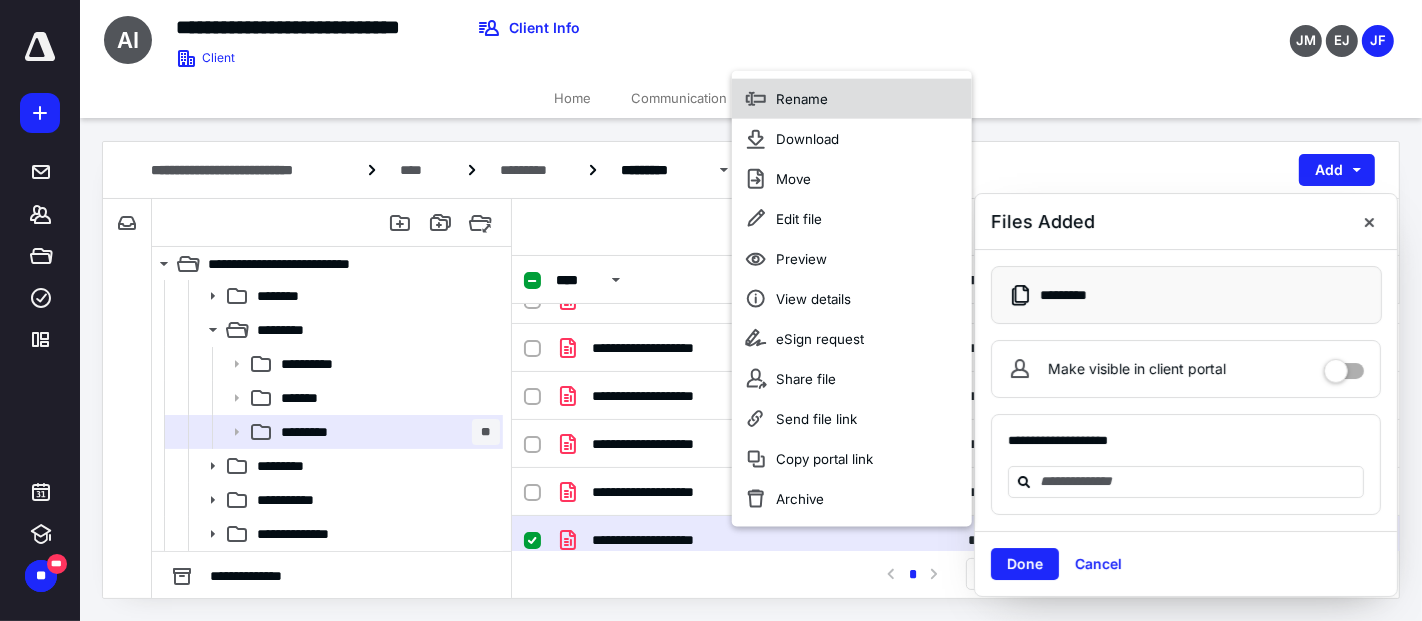 click on "Rename" at bounding box center [852, 99] 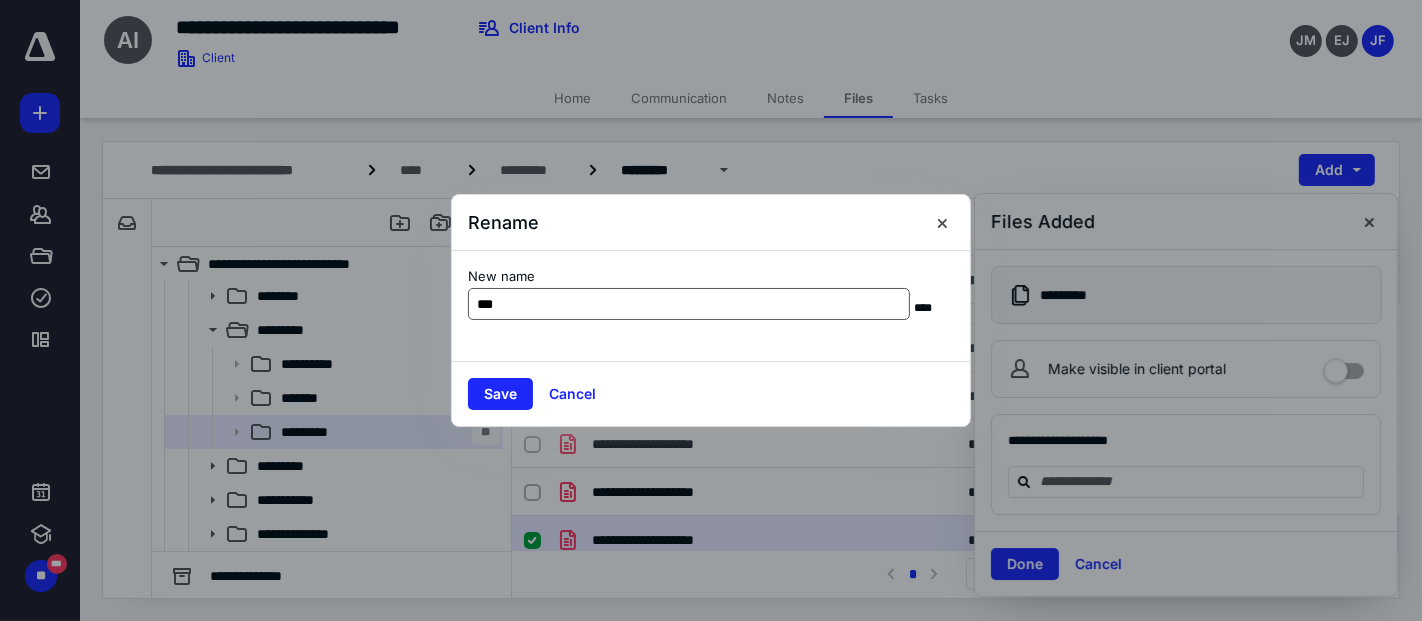 type on "**********" 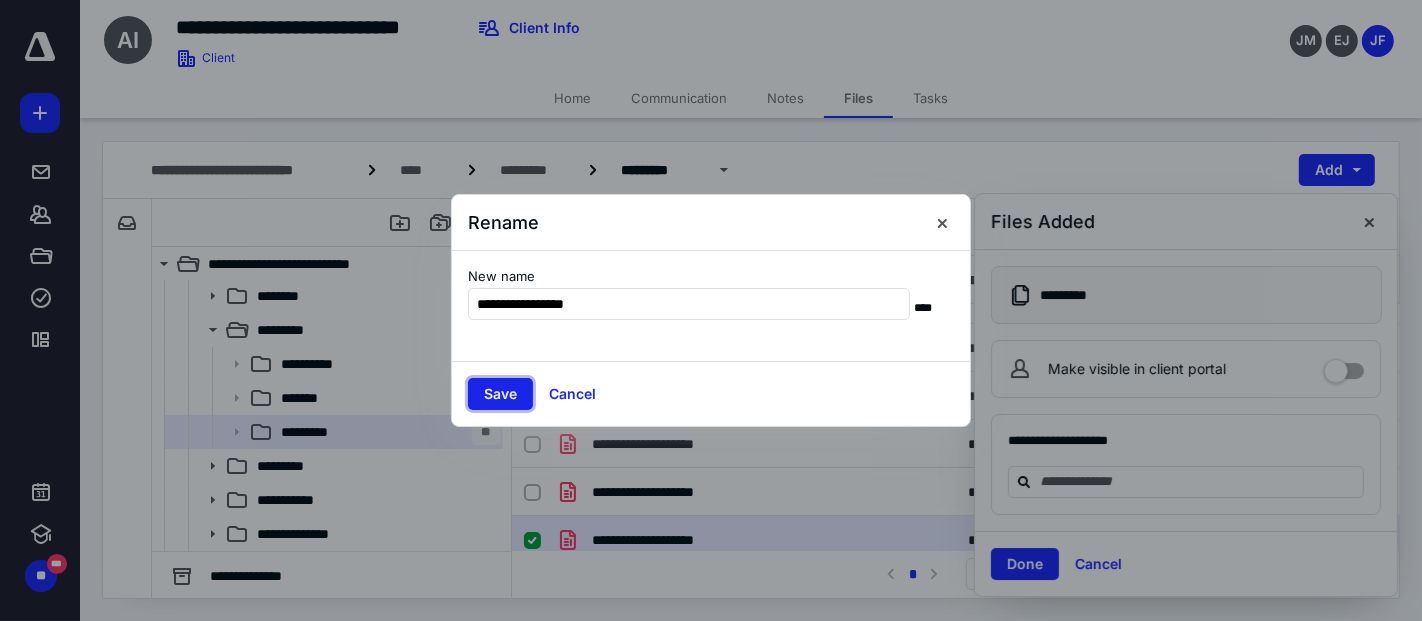 click on "Save" at bounding box center (500, 394) 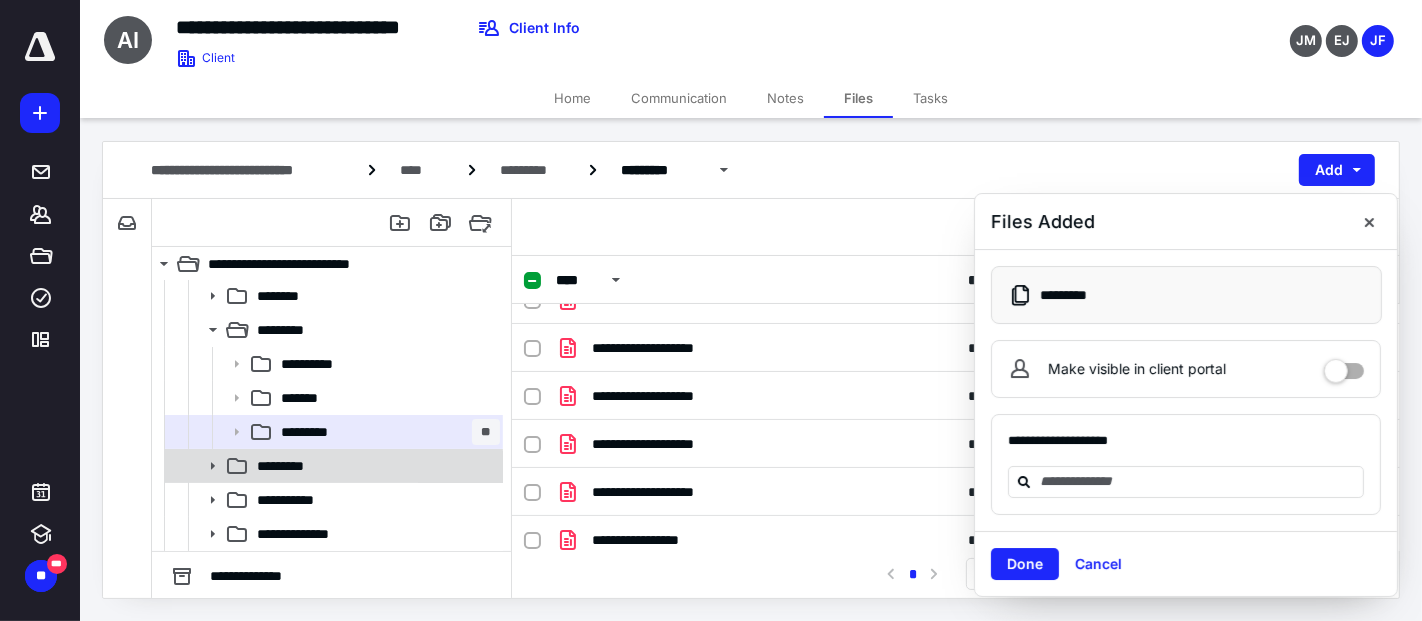 click 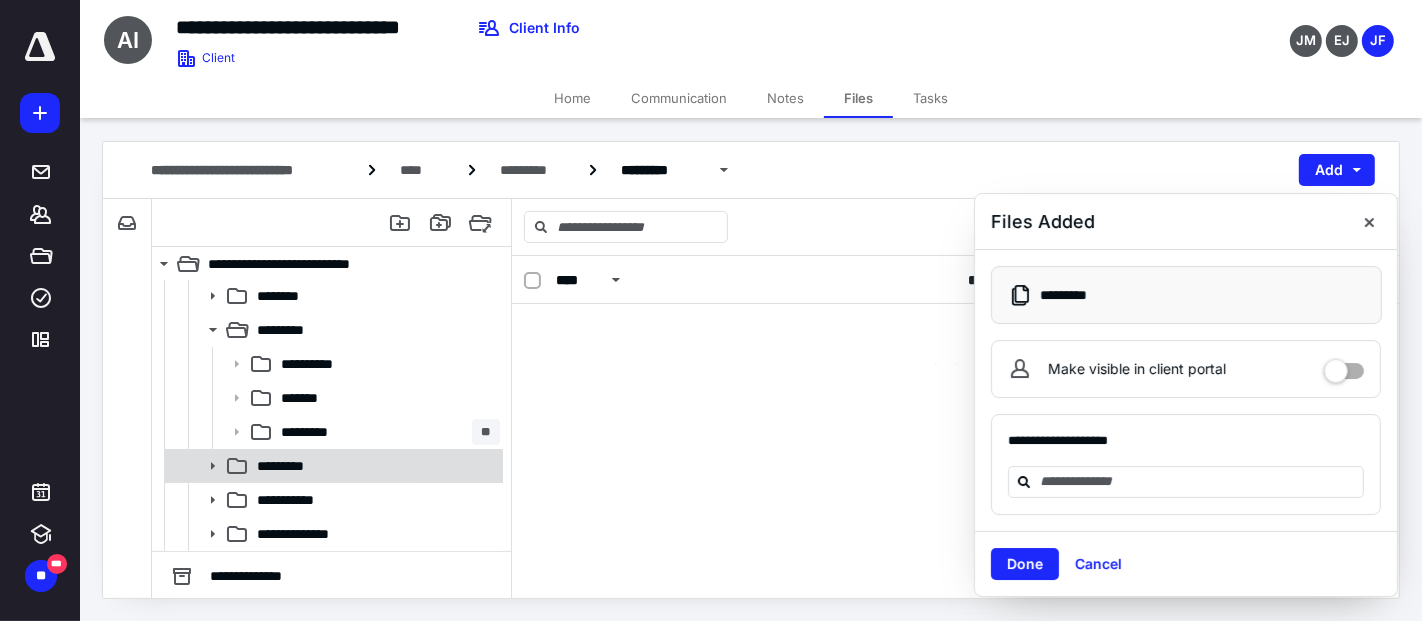 scroll, scrollTop: 0, scrollLeft: 0, axis: both 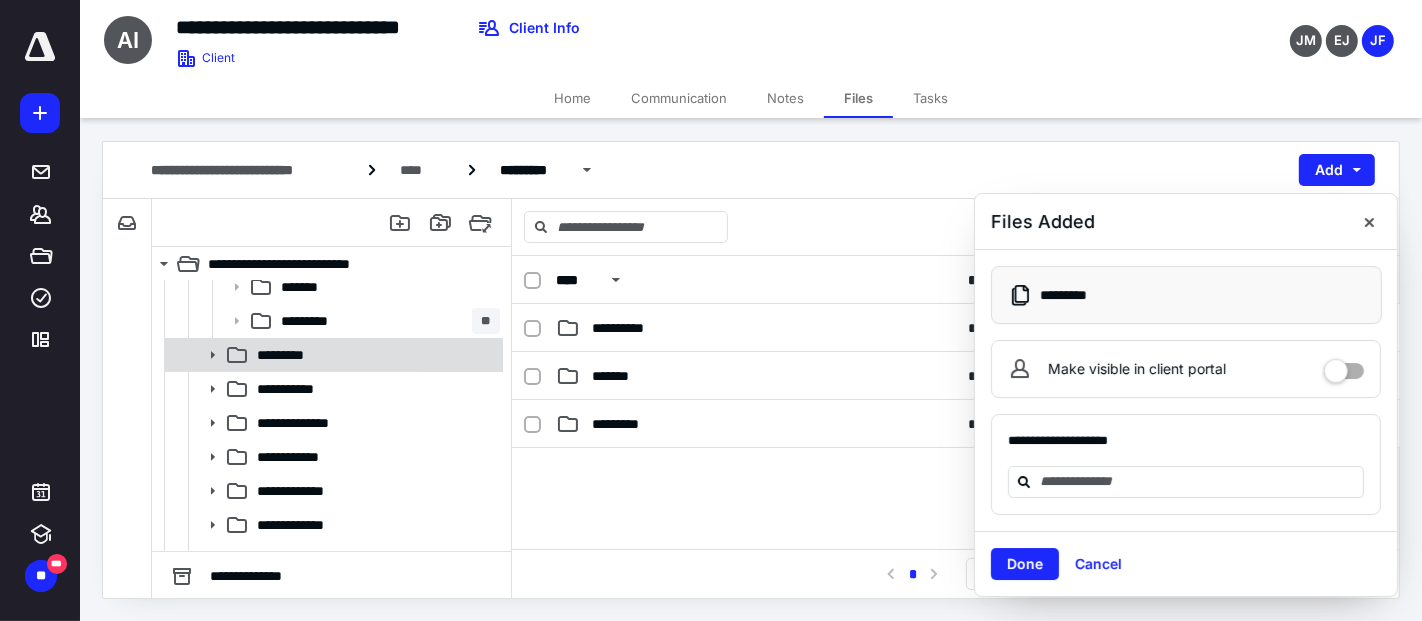 click 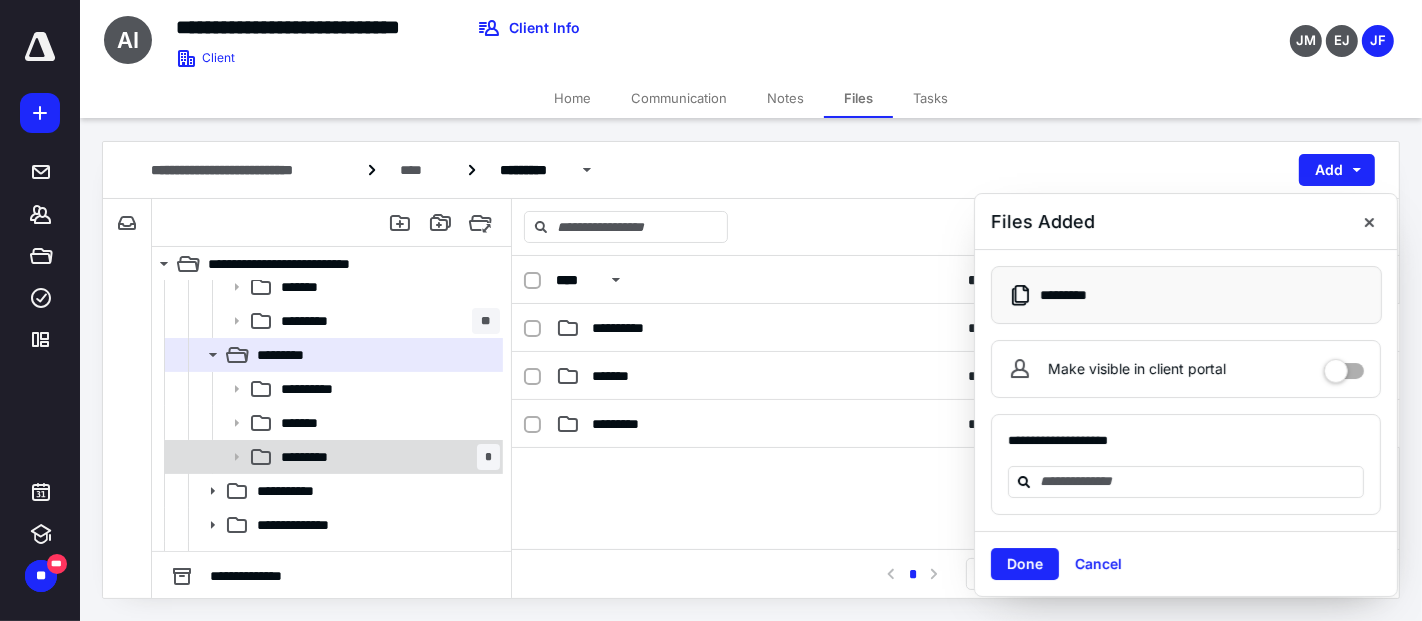 click on "*********" at bounding box center (317, 457) 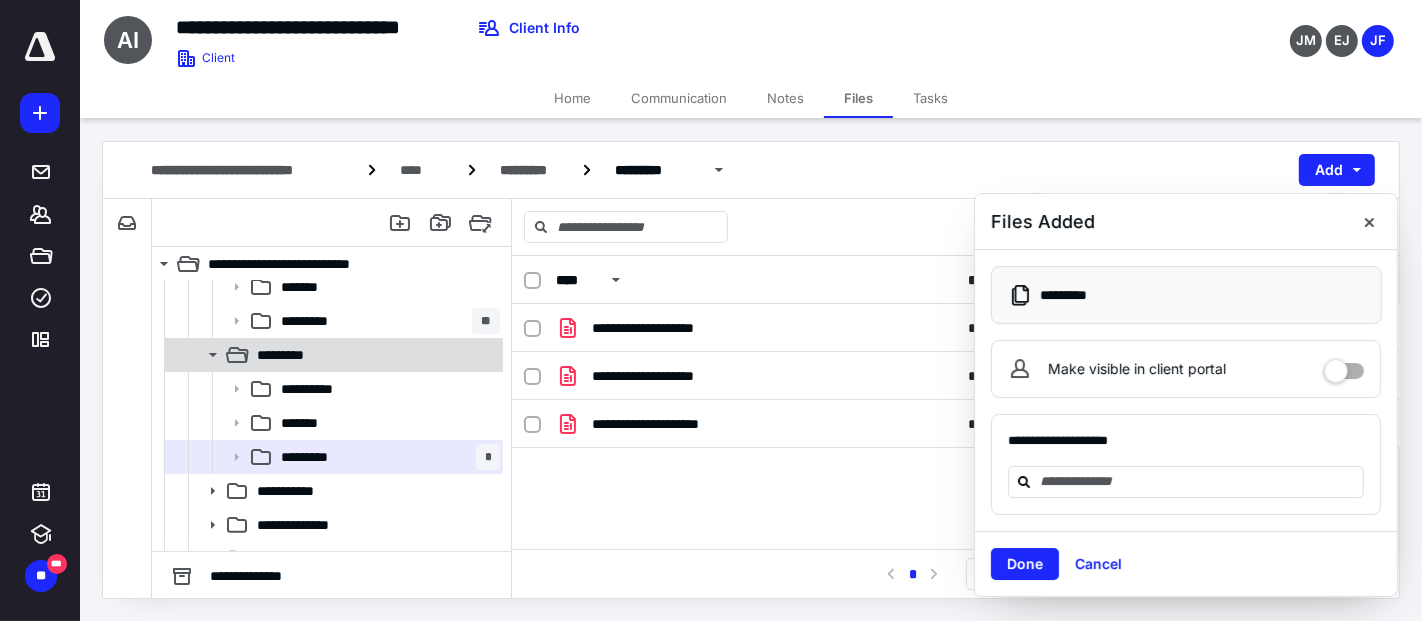 drag, startPoint x: 346, startPoint y: 321, endPoint x: 463, endPoint y: 356, distance: 122.12289 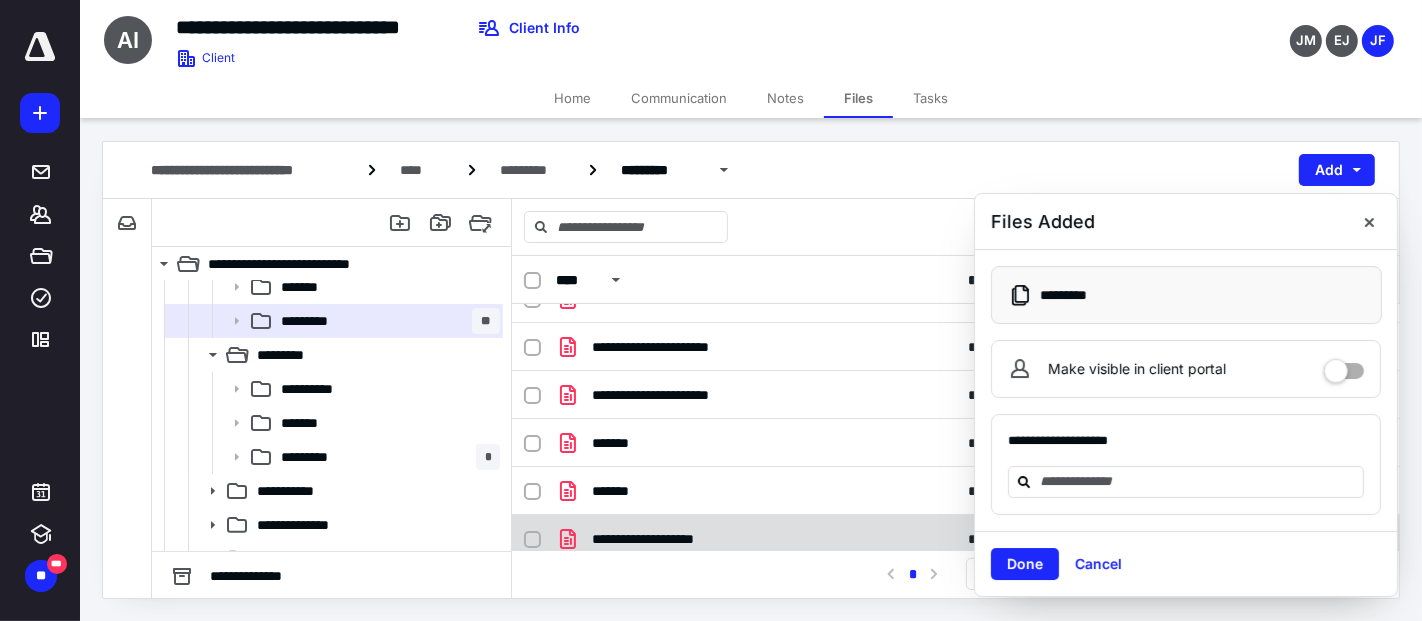 scroll, scrollTop: 111, scrollLeft: 0, axis: vertical 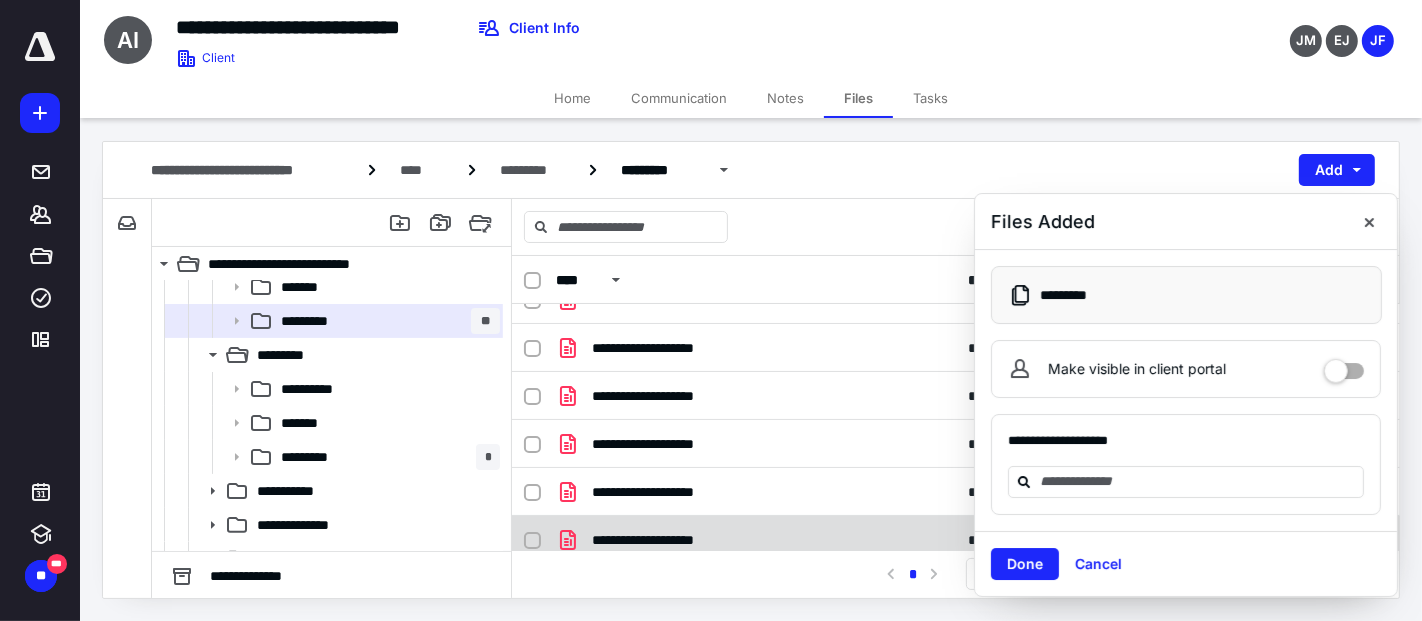 checkbox on "true" 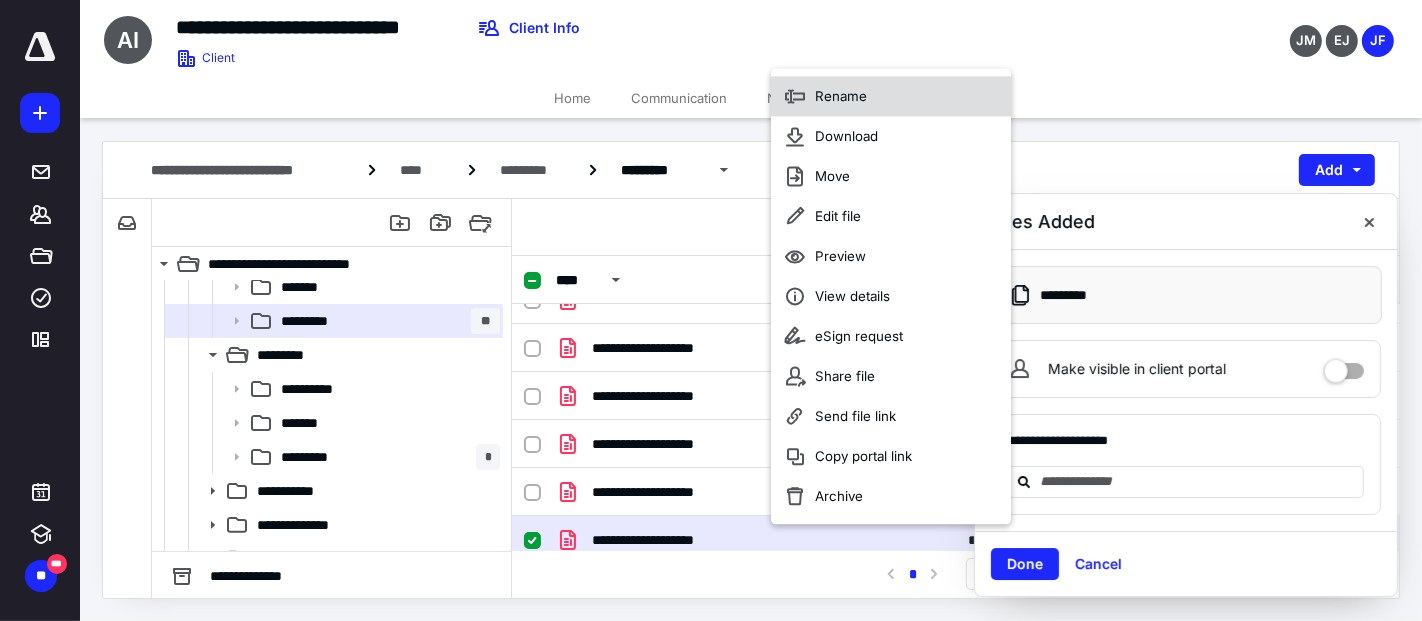 click on "Rename" at bounding box center [891, 97] 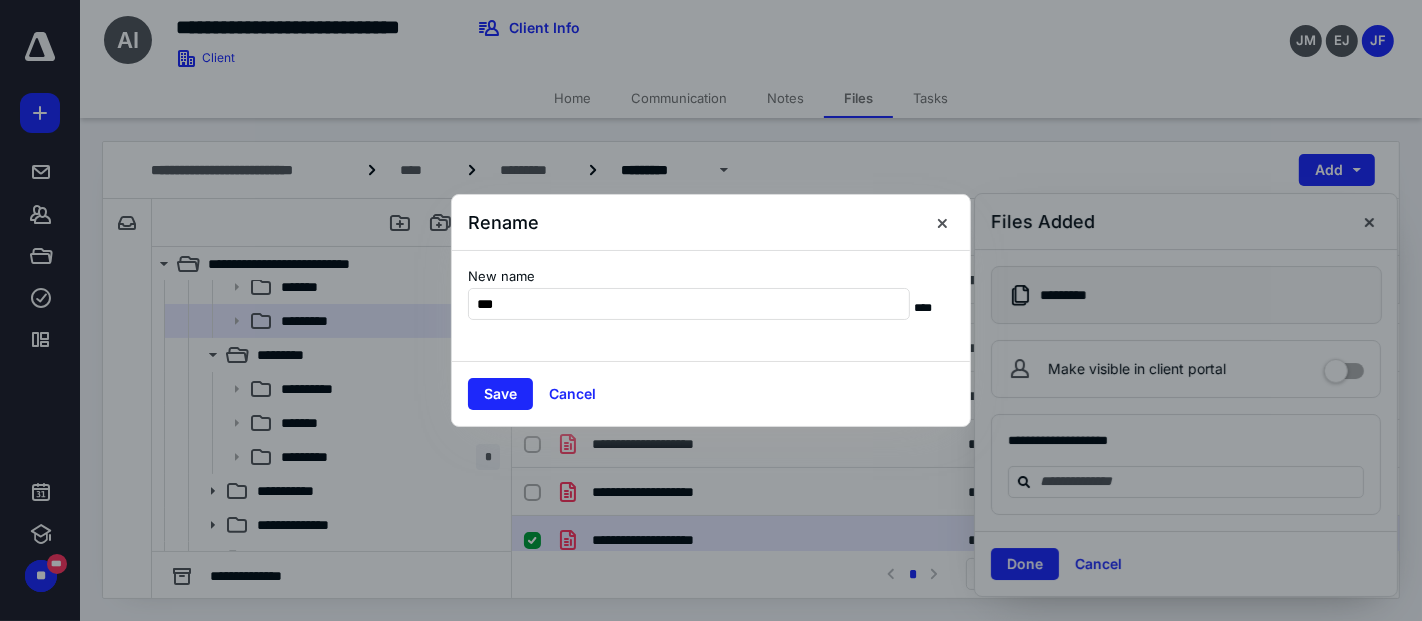type on "***" 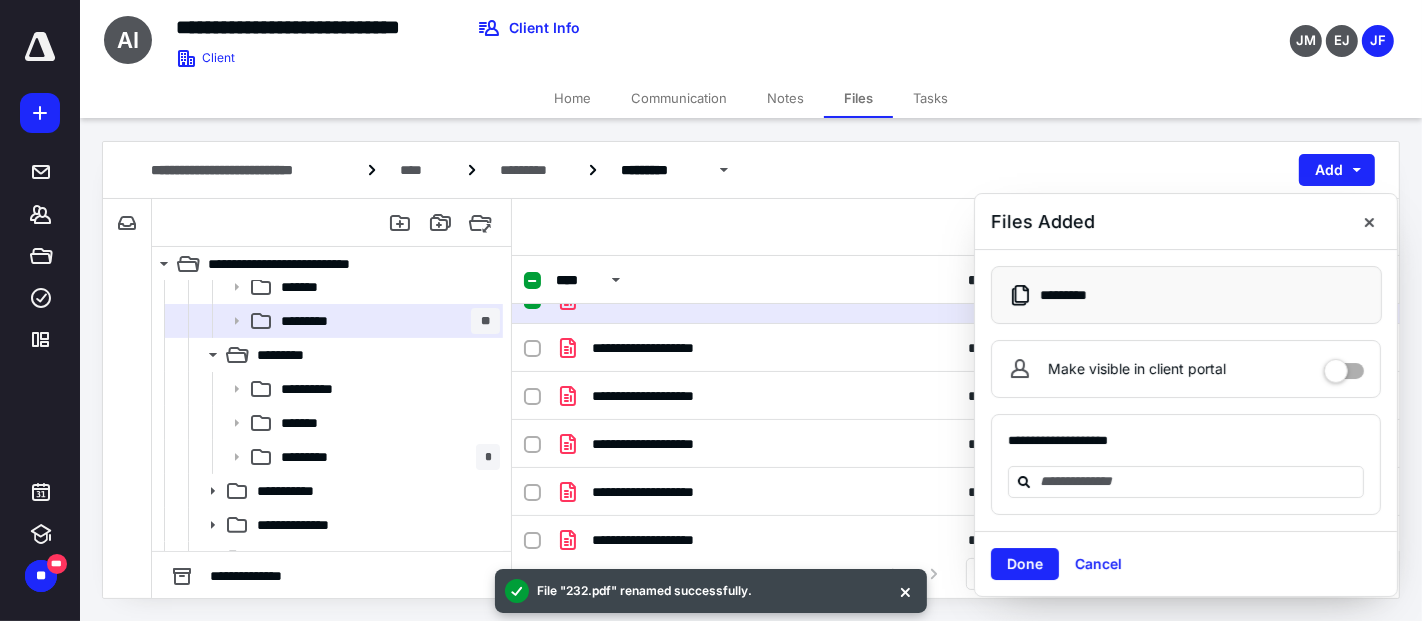 scroll, scrollTop: 30, scrollLeft: 0, axis: vertical 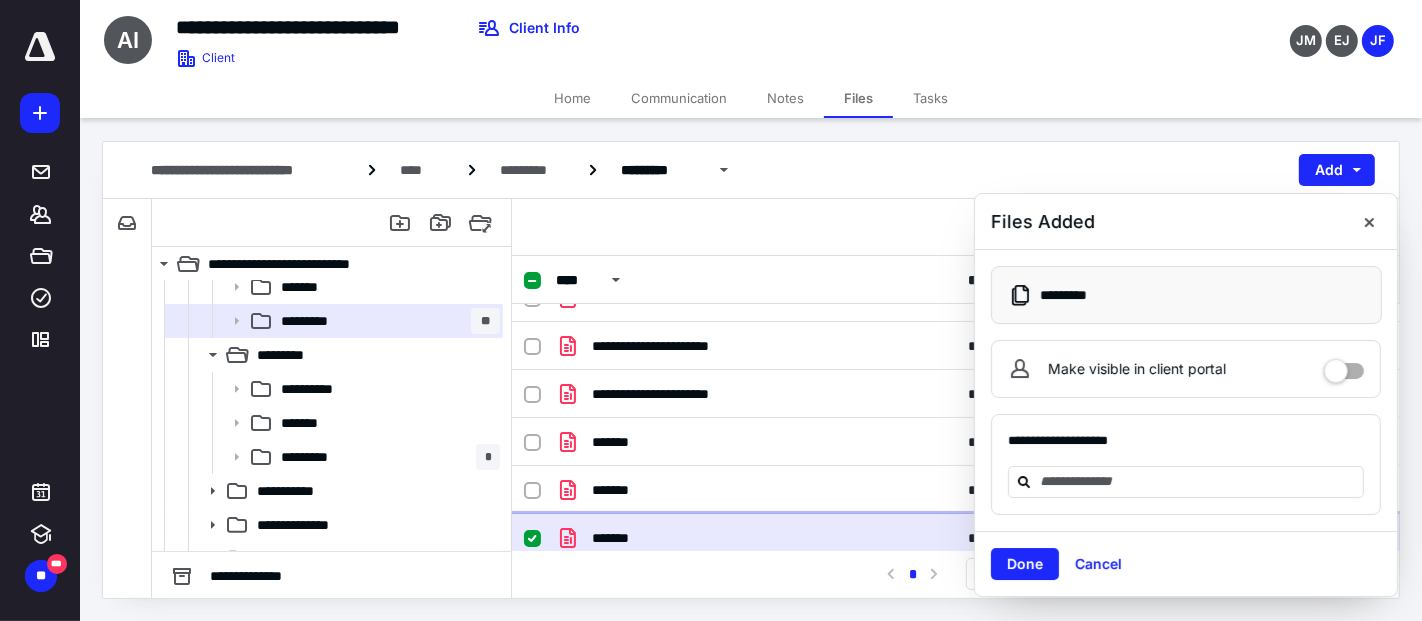 click on "*******" at bounding box center [618, 538] 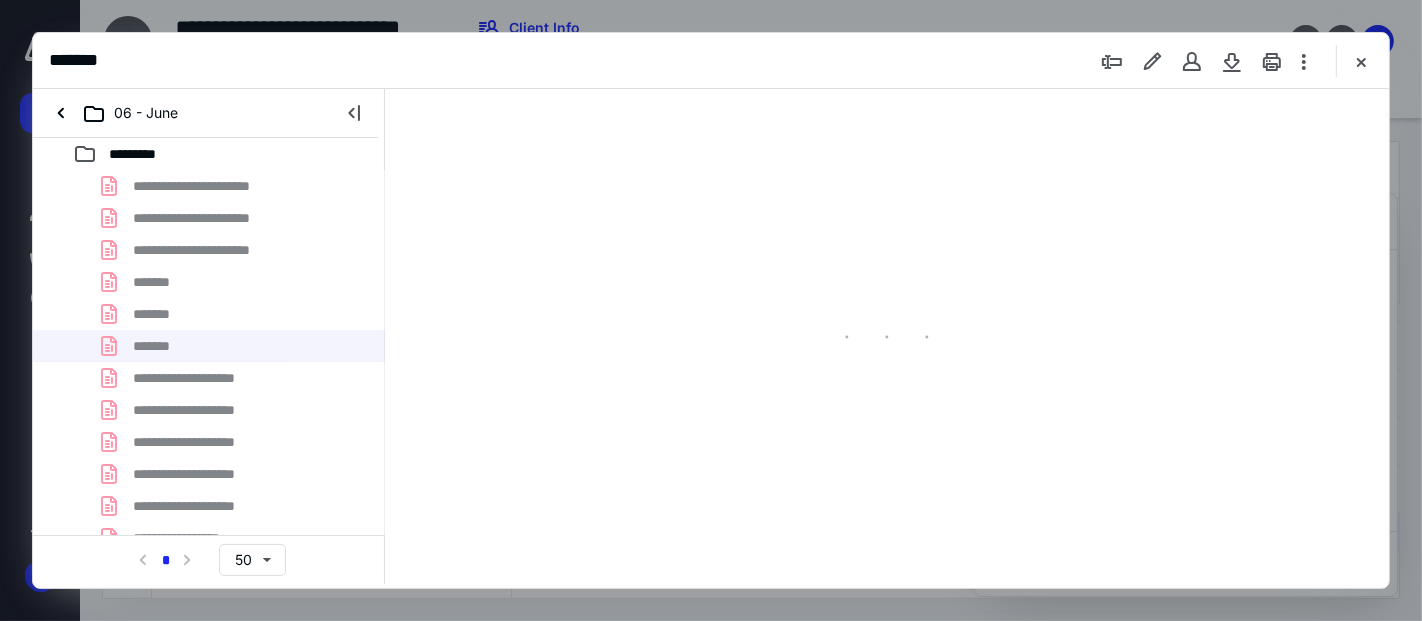 scroll, scrollTop: 0, scrollLeft: 0, axis: both 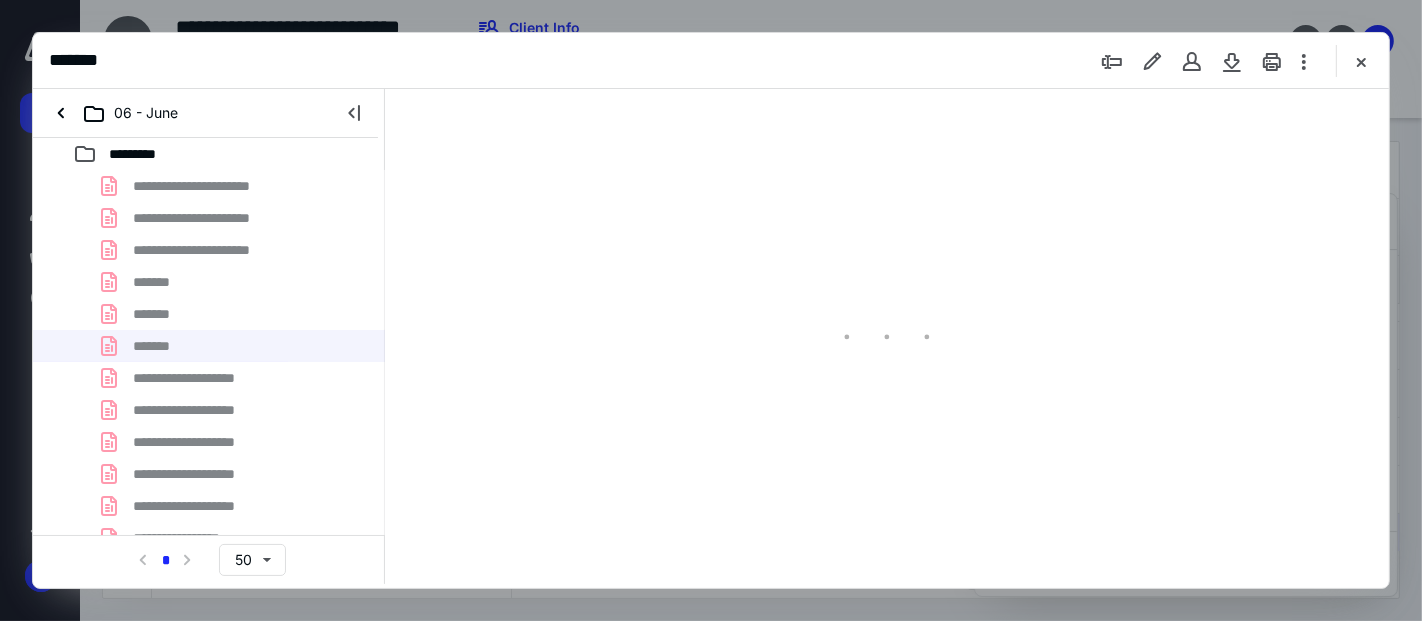 type on "55" 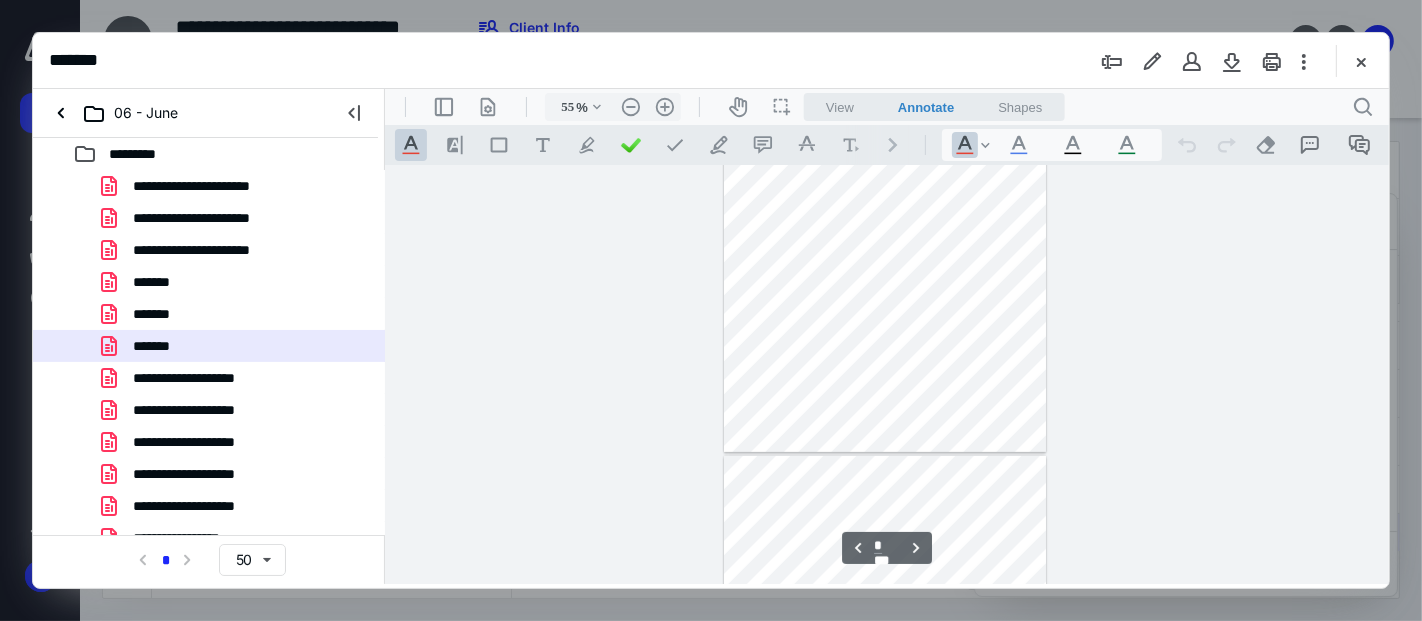 type on "*" 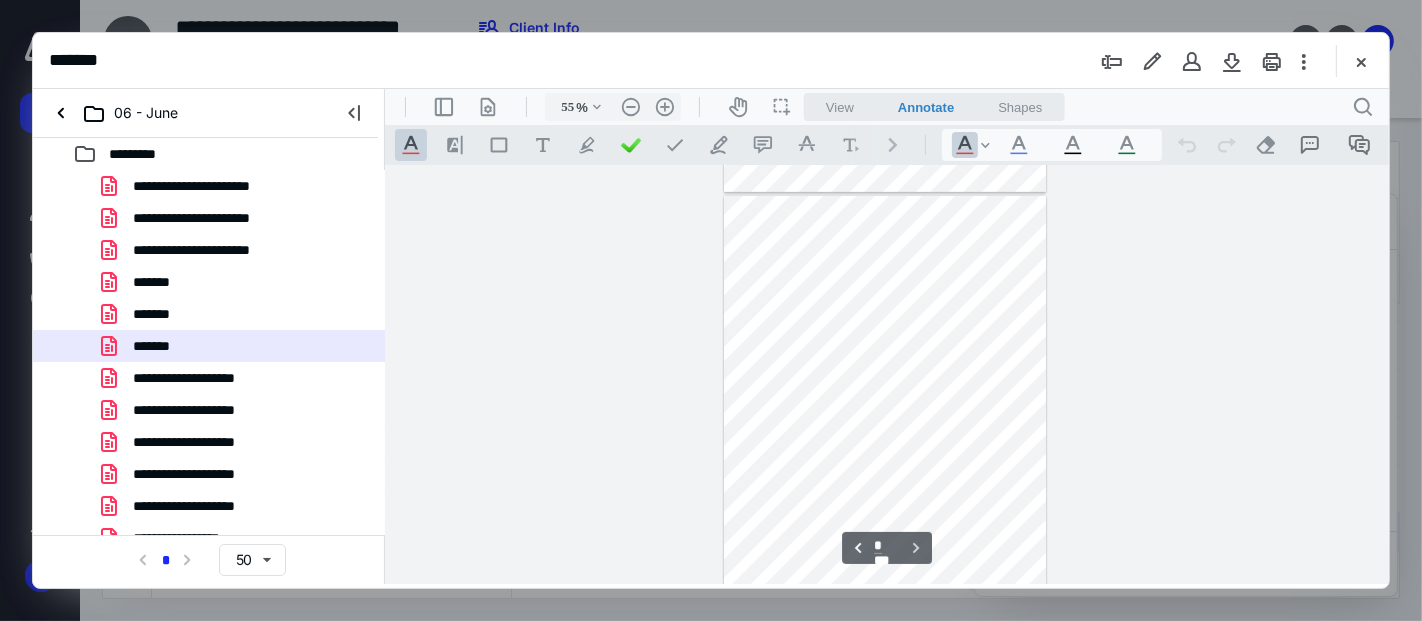 scroll, scrollTop: 820, scrollLeft: 0, axis: vertical 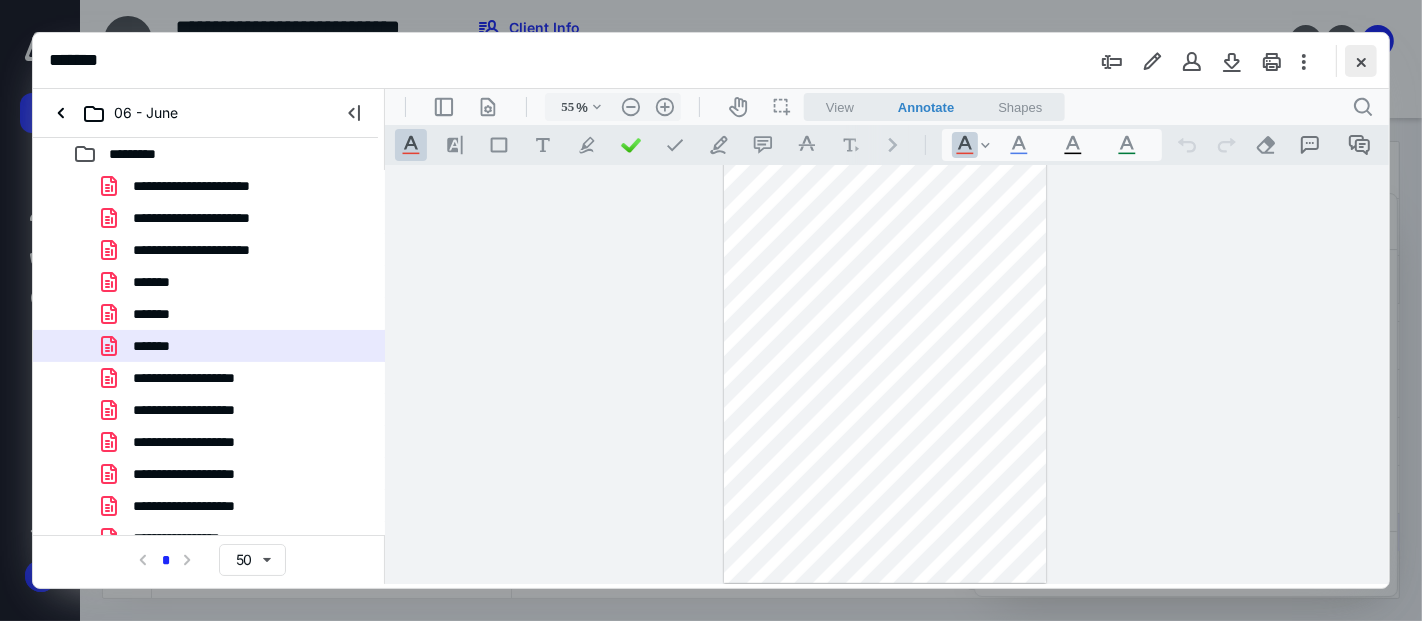 drag, startPoint x: 1384, startPoint y: 58, endPoint x: 1360, endPoint y: 57, distance: 24.020824 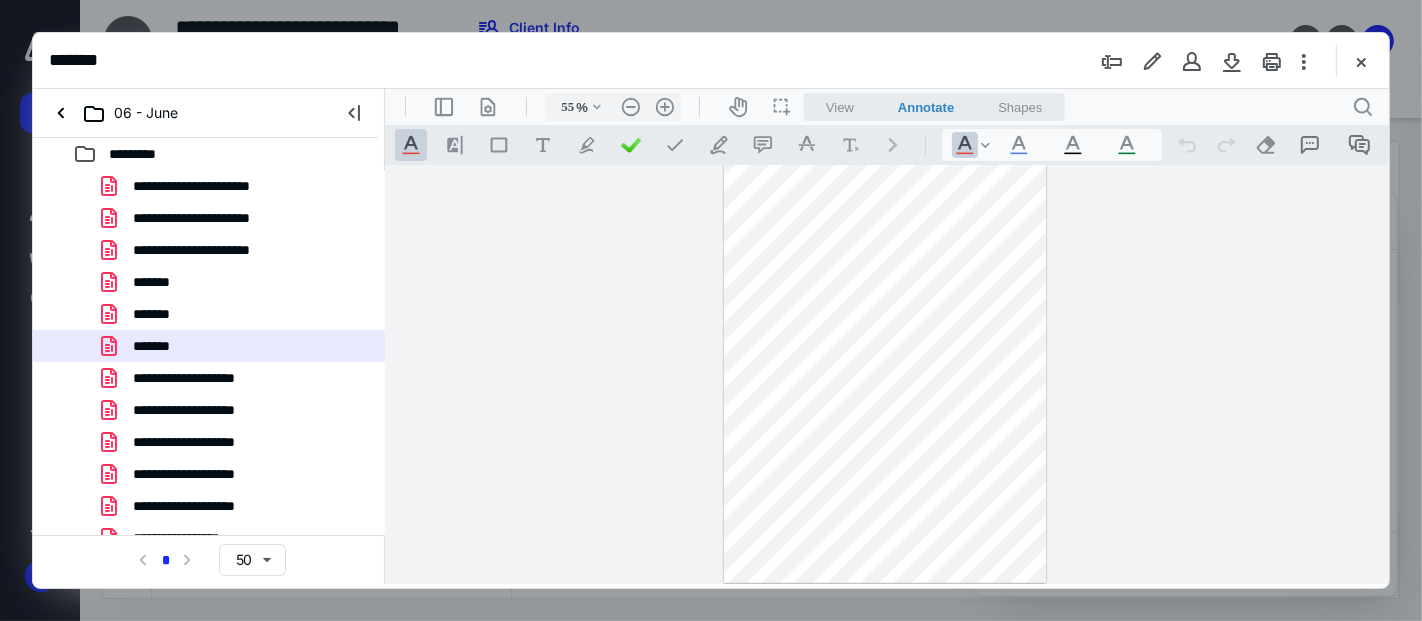 click at bounding box center (1361, 61) 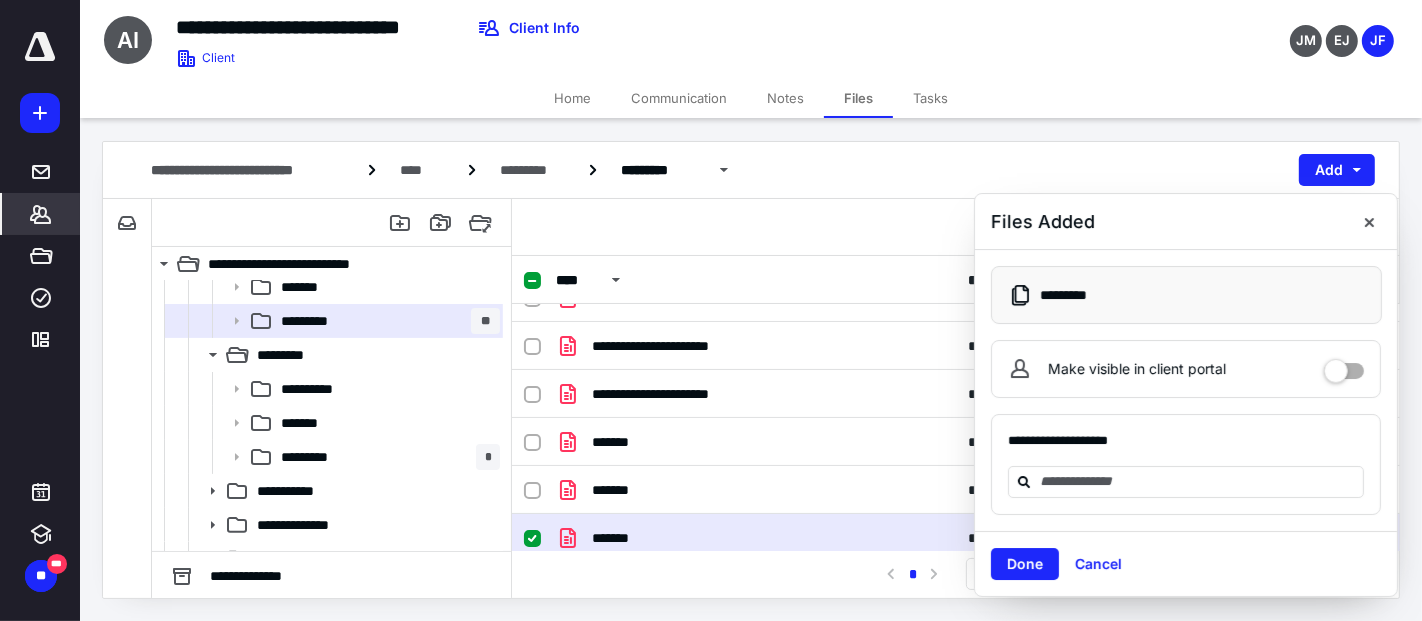 click on "*******" at bounding box center (41, 214) 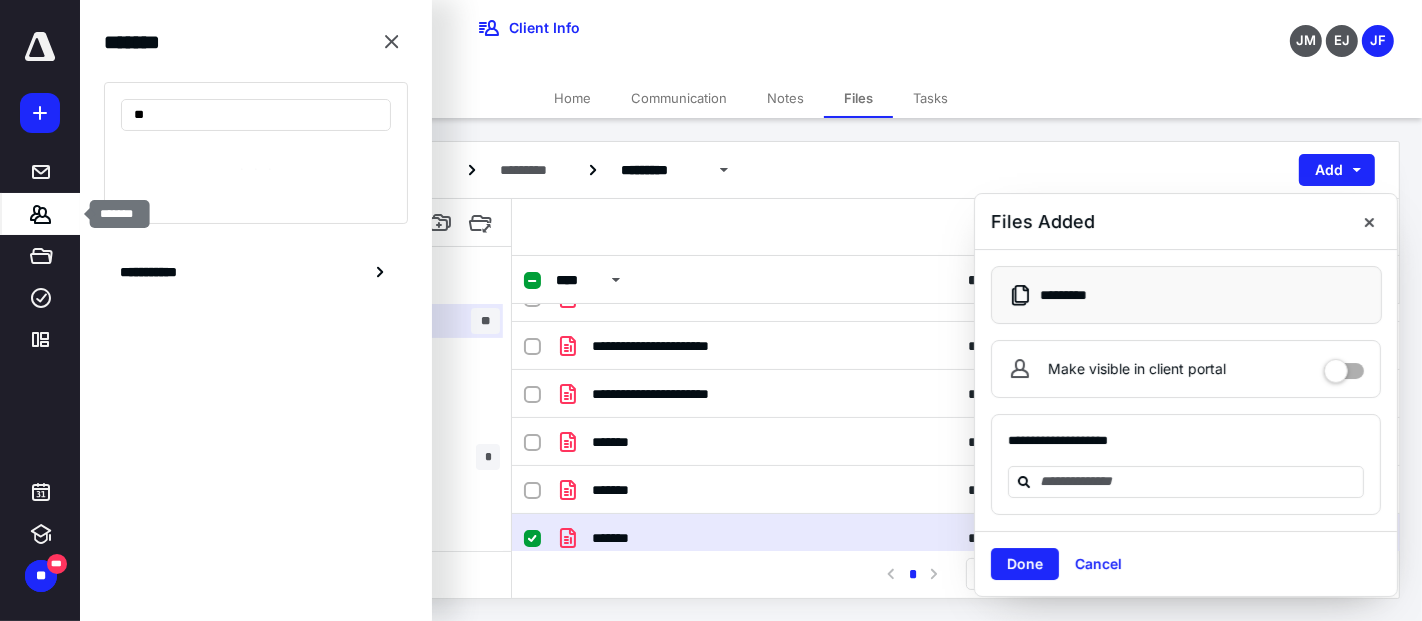 type on "*" 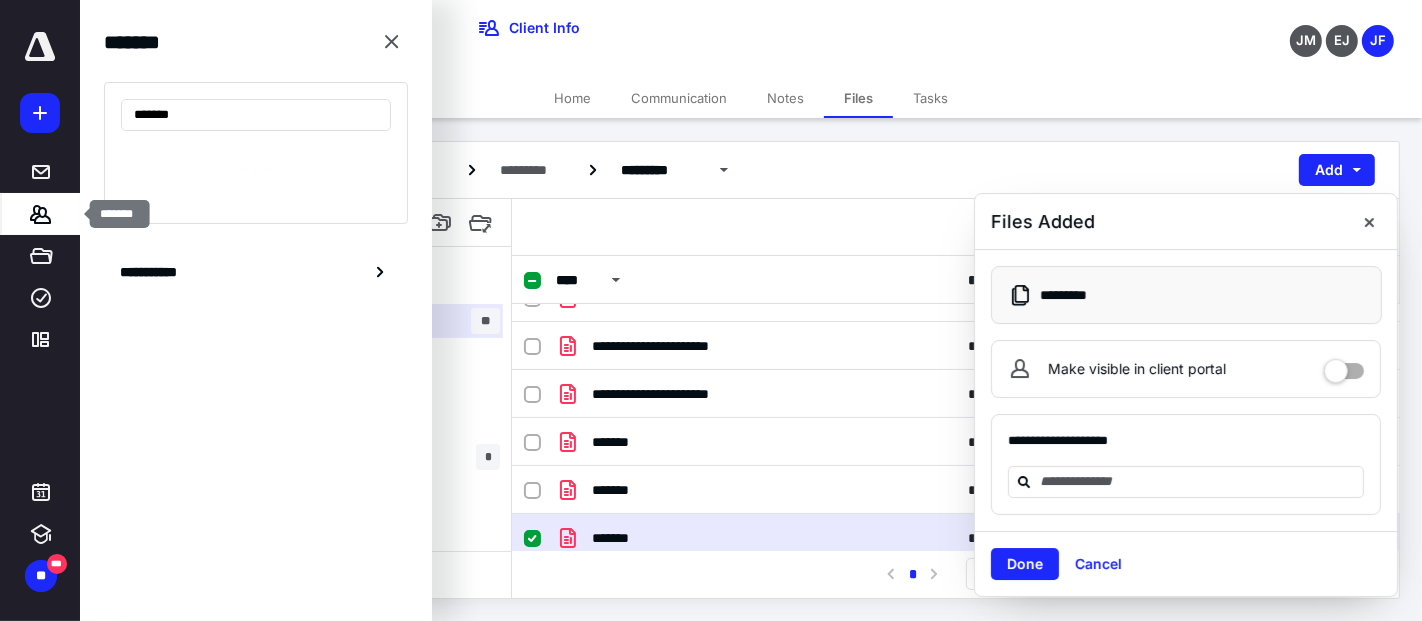 type on "*******" 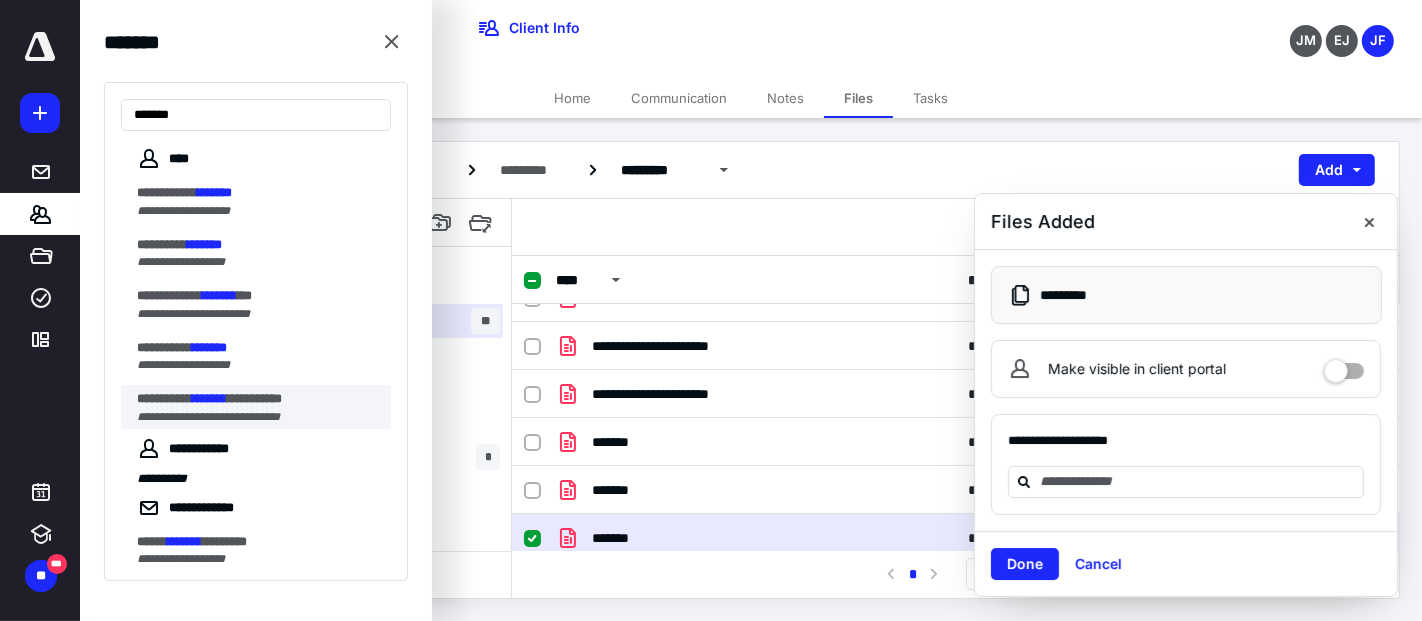 click on "**********" at bounding box center [254, 398] 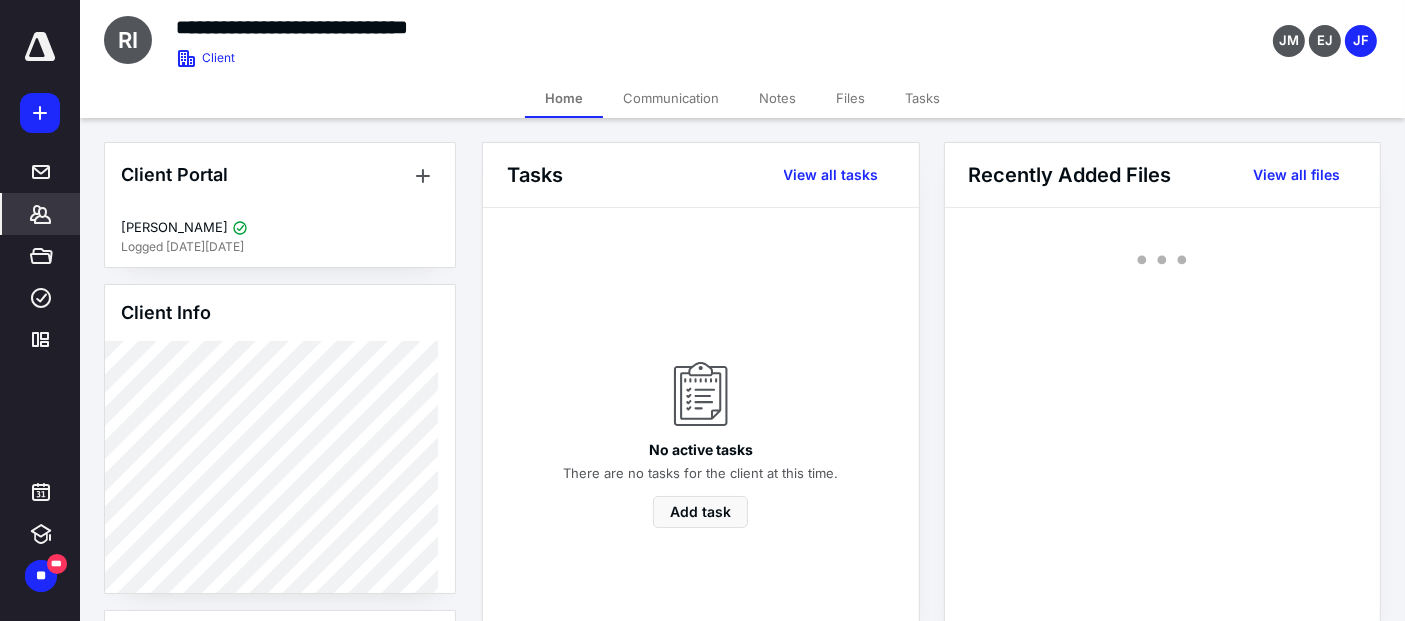 click on "Files" at bounding box center (850, 98) 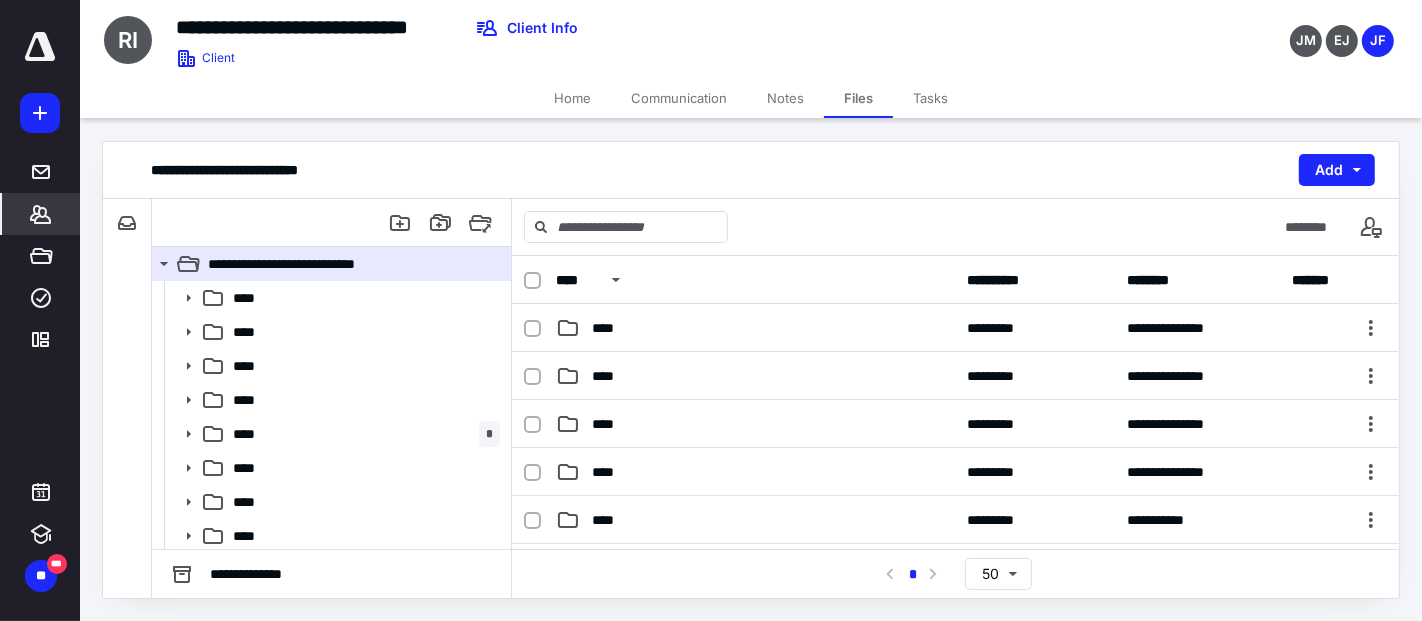 click on "*******" at bounding box center [41, 214] 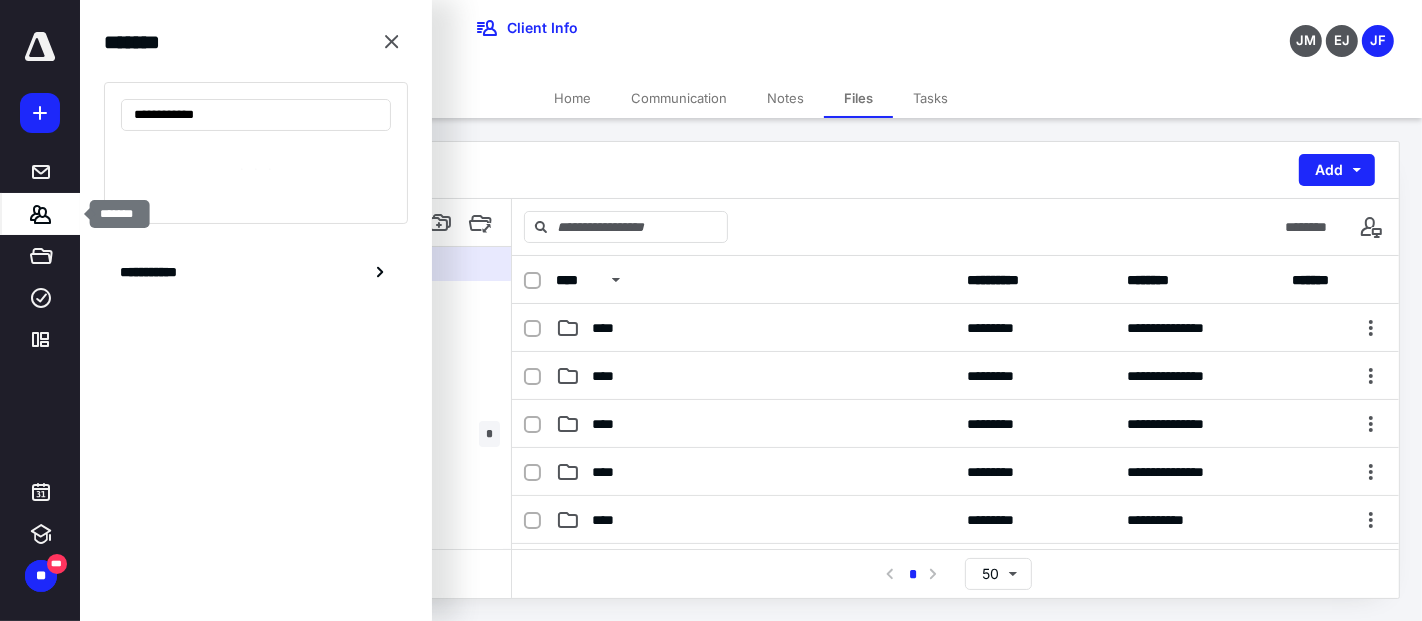 type on "**********" 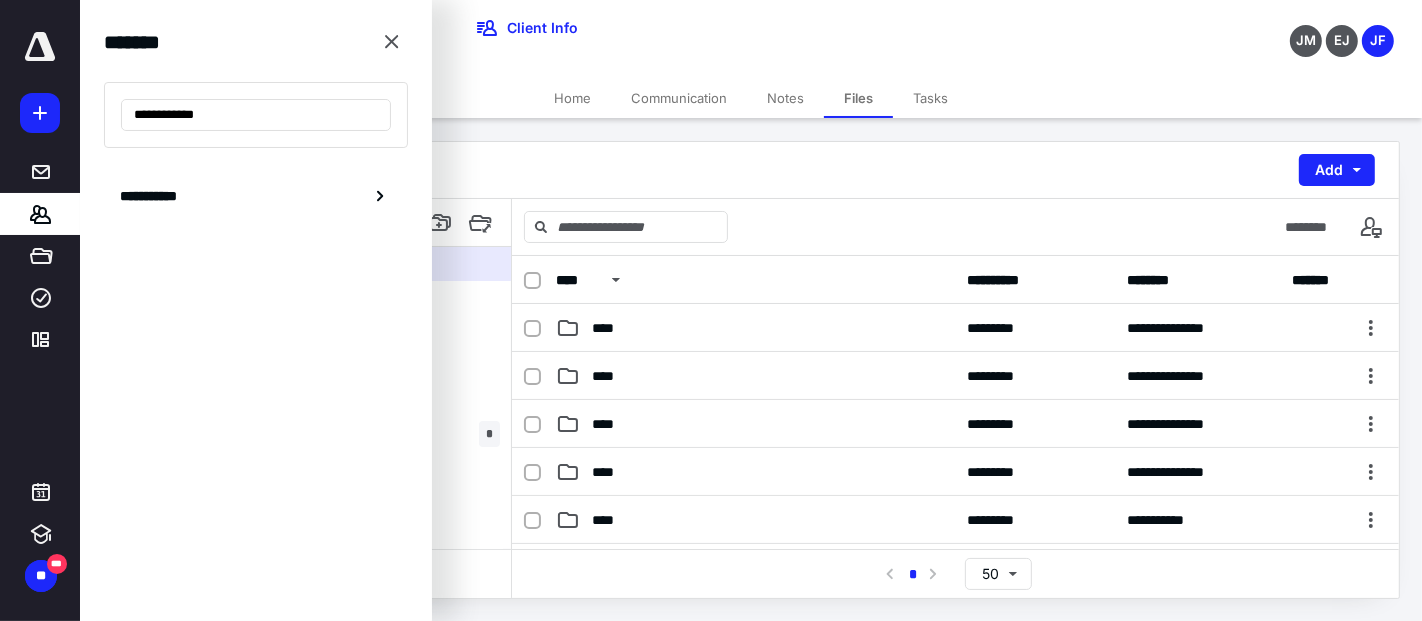 drag, startPoint x: 249, startPoint y: 115, endPoint x: -42, endPoint y: 118, distance: 291.01547 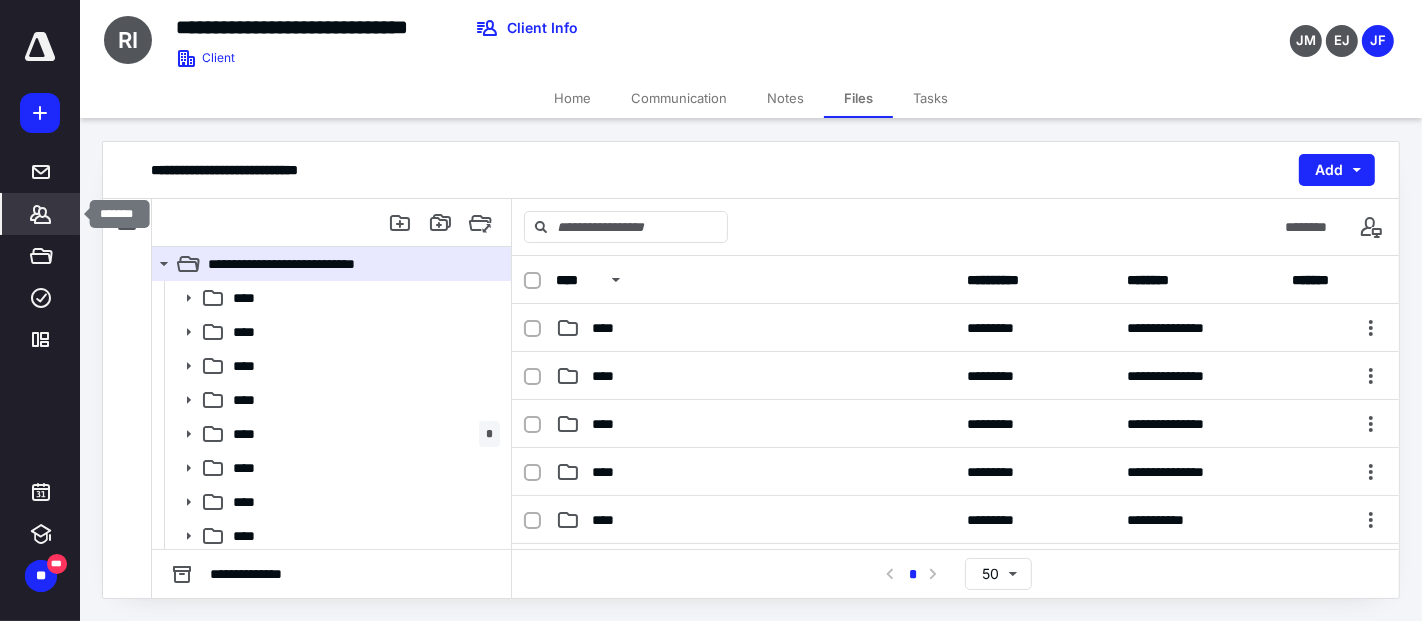 click 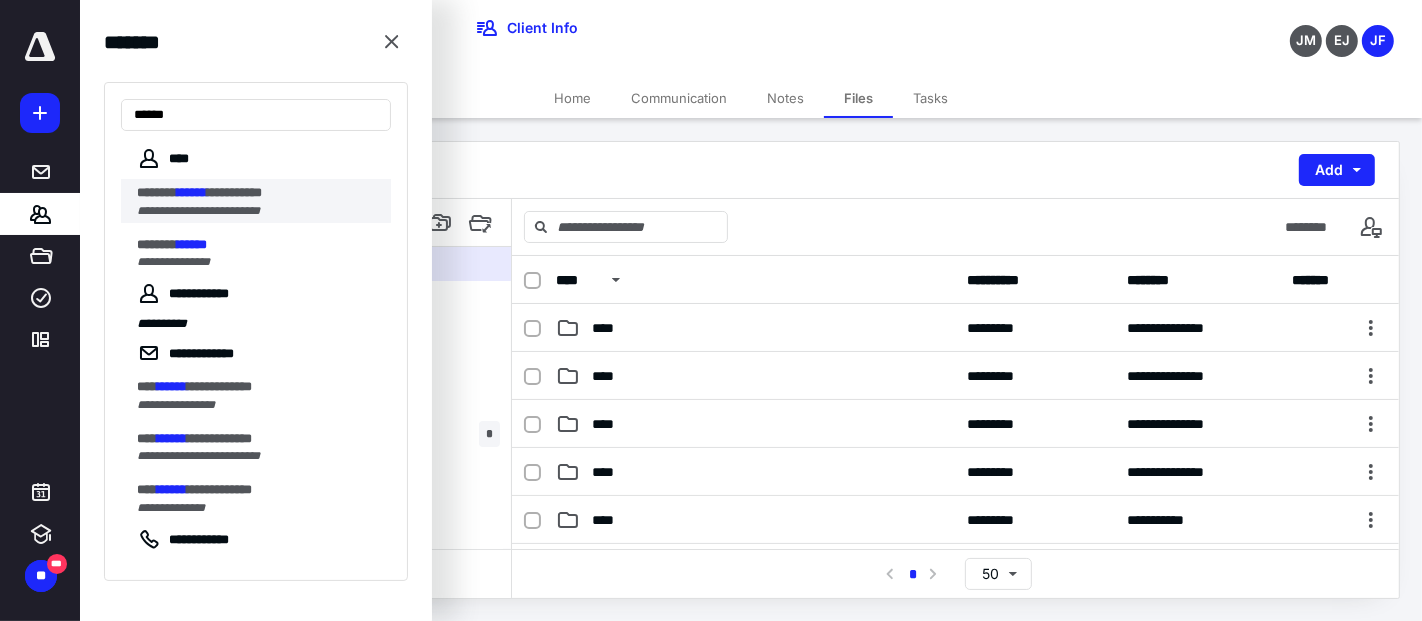 type on "******" 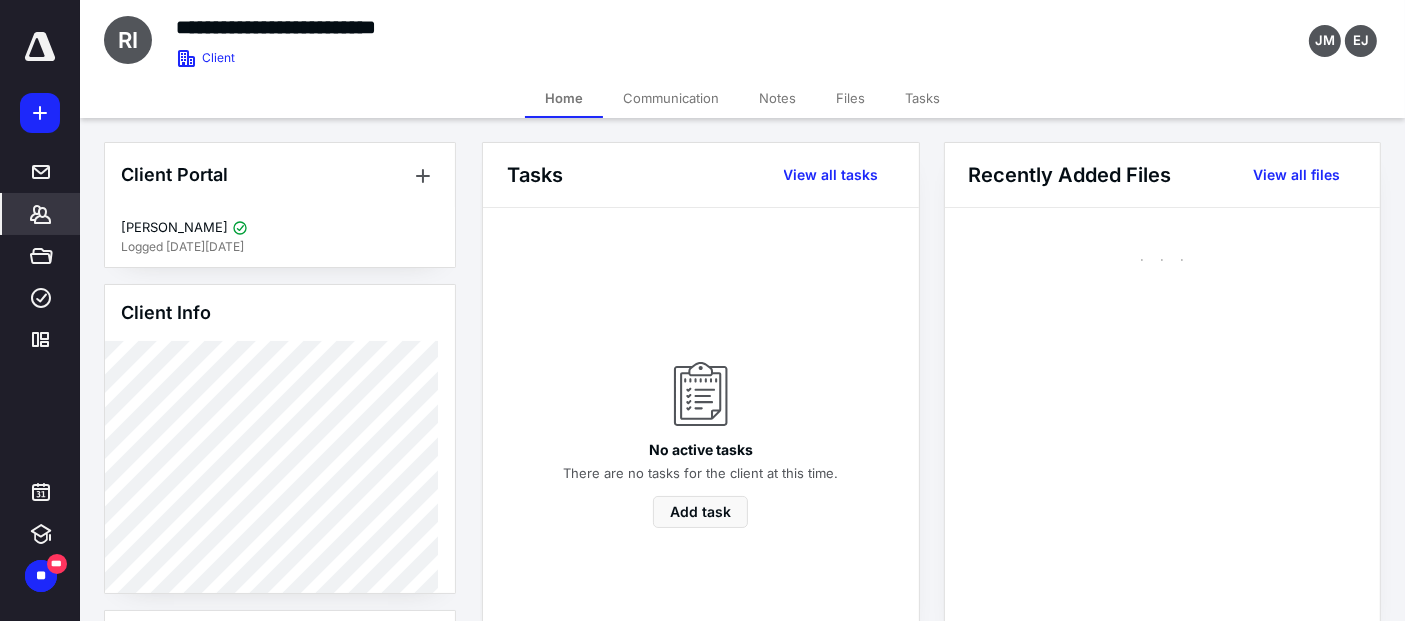 drag, startPoint x: 848, startPoint y: 93, endPoint x: 836, endPoint y: 94, distance: 12.0415945 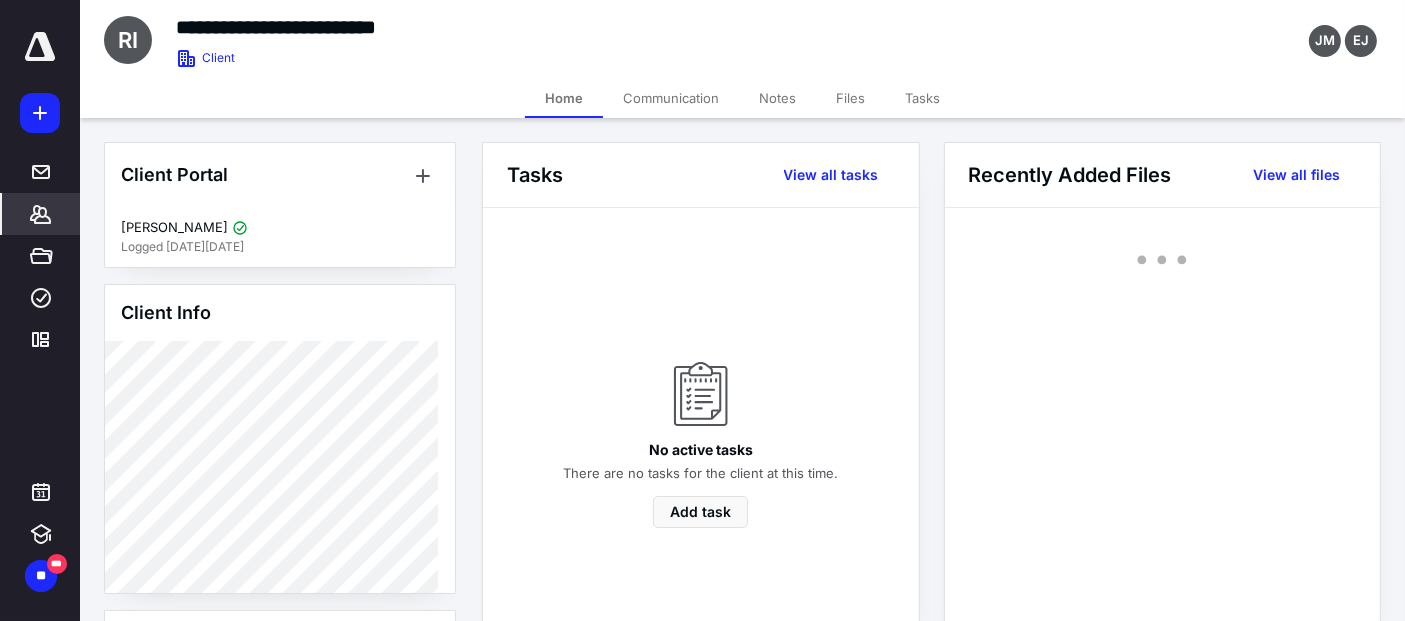 click on "Files" at bounding box center [850, 98] 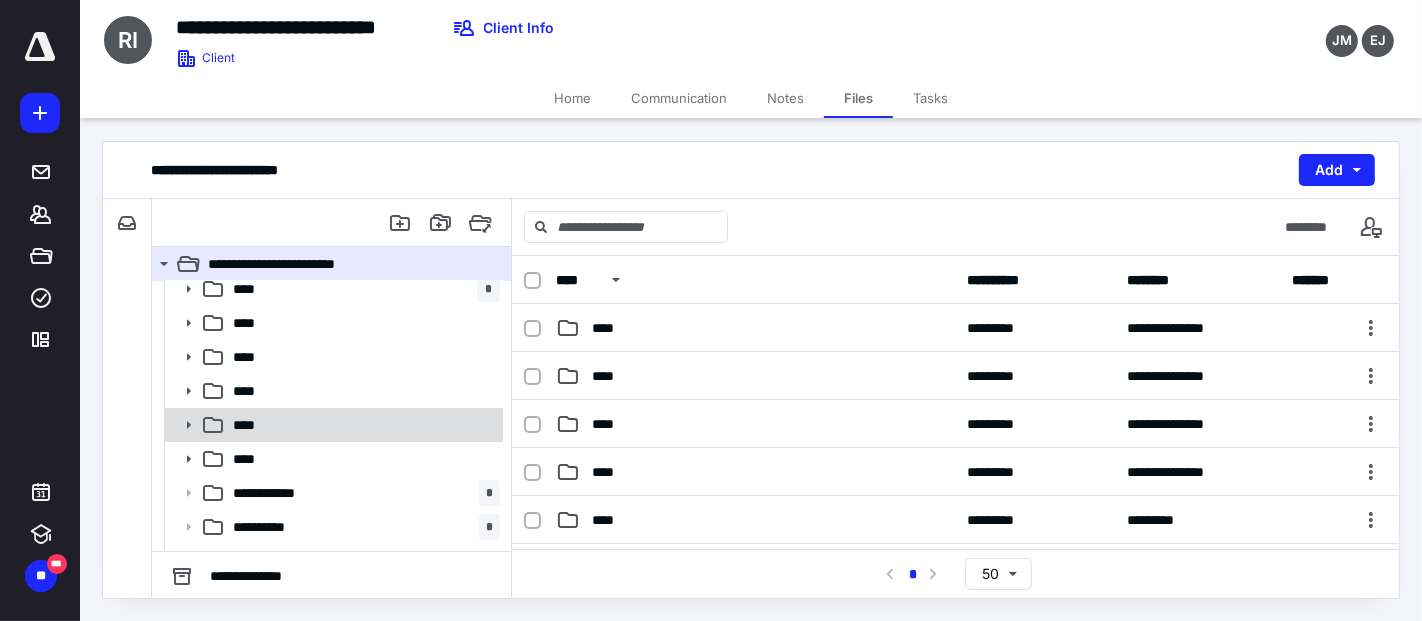 scroll, scrollTop: 222, scrollLeft: 0, axis: vertical 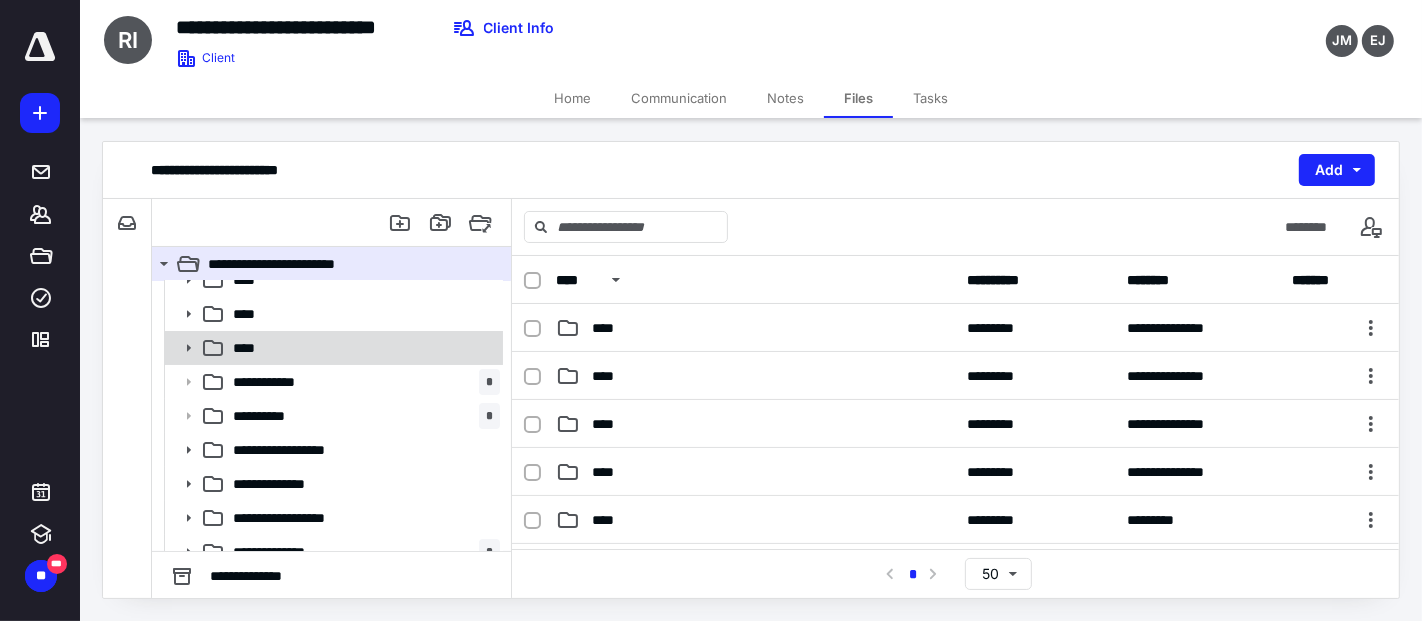 click 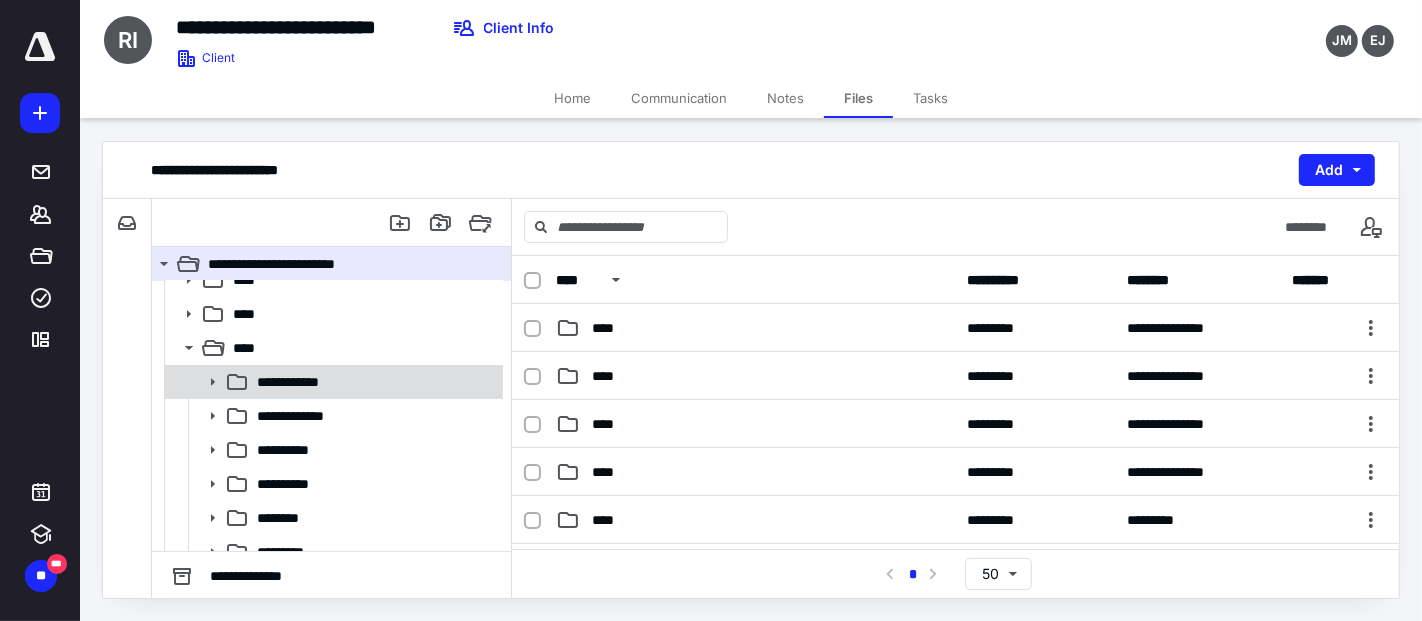 click 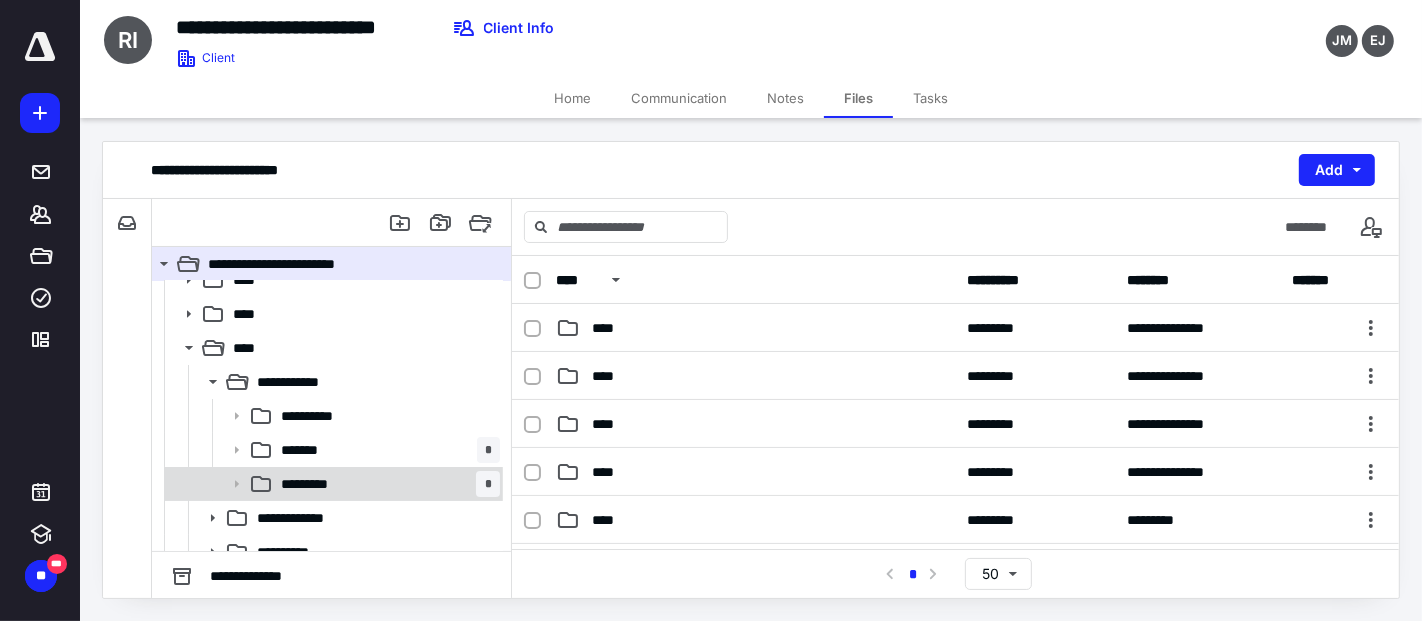 click on "********* *" at bounding box center [386, 484] 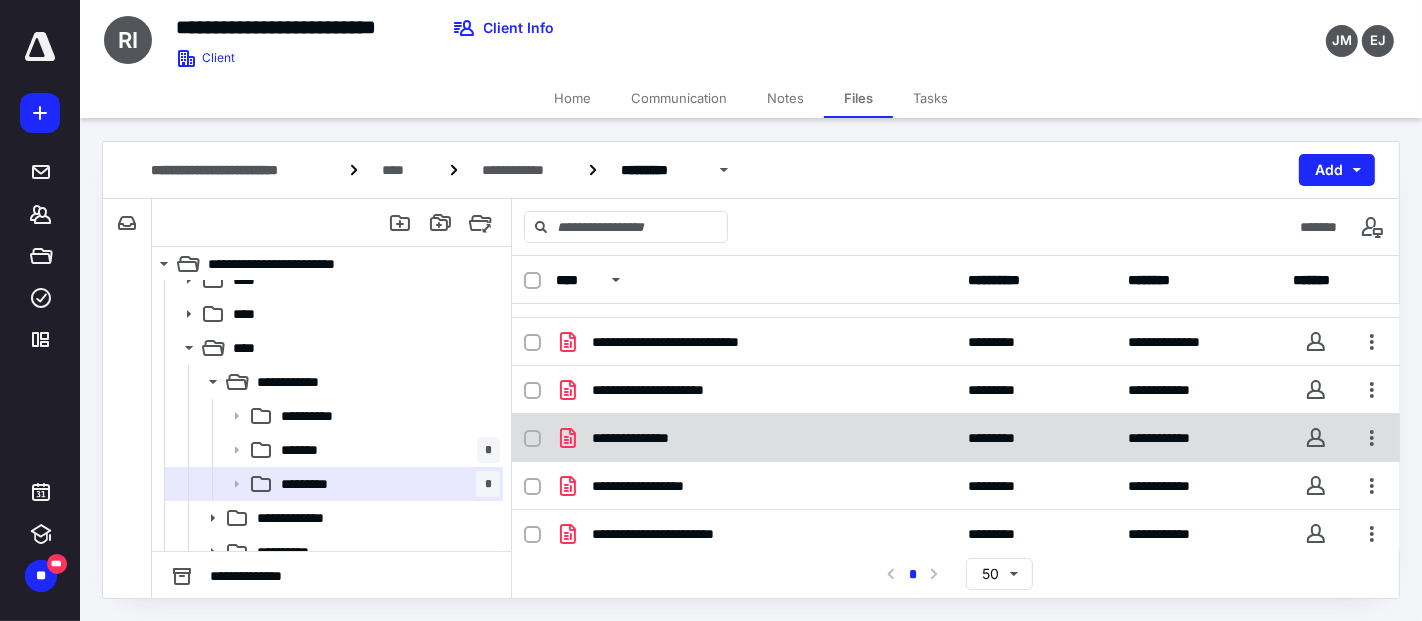 scroll, scrollTop: 182, scrollLeft: 0, axis: vertical 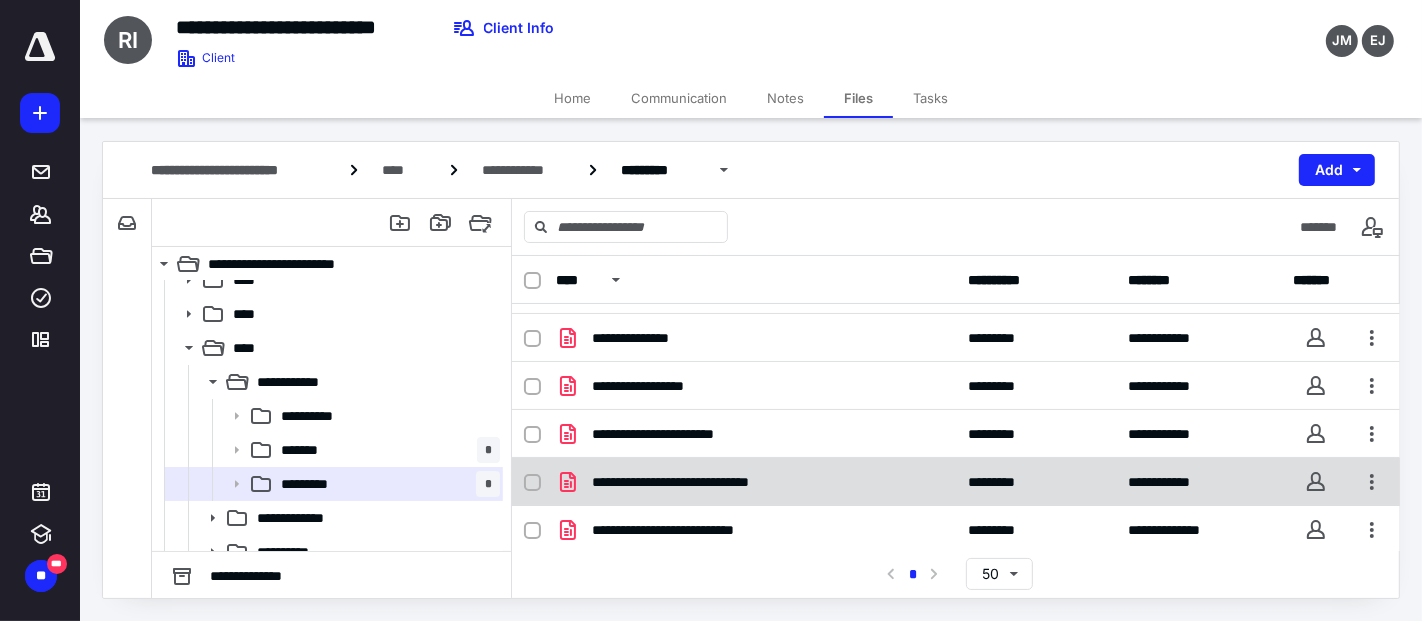 click on "**********" at bounding box center [756, 482] 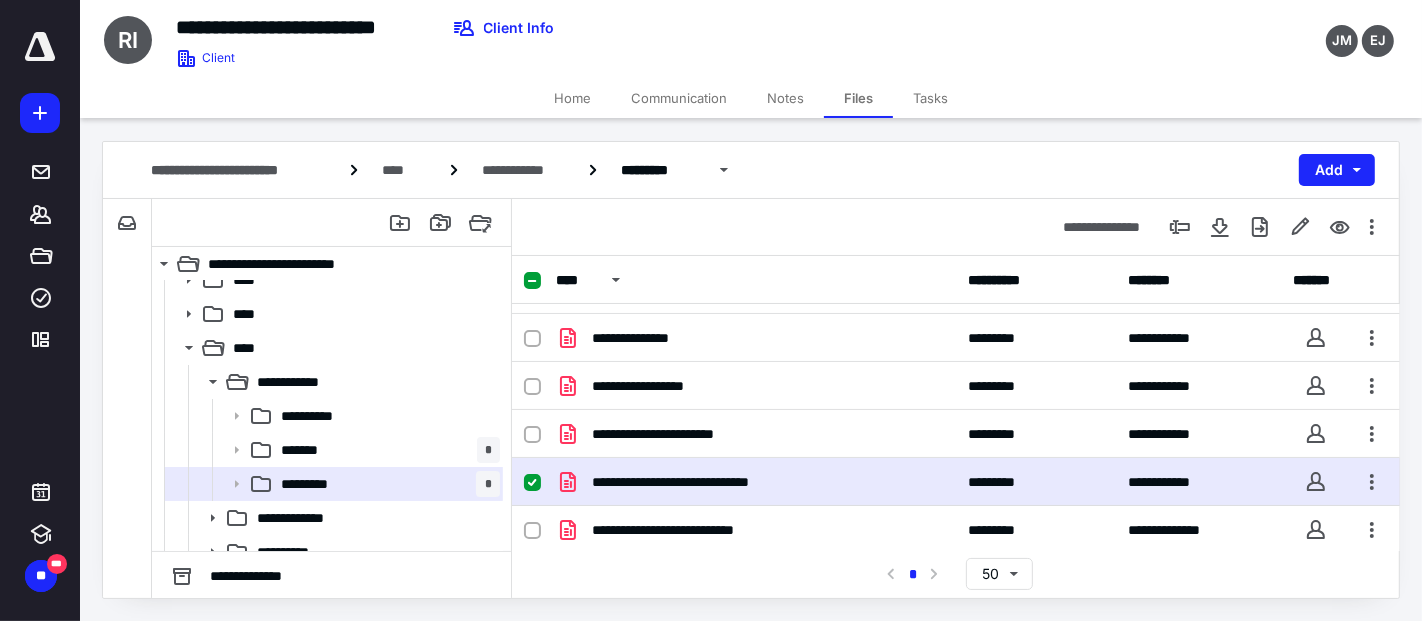 click on "**********" at bounding box center (756, 482) 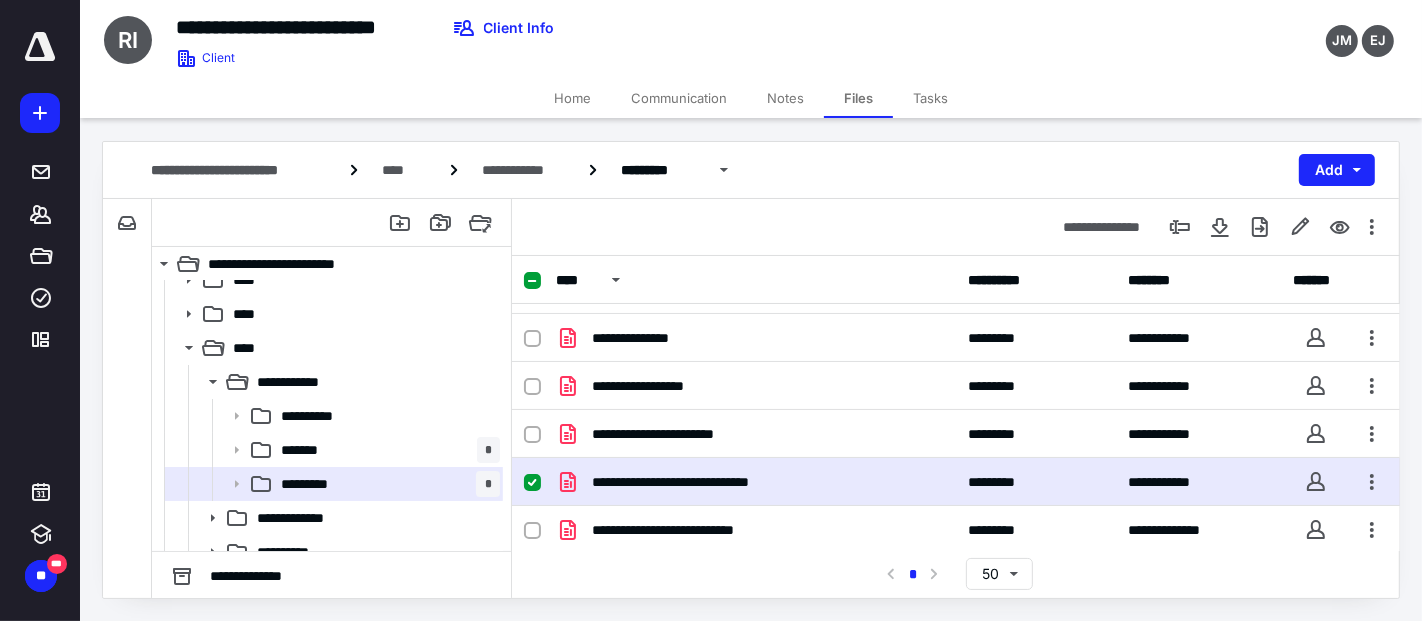 checkbox on "true" 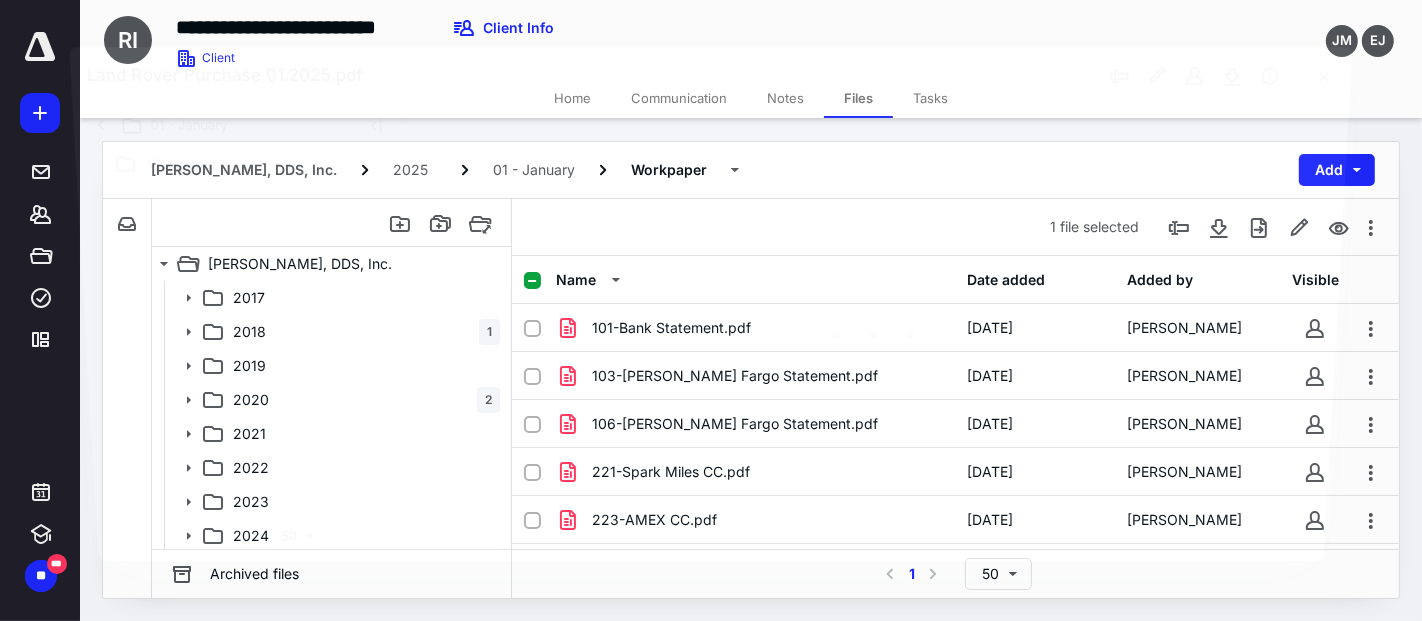 scroll, scrollTop: 222, scrollLeft: 0, axis: vertical 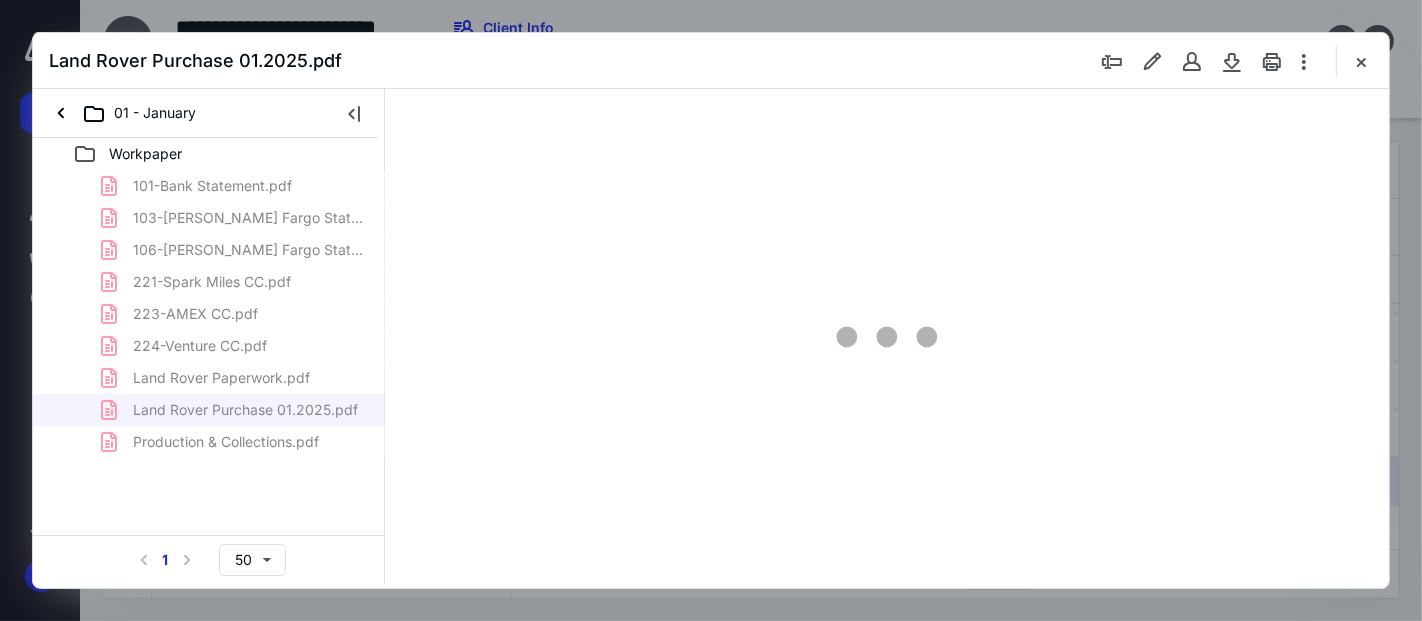 type on "42" 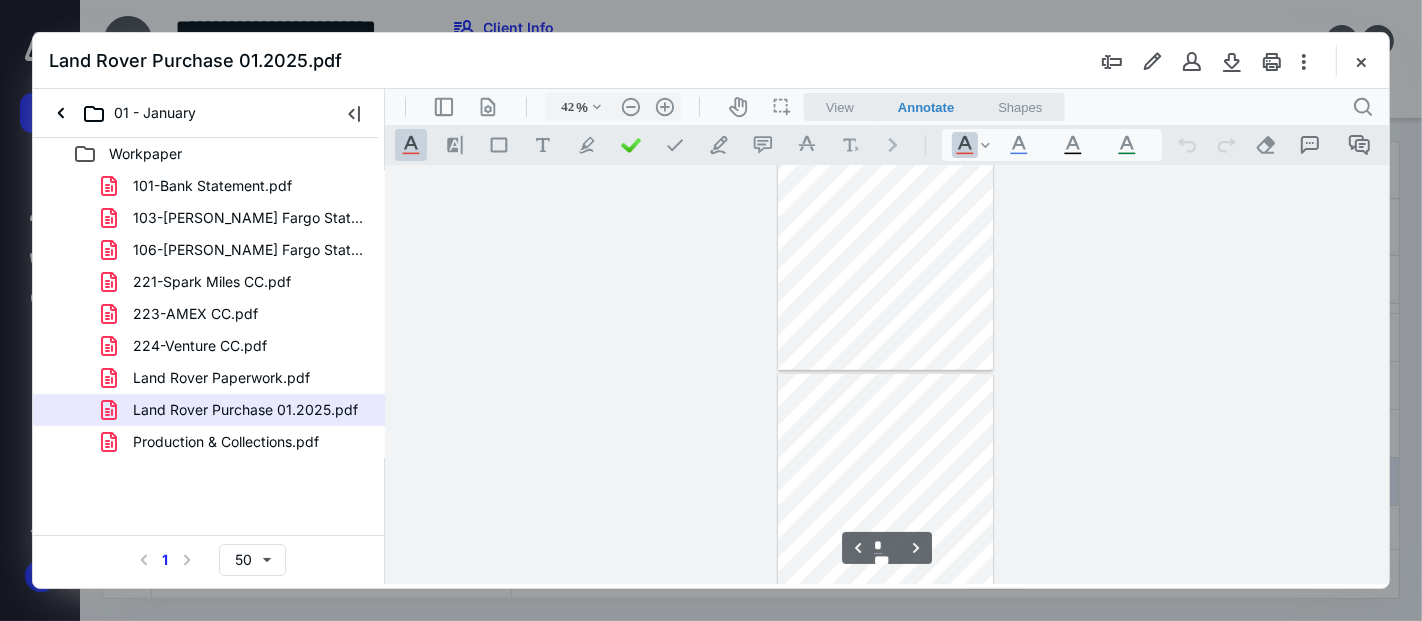 scroll, scrollTop: 1260, scrollLeft: 0, axis: vertical 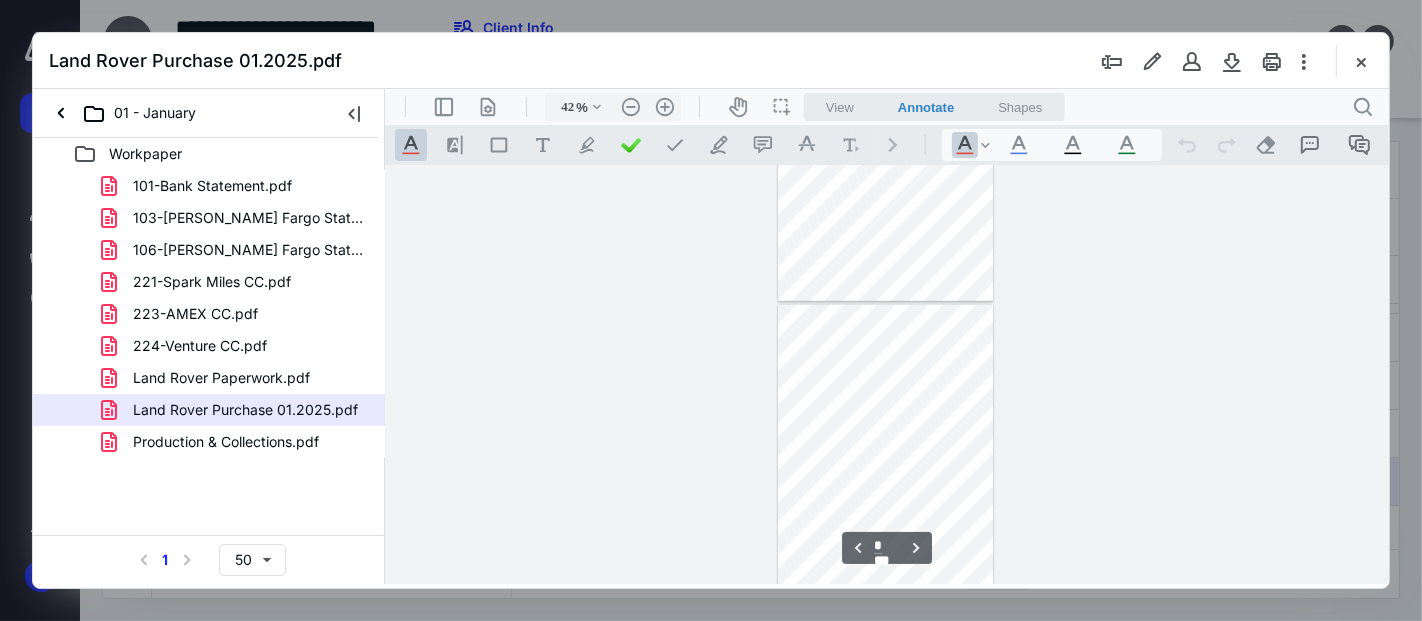 type on "*" 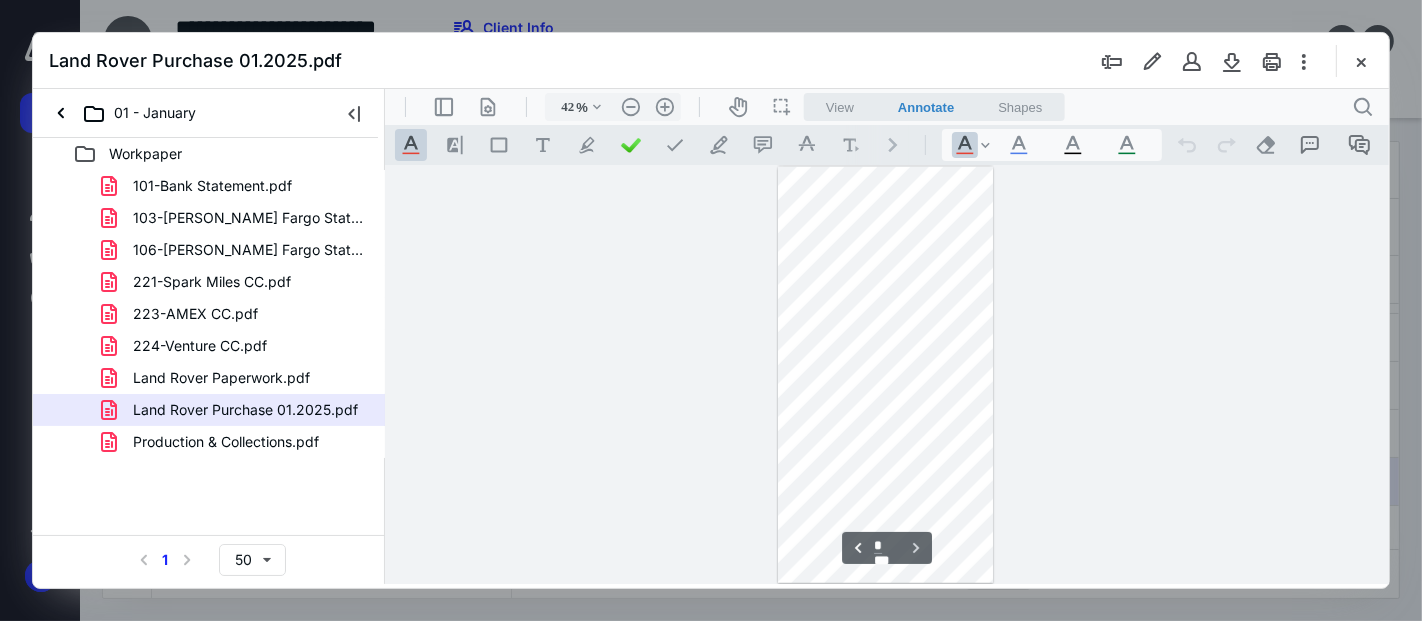 click on "Land Rover Paperwork.pdf" at bounding box center (221, 378) 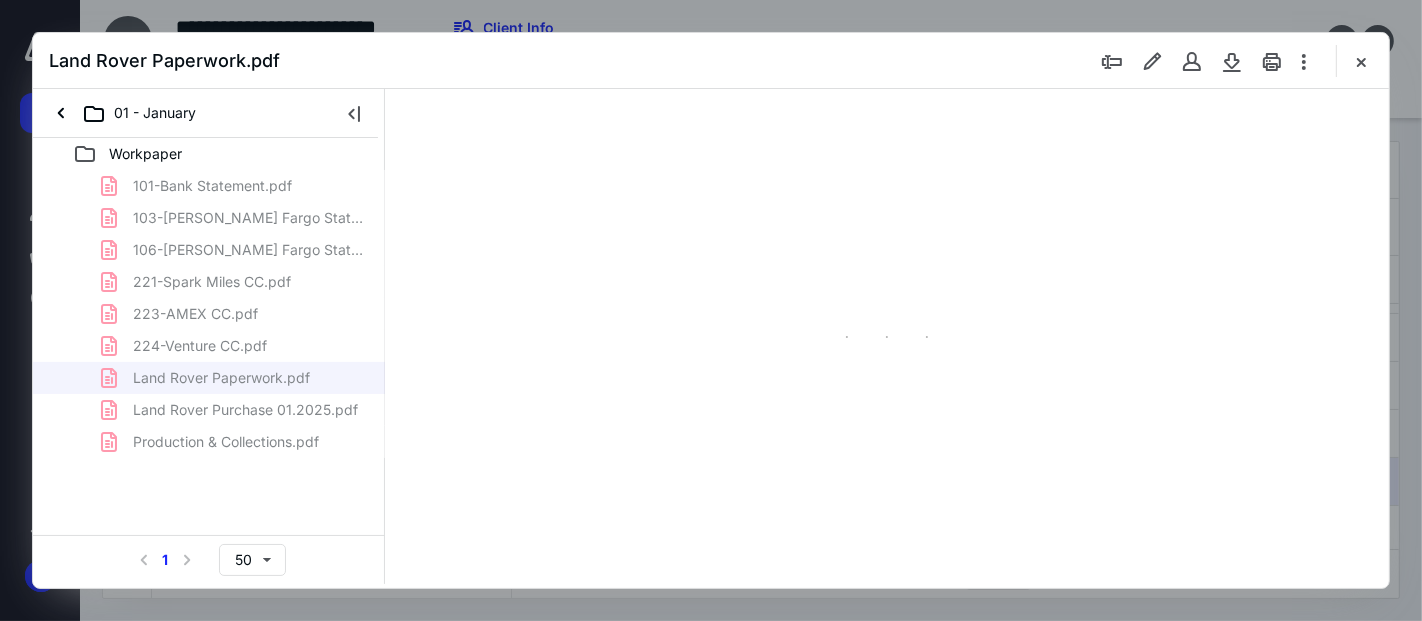 type on "42" 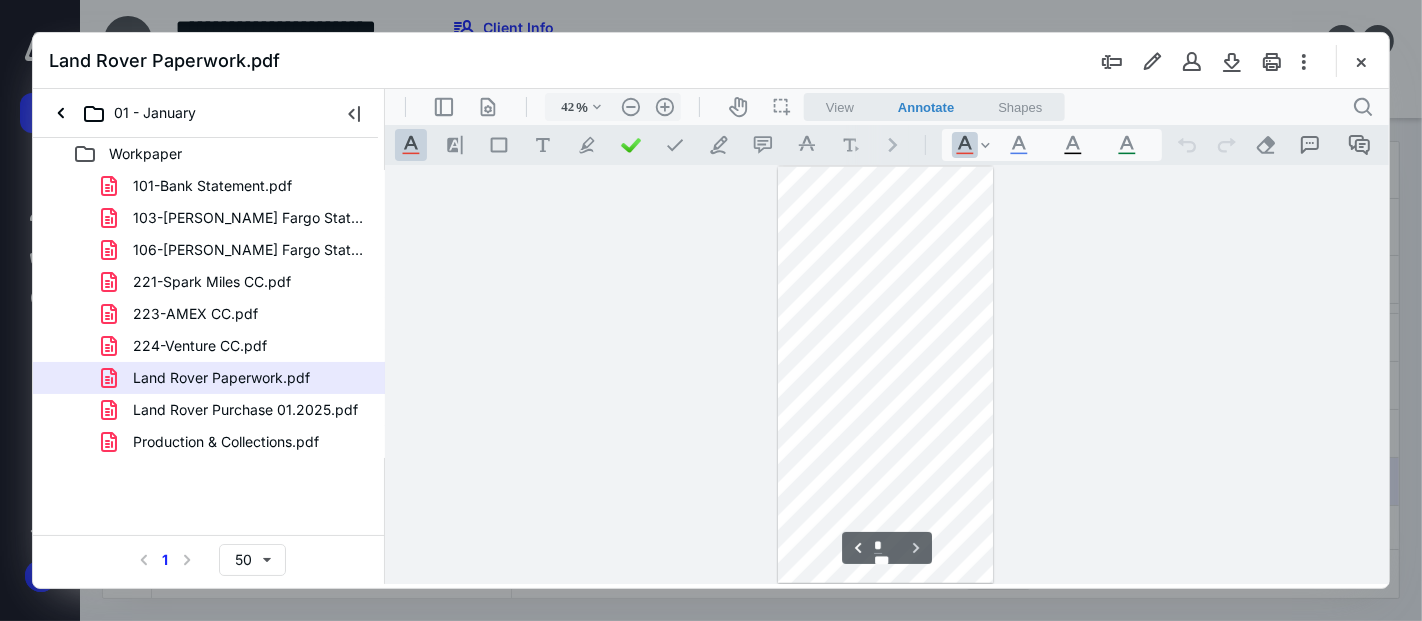 scroll, scrollTop: 593, scrollLeft: 0, axis: vertical 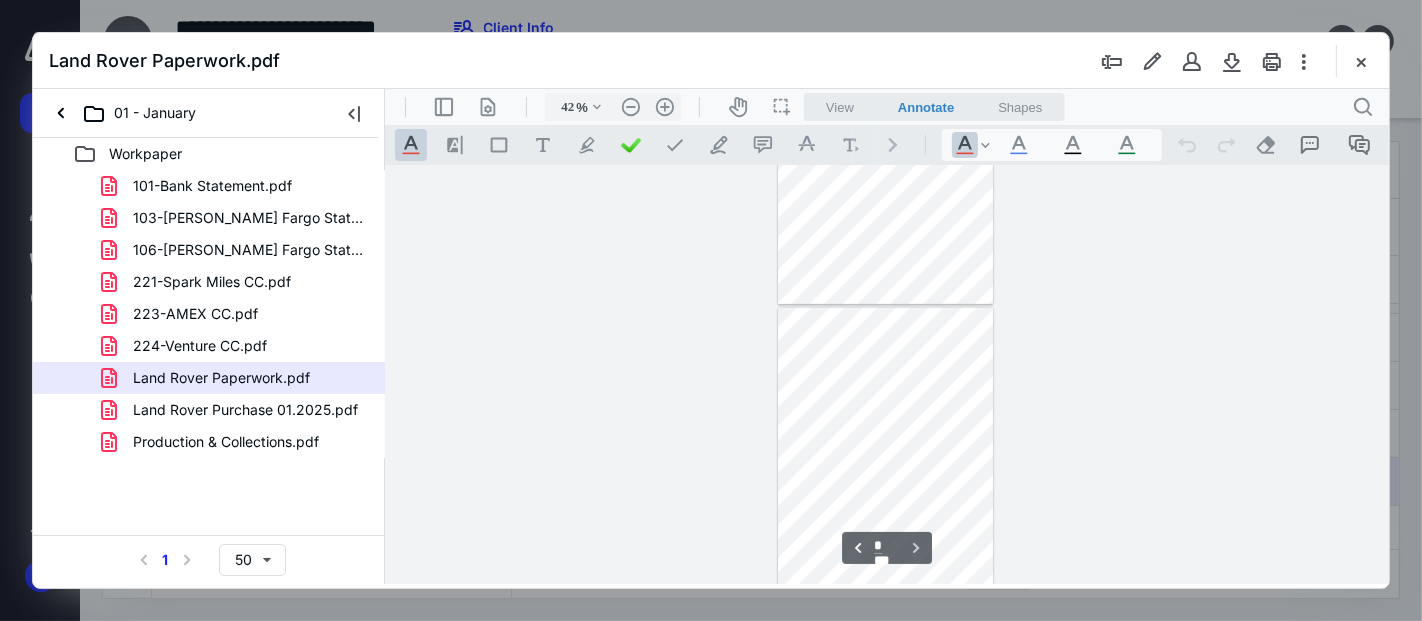 type on "*" 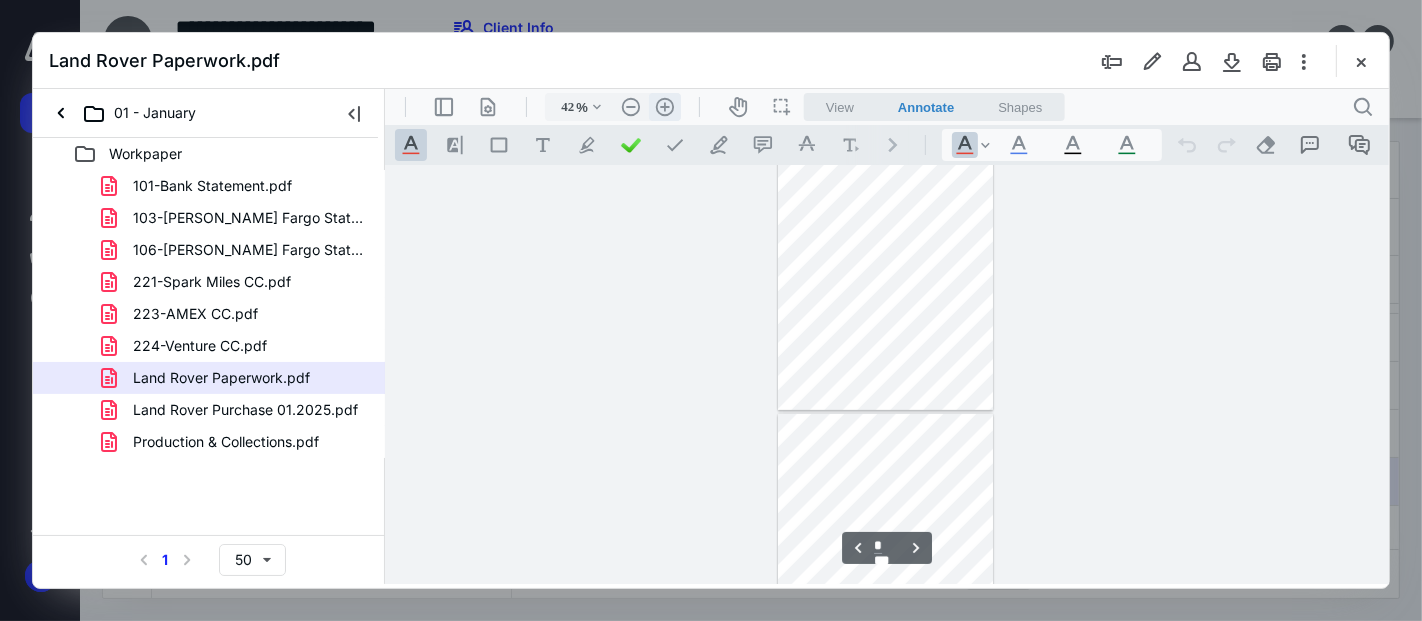 click on ".cls-1{fill:#abb0c4;} icon - header - zoom - in - line" at bounding box center (664, 106) 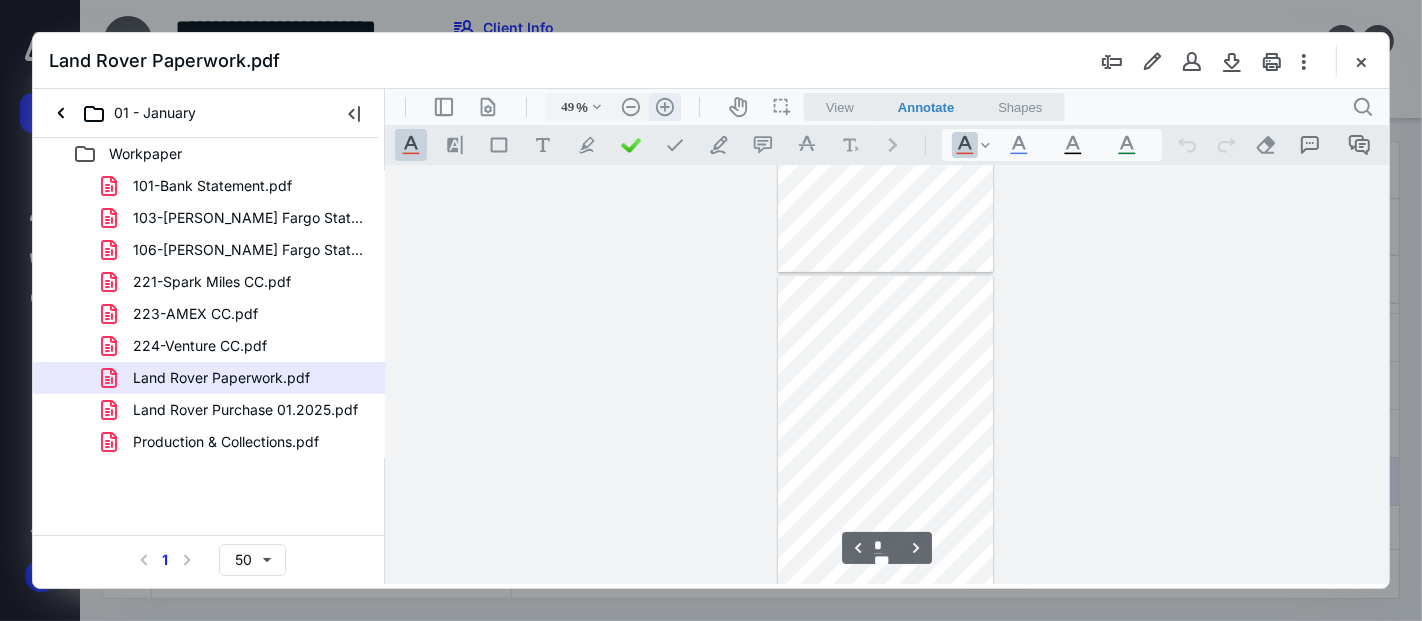 click on ".cls-1{fill:#abb0c4;} icon - header - zoom - in - line" at bounding box center [664, 106] 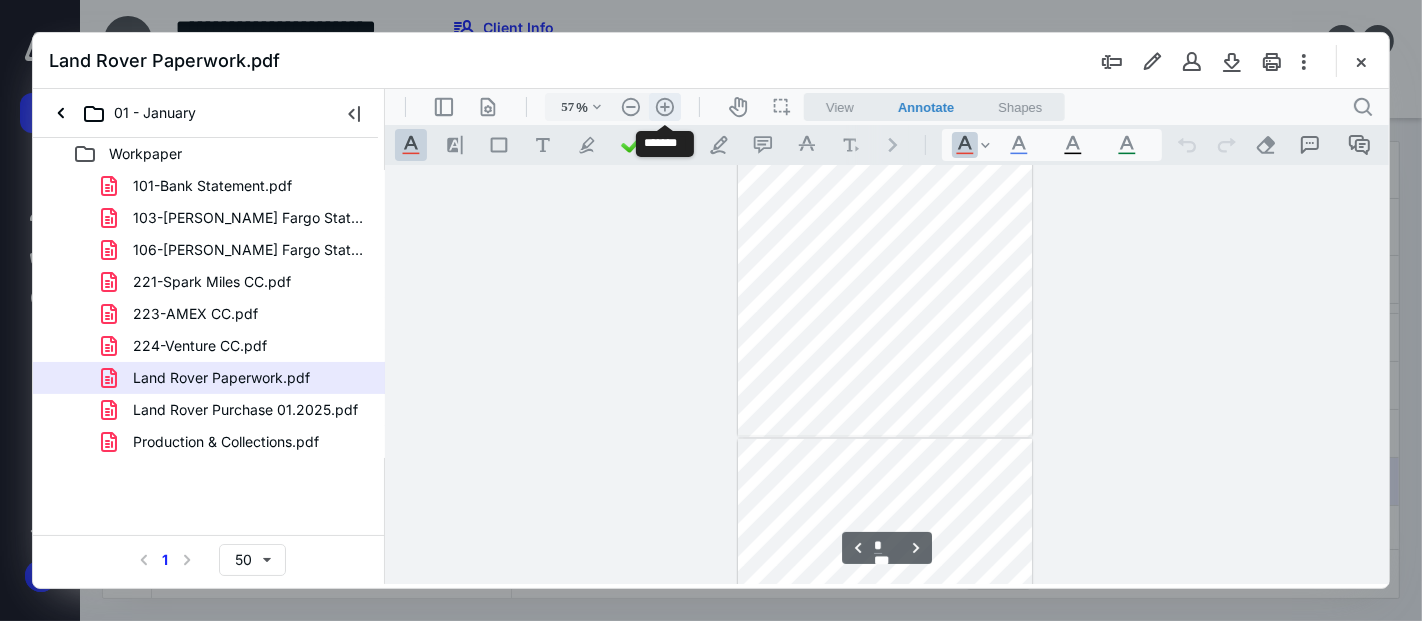 click on ".cls-1{fill:#abb0c4;} icon - header - zoom - in - line" at bounding box center (664, 106) 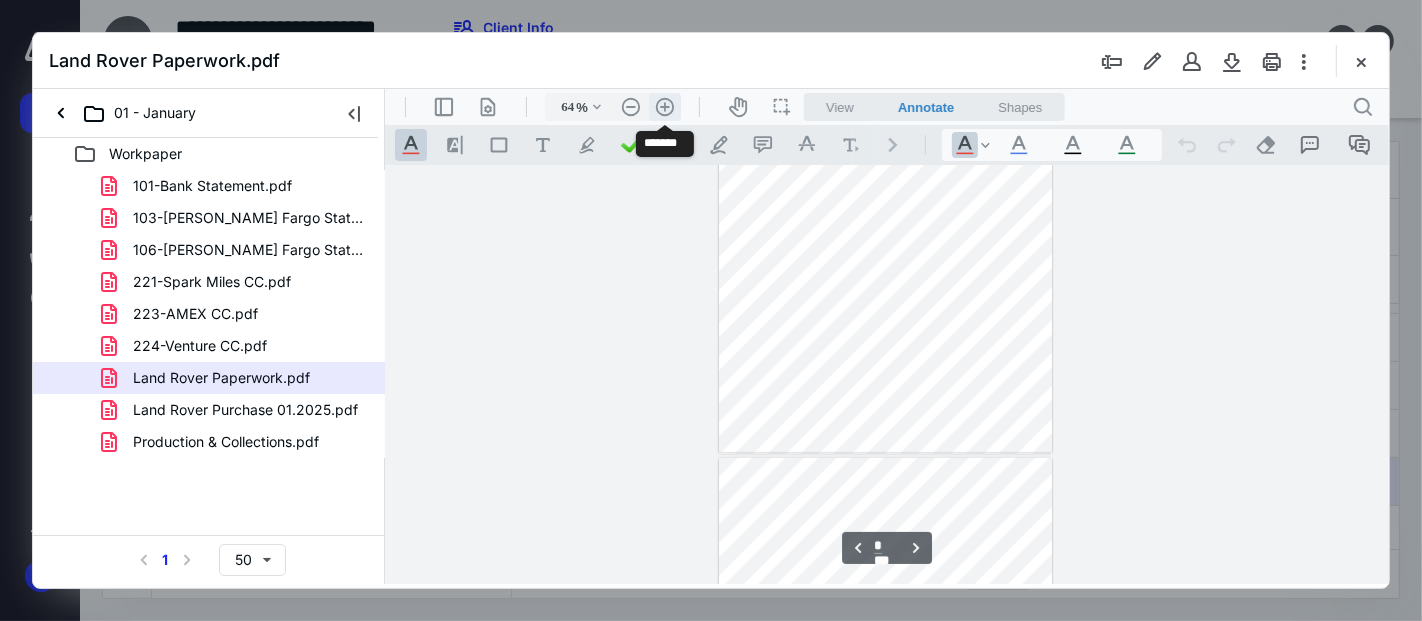 click on ".cls-1{fill:#abb0c4;} icon - header - zoom - in - line" at bounding box center [664, 106] 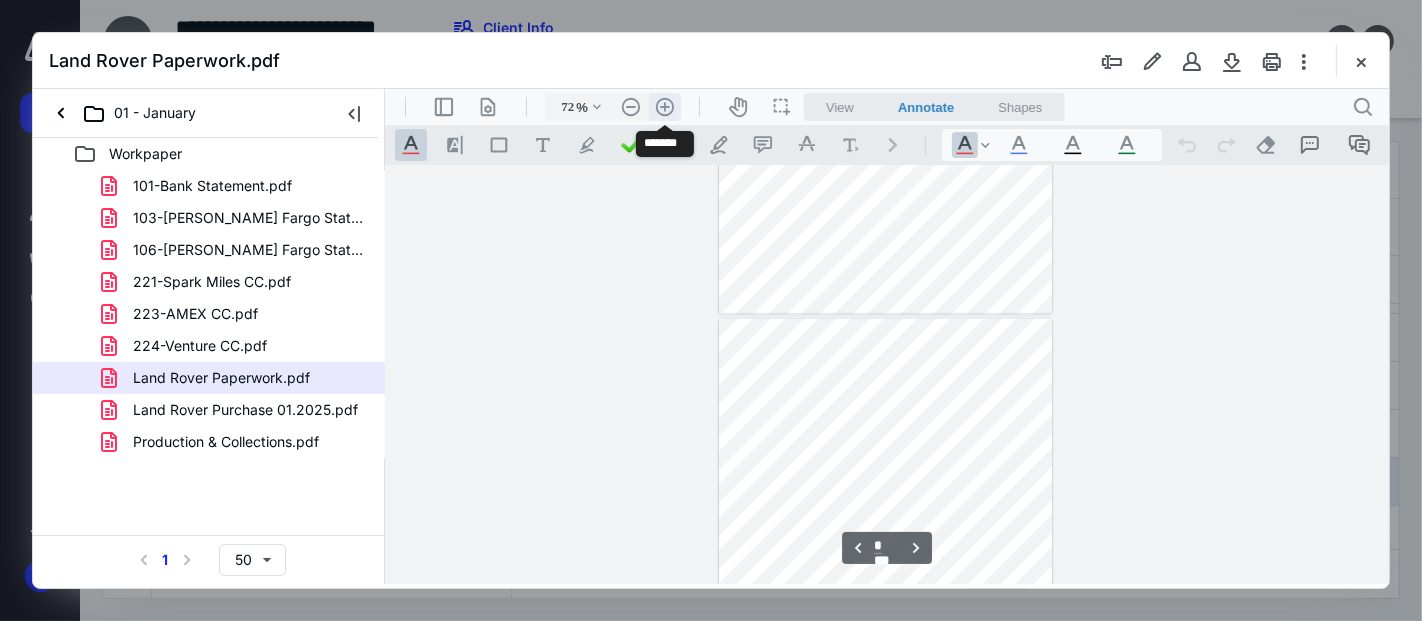 click on ".cls-1{fill:#abb0c4;} icon - header - zoom - in - line" at bounding box center [664, 106] 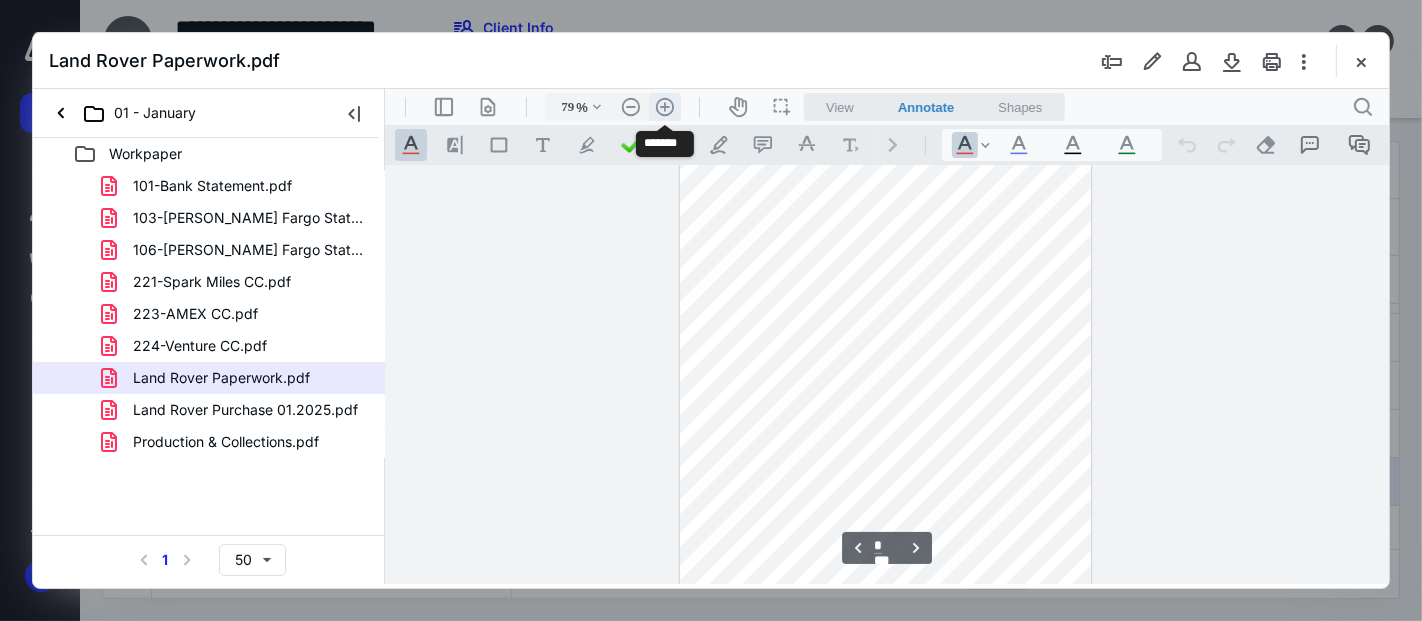 click on ".cls-1{fill:#abb0c4;} icon - header - zoom - in - line" at bounding box center (664, 106) 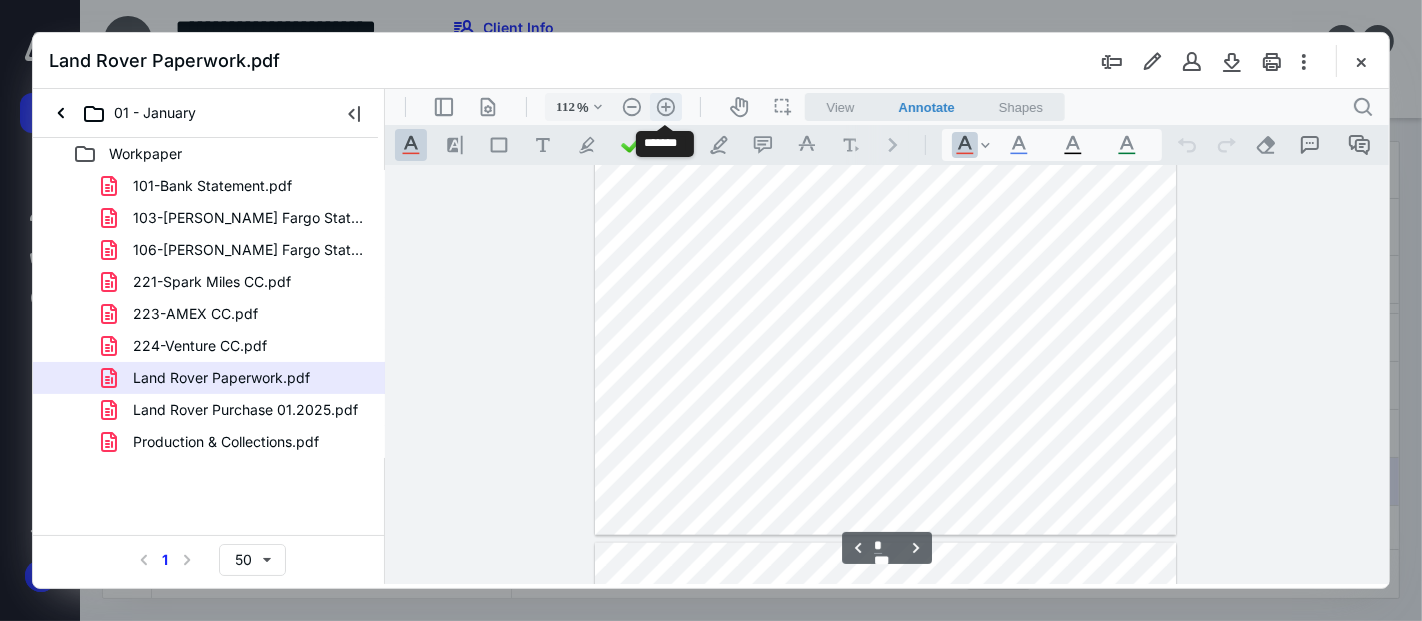 click on ".cls-1{fill:#abb0c4;} icon - header - zoom - in - line" at bounding box center (665, 106) 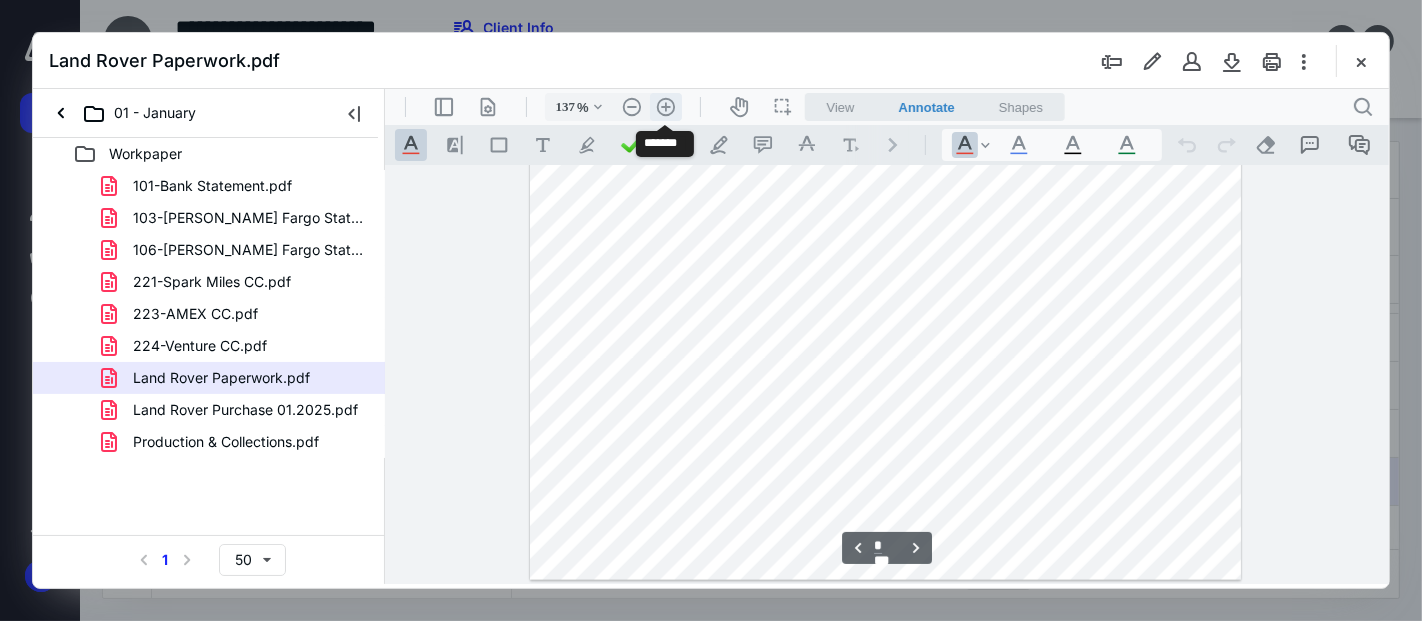 click on ".cls-1{fill:#abb0c4;} icon - header - zoom - in - line" at bounding box center (665, 106) 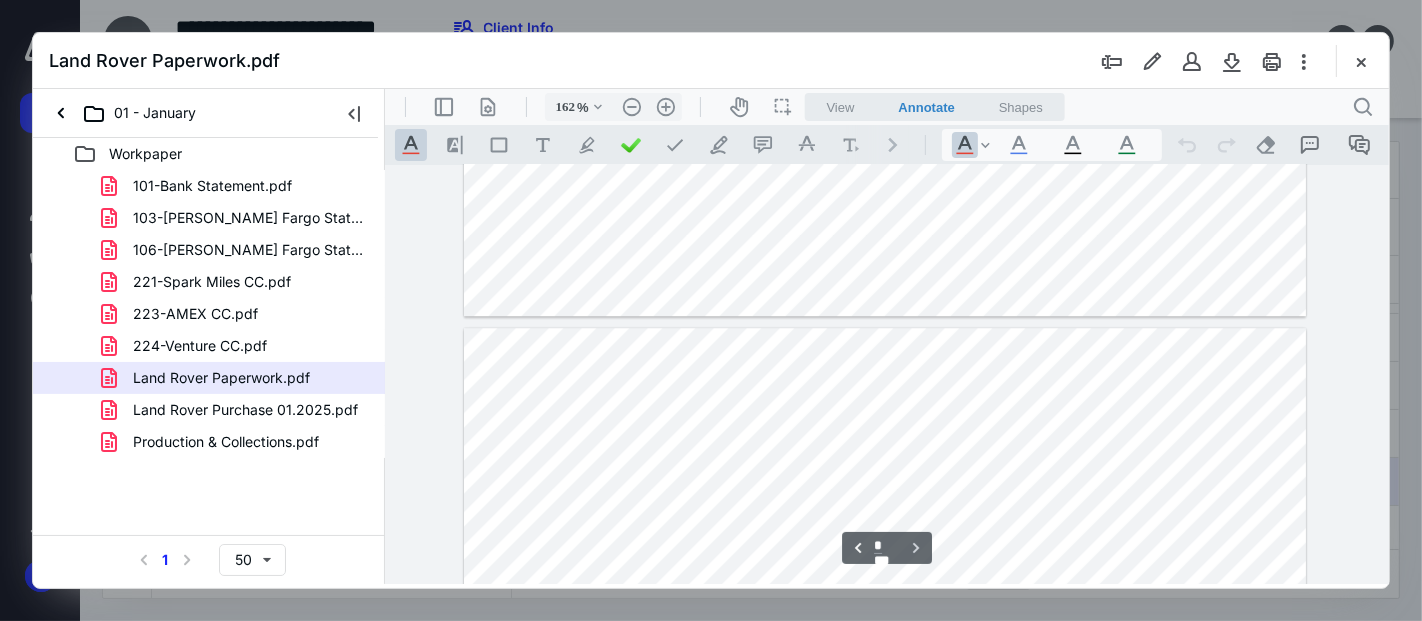 scroll, scrollTop: 4777, scrollLeft: 0, axis: vertical 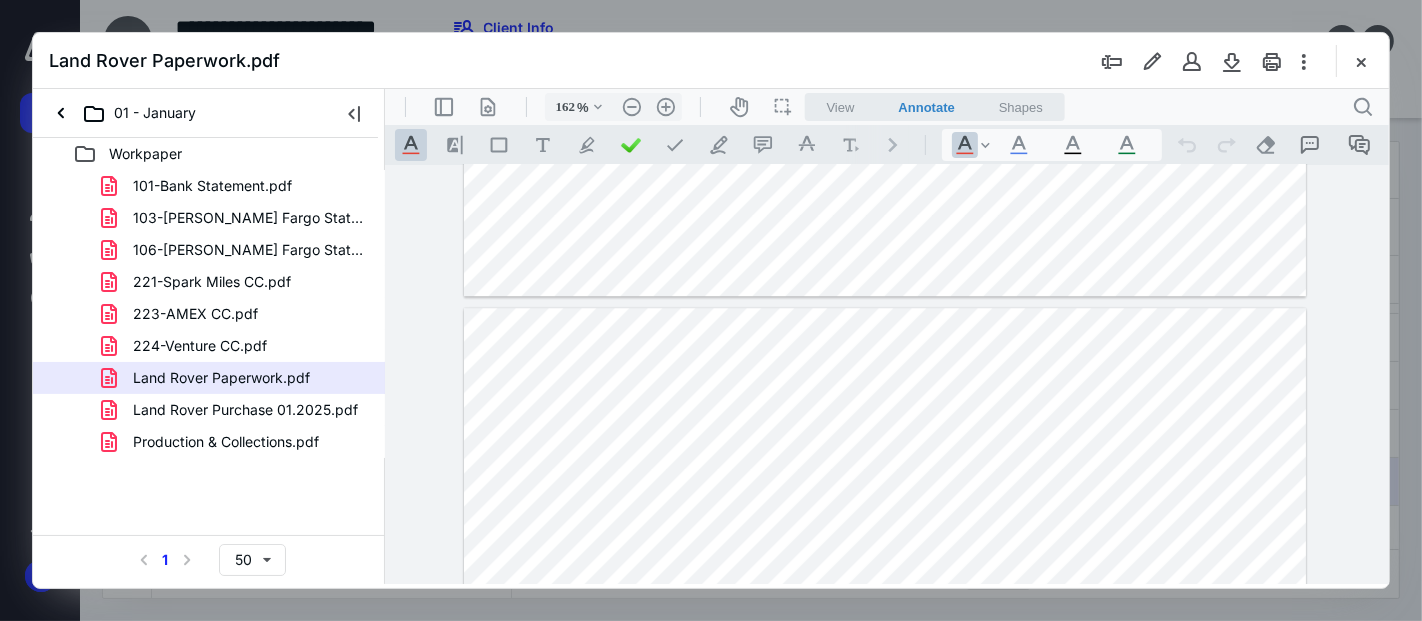 type on "*" 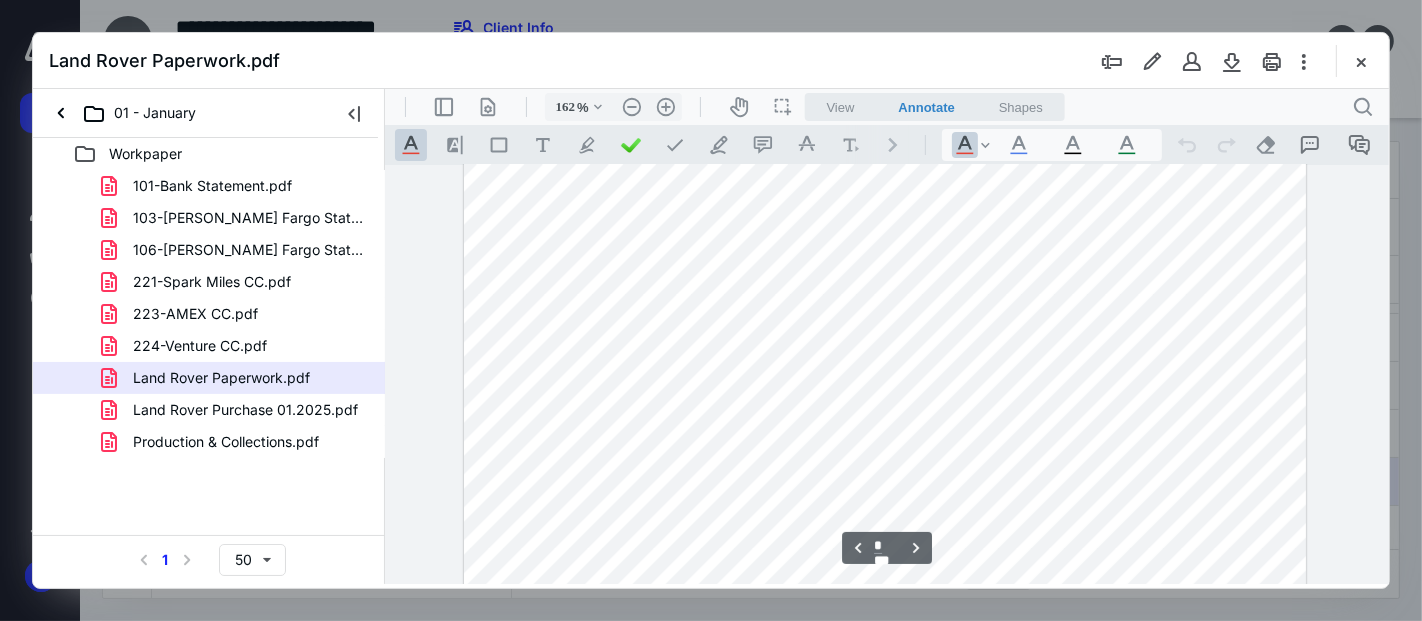 scroll, scrollTop: 4333, scrollLeft: 0, axis: vertical 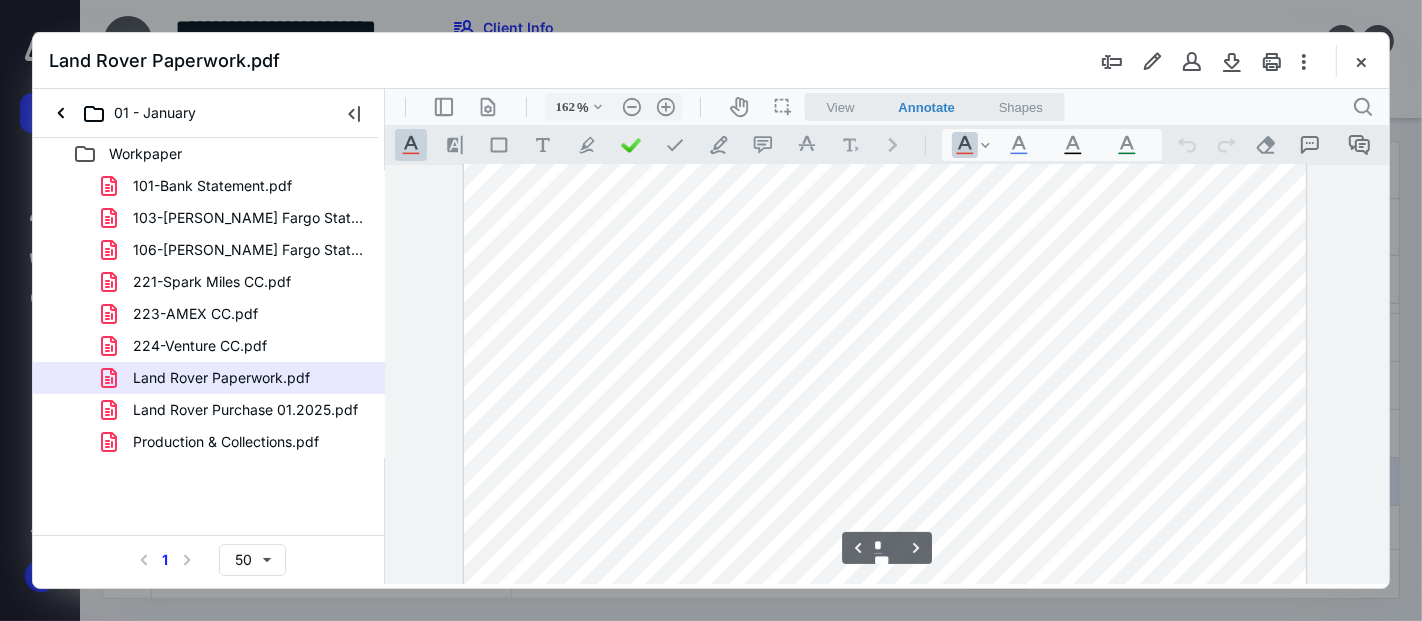 click on "Land Rover Purchase 01.2025.pdf" at bounding box center [245, 410] 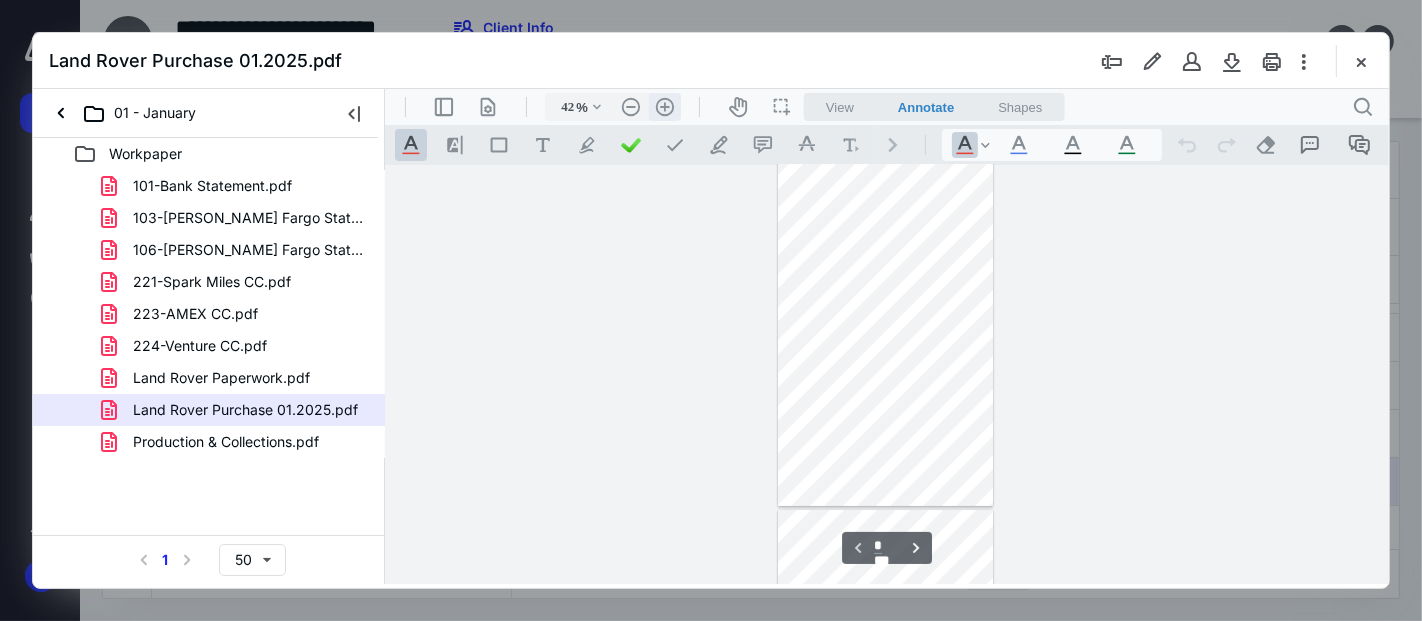click on ".cls-1{fill:#abb0c4;} icon - header - zoom - in - line" at bounding box center (664, 106) 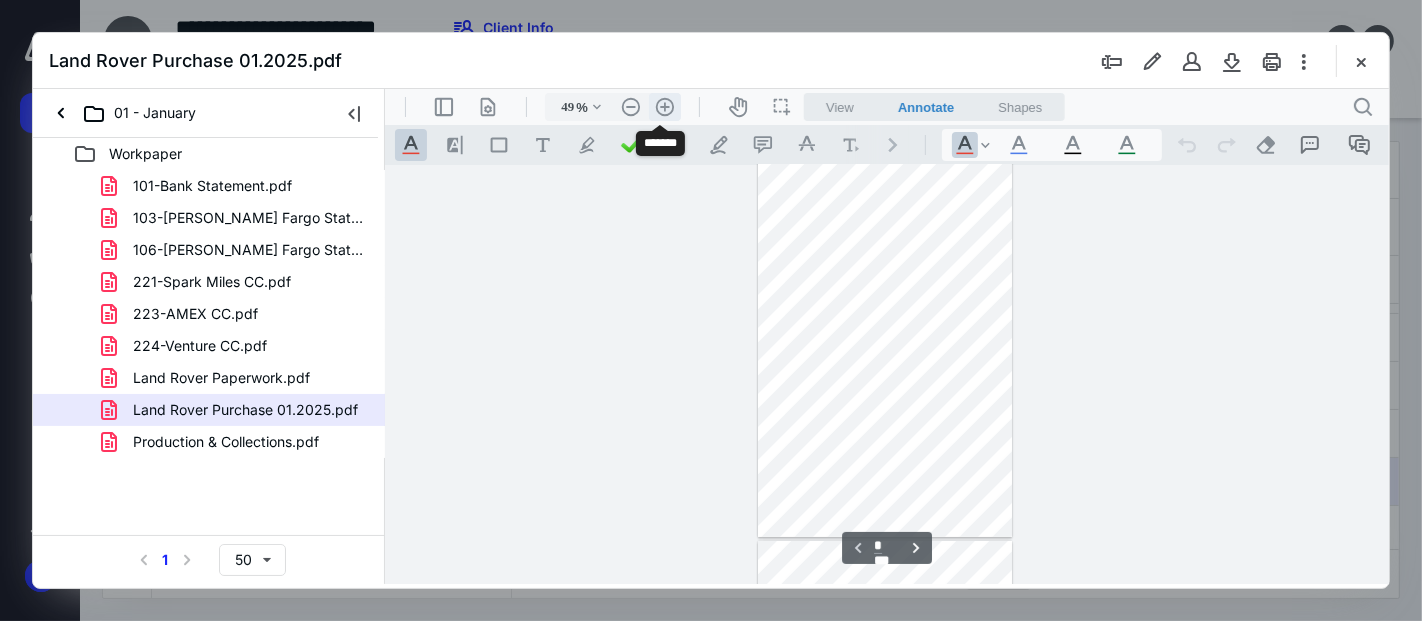 click on ".cls-1{fill:#abb0c4;} icon - header - zoom - in - line" at bounding box center [664, 106] 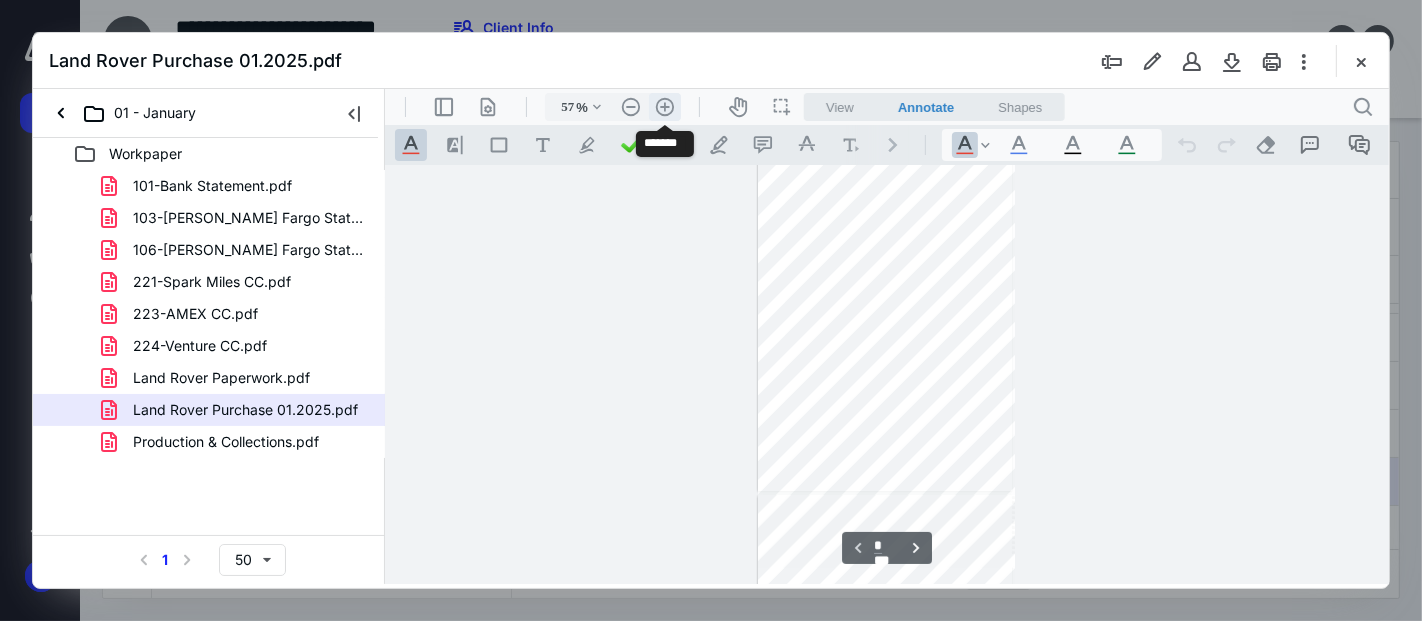 click on ".cls-1{fill:#abb0c4;} icon - header - zoom - in - line" at bounding box center [664, 106] 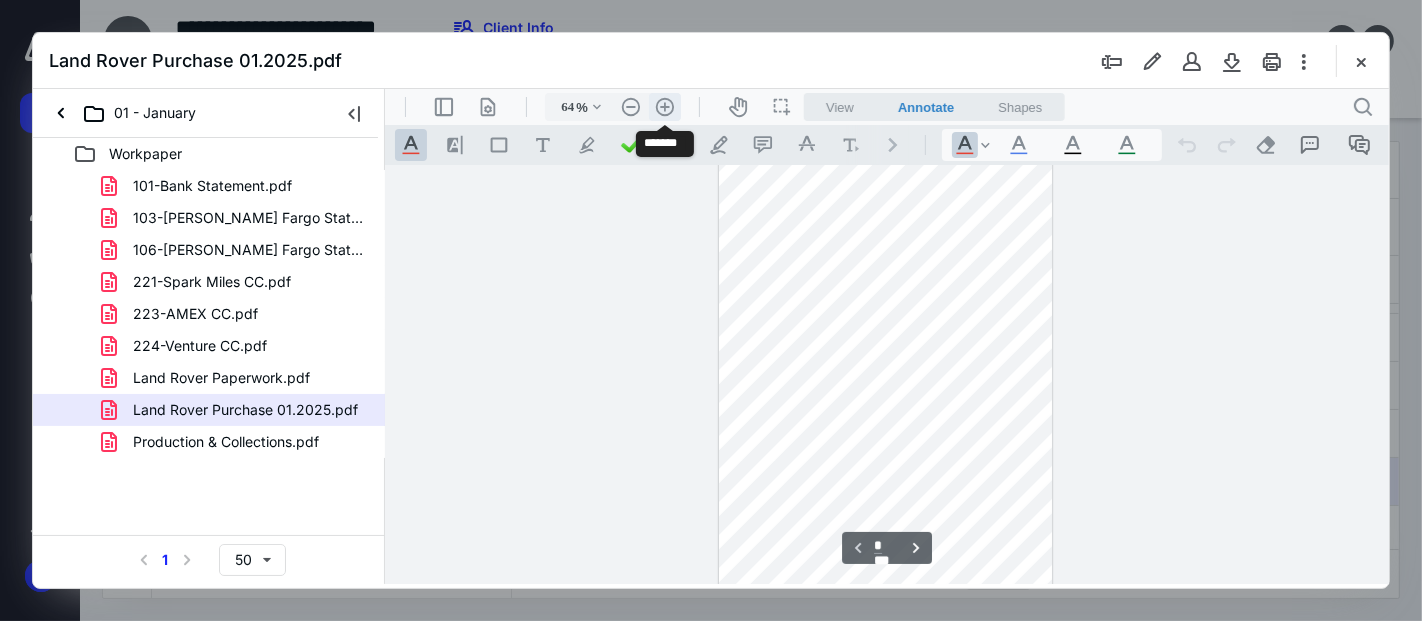 click on ".cls-1{fill:#abb0c4;} icon - header - zoom - in - line" at bounding box center [664, 106] 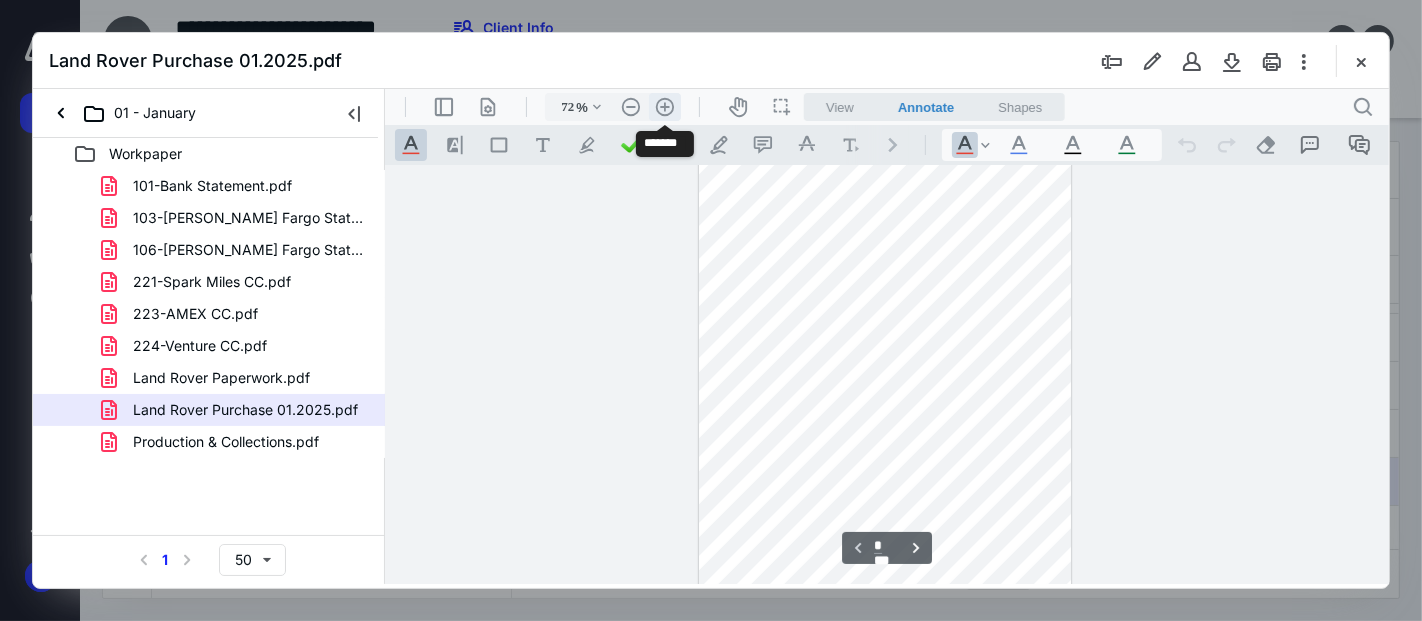 click on ".cls-1{fill:#abb0c4;} icon - header - zoom - in - line" at bounding box center [664, 106] 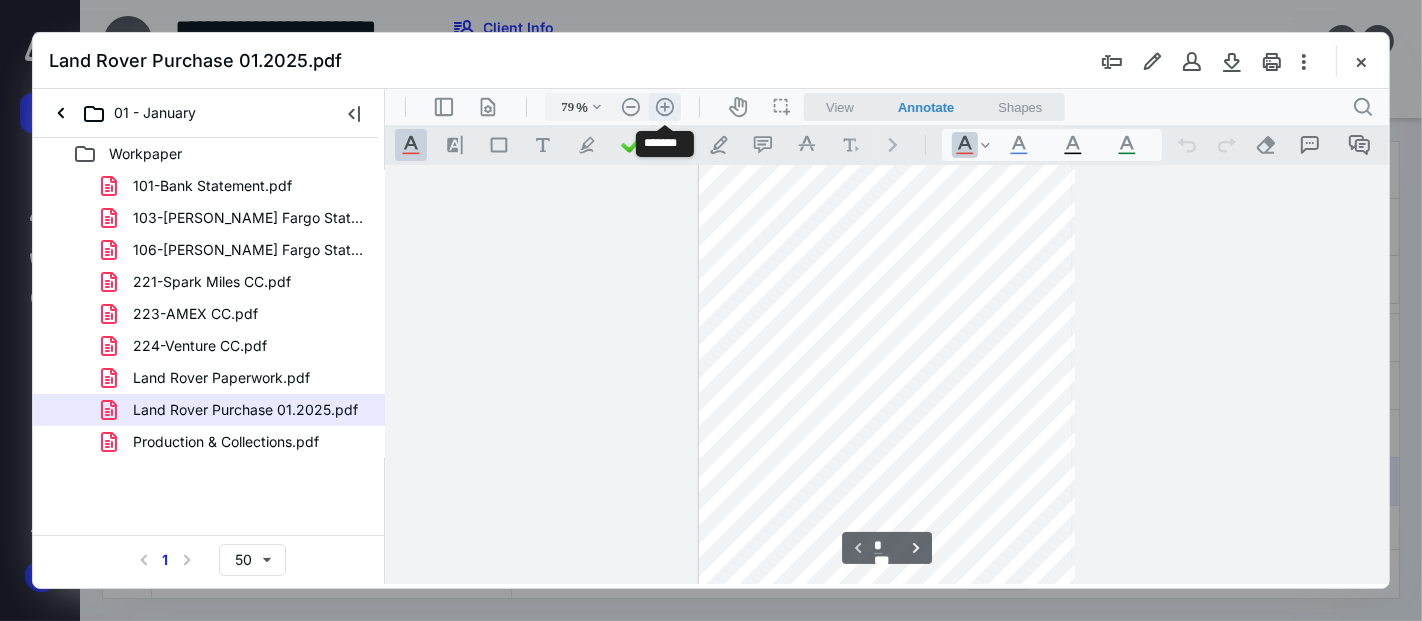 click on ".cls-1{fill:#abb0c4;} icon - header - zoom - in - line" at bounding box center [664, 106] 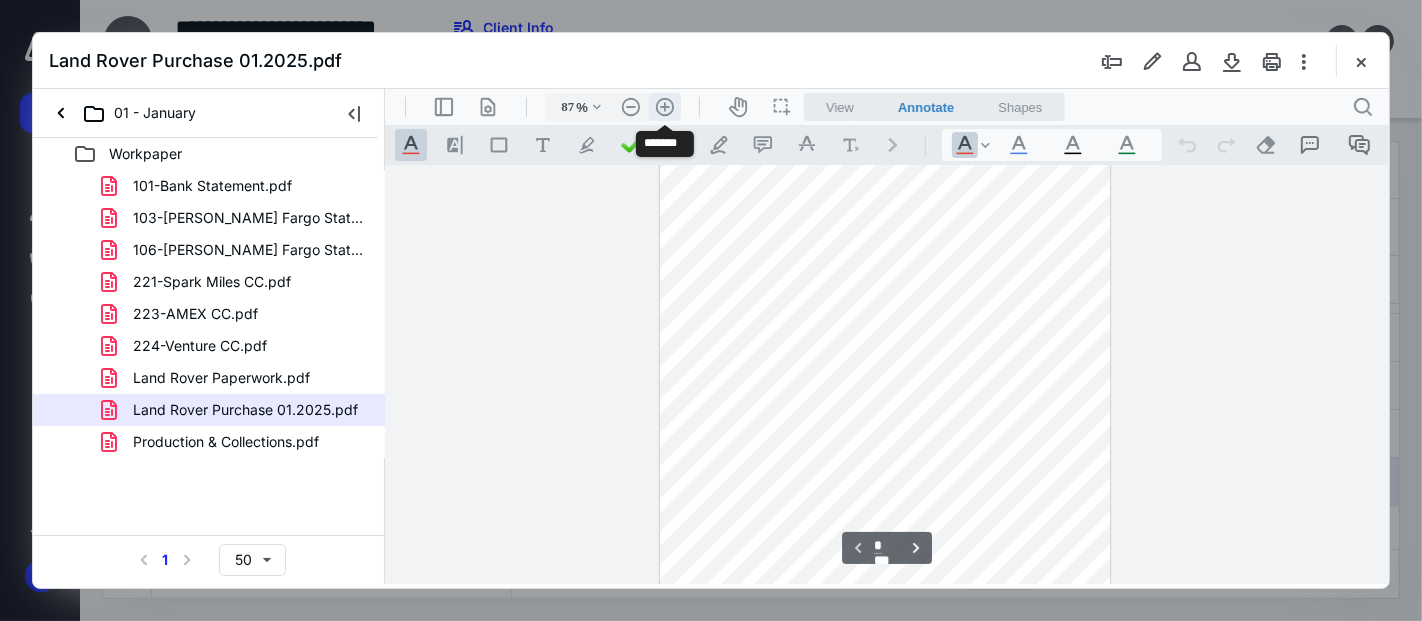 click on ".cls-1{fill:#abb0c4;} icon - header - zoom - in - line" at bounding box center [664, 106] 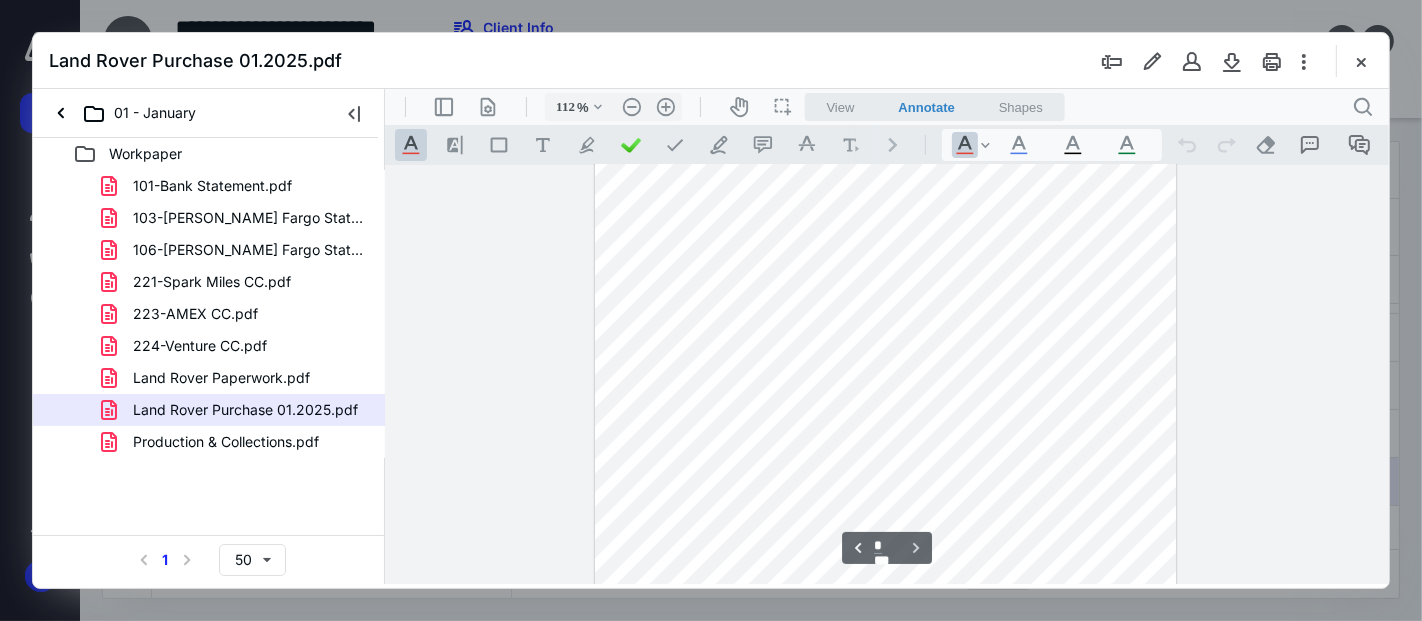 scroll, scrollTop: 3322, scrollLeft: 0, axis: vertical 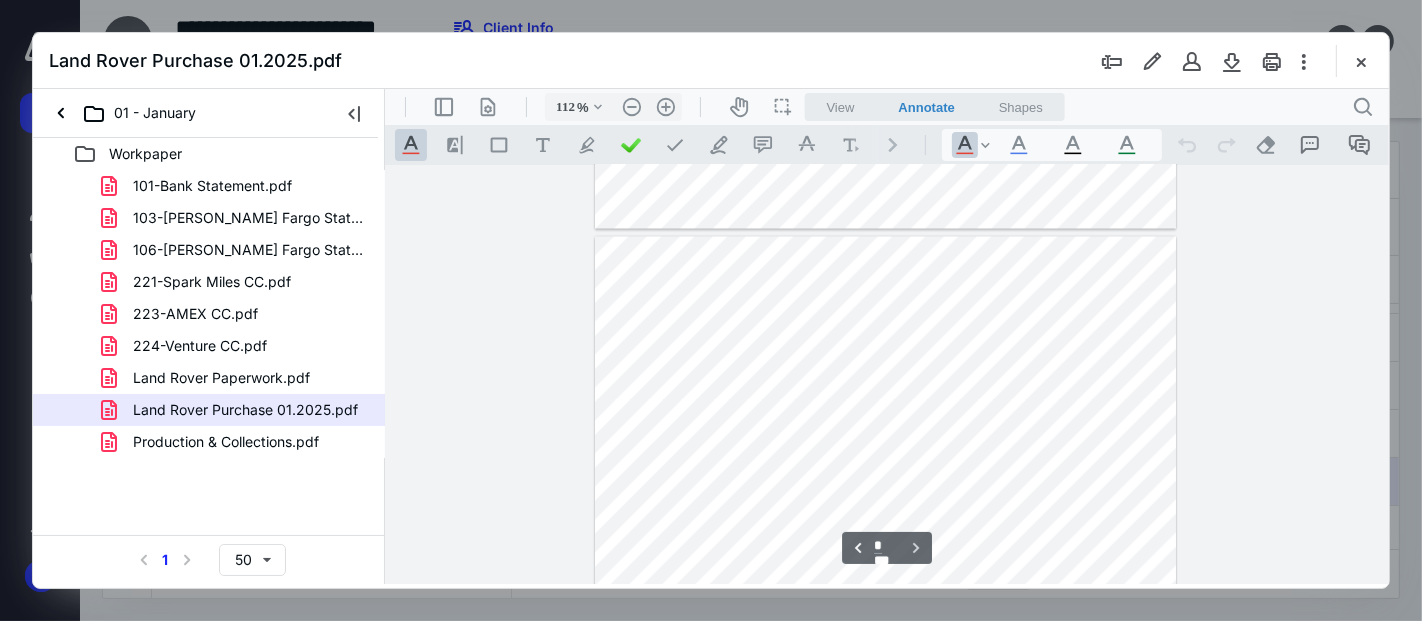 type on "*" 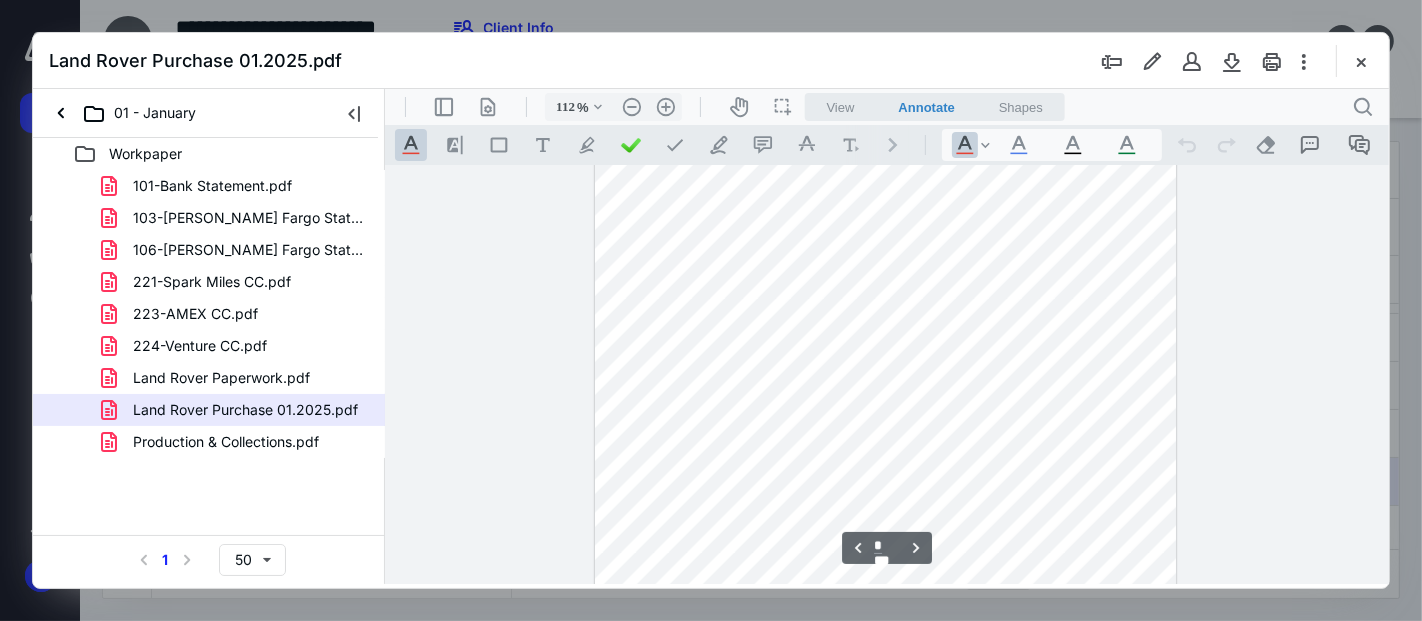 scroll, scrollTop: 2655, scrollLeft: 0, axis: vertical 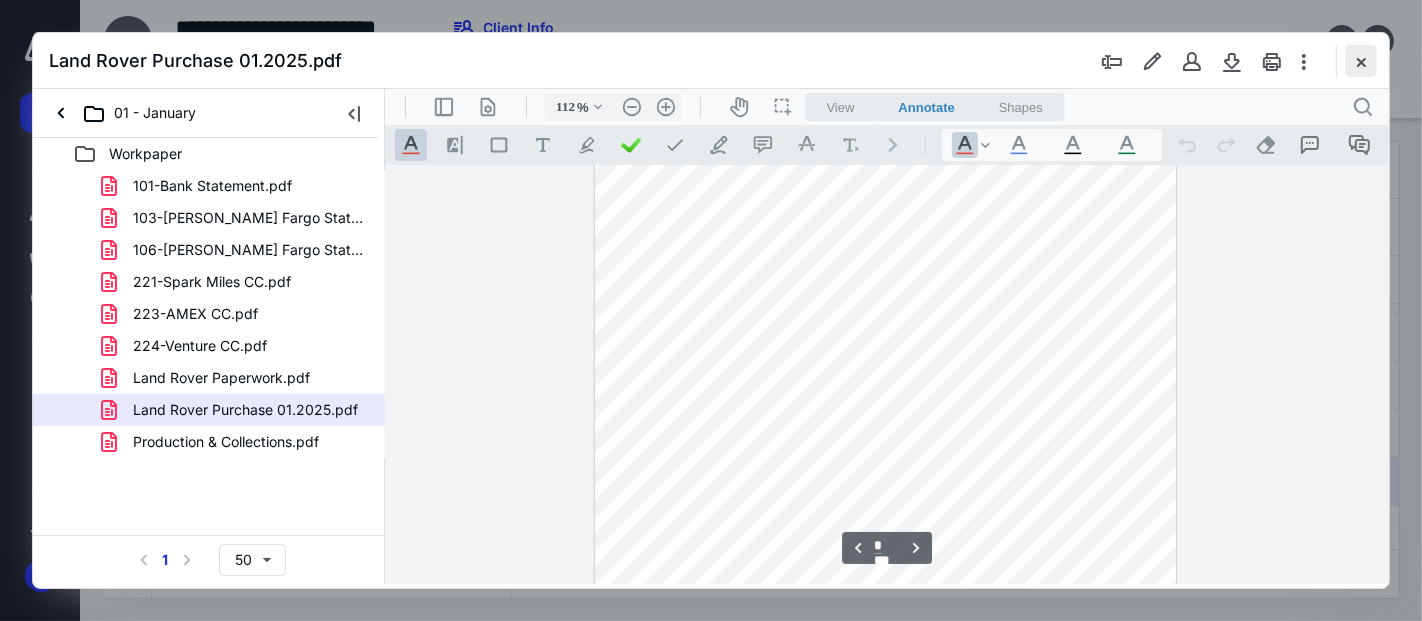 click at bounding box center [1361, 61] 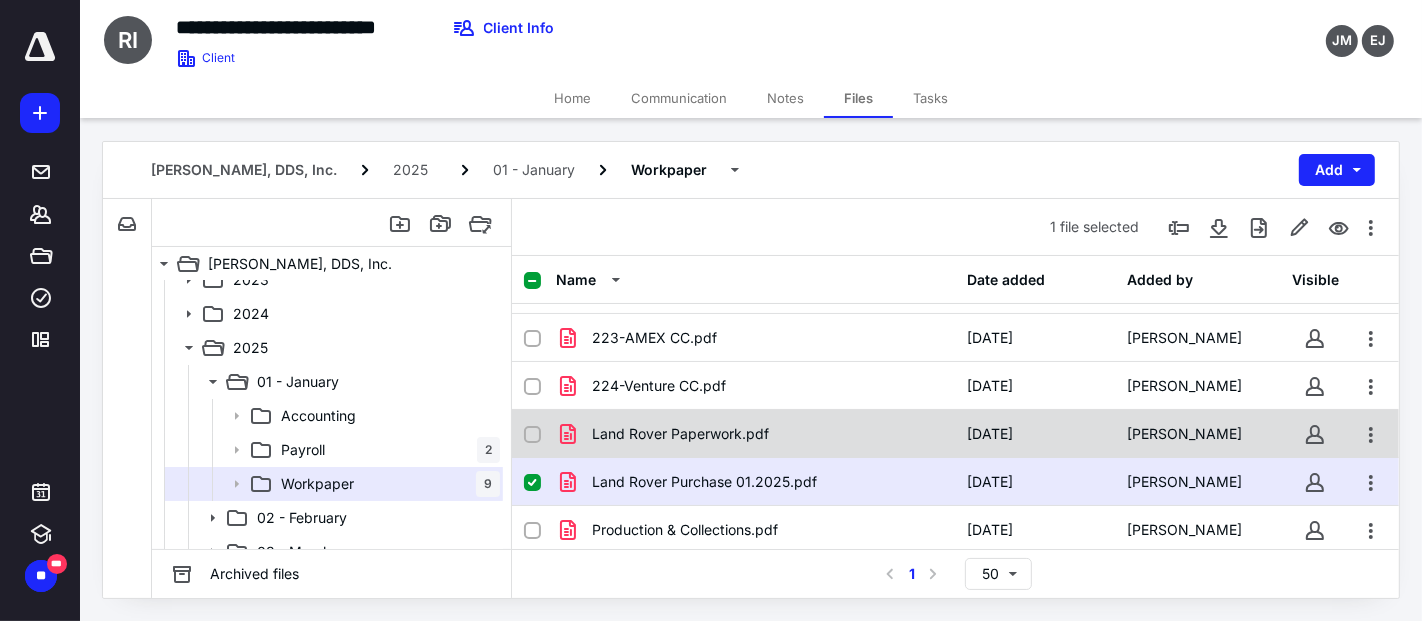 checkbox on "true" 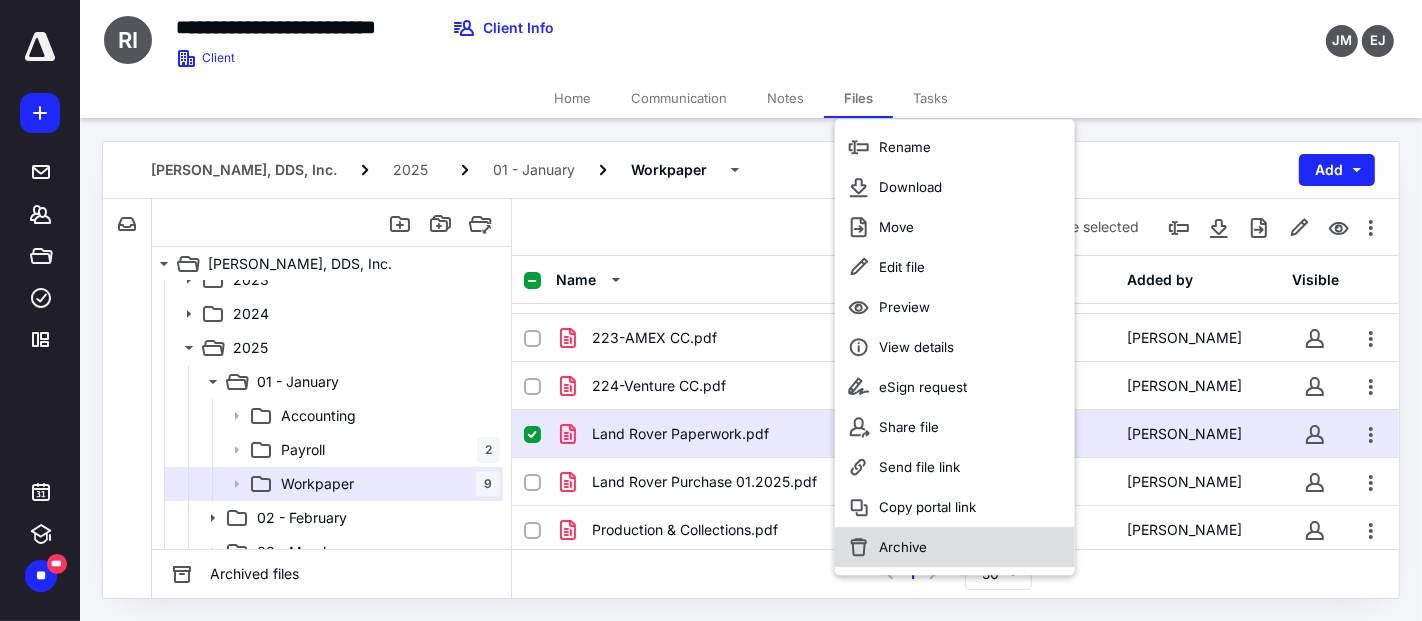 click on "Archive" at bounding box center (955, 547) 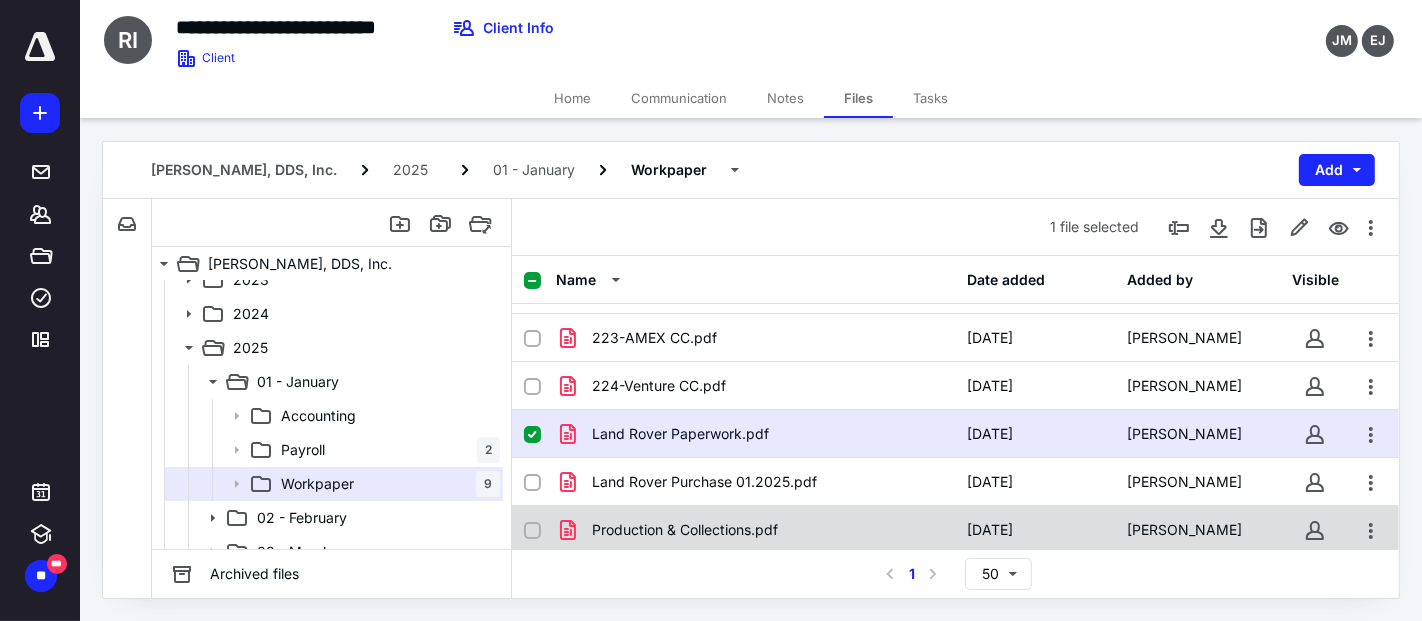 checkbox on "false" 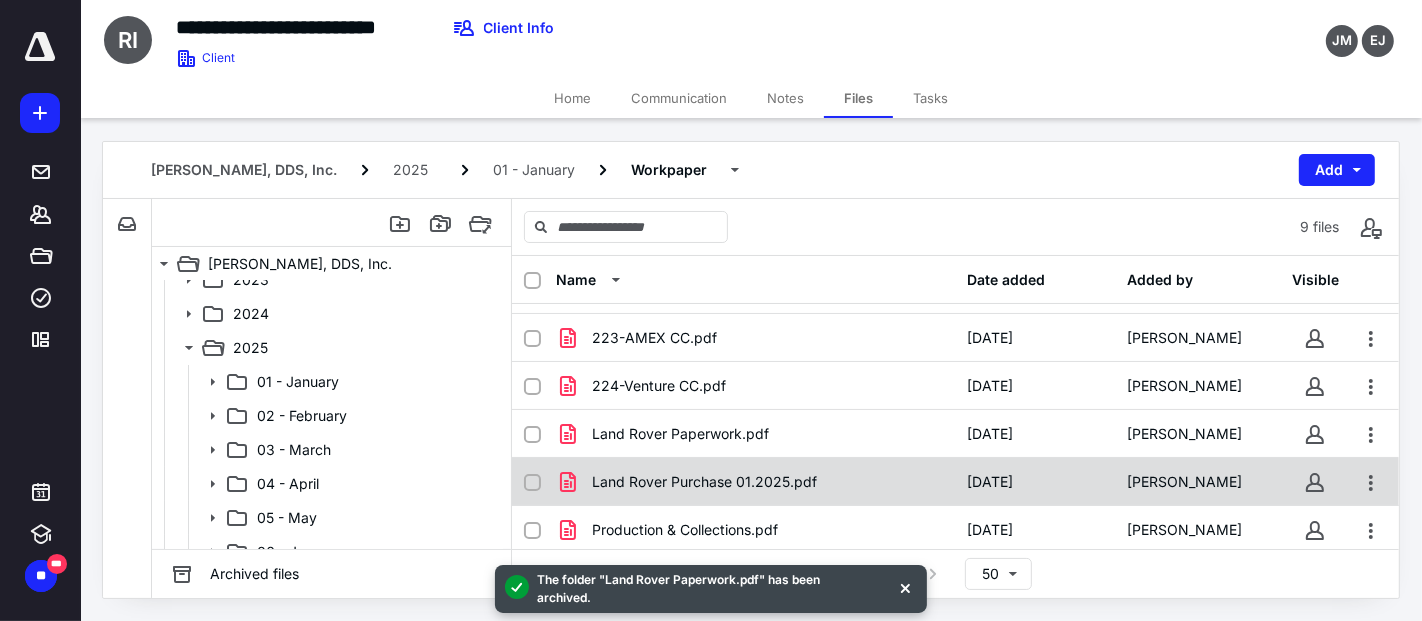 scroll, scrollTop: 134, scrollLeft: 0, axis: vertical 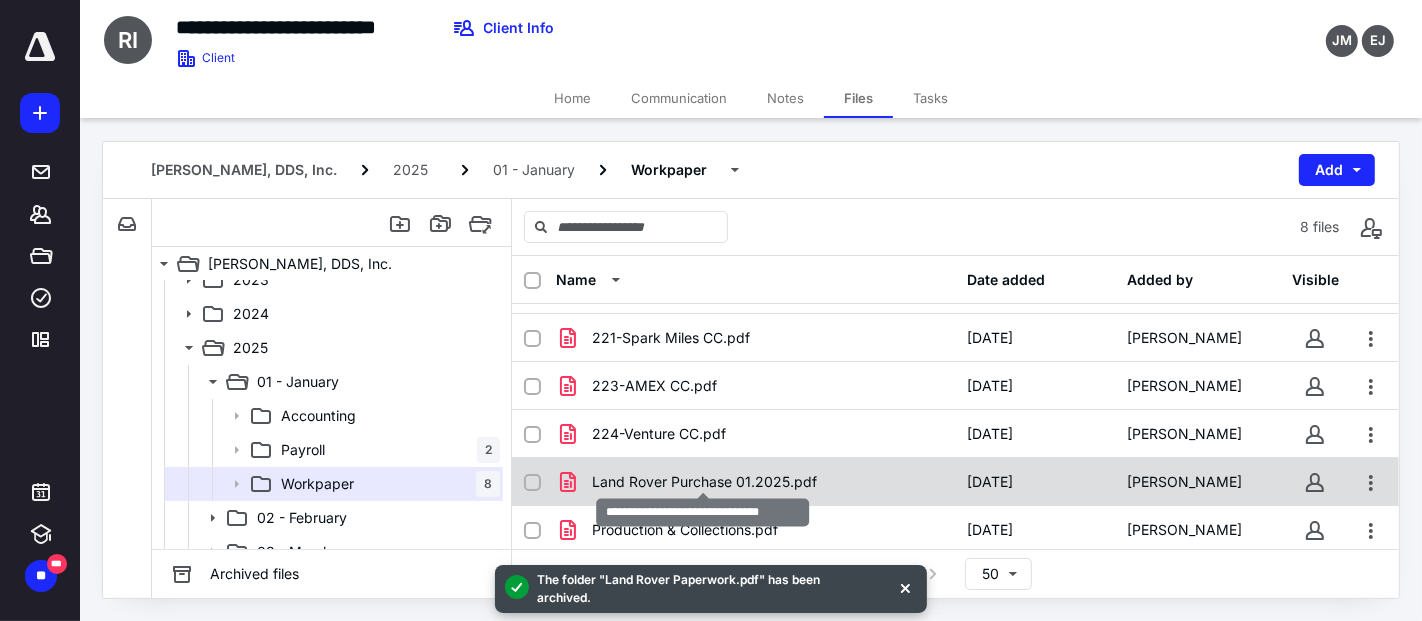 checkbox on "true" 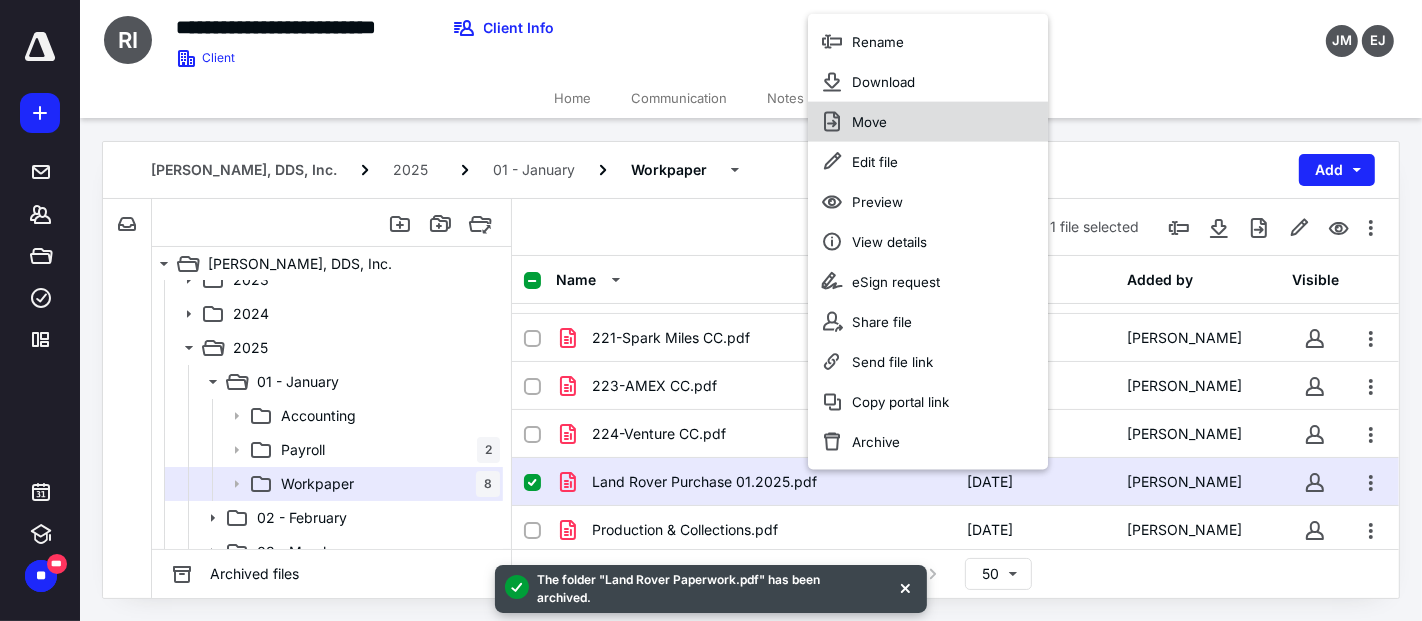 click on "Move" at bounding box center [928, 122] 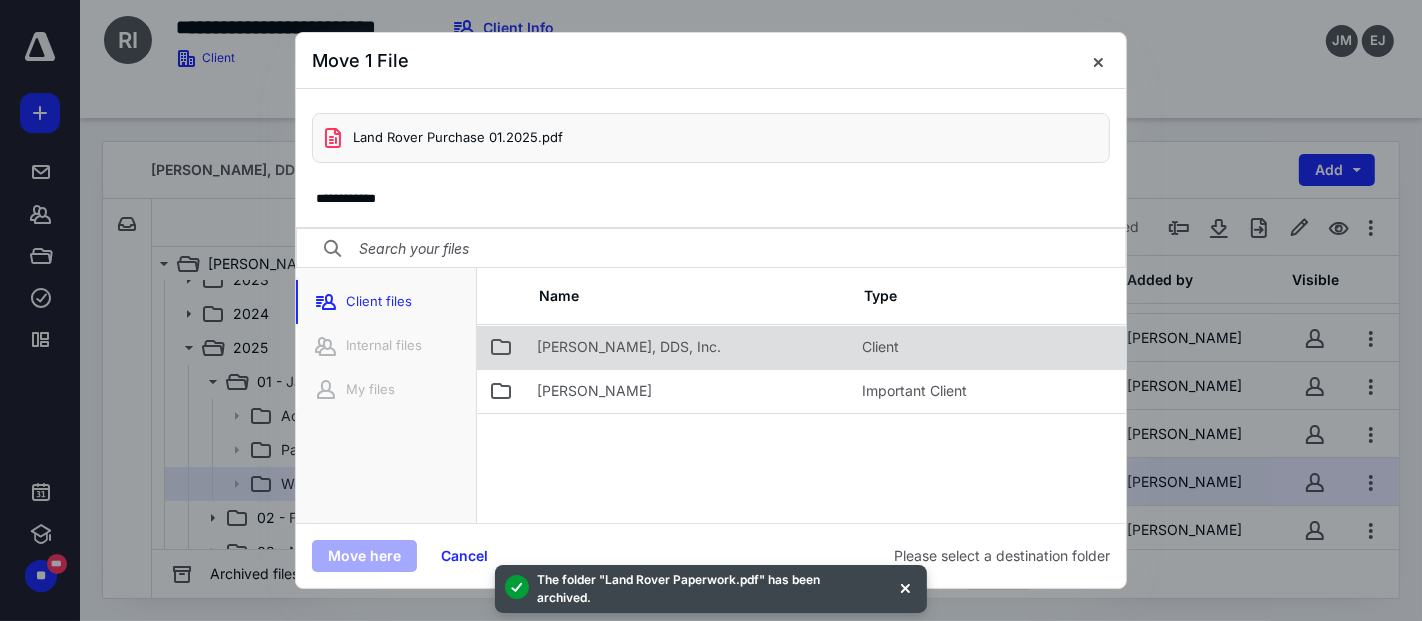 click on "[PERSON_NAME], DDS, Inc." at bounding box center [629, 347] 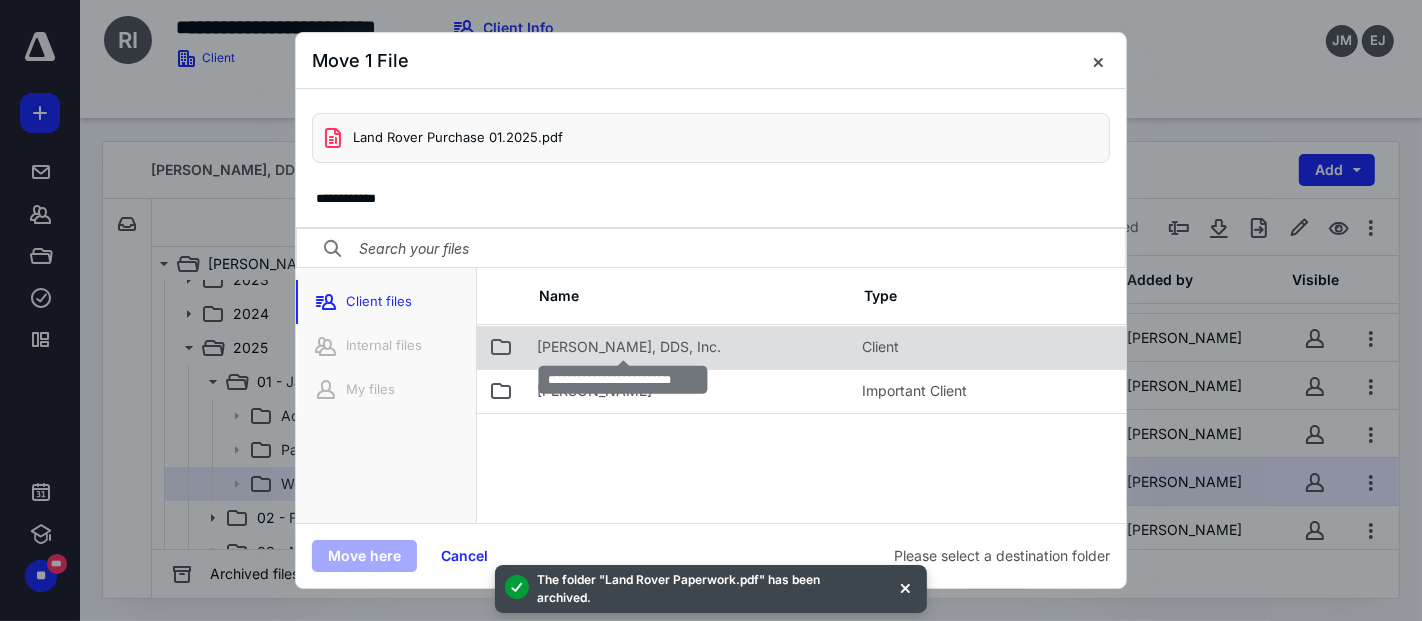 click on "[PERSON_NAME], DDS, Inc." at bounding box center (629, 347) 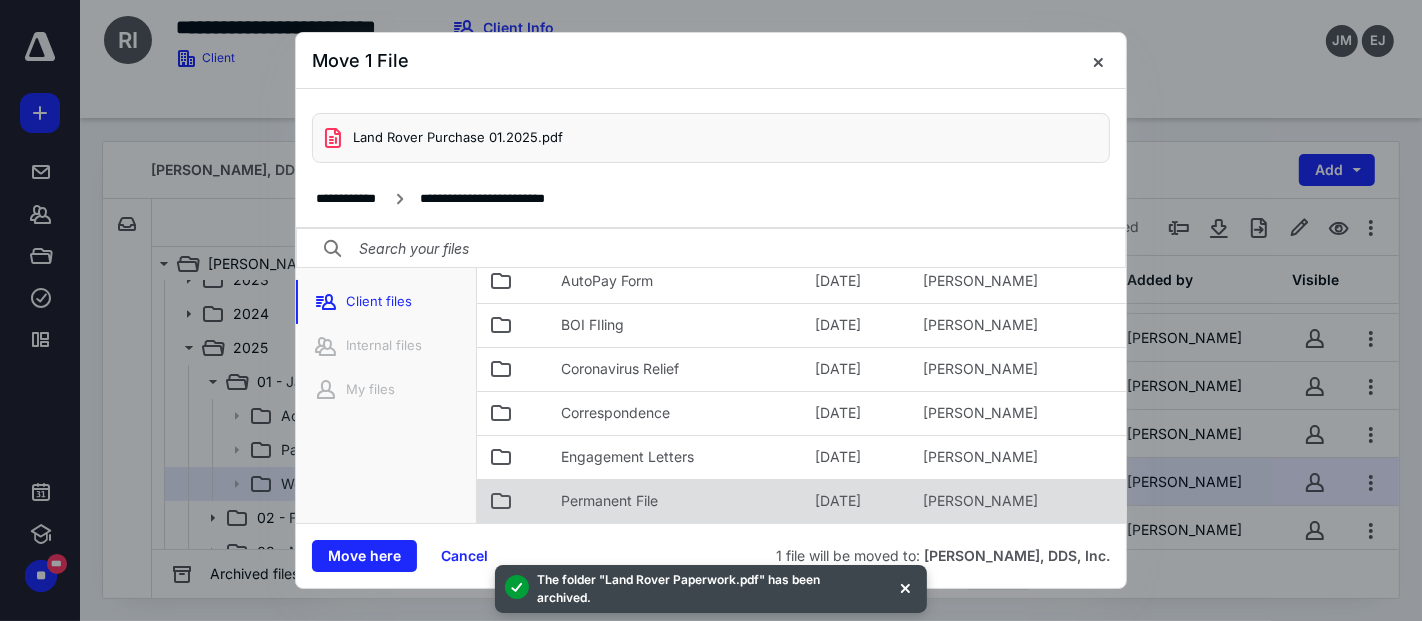 click on "Permanent File" at bounding box center [676, 501] 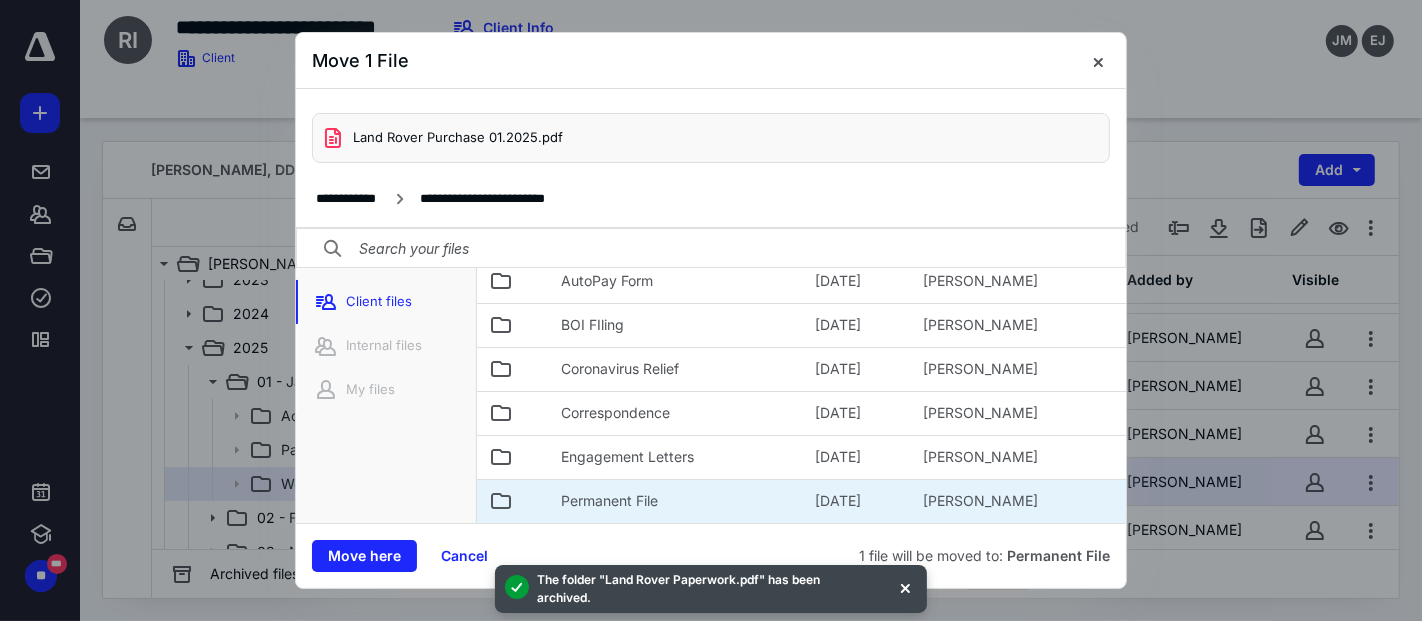 click on "Permanent File" at bounding box center [676, 501] 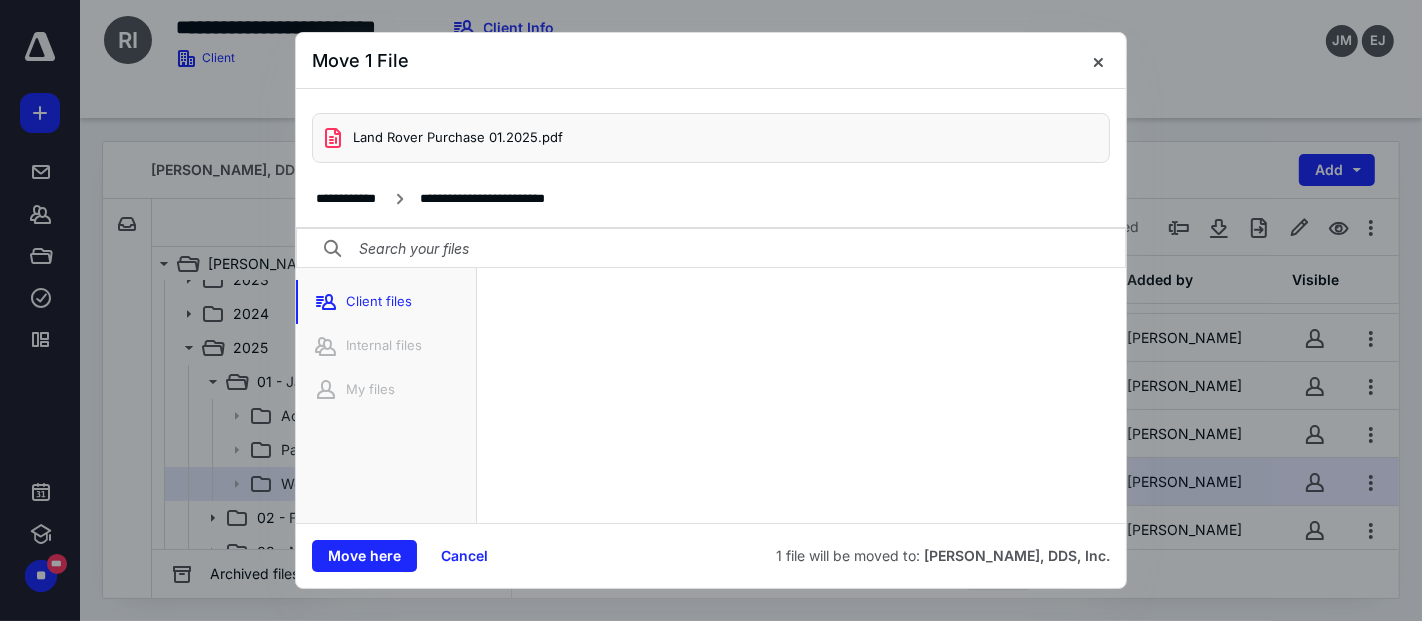 scroll, scrollTop: 60, scrollLeft: 0, axis: vertical 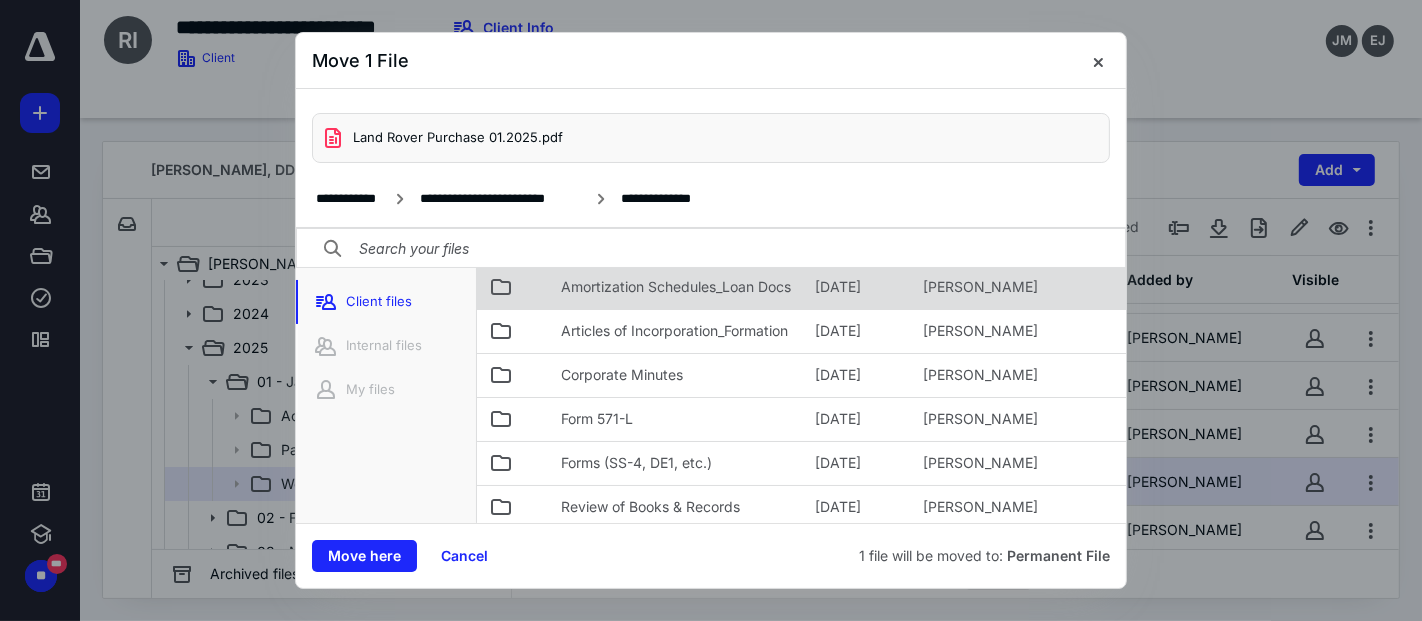 click on "Amortization Schedules_Loan Docs" at bounding box center (676, 287) 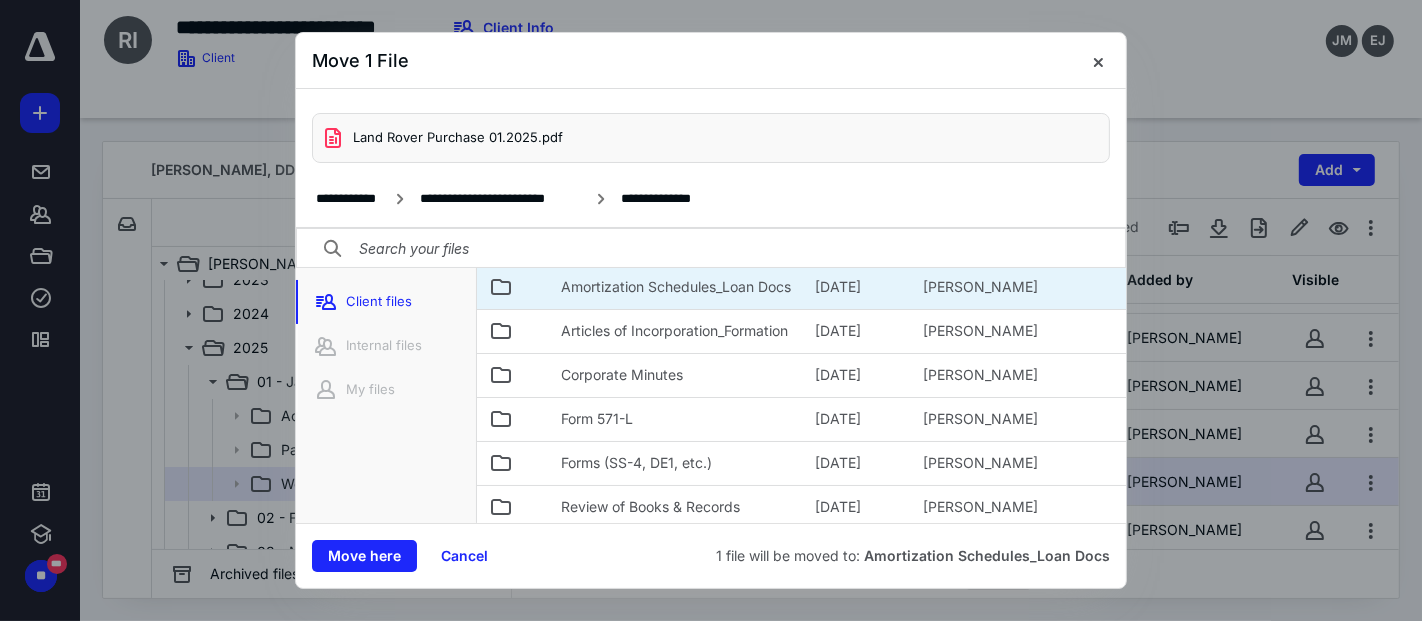 click on "Amortization Schedules_Loan Docs" at bounding box center (676, 287) 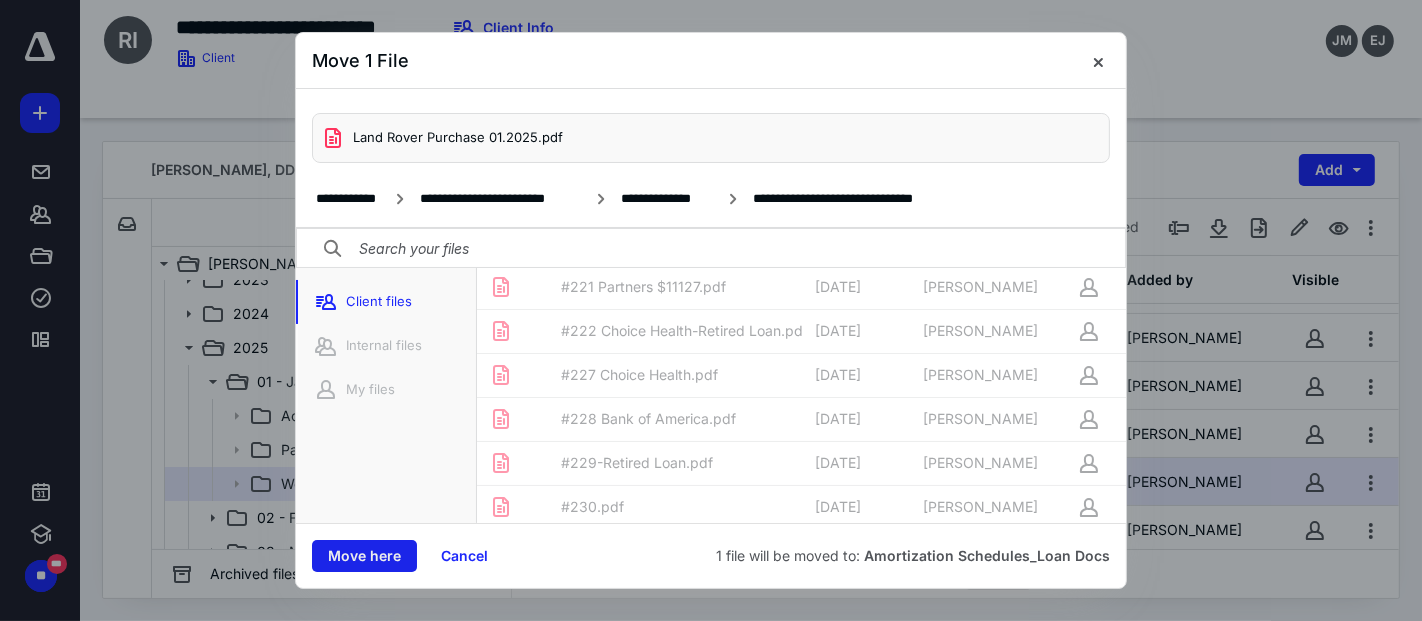 click on "Move here" at bounding box center (364, 556) 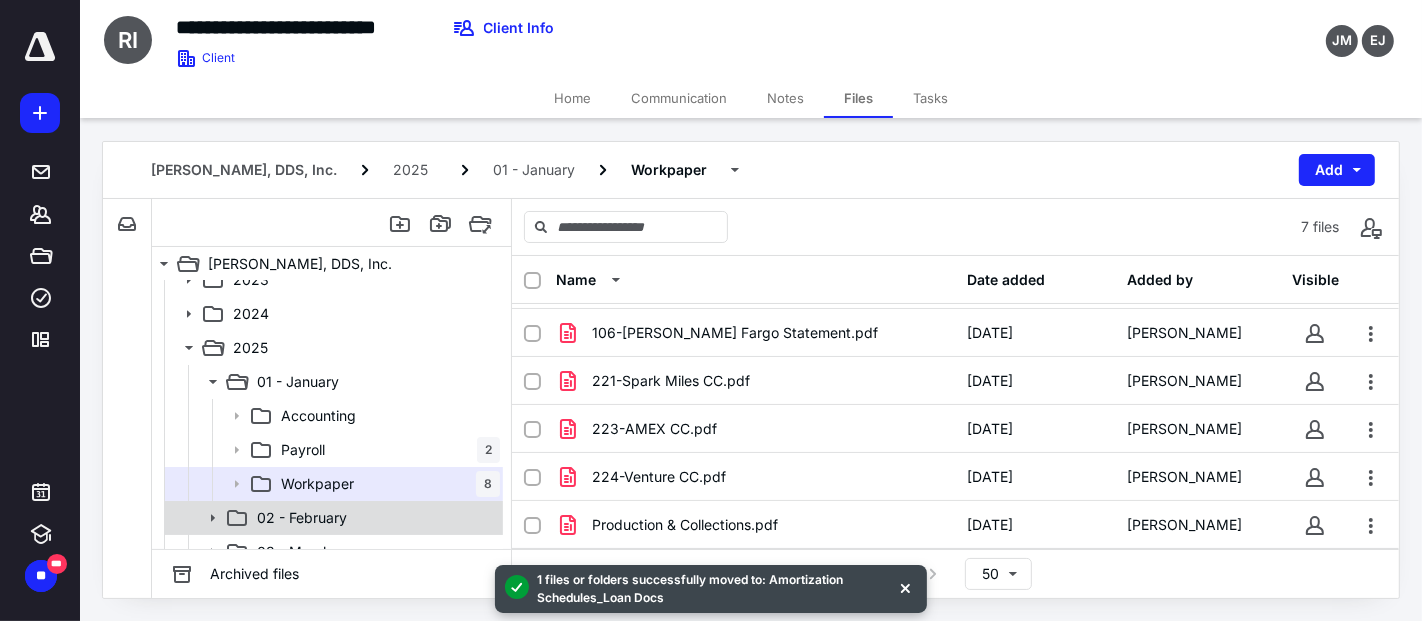 scroll, scrollTop: 87, scrollLeft: 0, axis: vertical 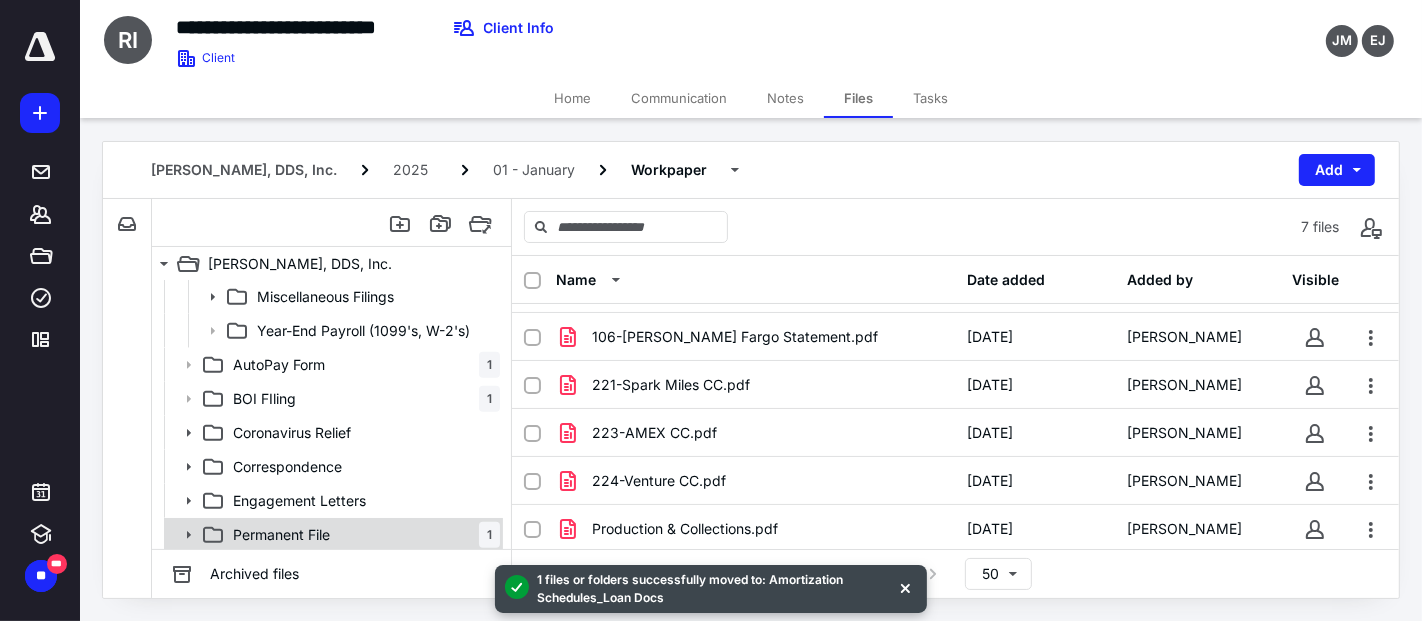 click on "Permanent File 1" at bounding box center (362, 535) 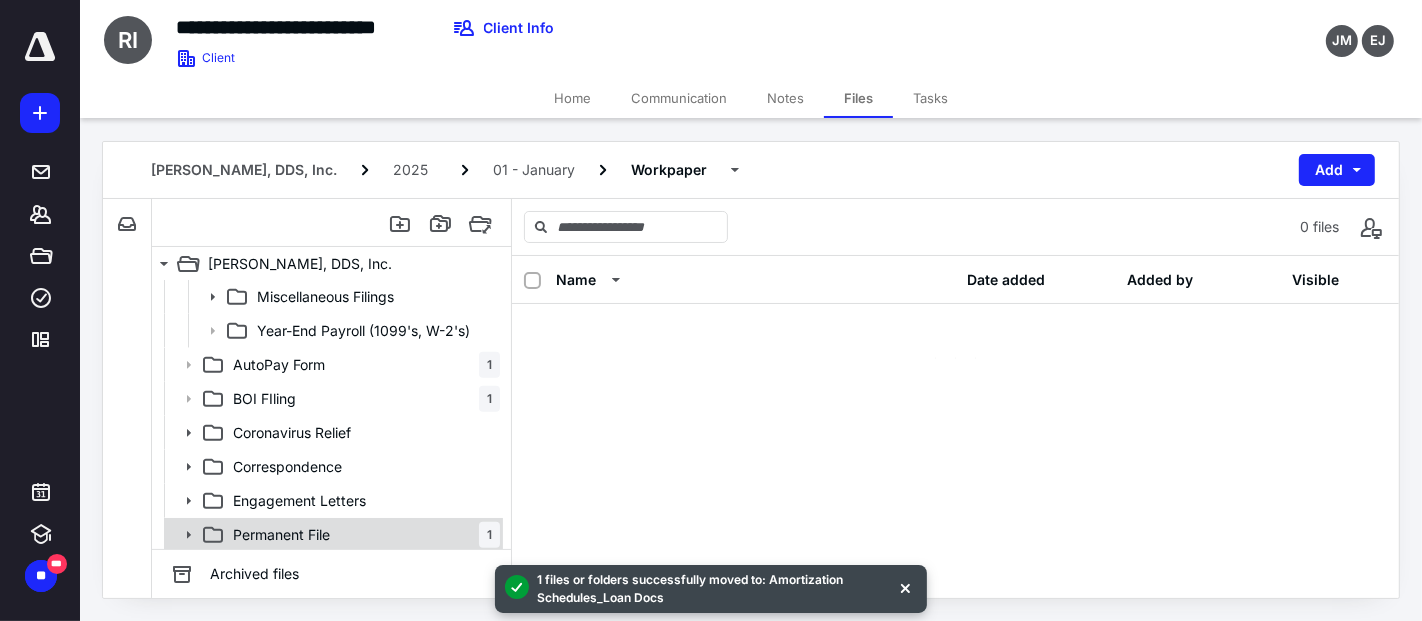 scroll, scrollTop: 0, scrollLeft: 0, axis: both 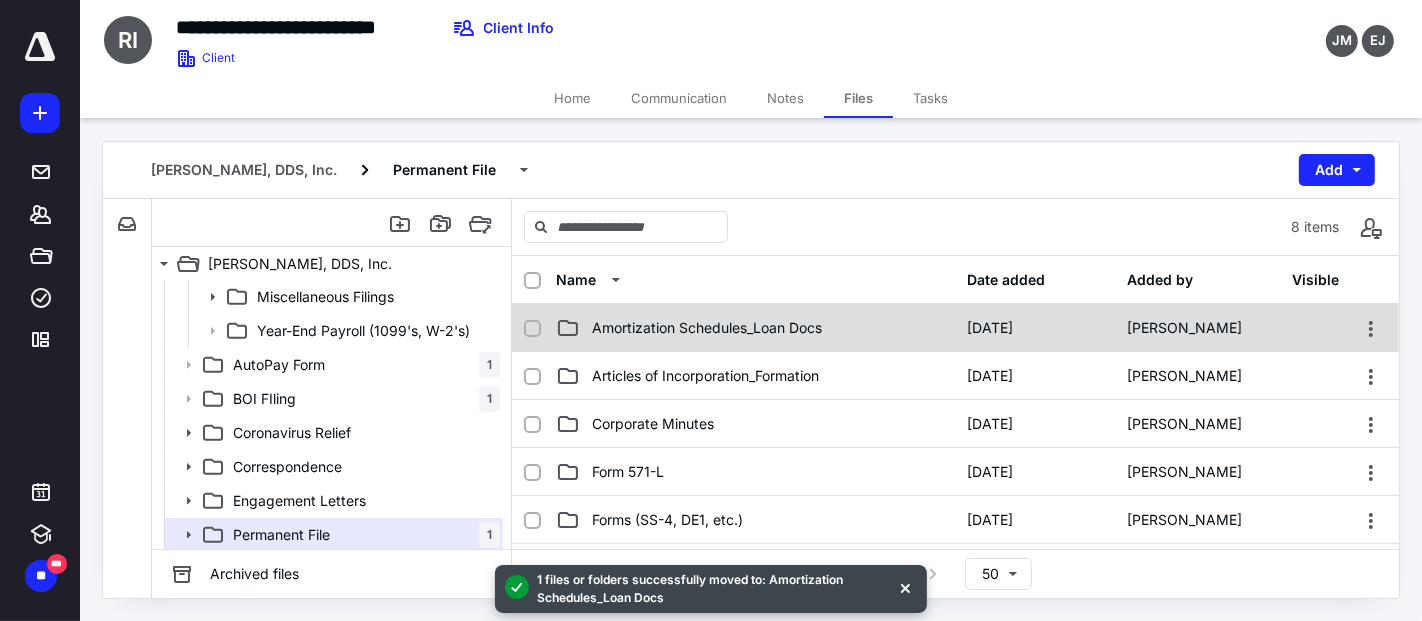 click on "Amortization Schedules_Loan Docs" at bounding box center [707, 328] 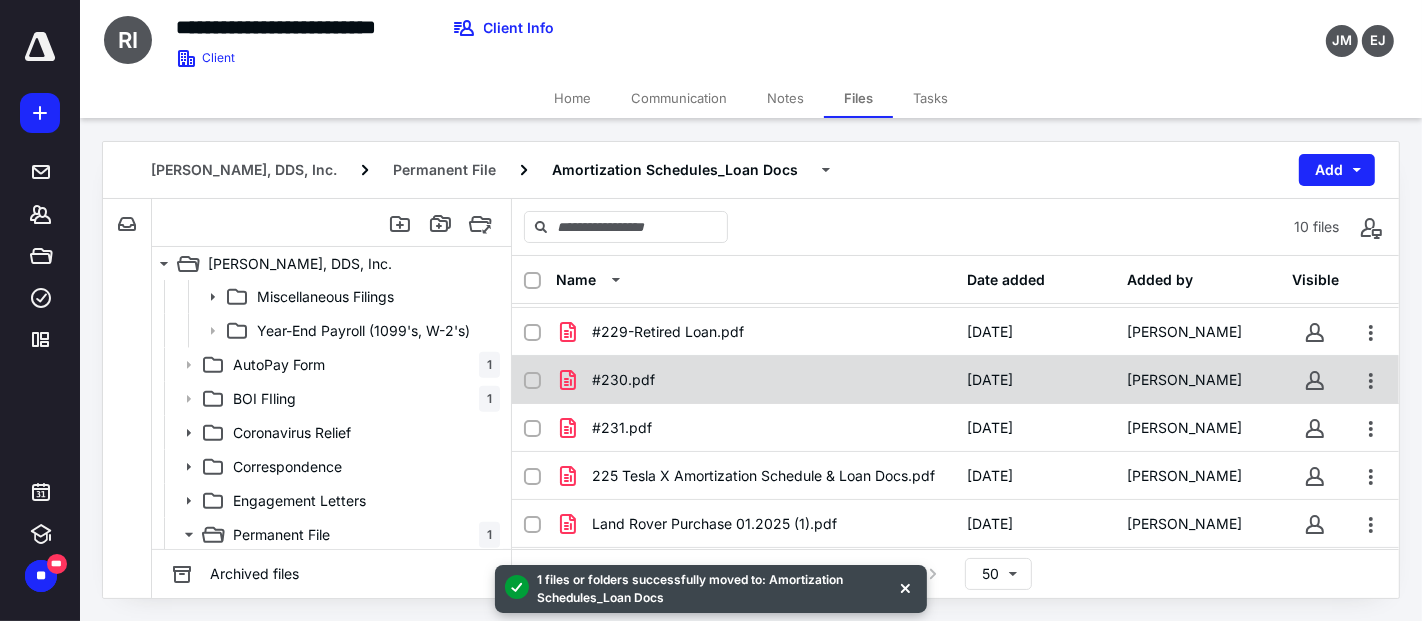 scroll, scrollTop: 230, scrollLeft: 0, axis: vertical 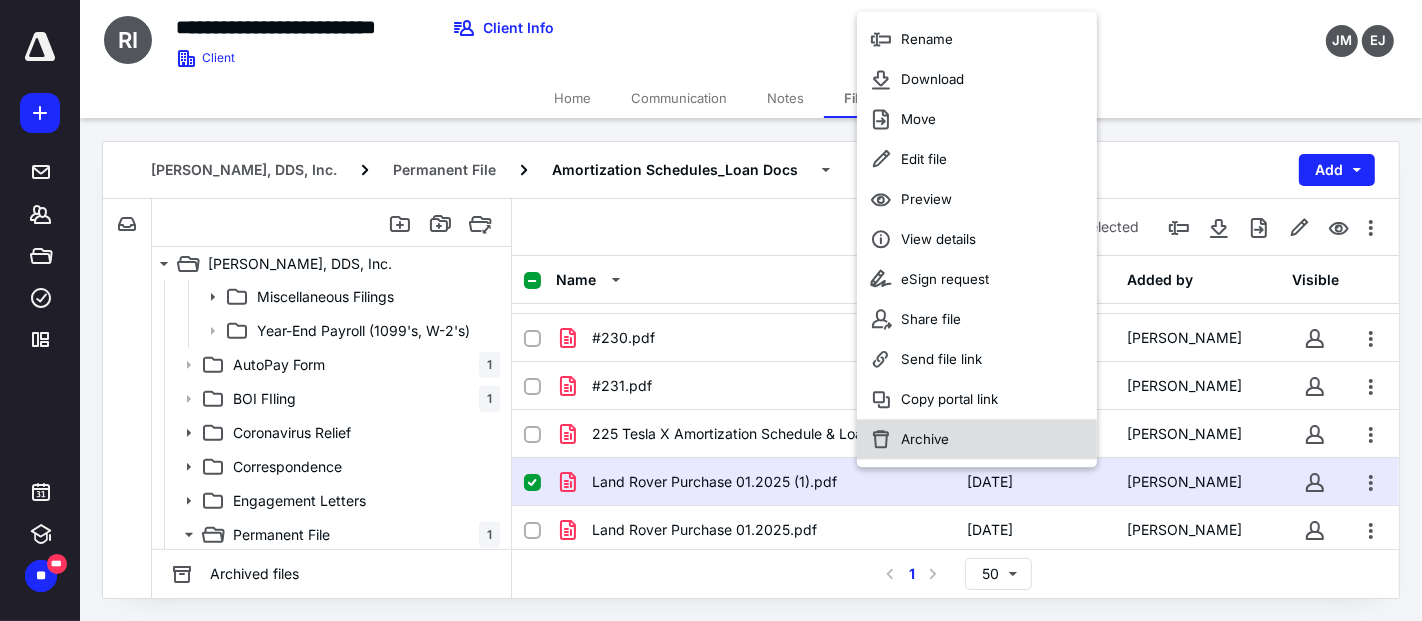 click on "Archive" at bounding box center (977, 440) 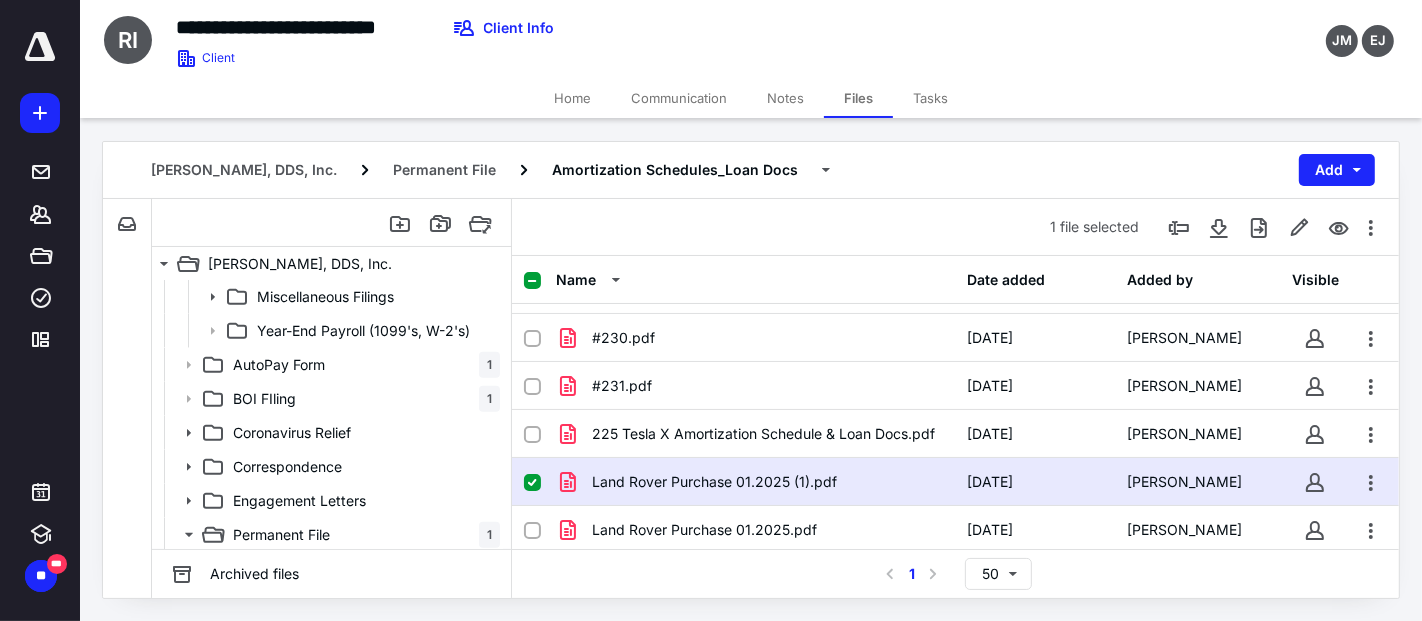 checkbox on "false" 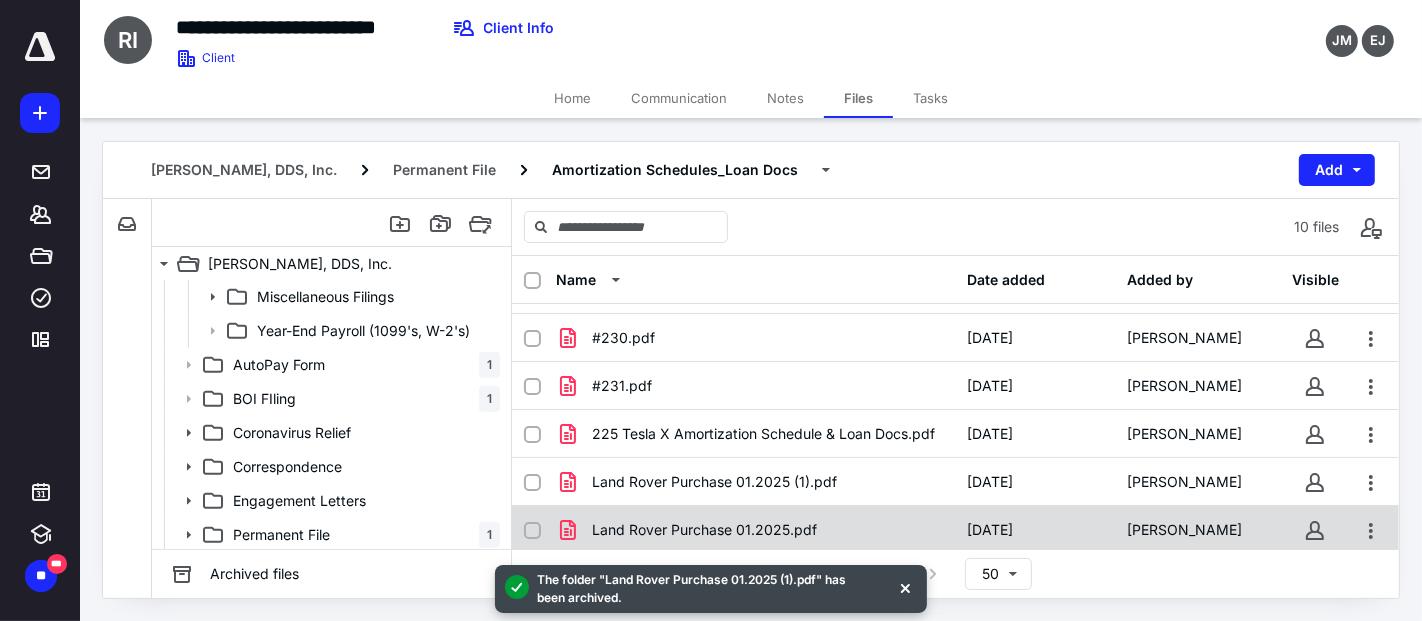 scroll, scrollTop: 182, scrollLeft: 0, axis: vertical 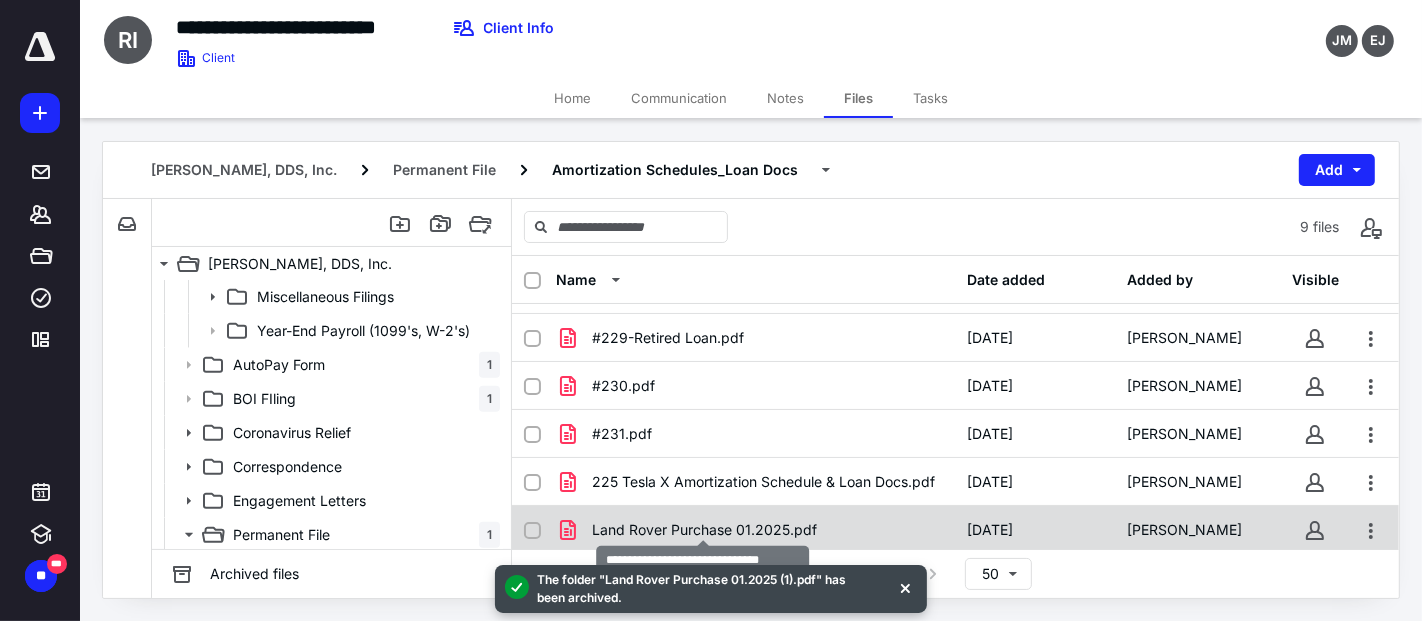 checkbox on "true" 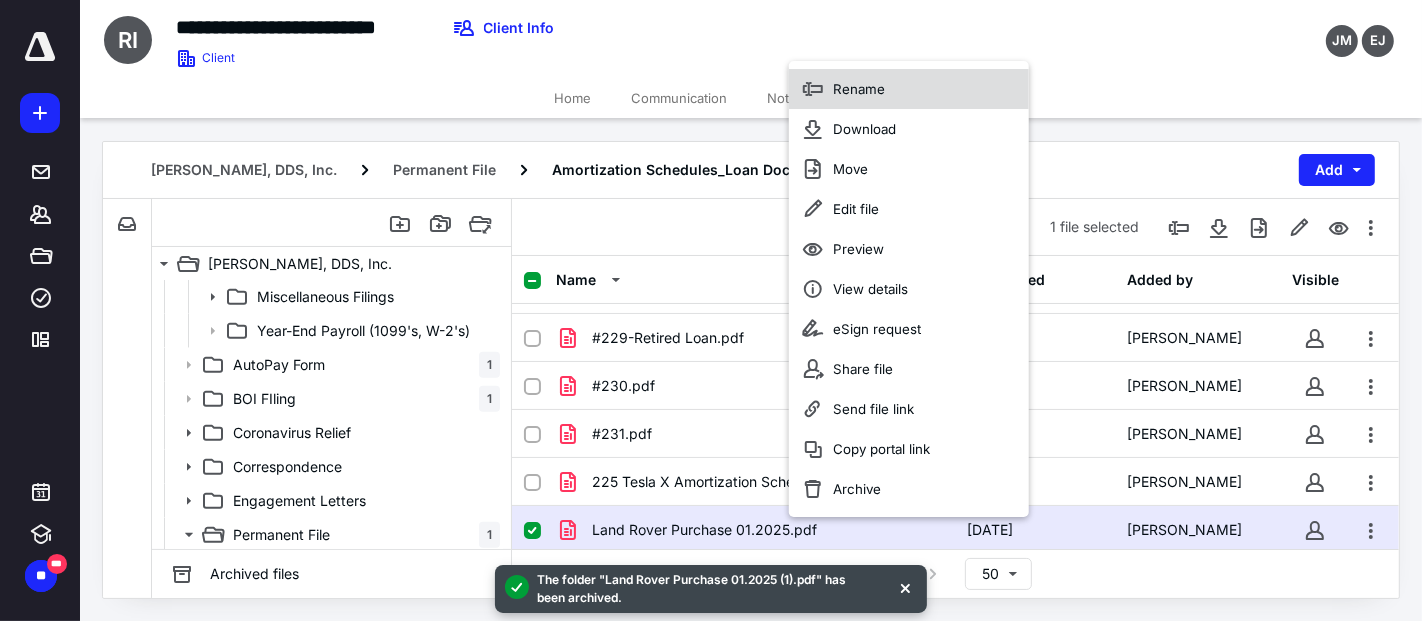 click on "Rename" at bounding box center [859, 90] 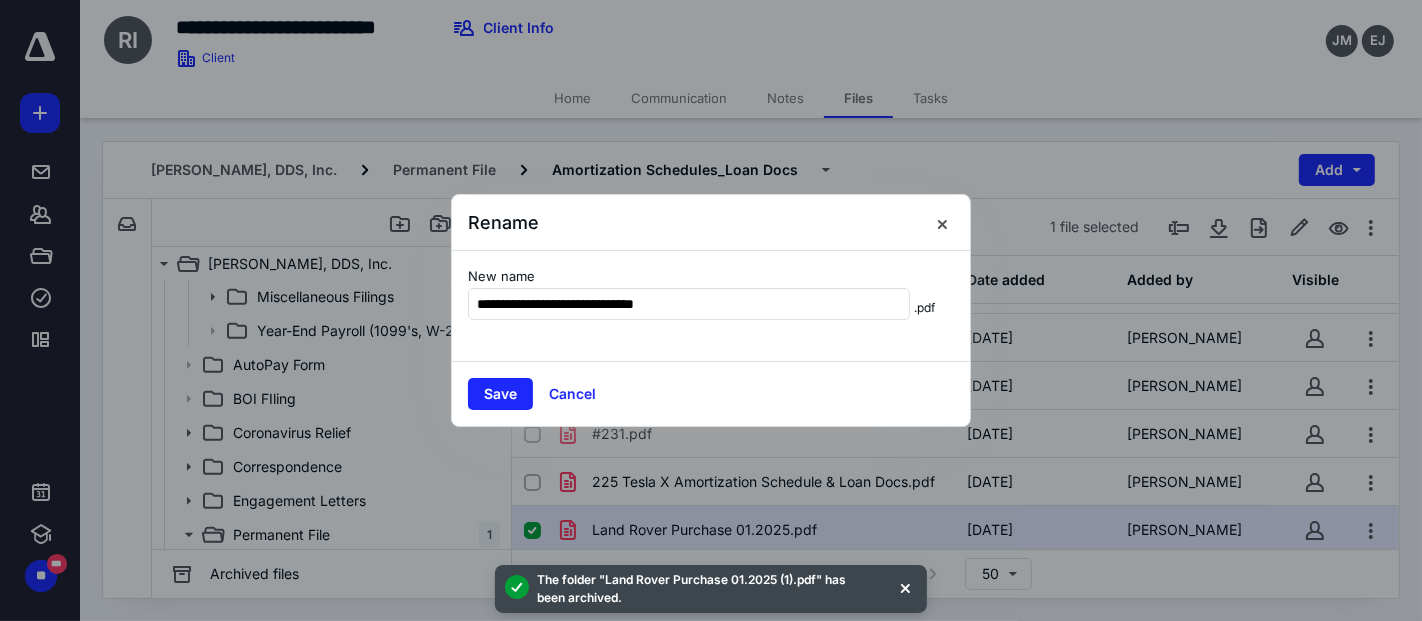 type on "**********" 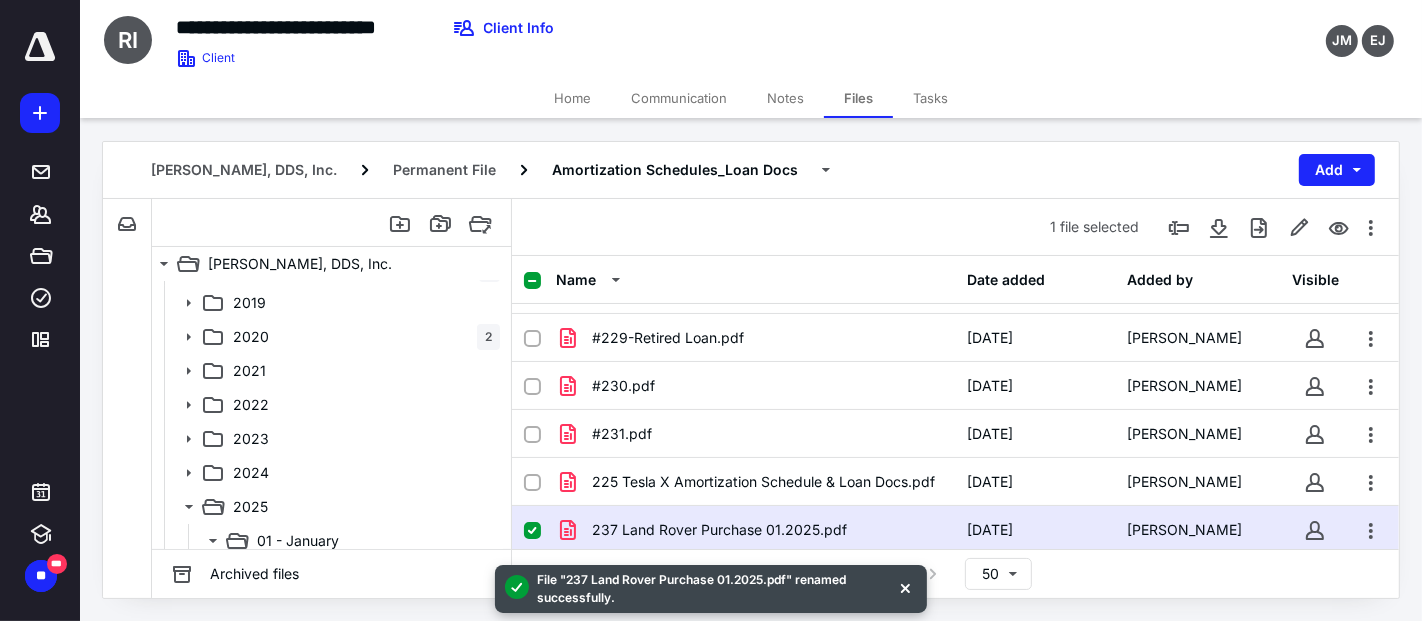 scroll, scrollTop: 0, scrollLeft: 0, axis: both 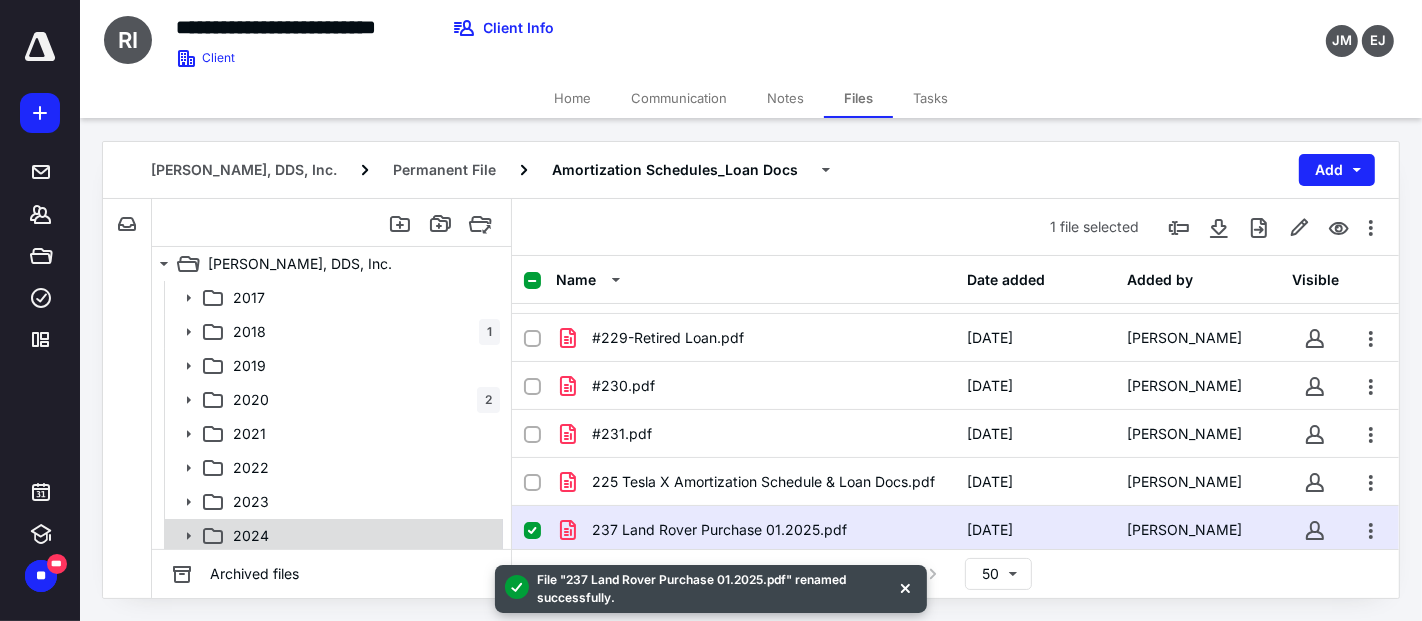 click 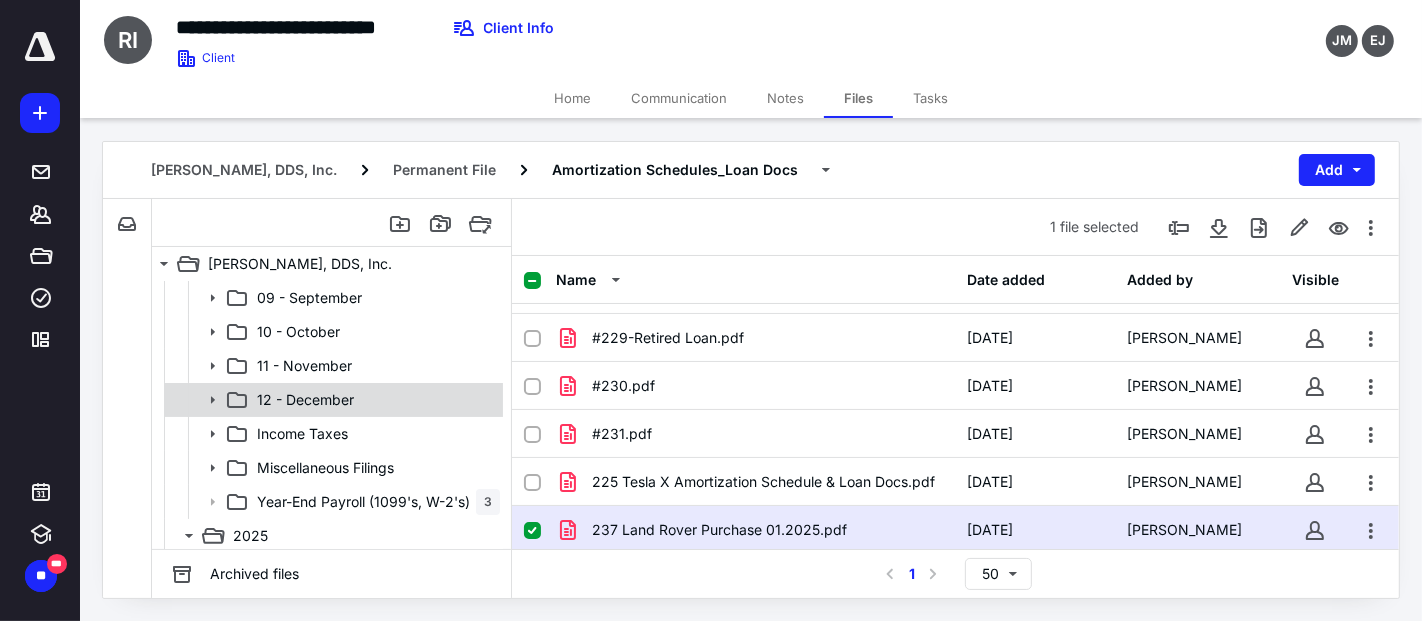 scroll, scrollTop: 666, scrollLeft: 0, axis: vertical 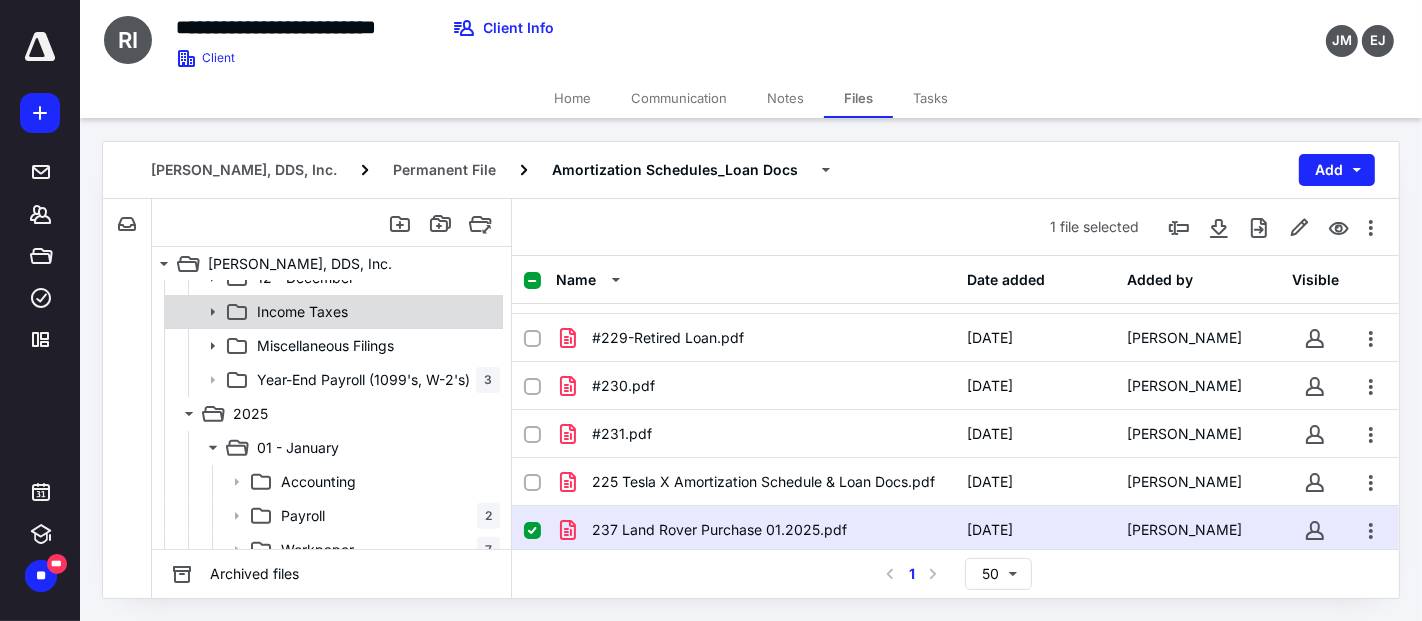 click 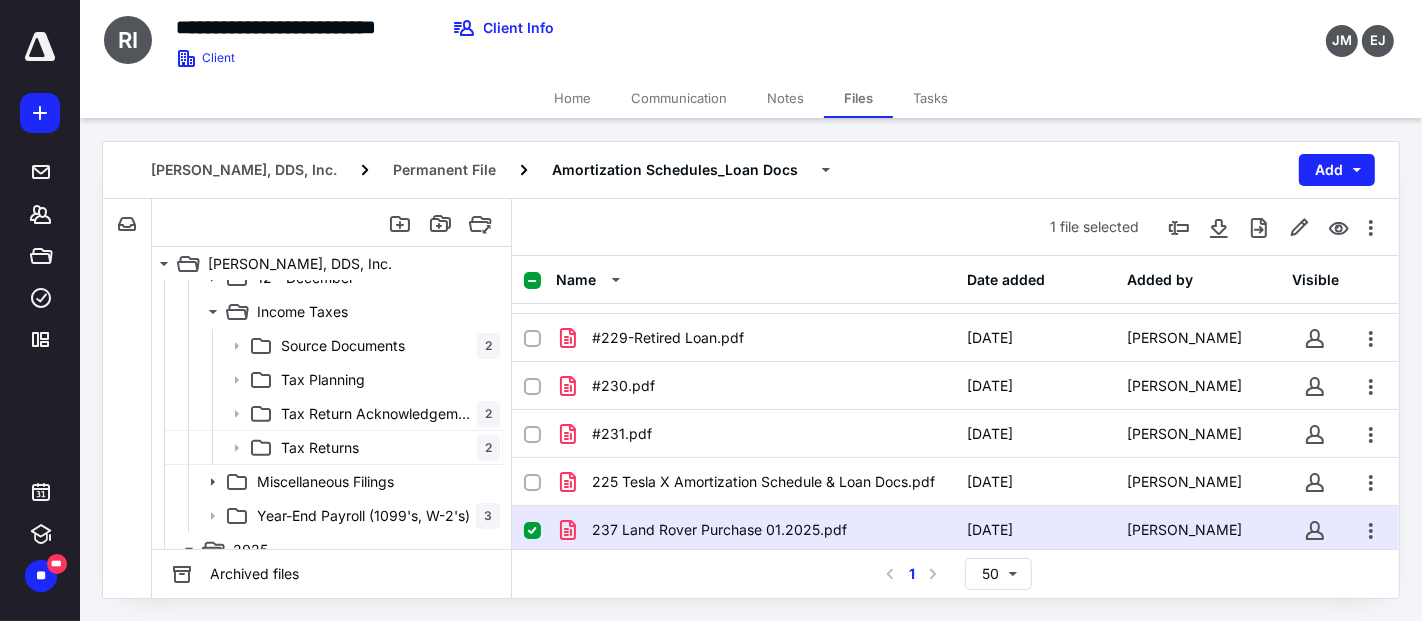 drag, startPoint x: 358, startPoint y: 443, endPoint x: 703, endPoint y: 477, distance: 346.67133 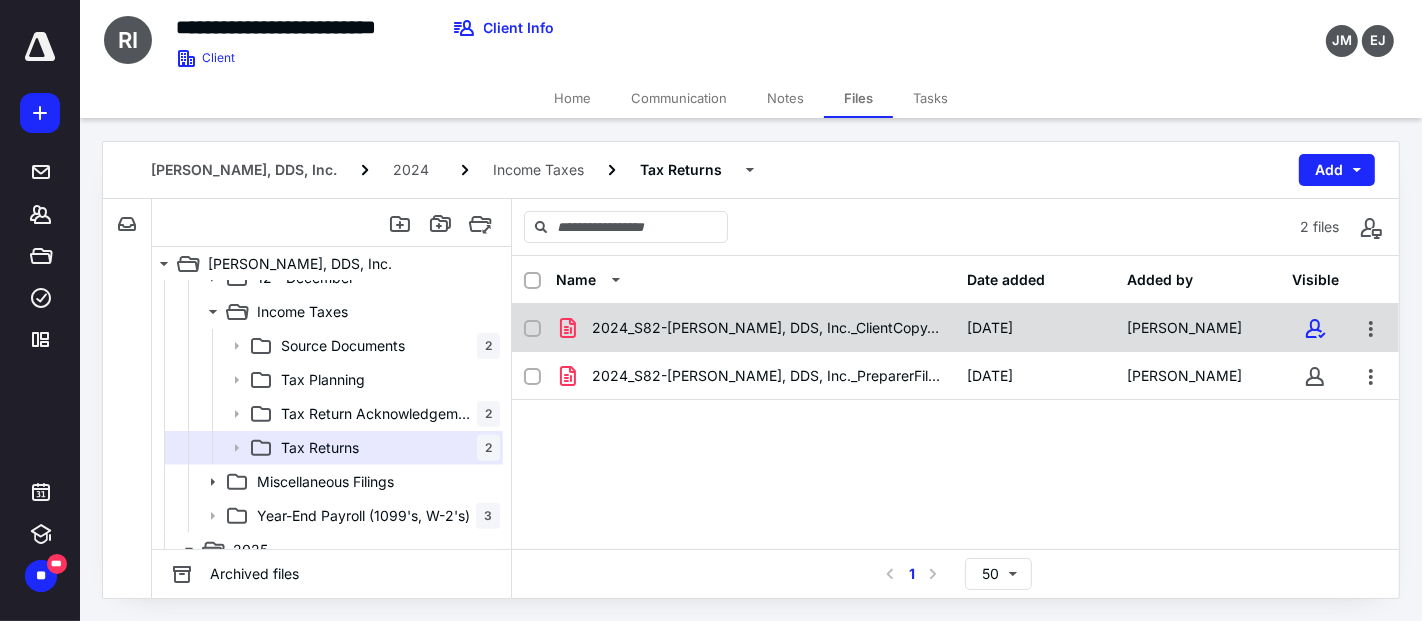 click on "2024_S82-[PERSON_NAME], DDS, Inc._ClientCopy_S-Corporat.pdf" at bounding box center [768, 328] 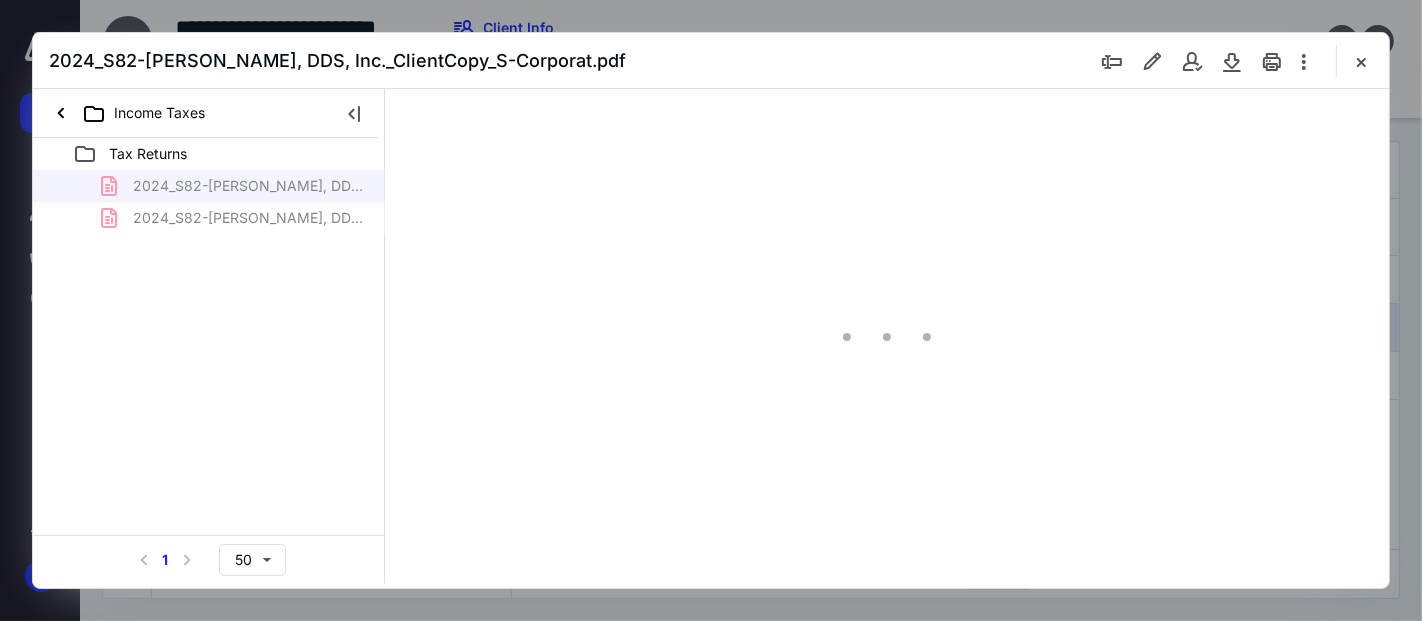 scroll, scrollTop: 0, scrollLeft: 0, axis: both 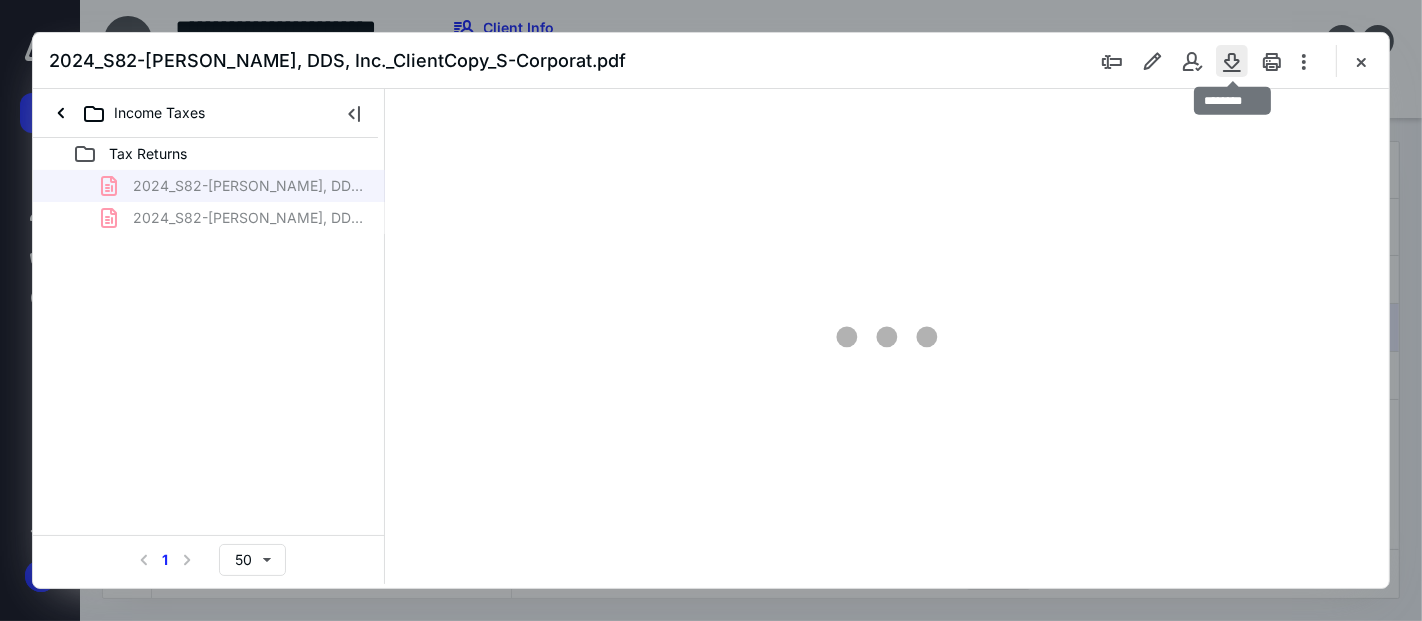 type on "53" 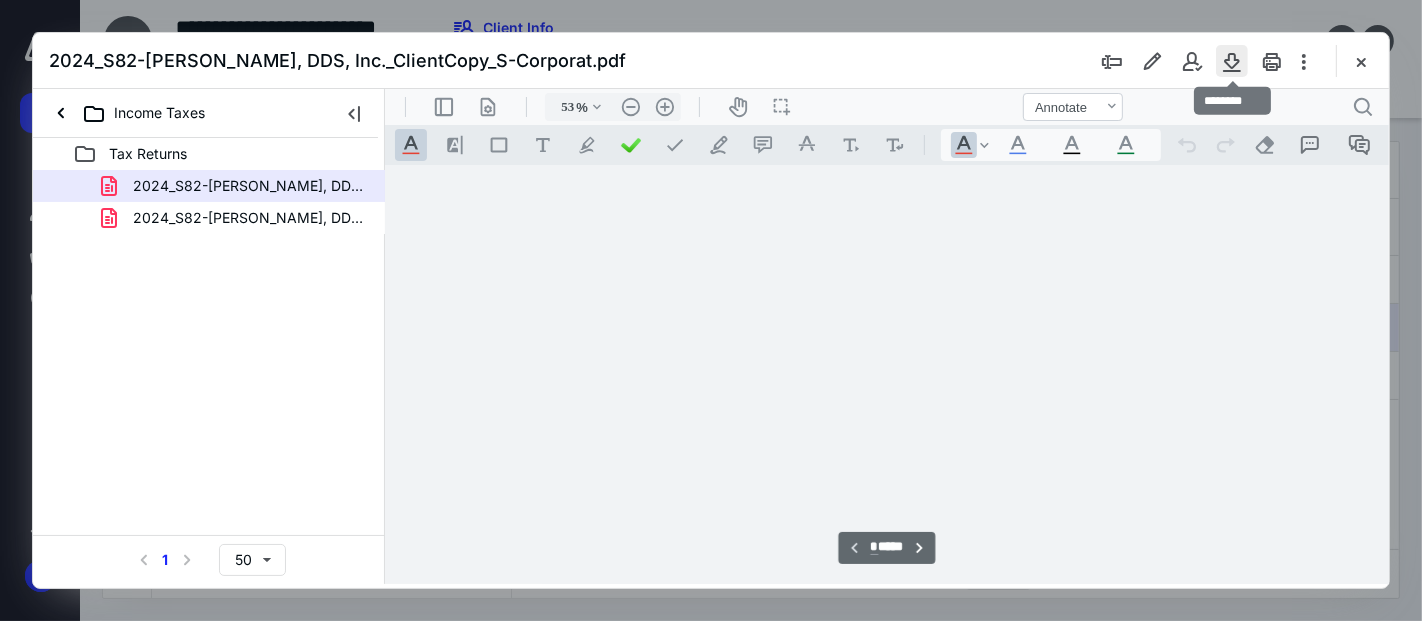 scroll, scrollTop: 77, scrollLeft: 0, axis: vertical 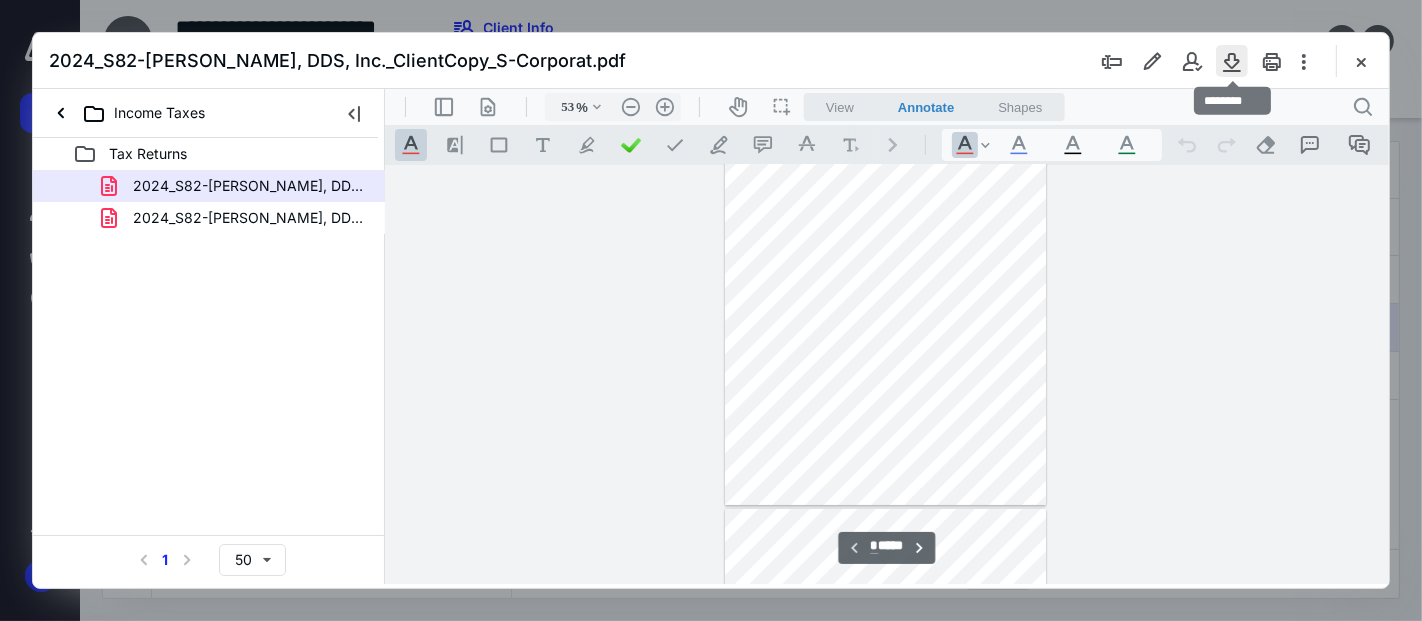 click at bounding box center (1232, 61) 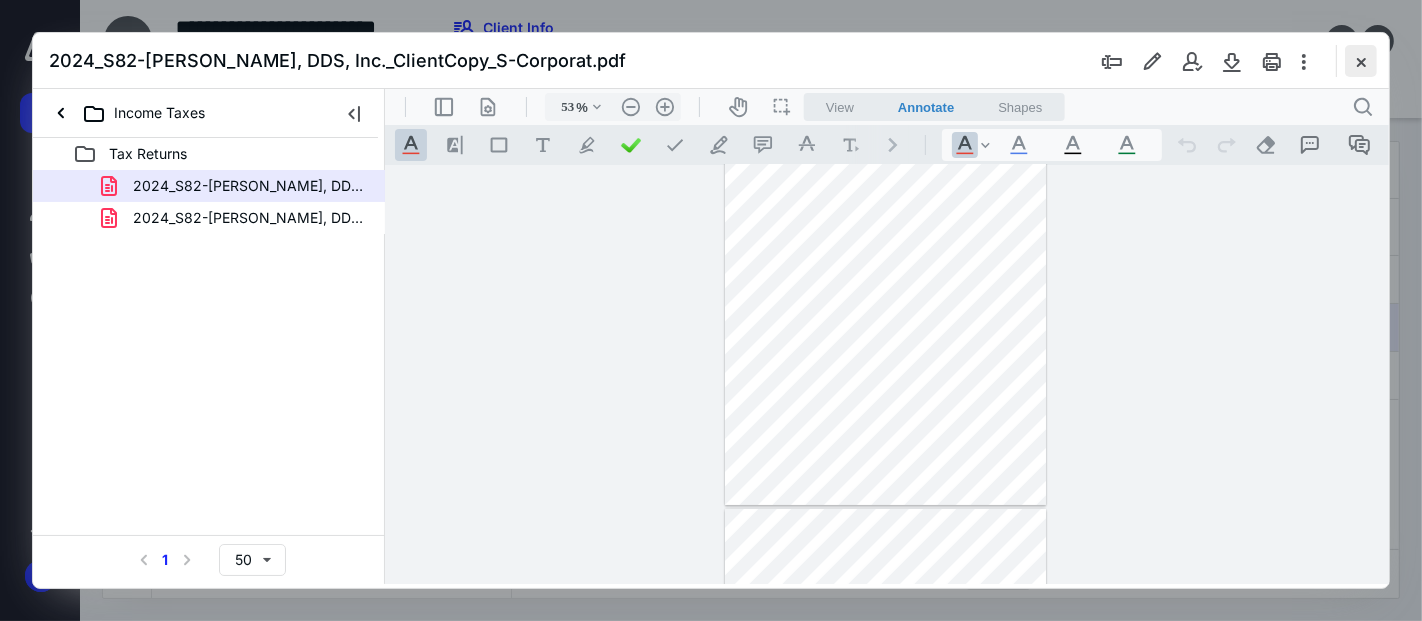 click at bounding box center [1361, 61] 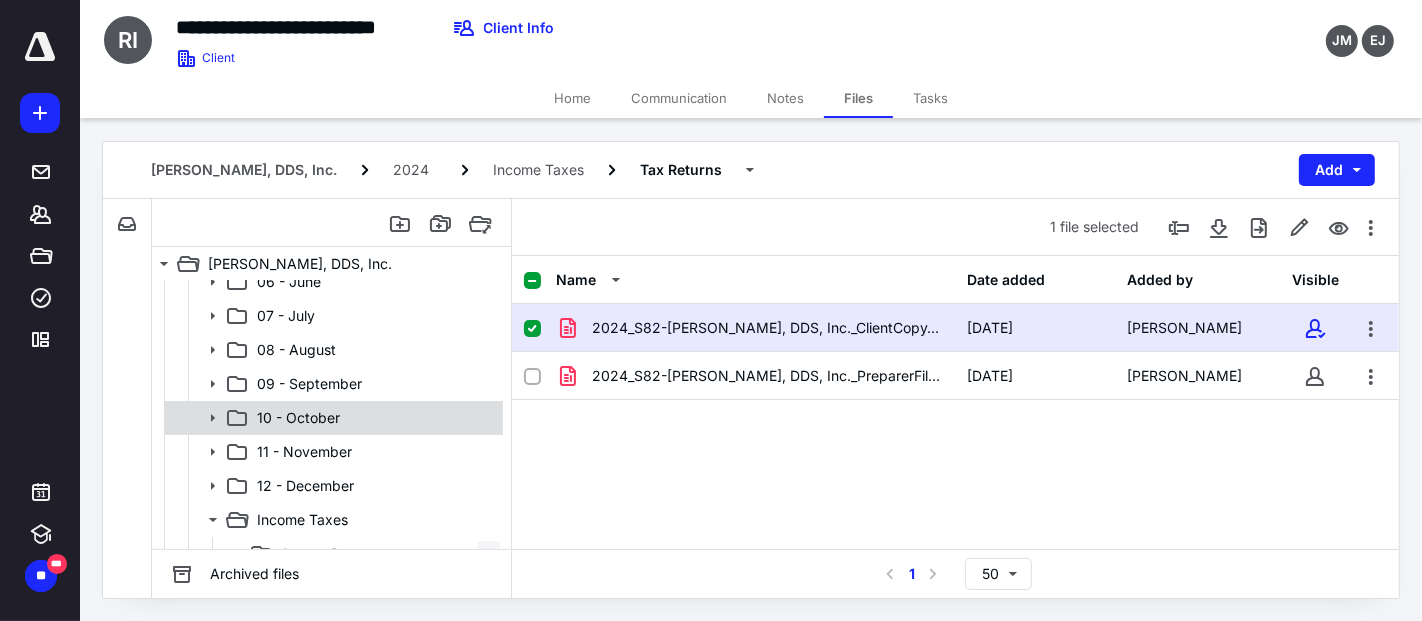 scroll, scrollTop: 444, scrollLeft: 0, axis: vertical 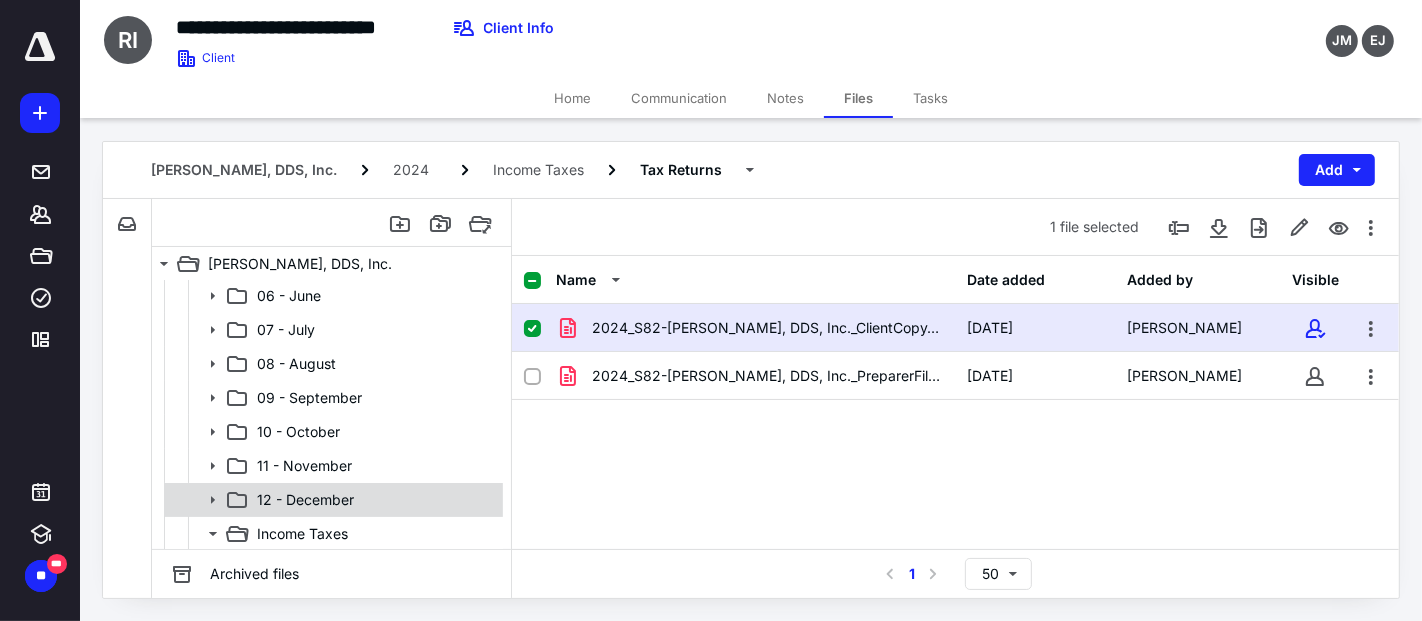 click 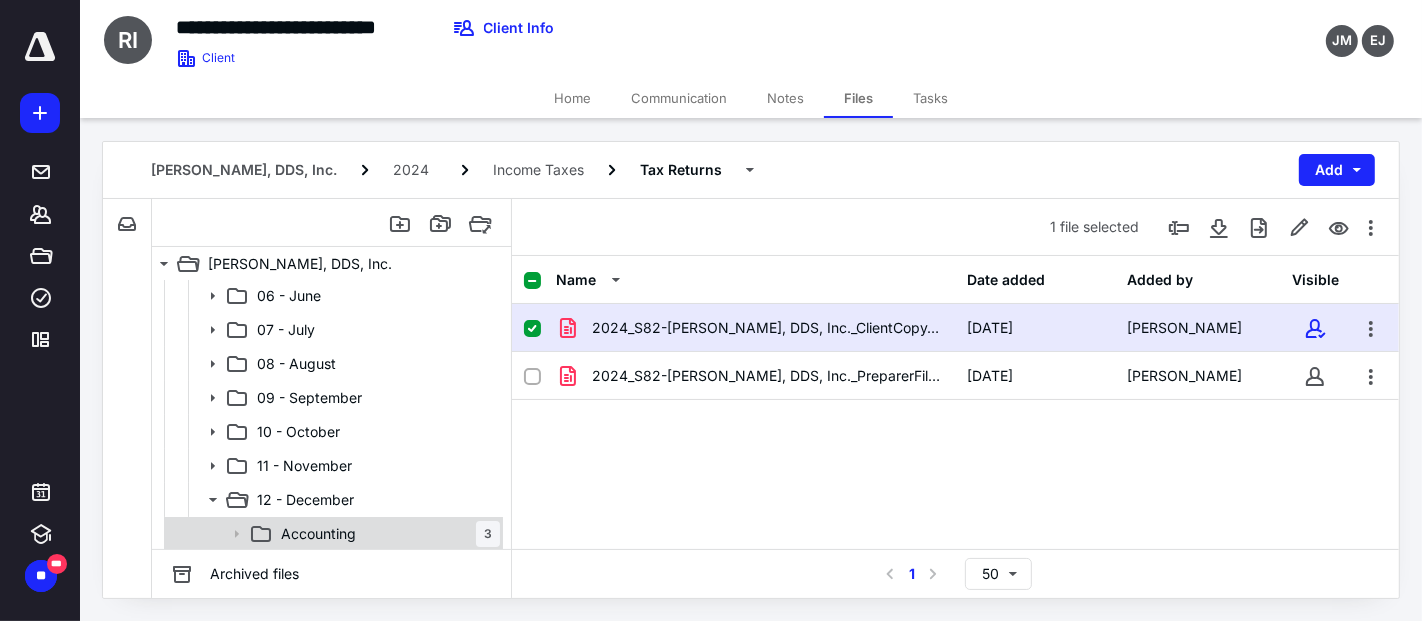 click on "Accounting" at bounding box center [318, 534] 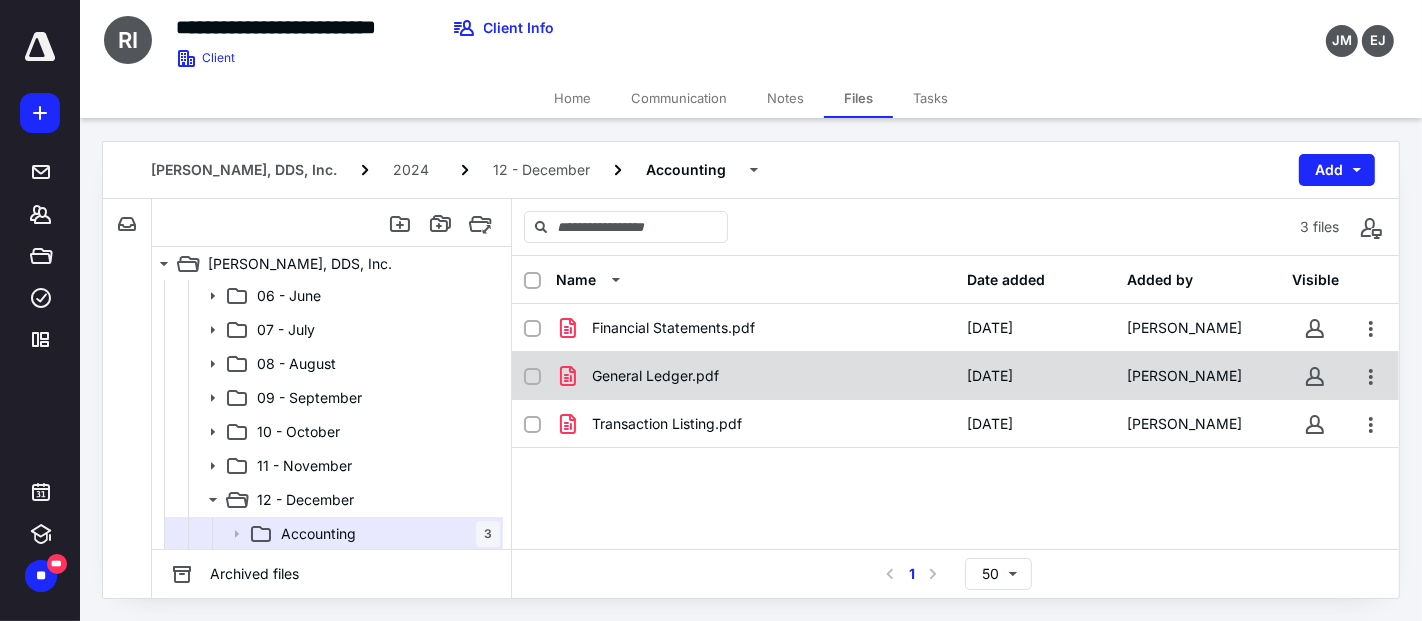 scroll, scrollTop: 555, scrollLeft: 0, axis: vertical 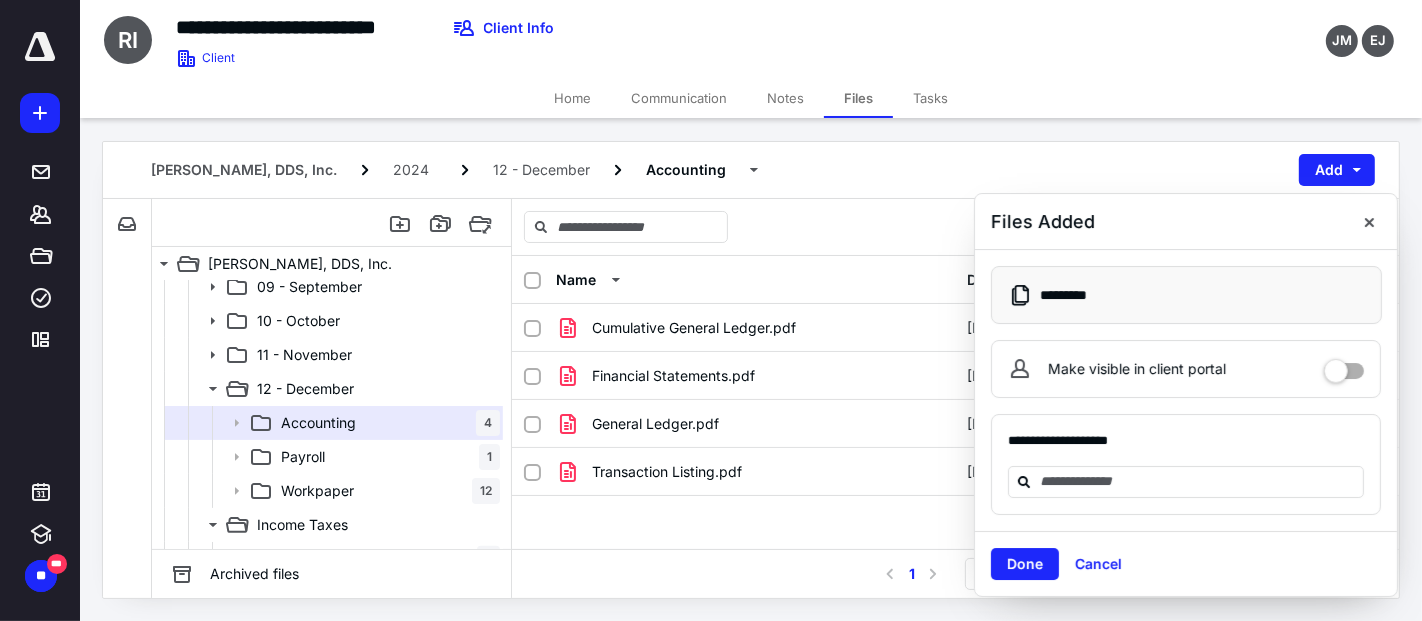 click at bounding box center (1369, 222) 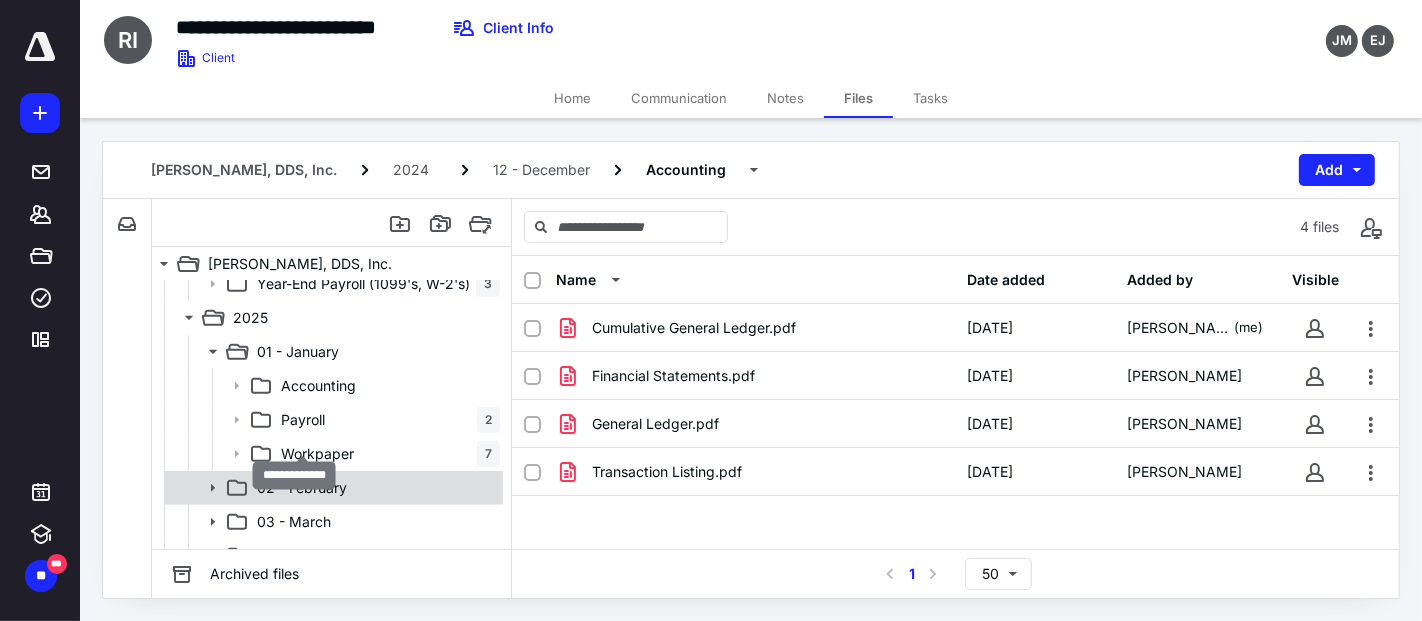 scroll, scrollTop: 1222, scrollLeft: 0, axis: vertical 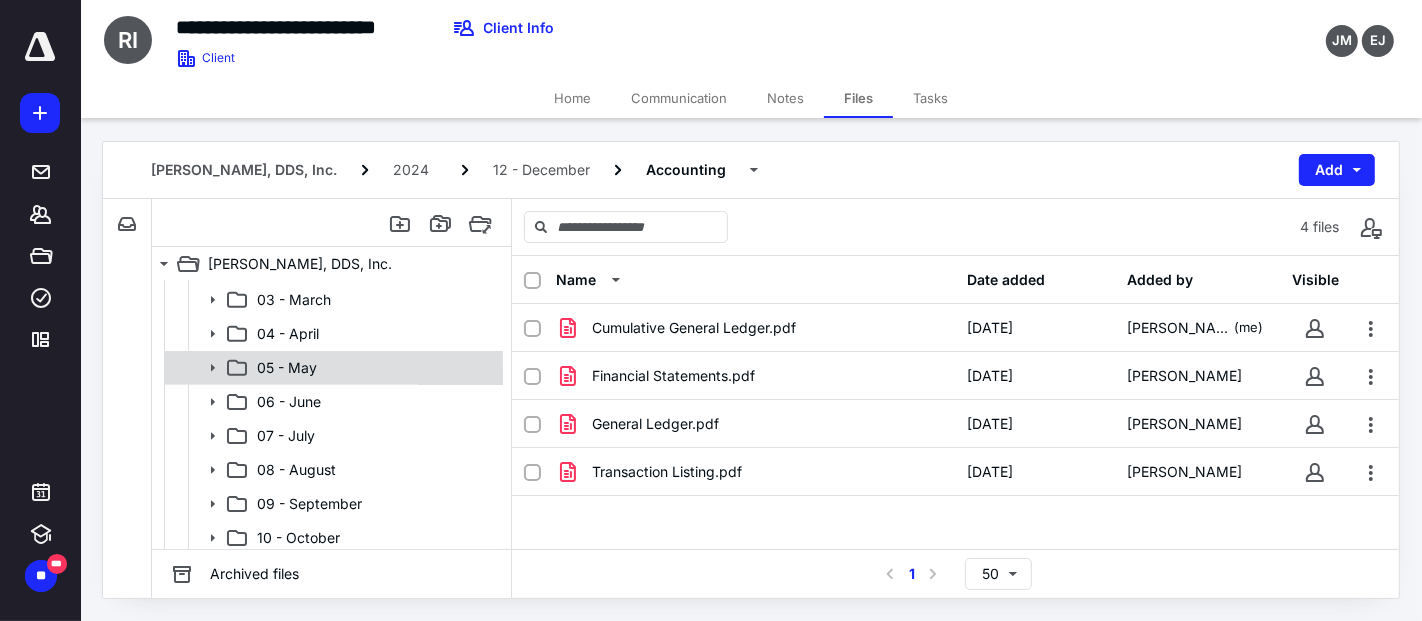 click 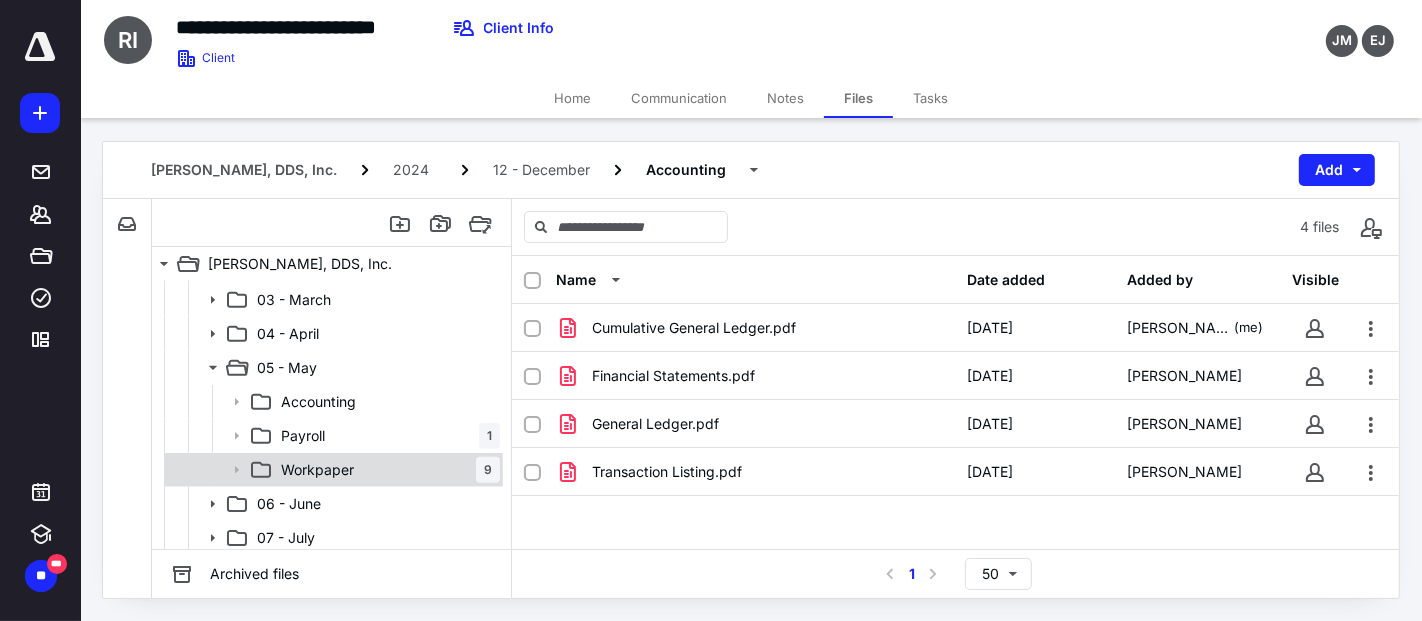 click on "Workpaper" at bounding box center [317, 470] 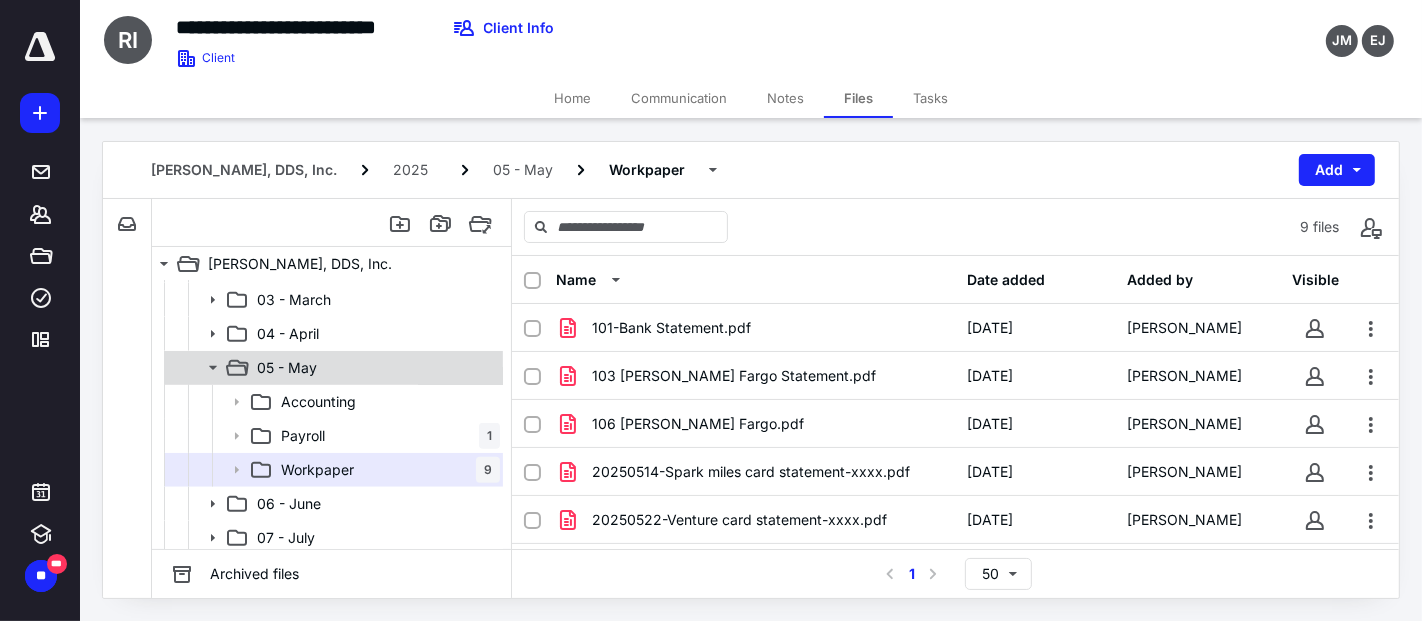 click 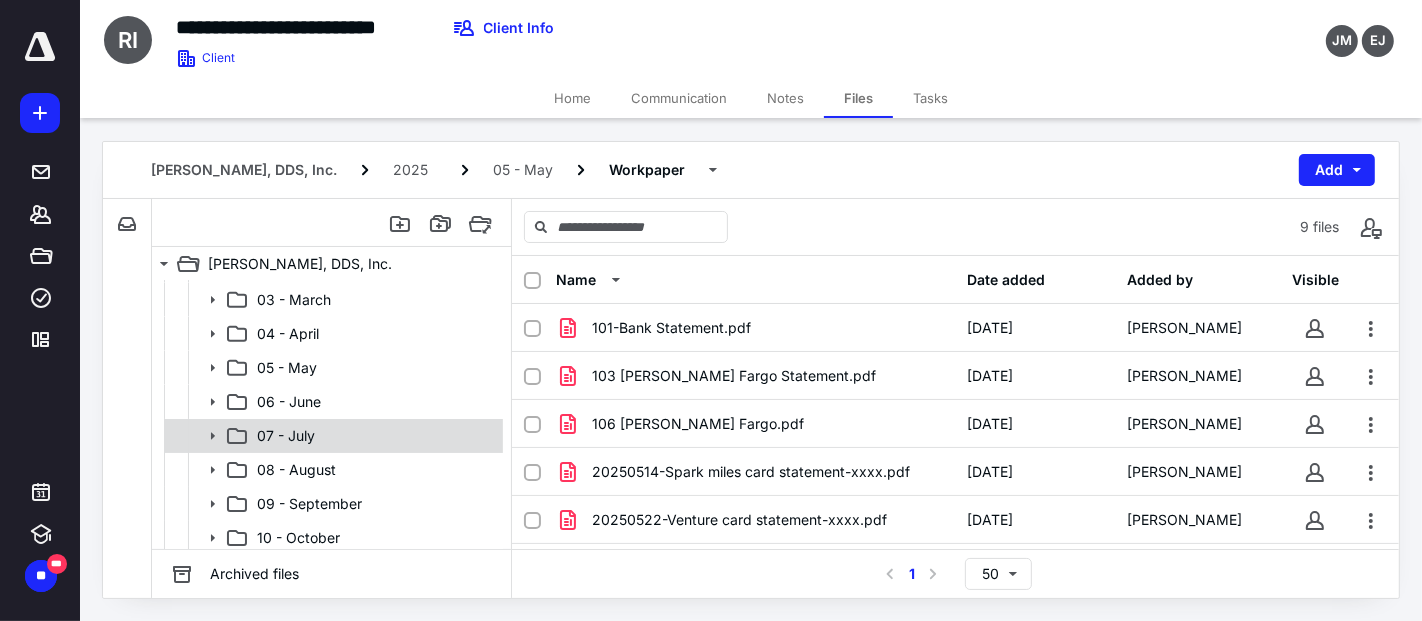 scroll, scrollTop: 1111, scrollLeft: 0, axis: vertical 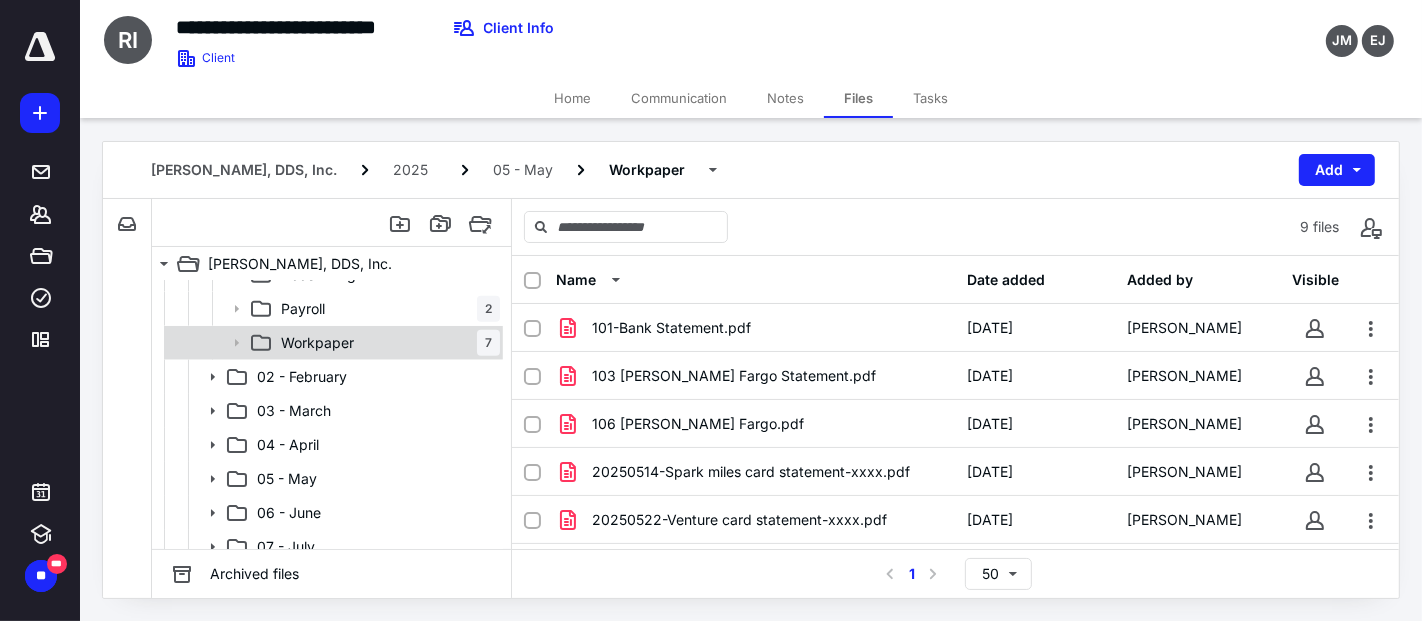 click on "Workpaper" at bounding box center [317, 343] 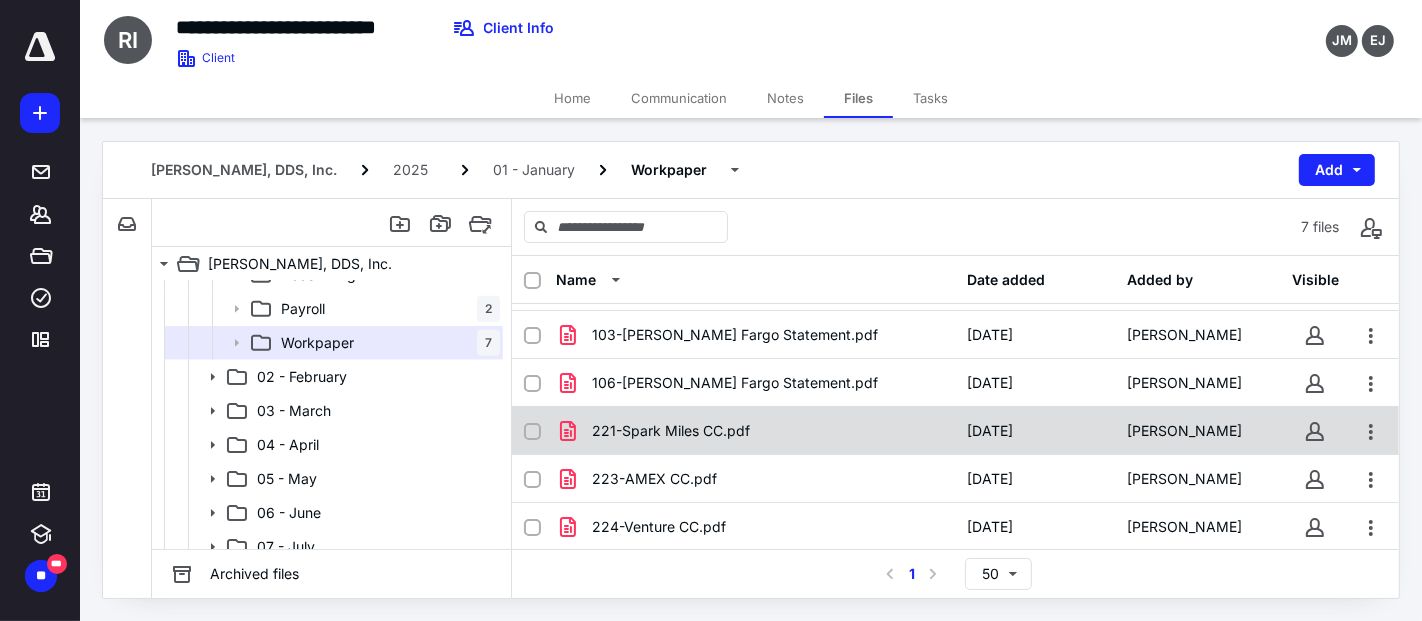 scroll, scrollTop: 0, scrollLeft: 0, axis: both 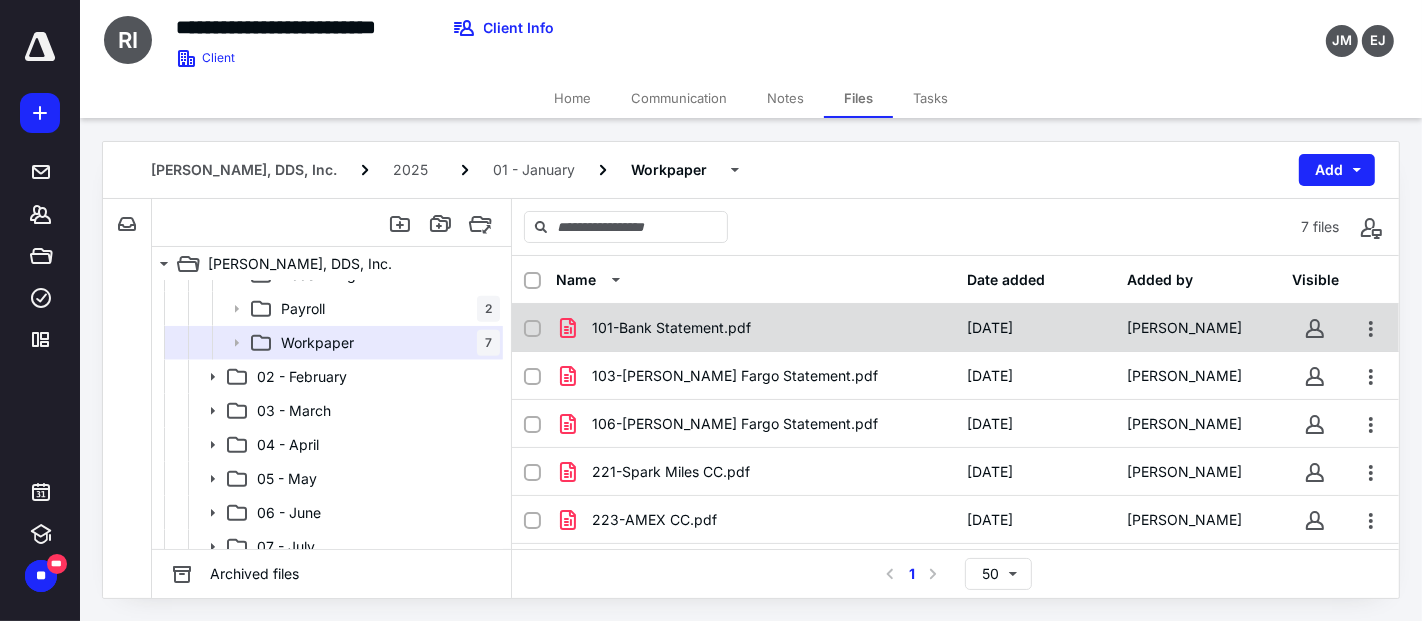 click on "101-Bank Statement.pdf" at bounding box center (671, 328) 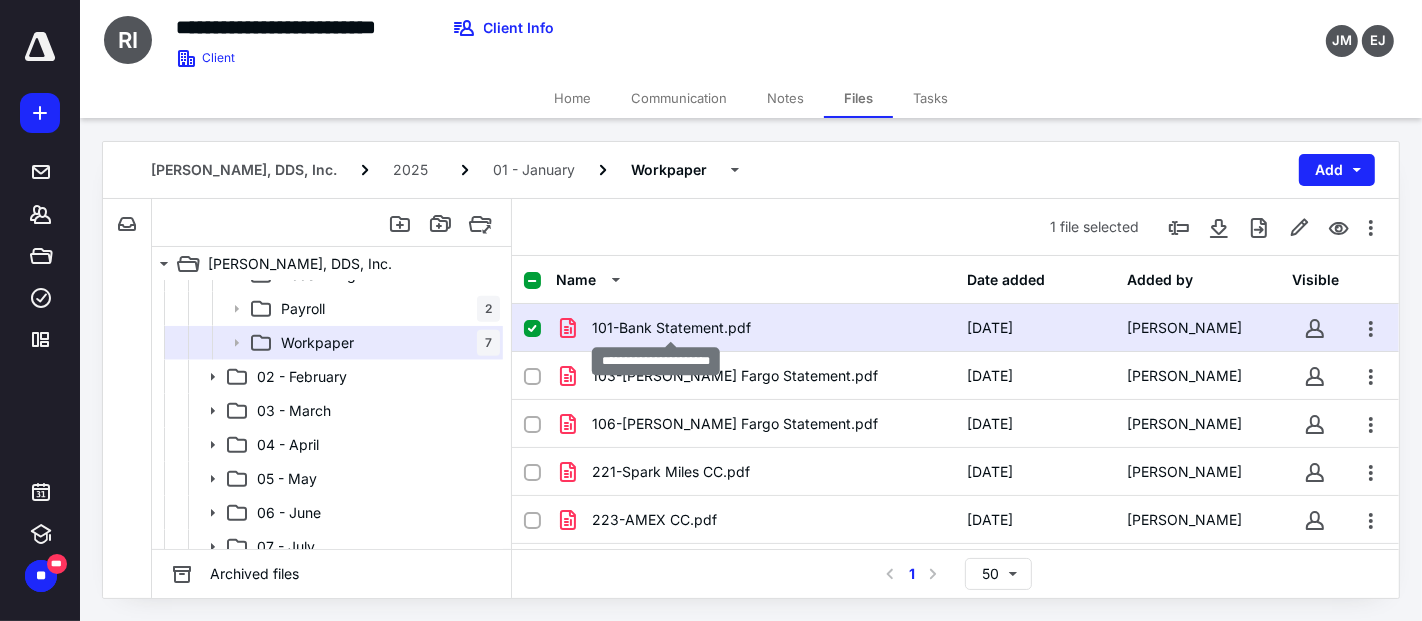 click on "101-Bank Statement.pdf" at bounding box center [671, 328] 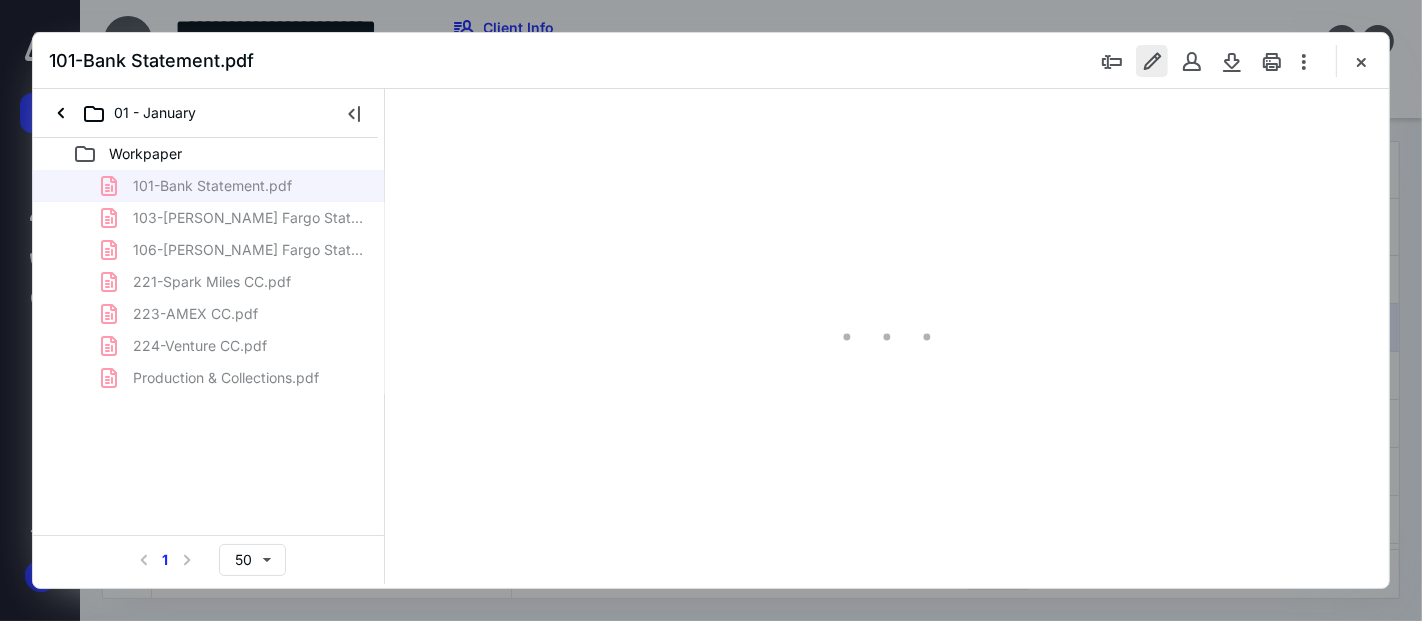 scroll, scrollTop: 0, scrollLeft: 0, axis: both 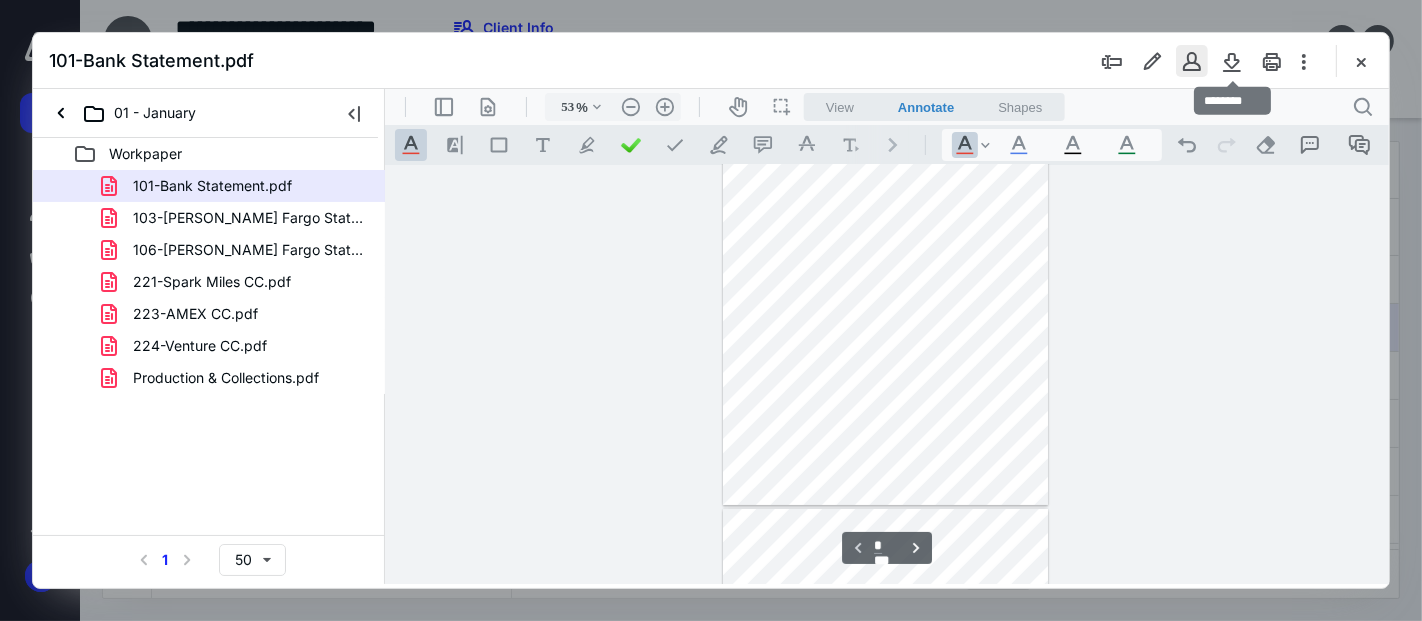 drag, startPoint x: 1231, startPoint y: 61, endPoint x: 1195, endPoint y: 69, distance: 36.878178 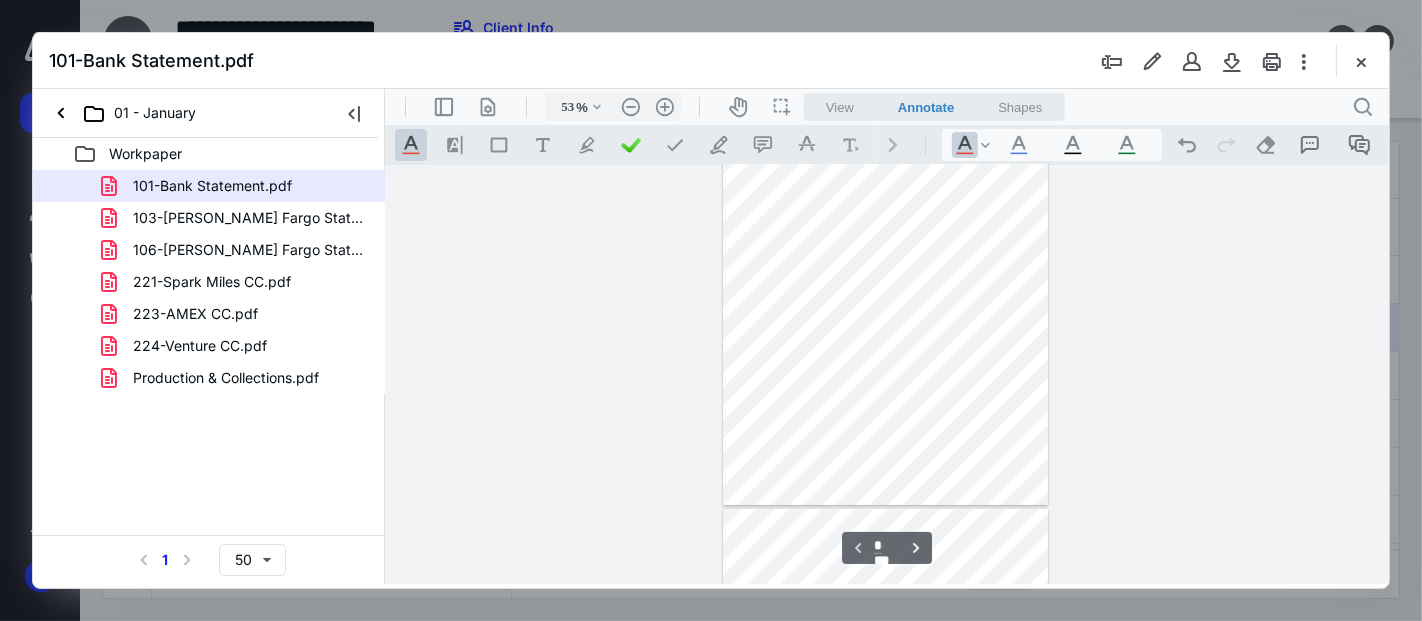 drag, startPoint x: 282, startPoint y: 220, endPoint x: 1080, endPoint y: 80, distance: 810.1876 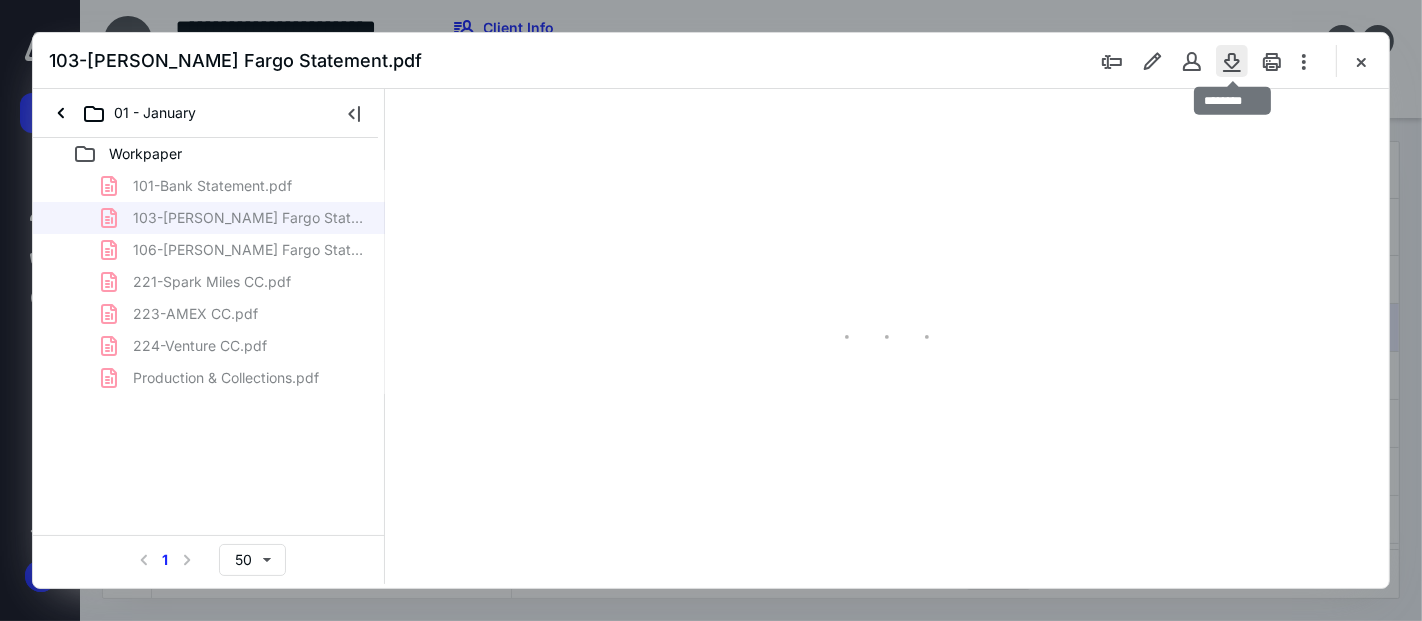 scroll, scrollTop: 77, scrollLeft: 0, axis: vertical 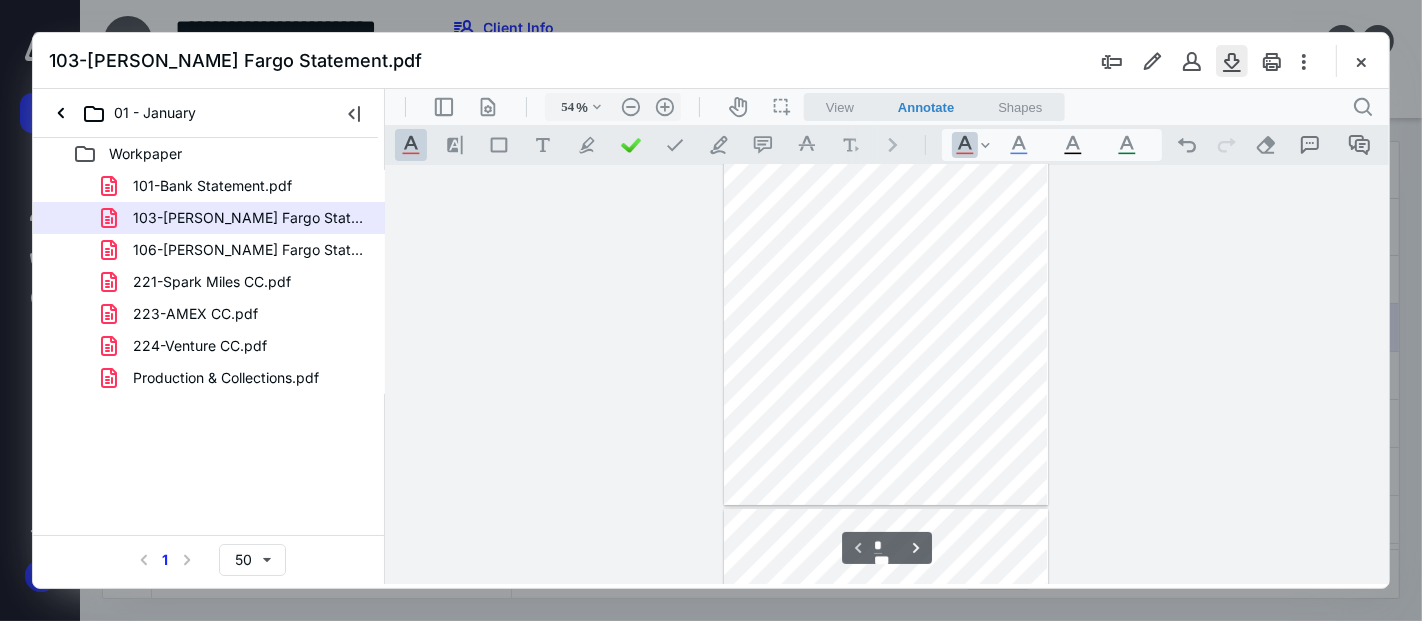 click at bounding box center (1232, 61) 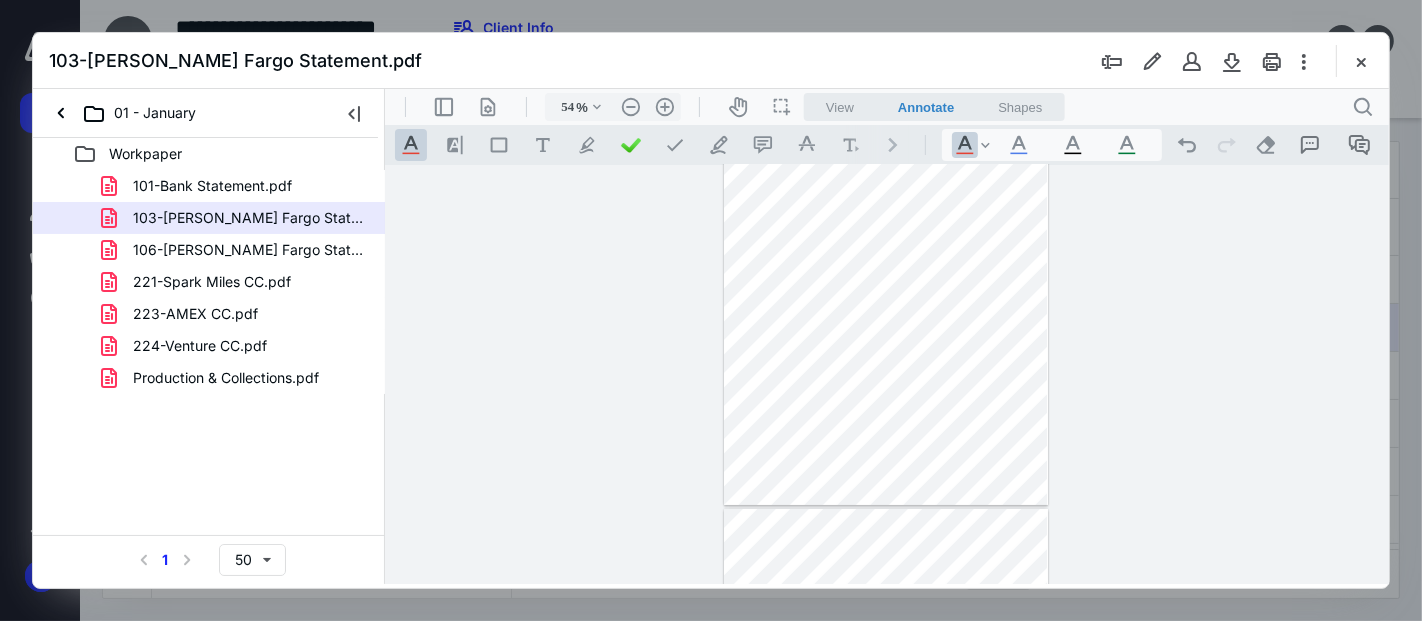 click on "106-[PERSON_NAME] Fargo Statement.pdf" at bounding box center (249, 250) 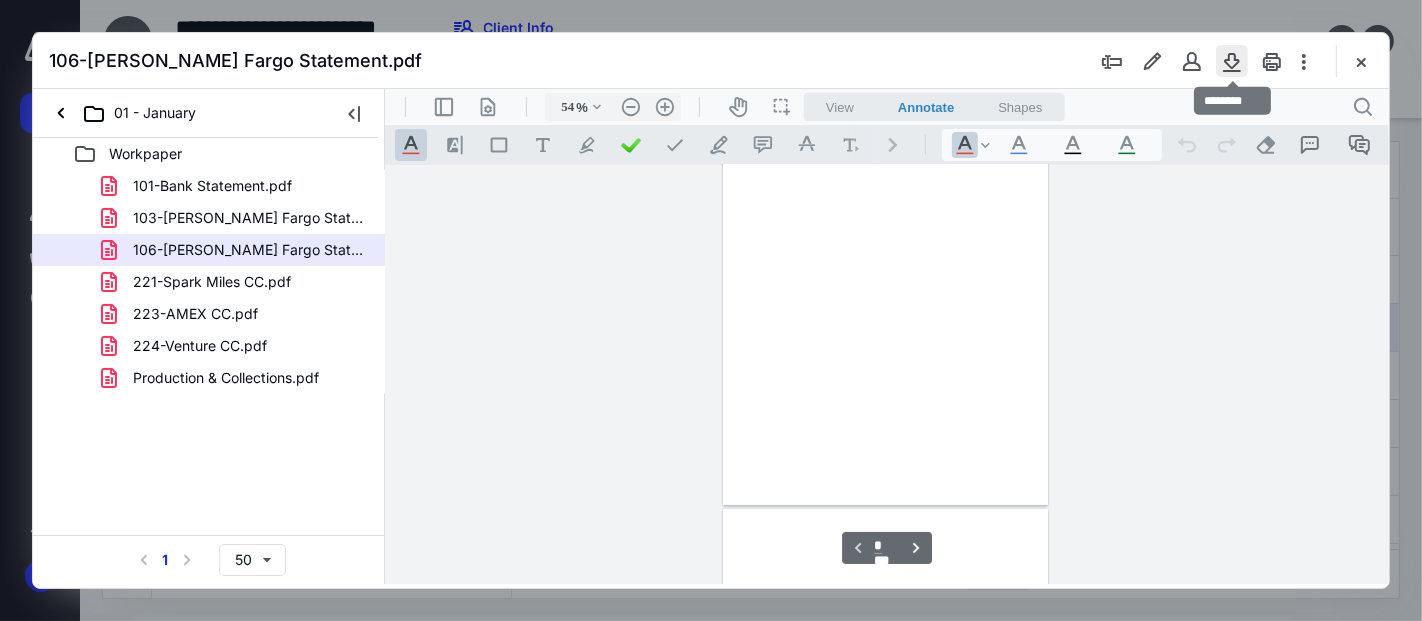 scroll, scrollTop: 77, scrollLeft: 0, axis: vertical 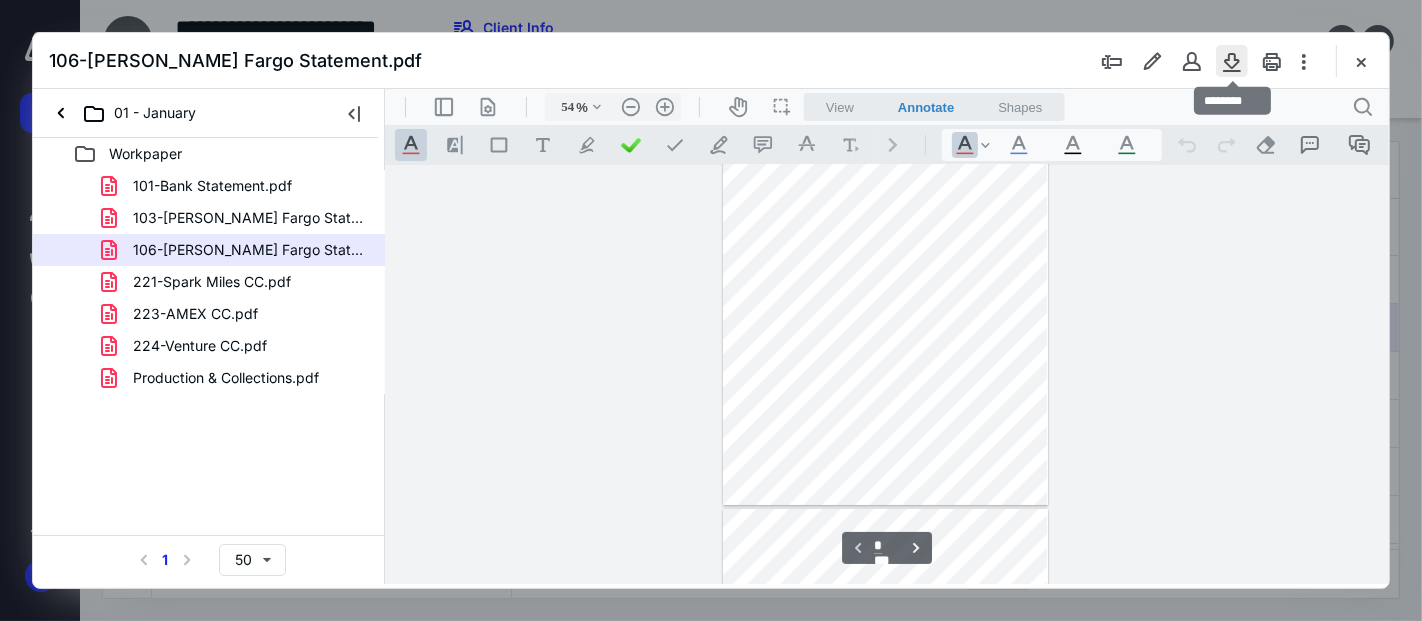click at bounding box center (1232, 61) 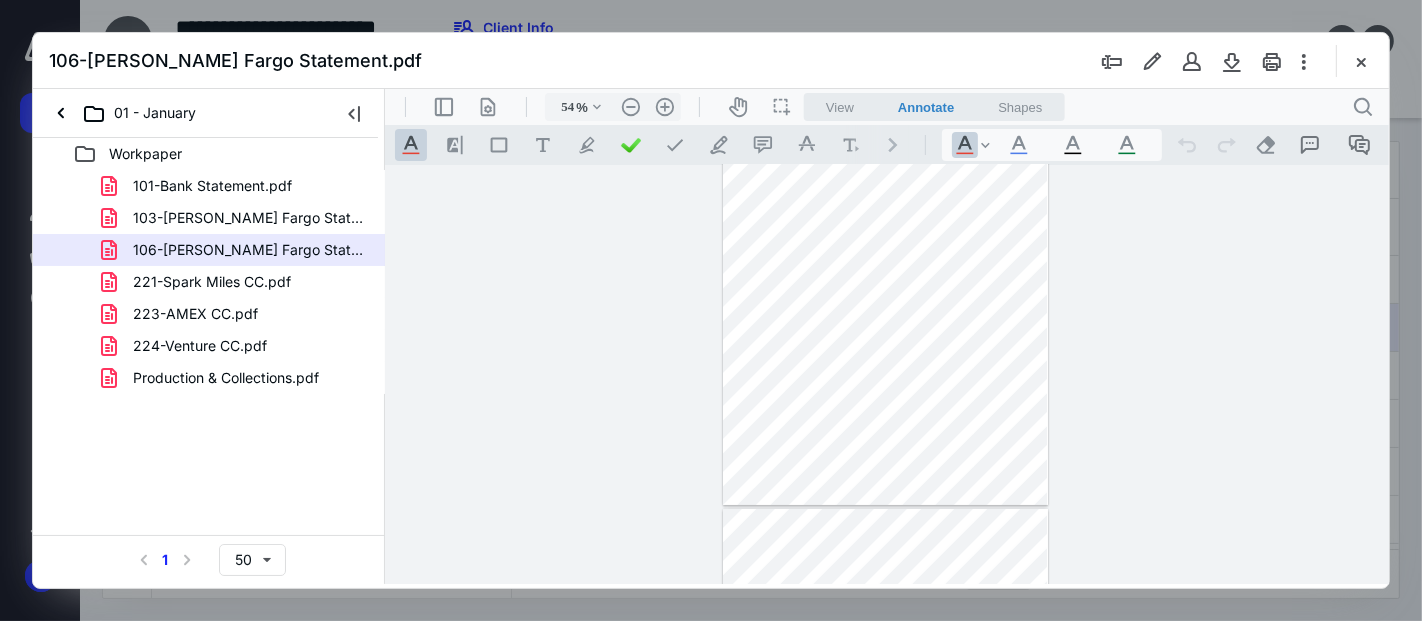 click on "Production & Collections.pdf" at bounding box center [226, 378] 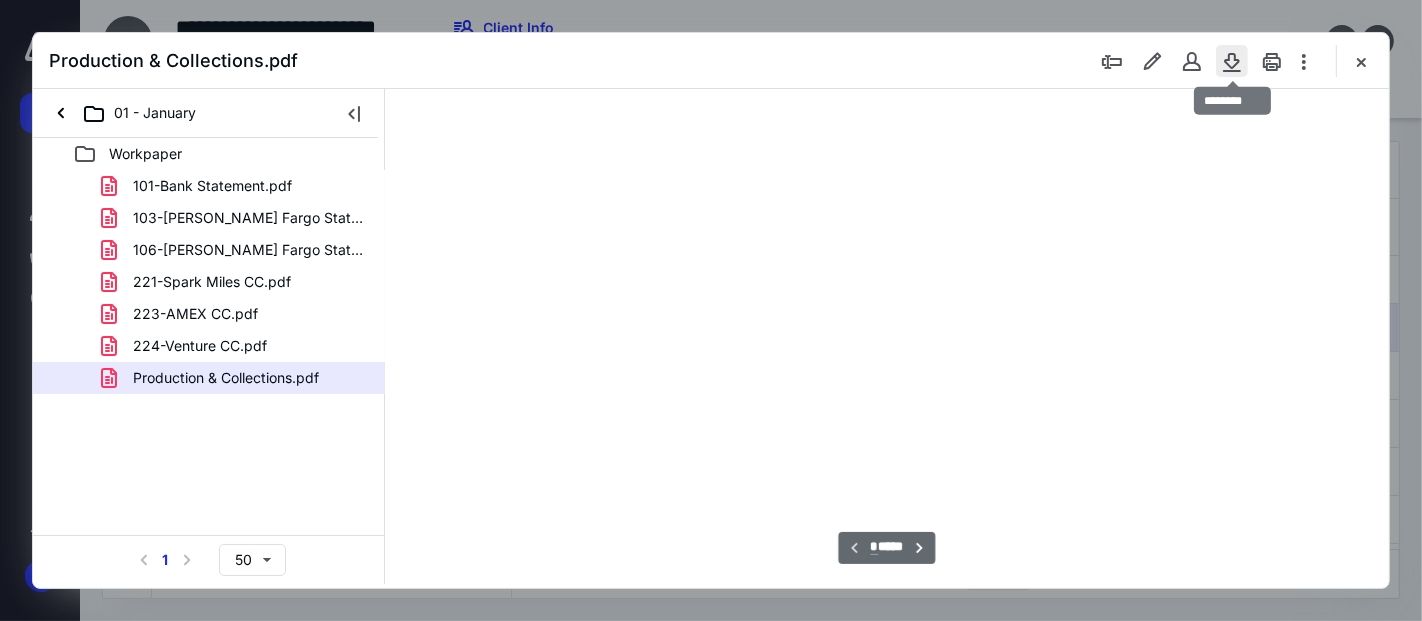 type on "53" 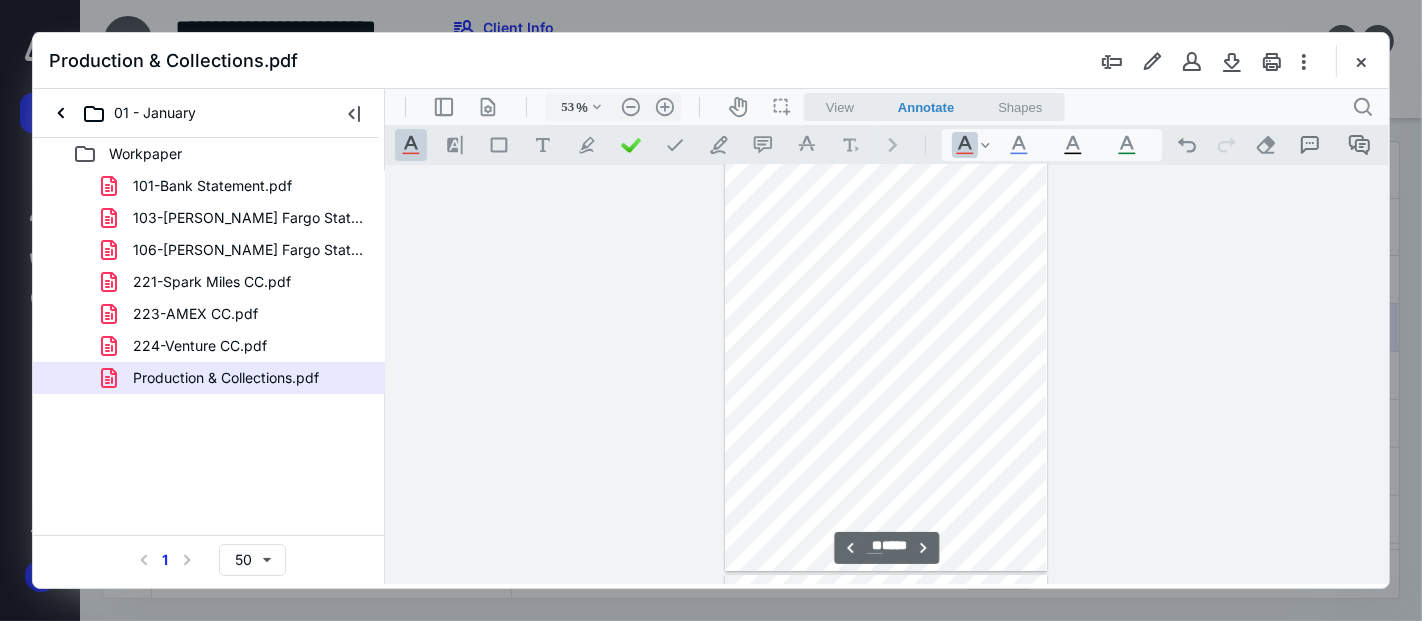 scroll, scrollTop: 6966, scrollLeft: 0, axis: vertical 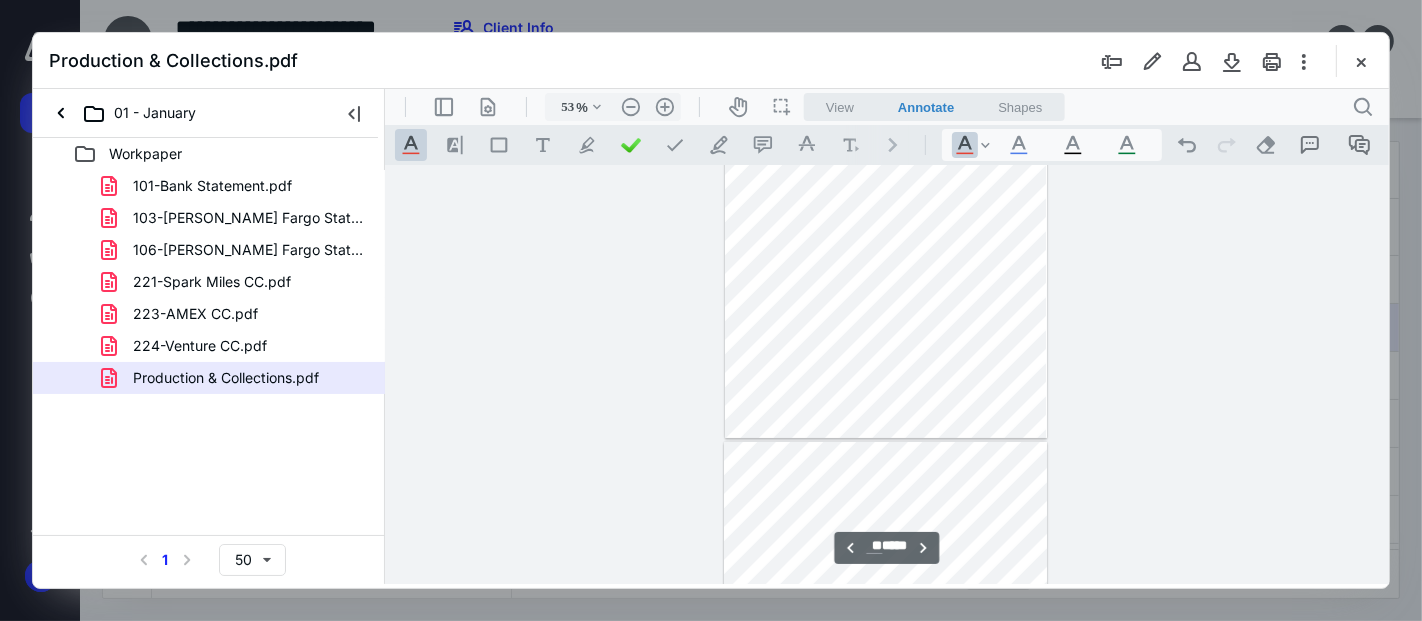 type on "**" 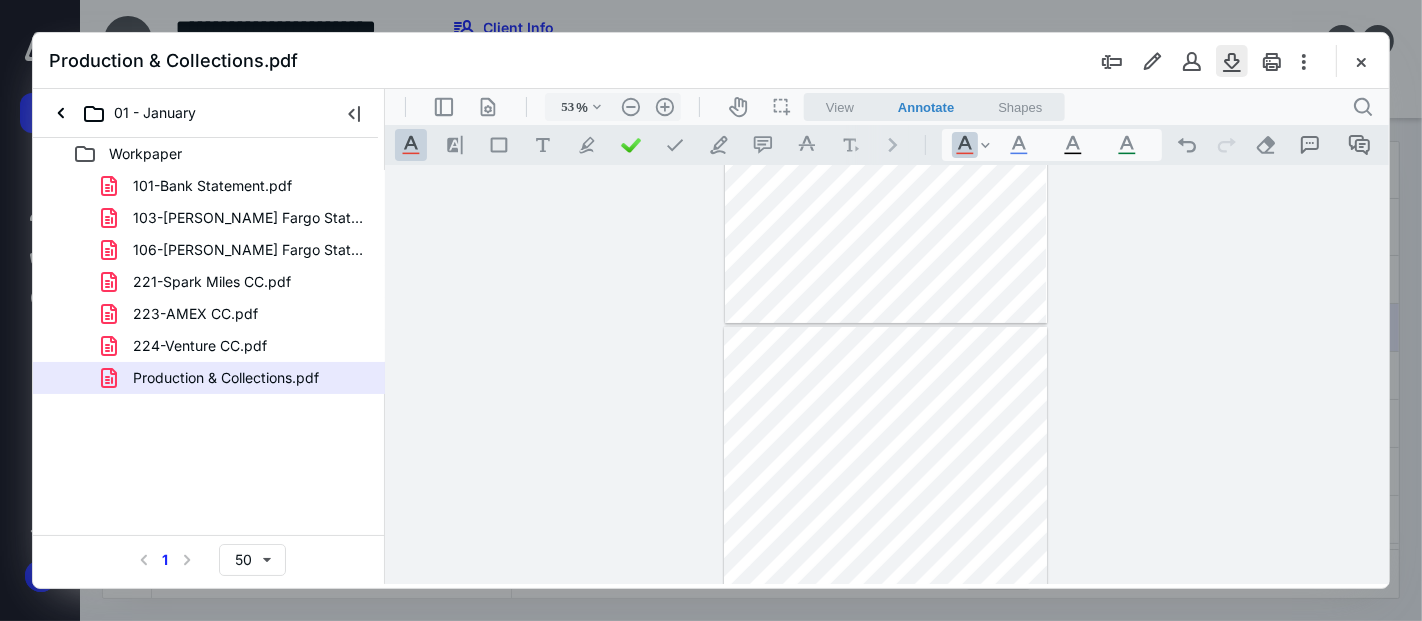click at bounding box center [1232, 61] 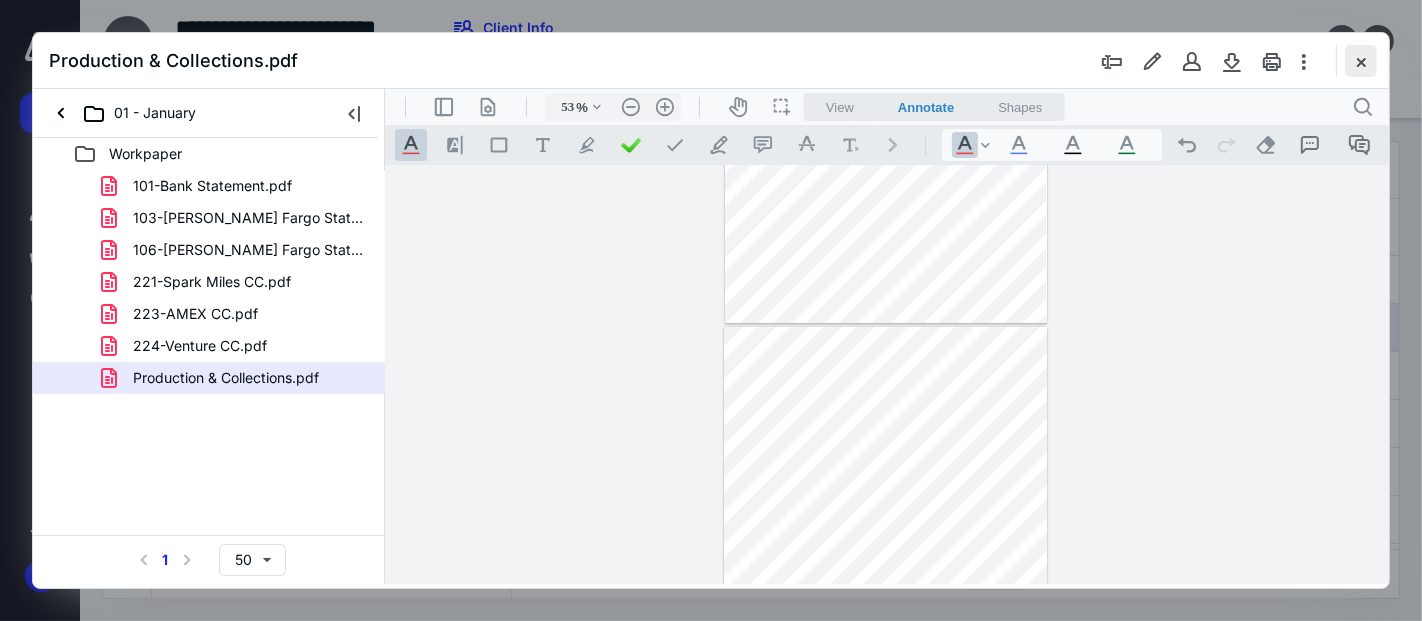 drag, startPoint x: 1370, startPoint y: 64, endPoint x: 1080, endPoint y: 181, distance: 312.71234 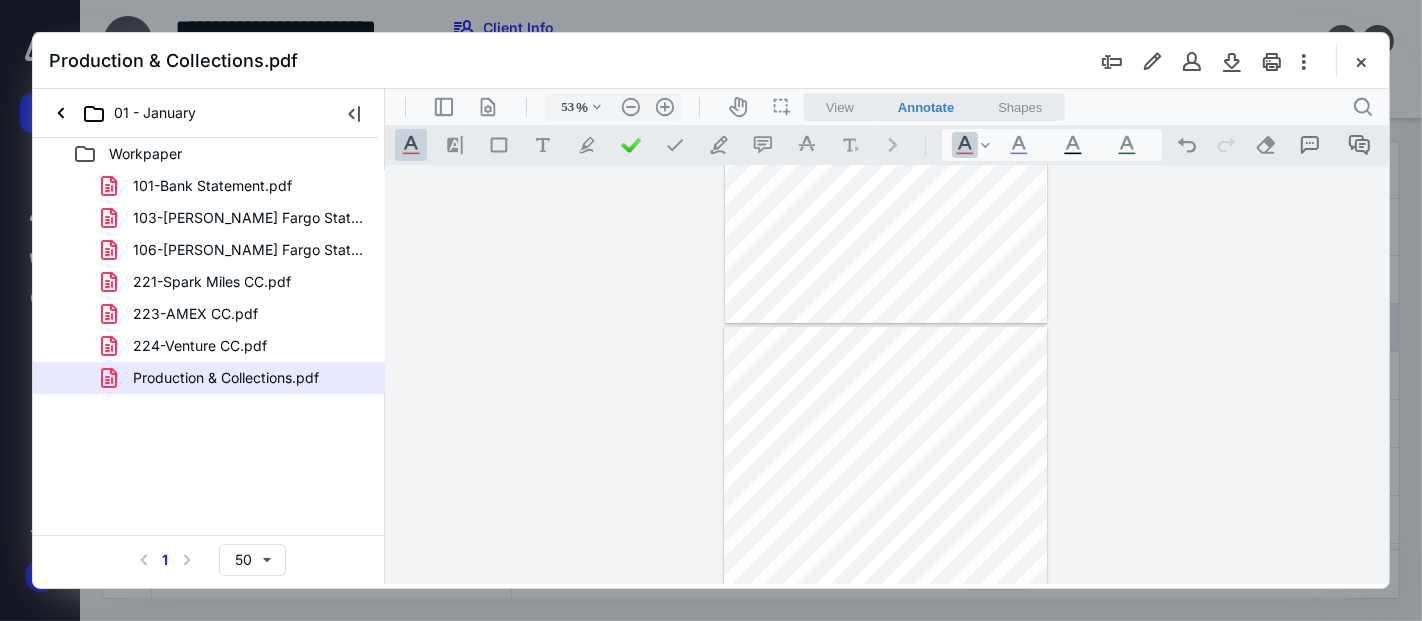 click at bounding box center [1361, 61] 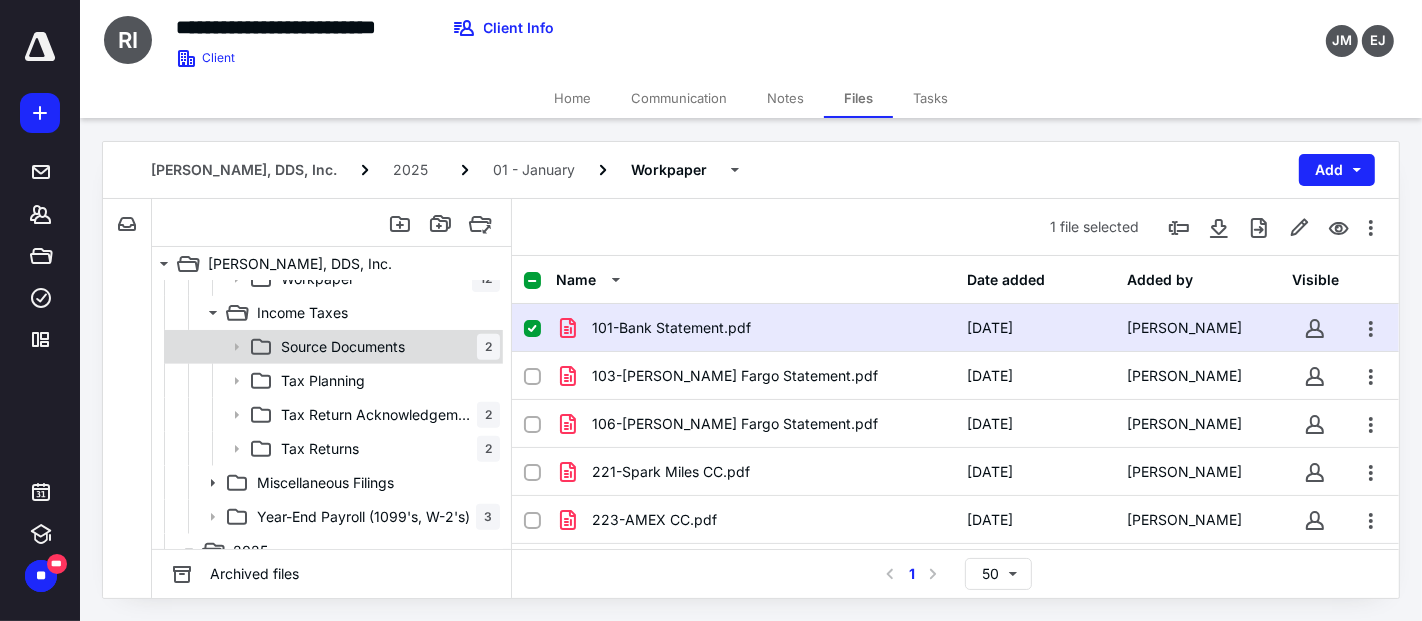 scroll, scrollTop: 666, scrollLeft: 0, axis: vertical 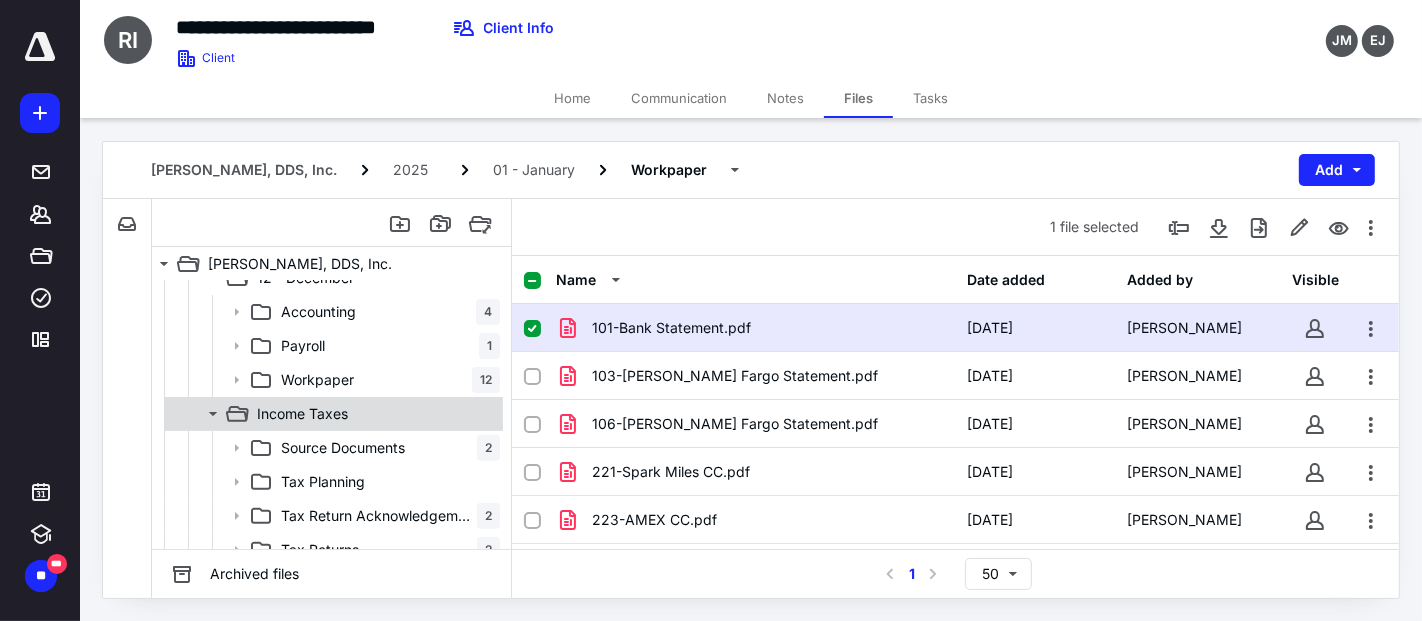 click 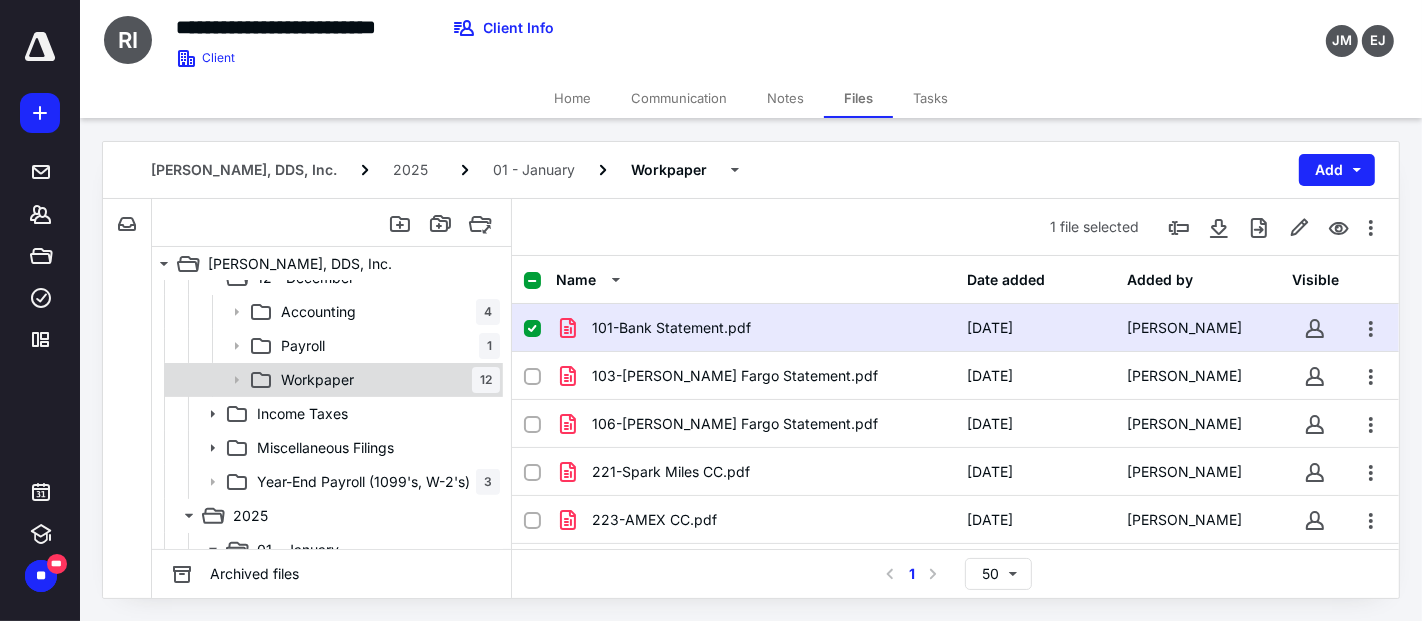 click on "Workpaper" at bounding box center [317, 380] 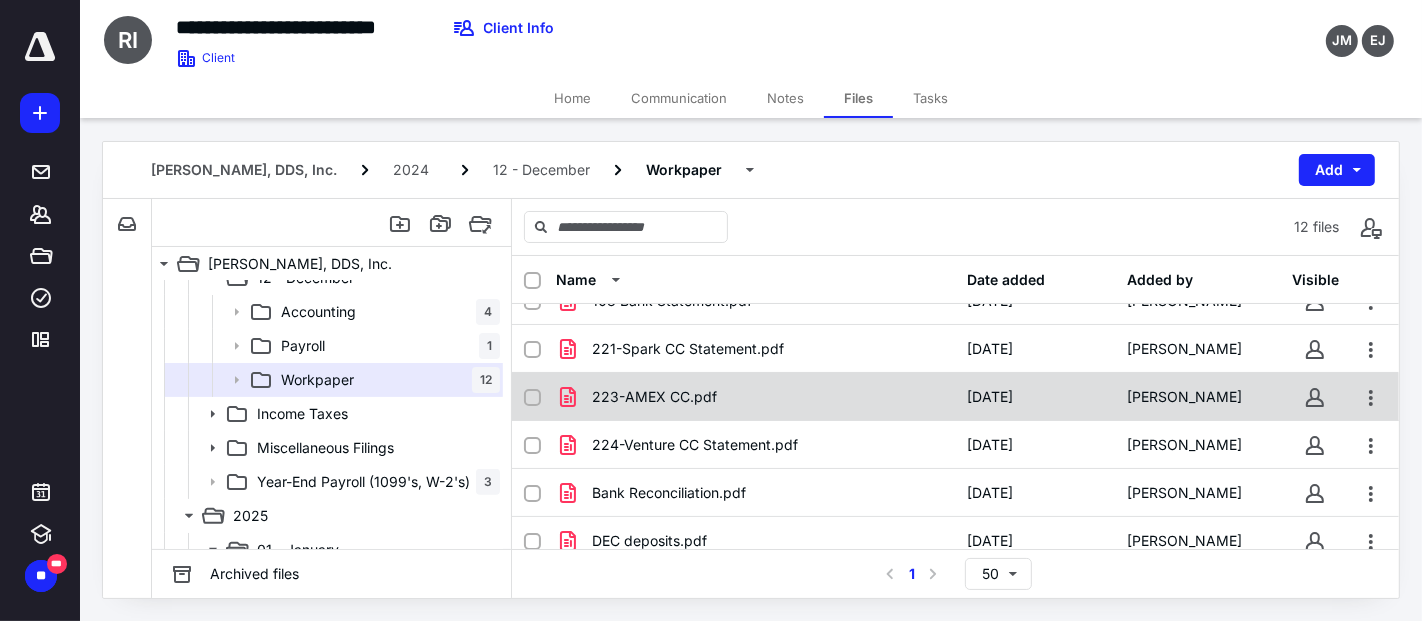 scroll, scrollTop: 222, scrollLeft: 0, axis: vertical 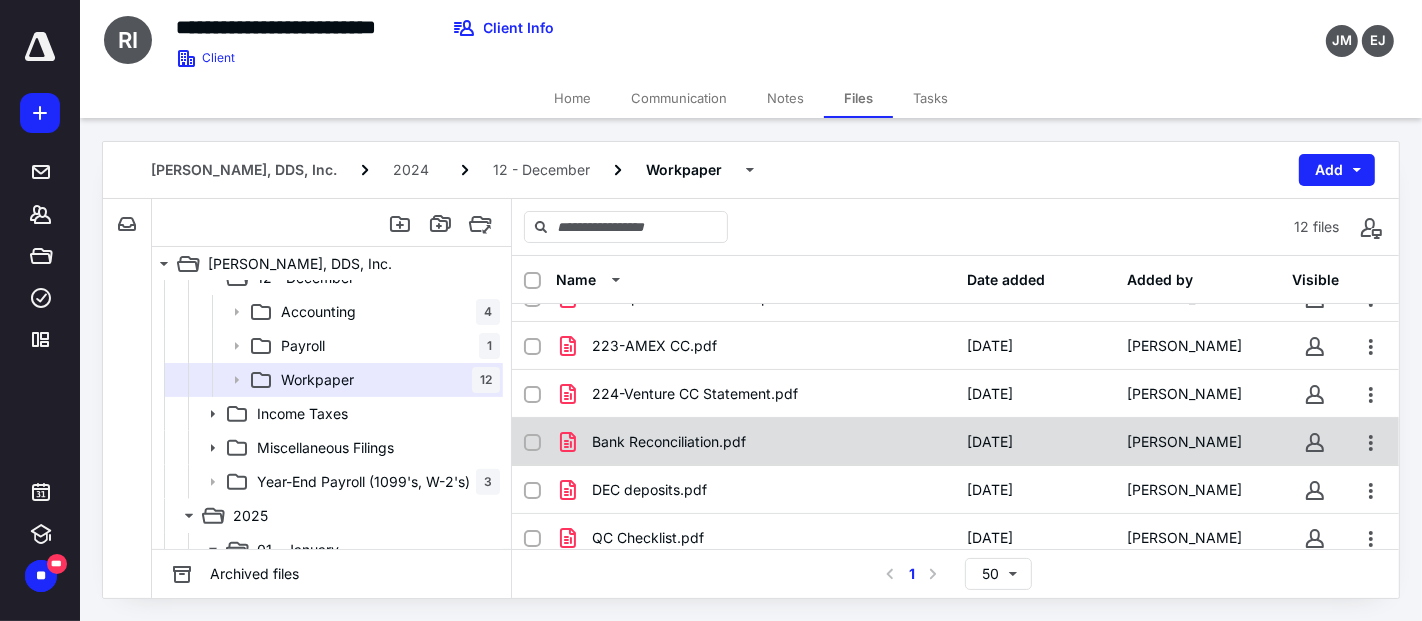 click on "Bank Reconciliation.pdf" at bounding box center [756, 442] 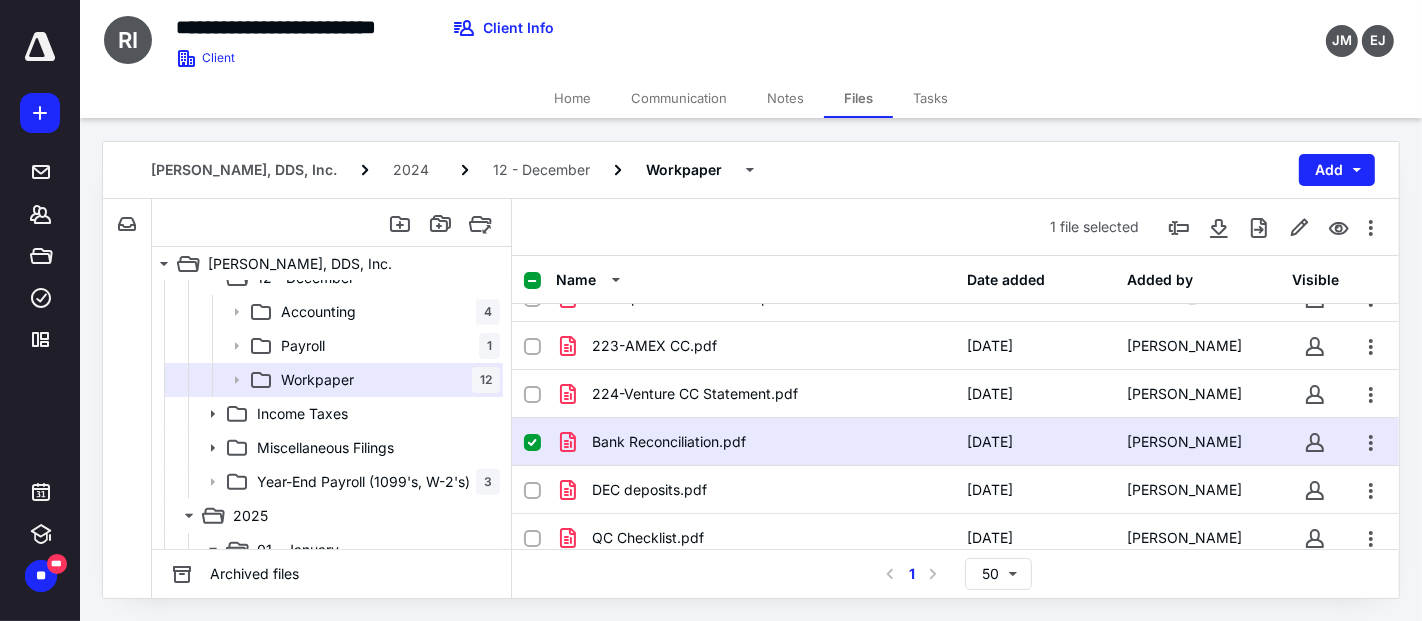 click on "Bank Reconciliation.pdf" at bounding box center (756, 442) 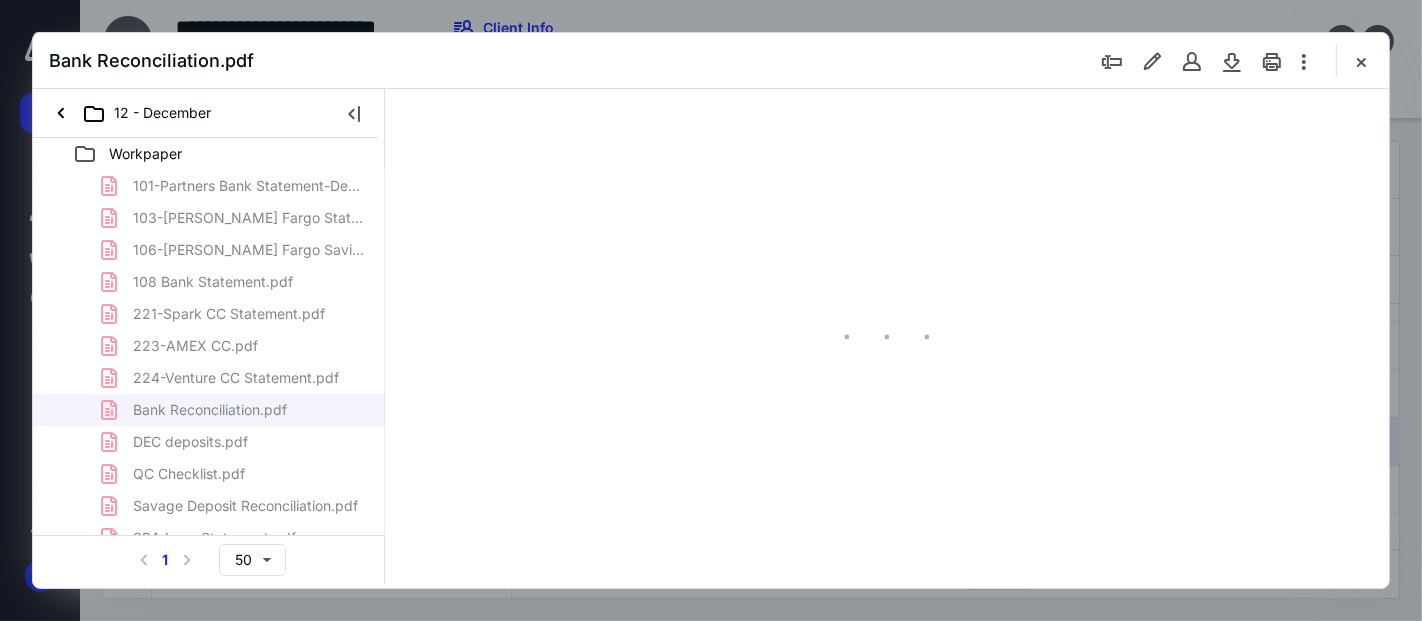scroll, scrollTop: 0, scrollLeft: 0, axis: both 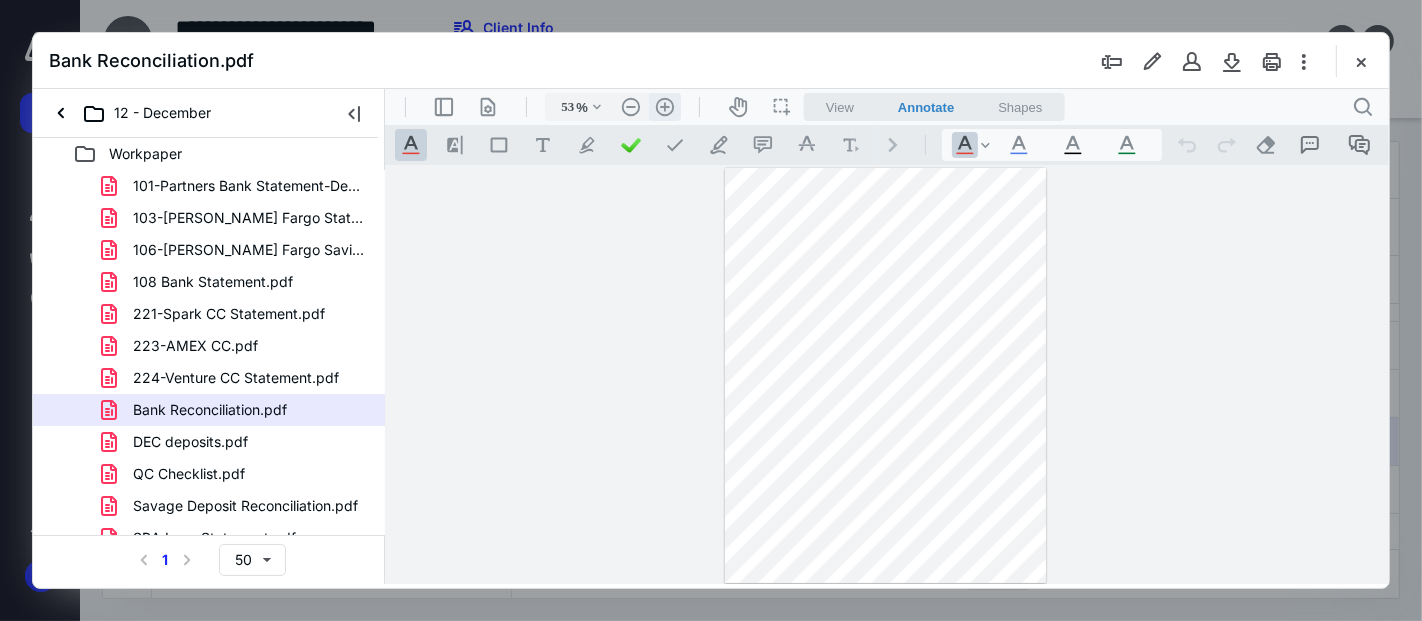 click on ".cls-1{fill:#abb0c4;} icon - header - zoom - in - line" at bounding box center (664, 106) 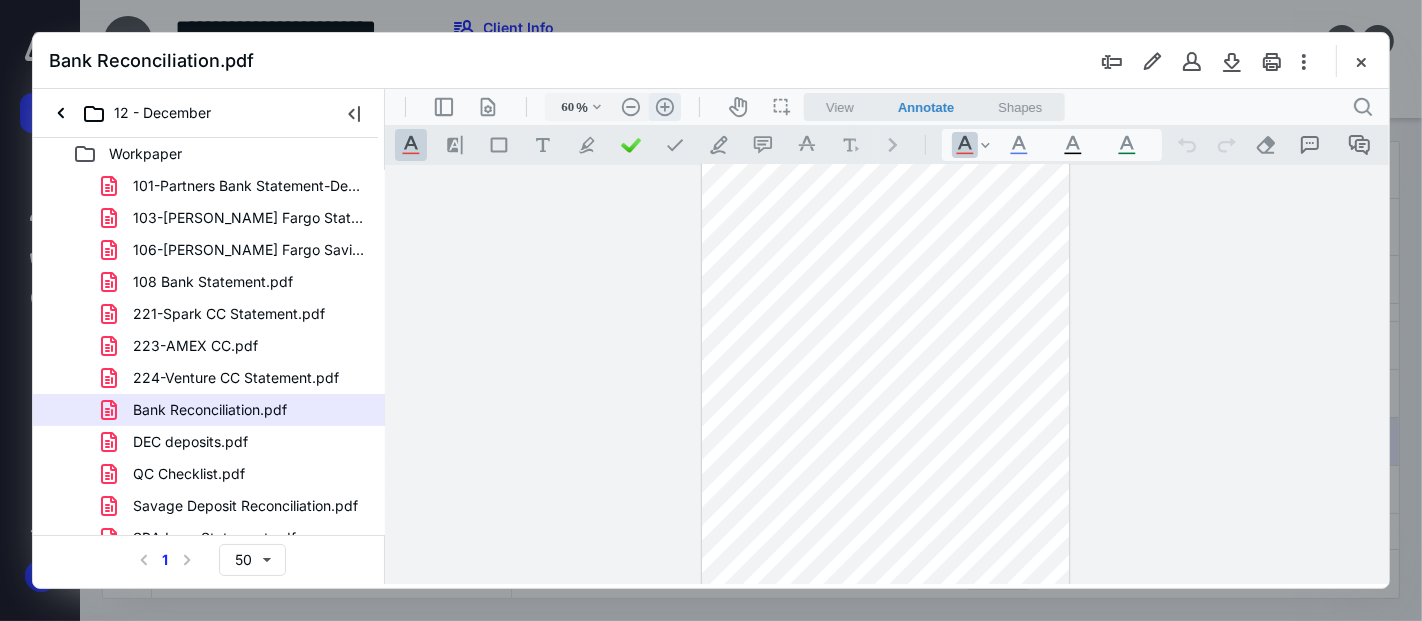 click on ".cls-1{fill:#abb0c4;} icon - header - zoom - in - line" at bounding box center (664, 106) 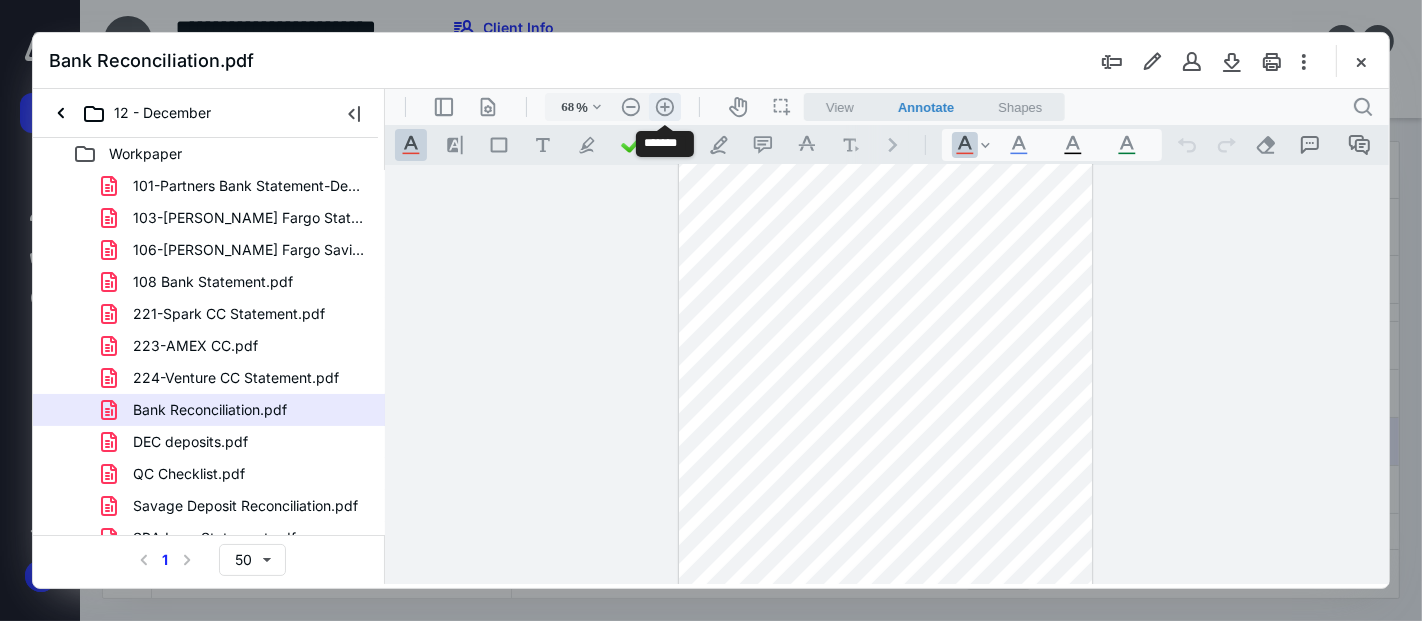 click on ".cls-1{fill:#abb0c4;} icon - header - zoom - in - line" at bounding box center (664, 106) 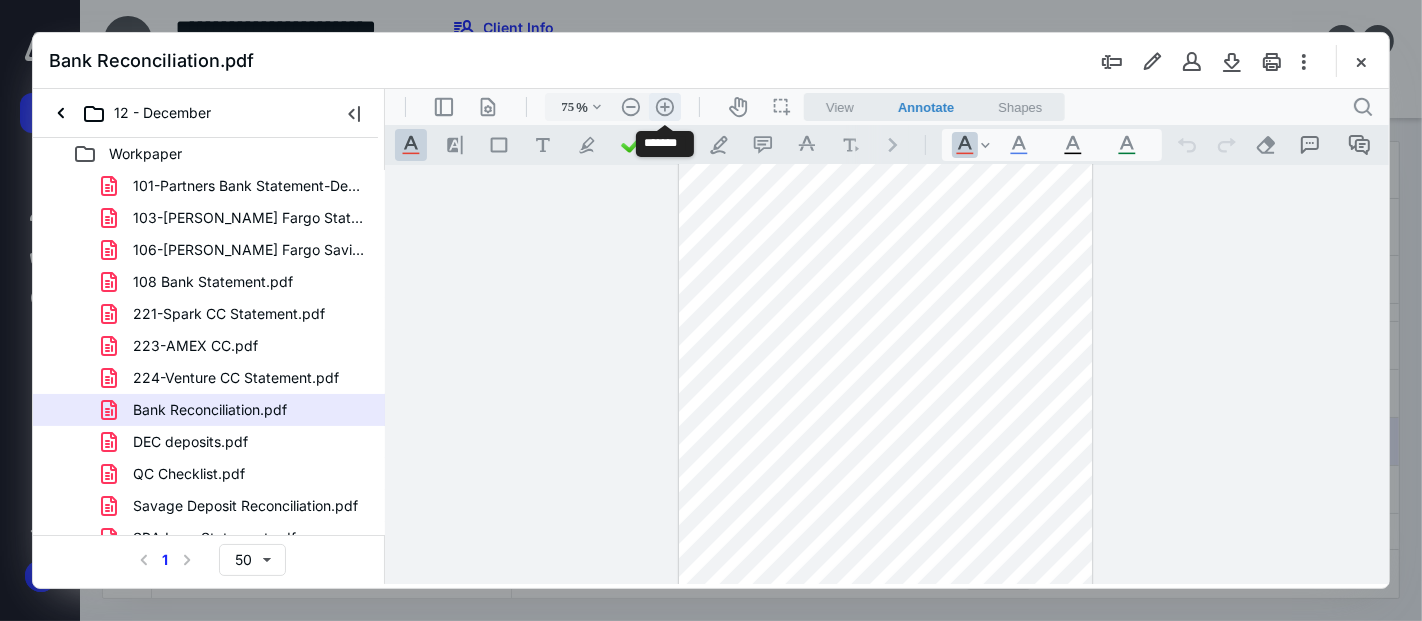 click on ".cls-1{fill:#abb0c4;} icon - header - zoom - in - line" at bounding box center (664, 106) 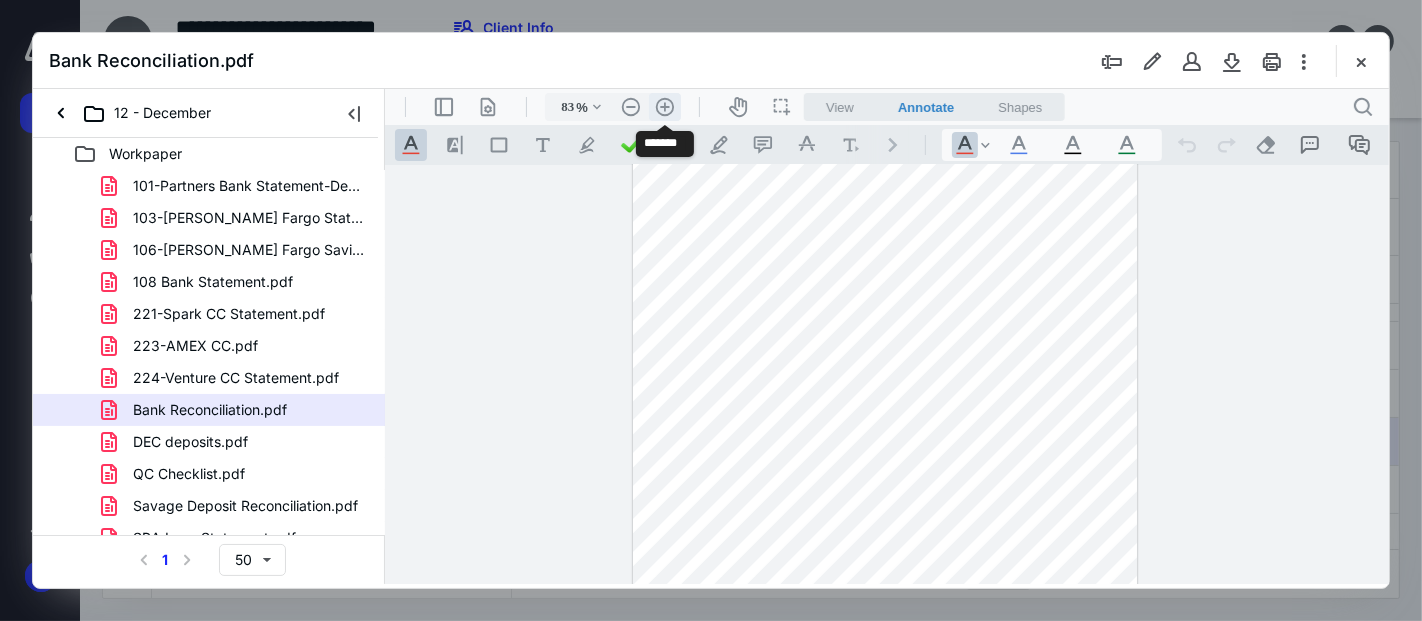 click on ".cls-1{fill:#abb0c4;} icon - header - zoom - in - line" at bounding box center [664, 106] 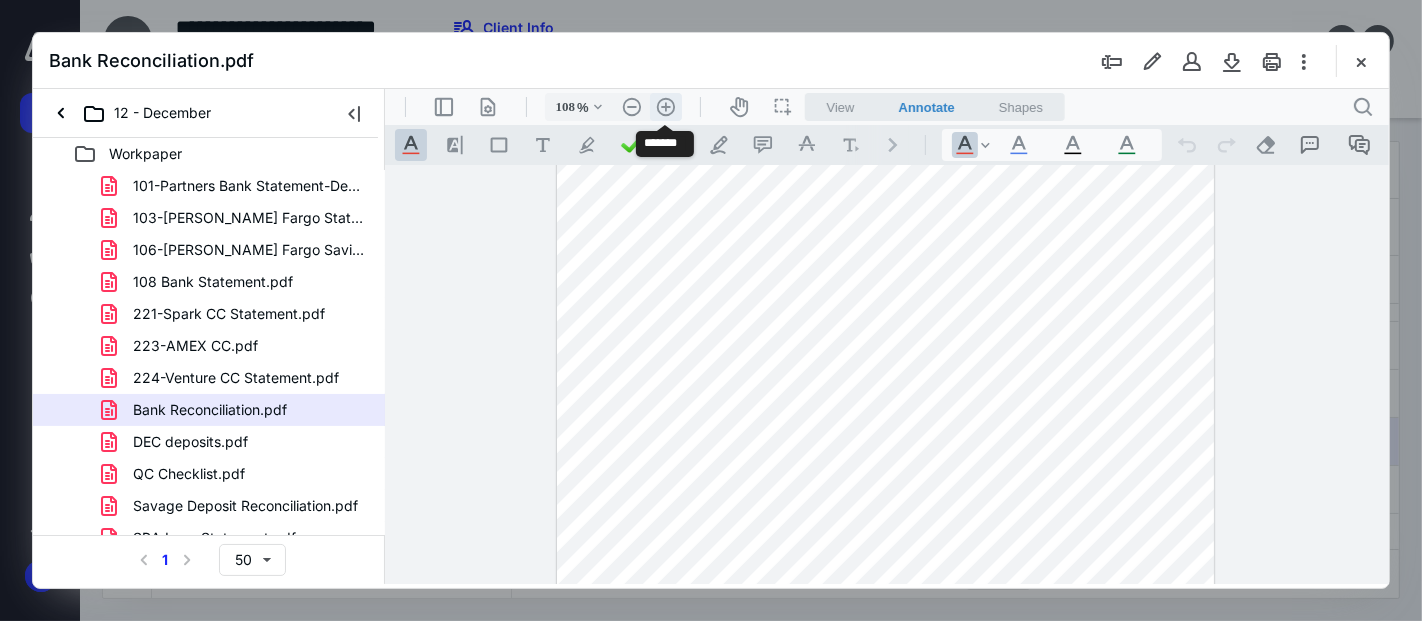 click on ".cls-1{fill:#abb0c4;} icon - header - zoom - in - line" at bounding box center (665, 106) 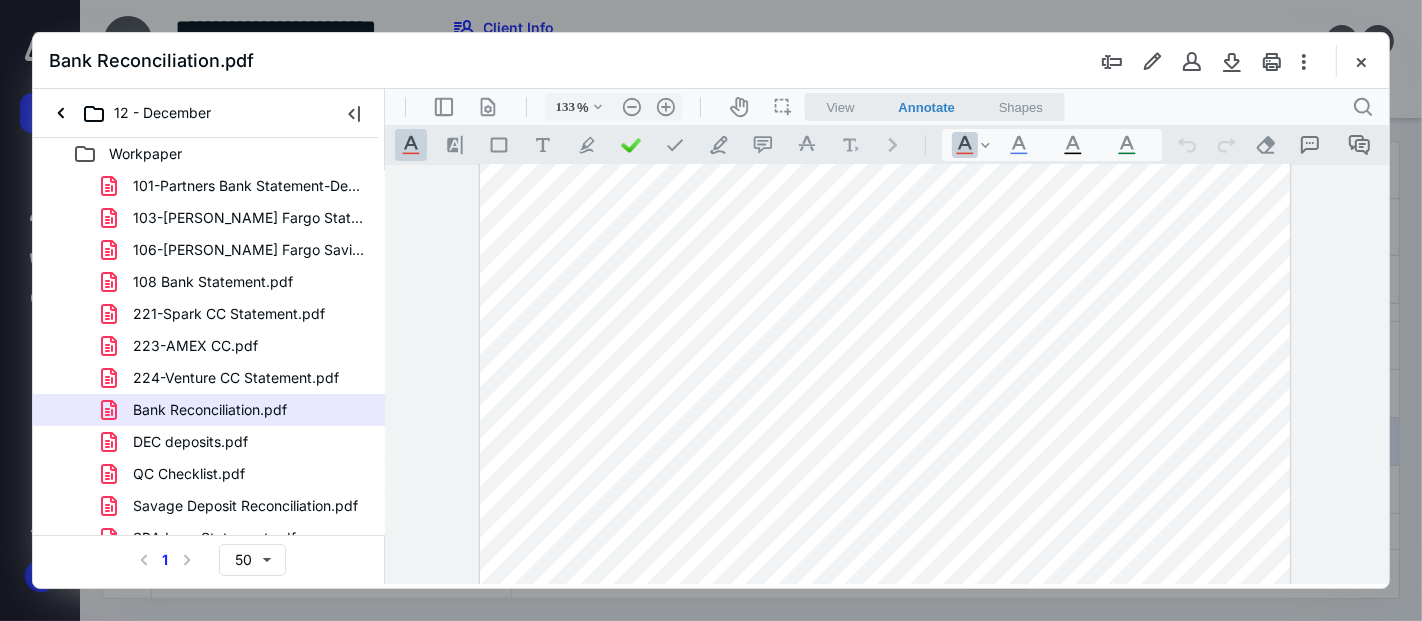 scroll, scrollTop: 0, scrollLeft: 0, axis: both 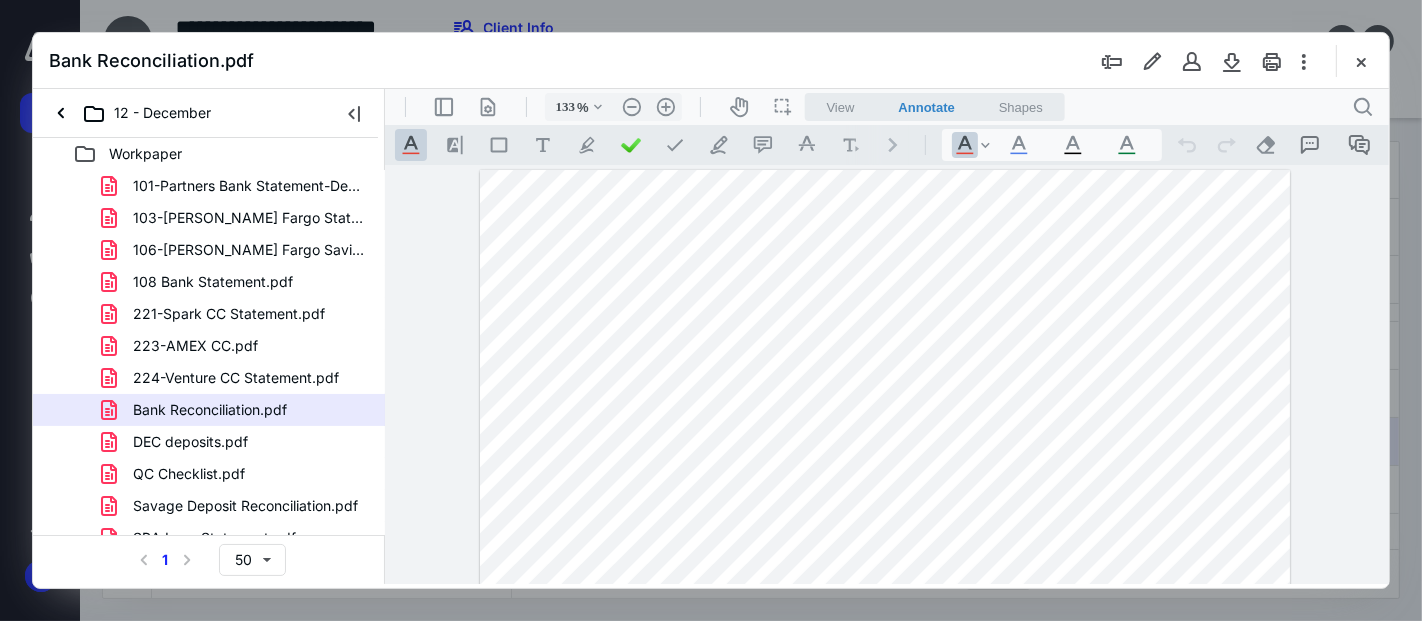 click at bounding box center (1361, 61) 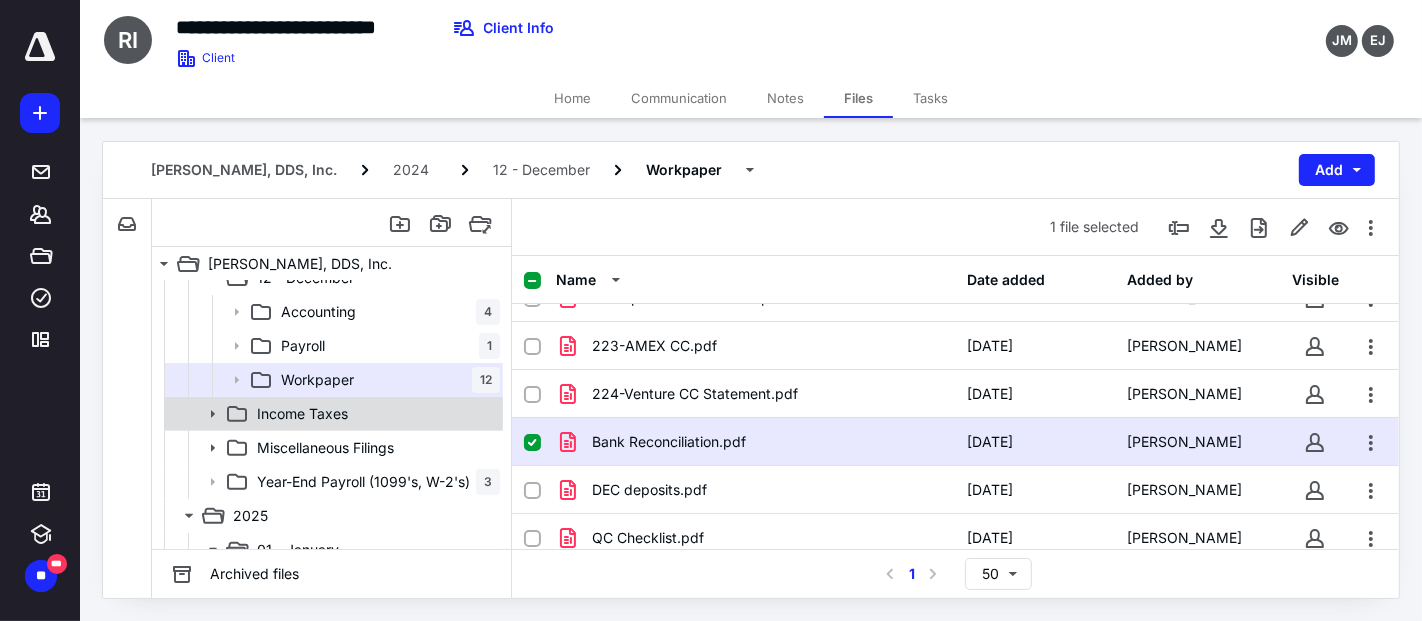 scroll, scrollTop: 555, scrollLeft: 0, axis: vertical 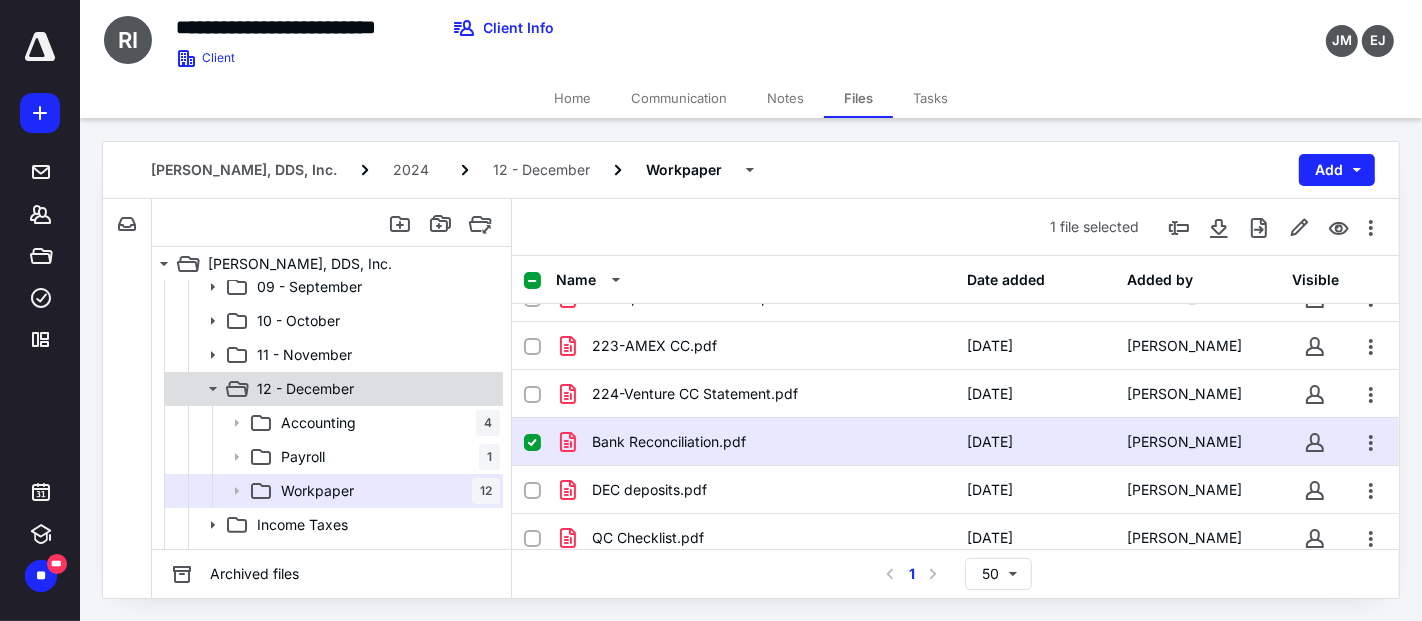 click on "12 - December" at bounding box center [332, 389] 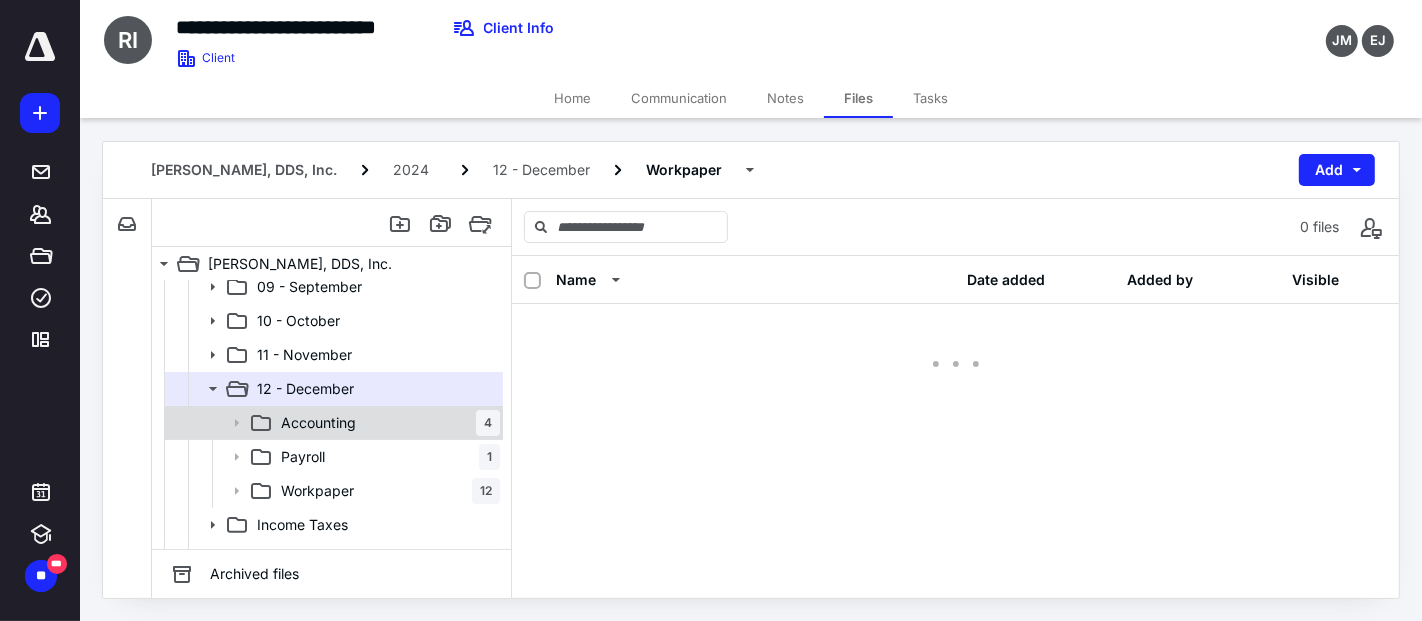 click on "Accounting 4" at bounding box center [386, 423] 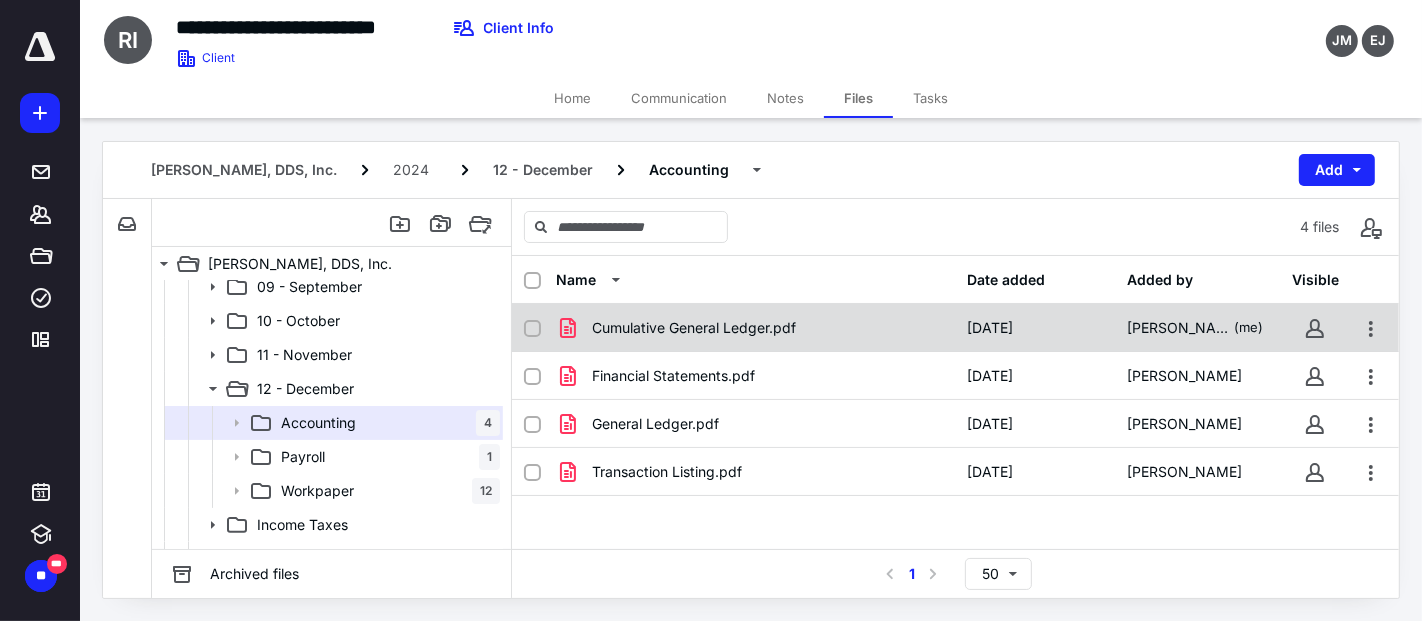 click on "Cumulative General Ledger.pdf" at bounding box center (694, 328) 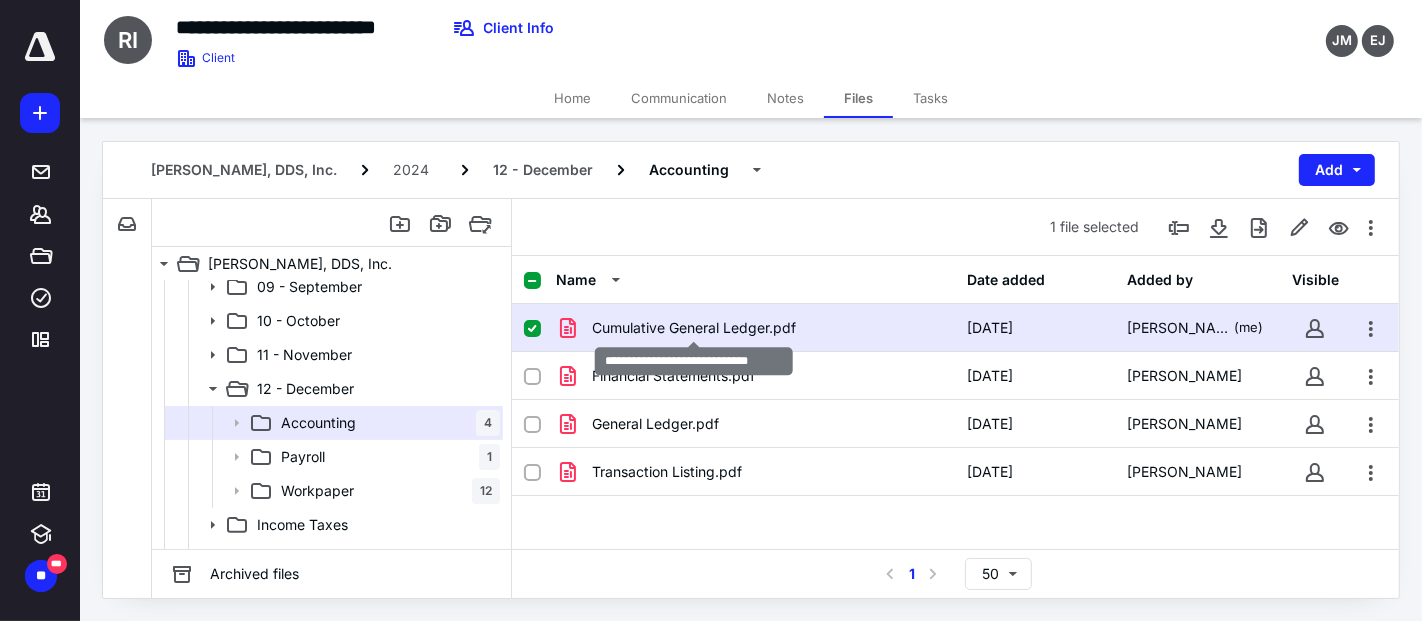click on "Cumulative General Ledger.pdf" at bounding box center (694, 328) 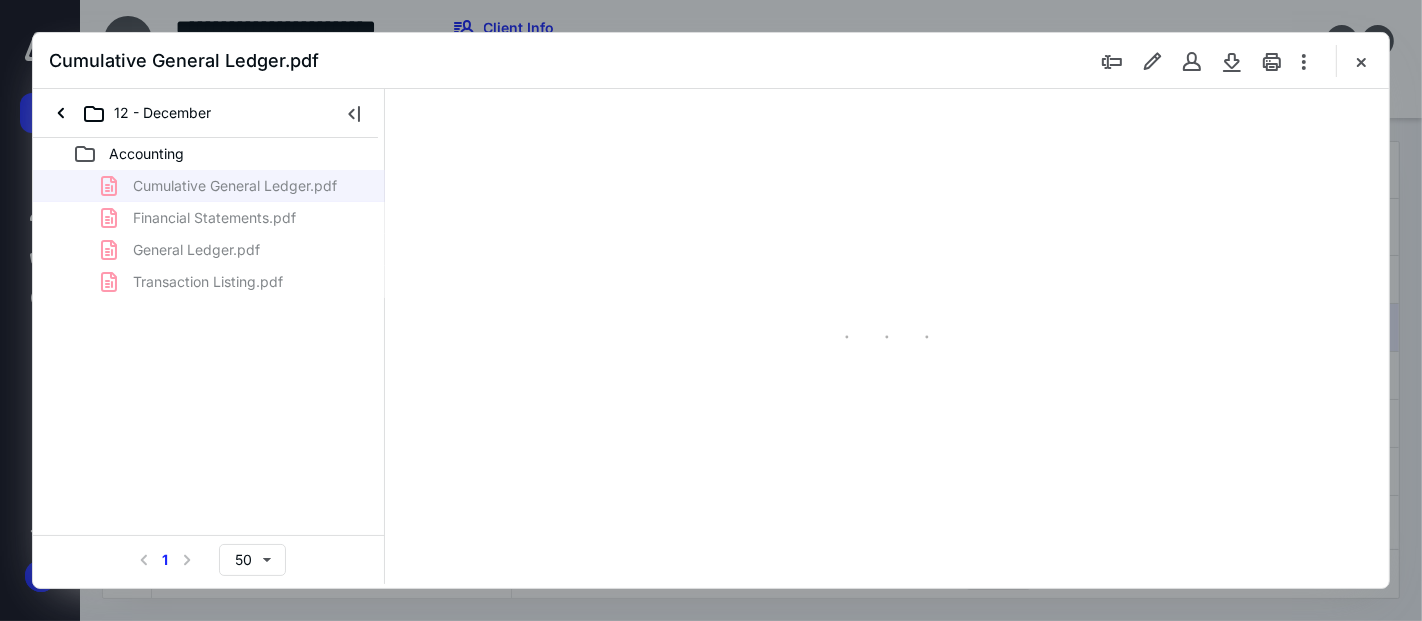 scroll, scrollTop: 0, scrollLeft: 0, axis: both 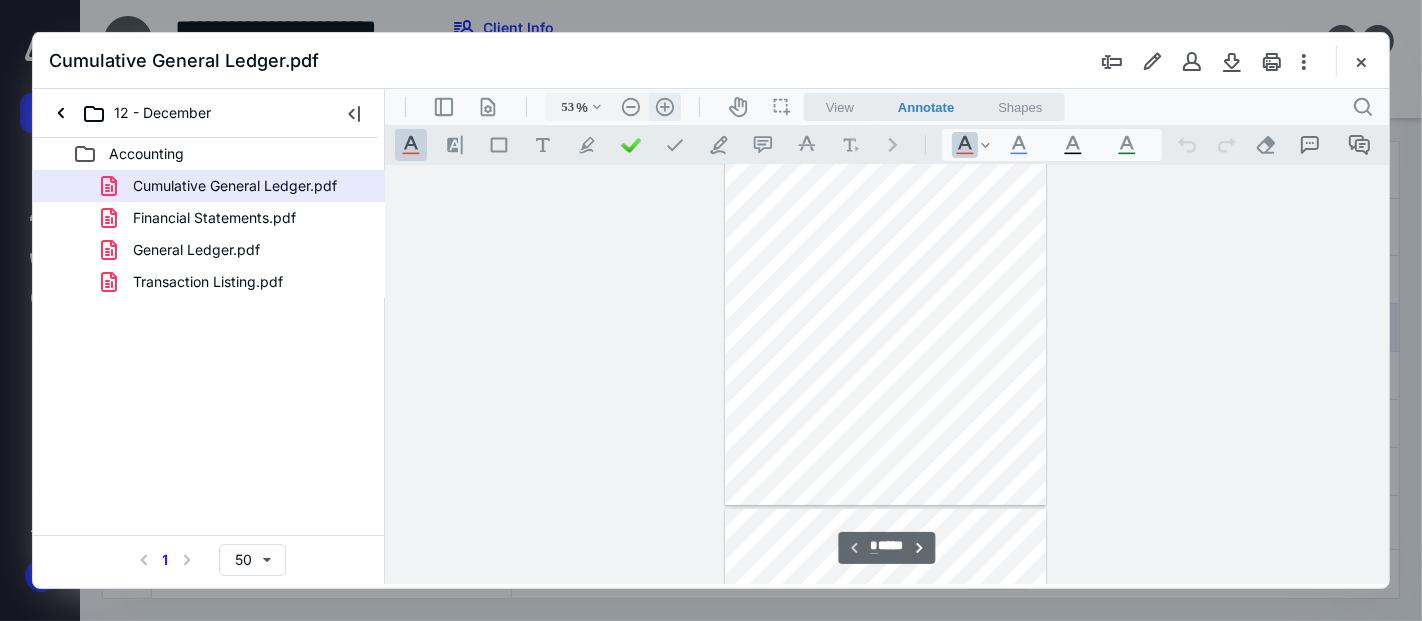 click on ".cls-1{fill:#abb0c4;} icon - header - zoom - in - line" at bounding box center (664, 106) 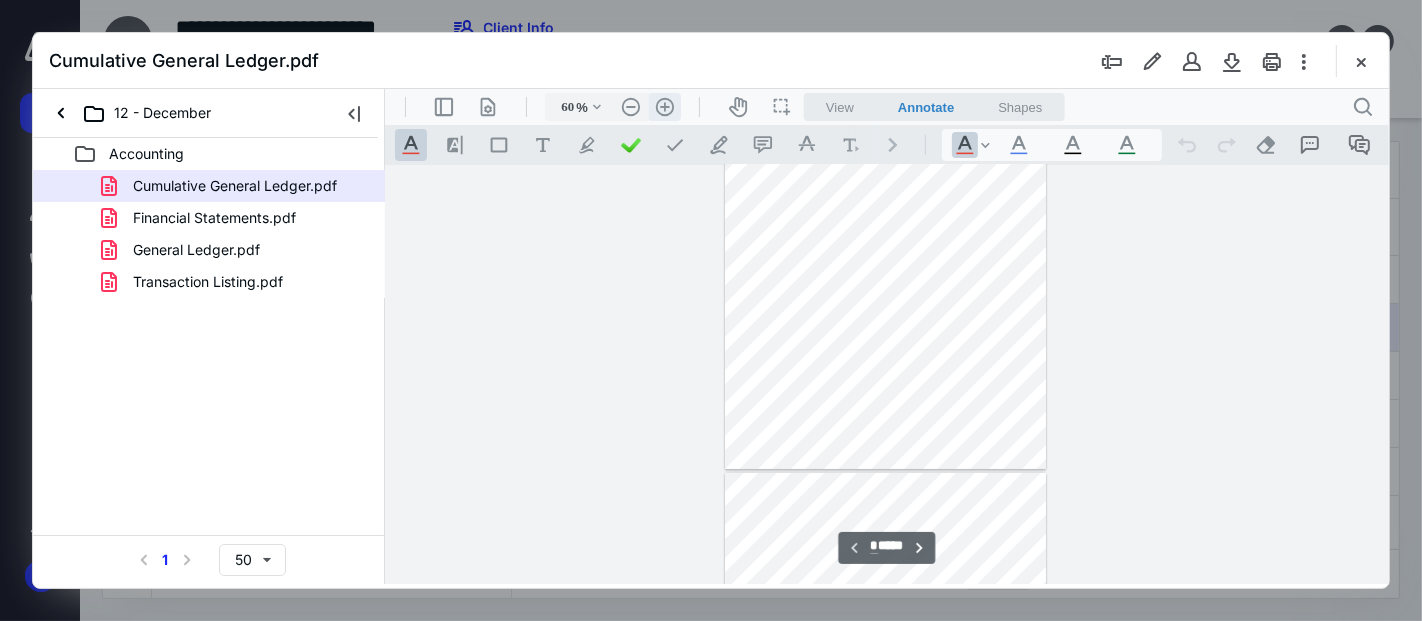 click on ".cls-1{fill:#abb0c4;} icon - header - zoom - in - line" at bounding box center [664, 106] 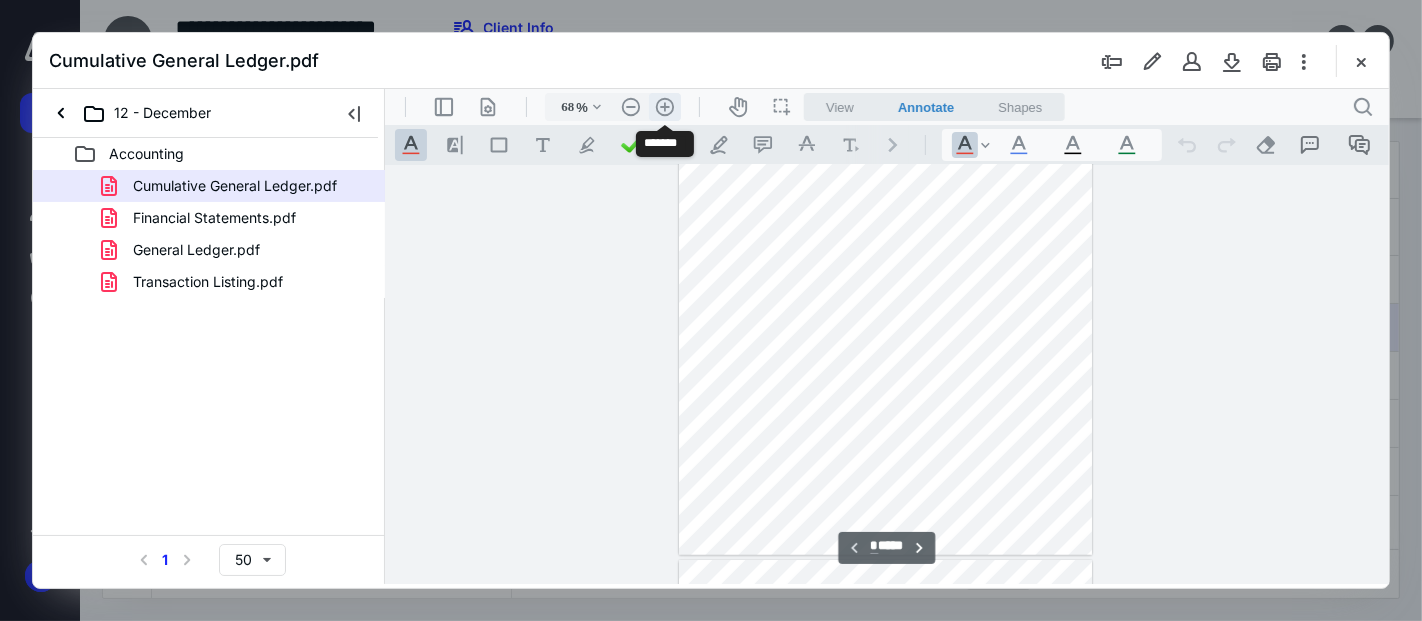 click on ".cls-1{fill:#abb0c4;} icon - header - zoom - in - line" at bounding box center [664, 106] 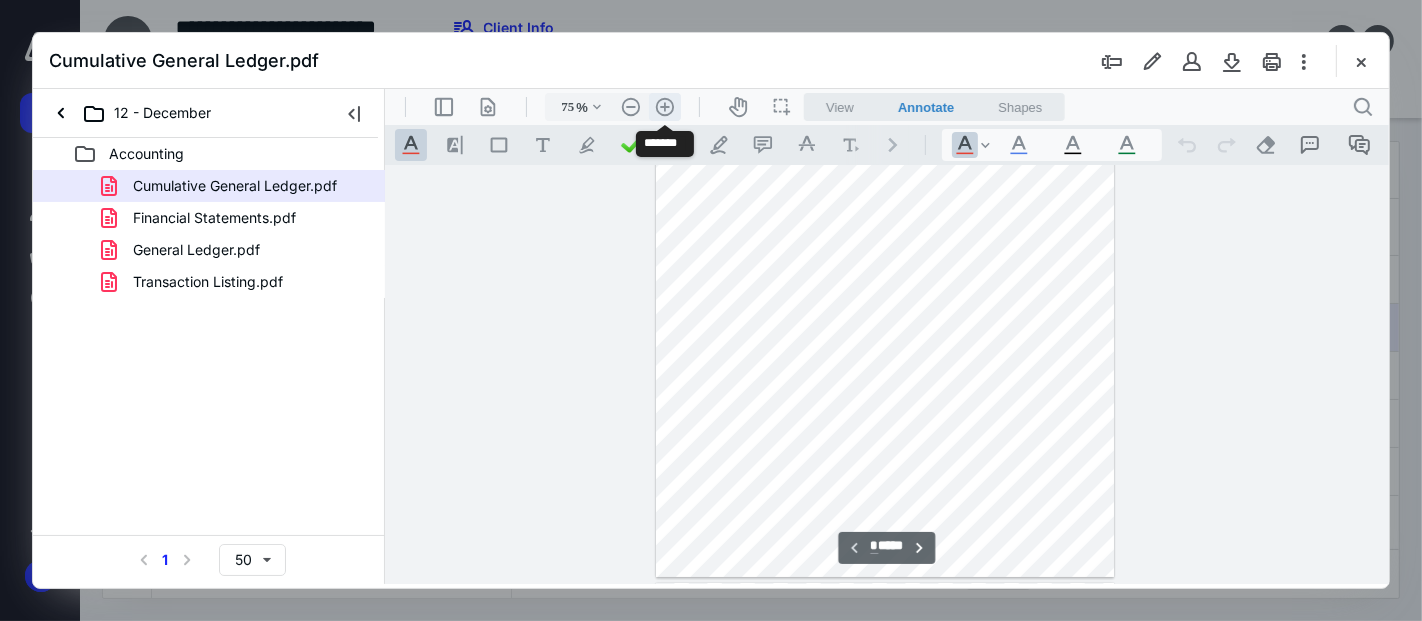 click on ".cls-1{fill:#abb0c4;} icon - header - zoom - in - line" at bounding box center [664, 106] 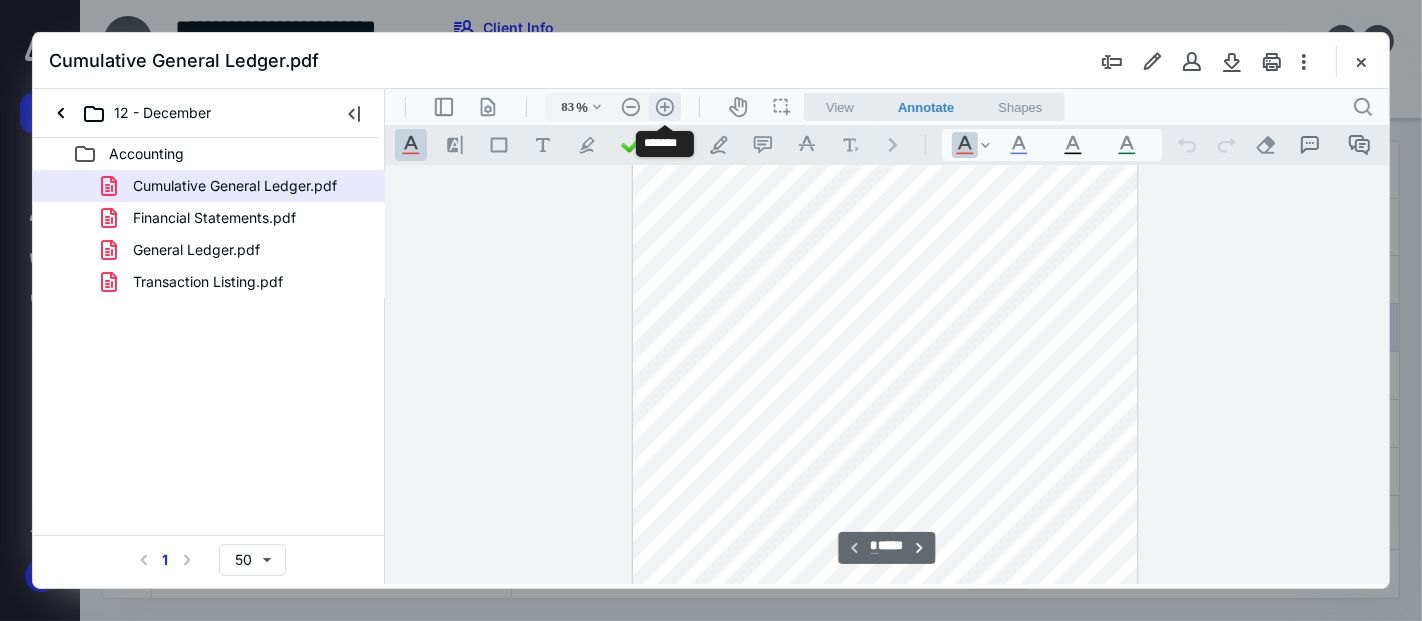 click on ".cls-1{fill:#abb0c4;} icon - header - zoom - in - line" at bounding box center [664, 106] 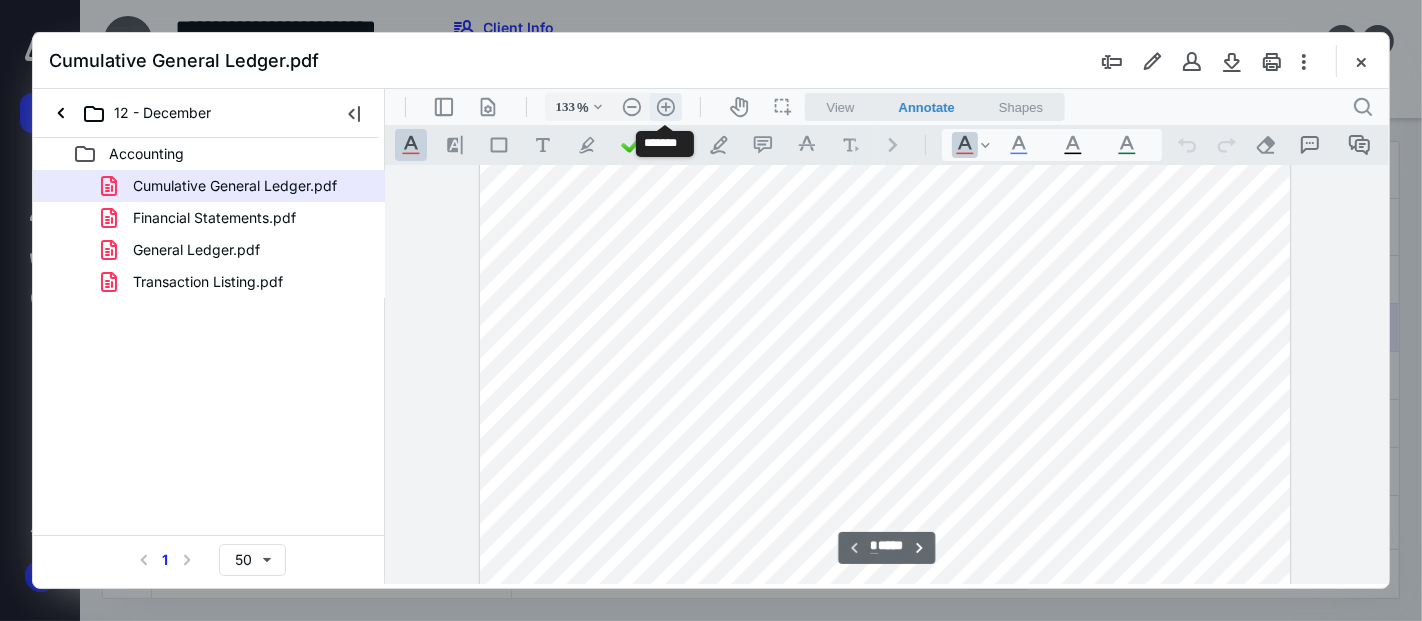click on ".cls-1{fill:#abb0c4;} icon - header - zoom - in - line" at bounding box center [665, 106] 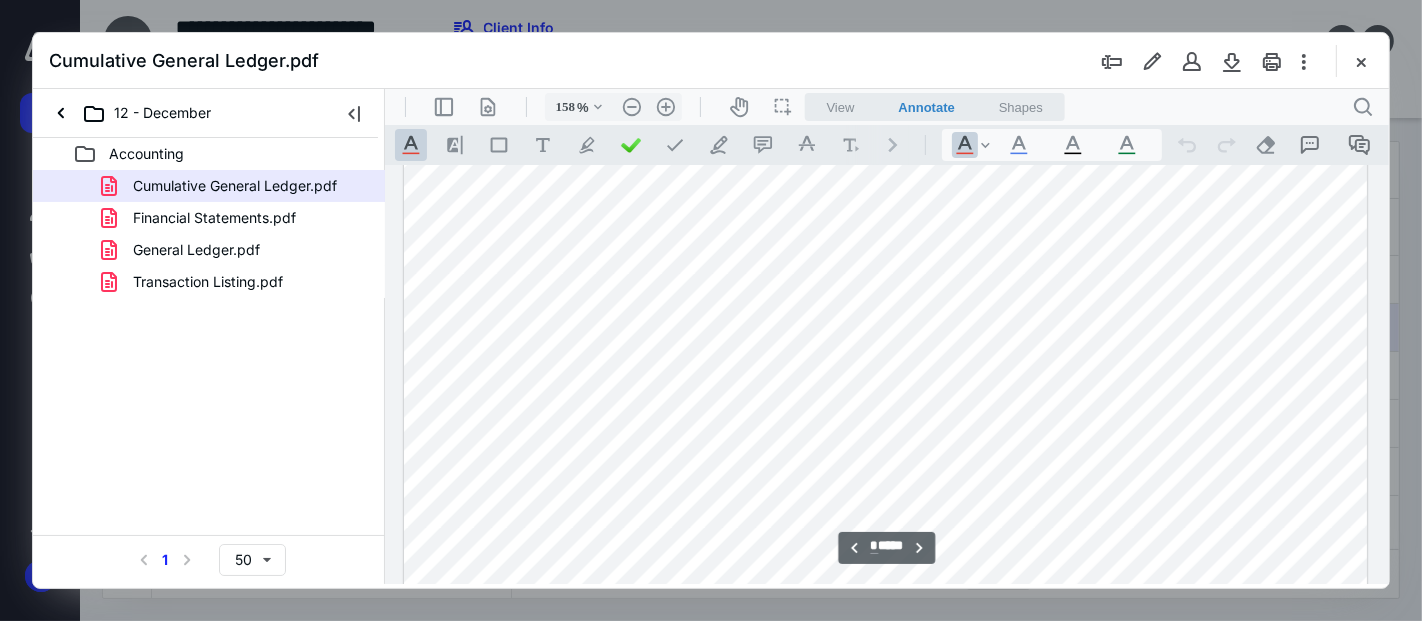 type on "*" 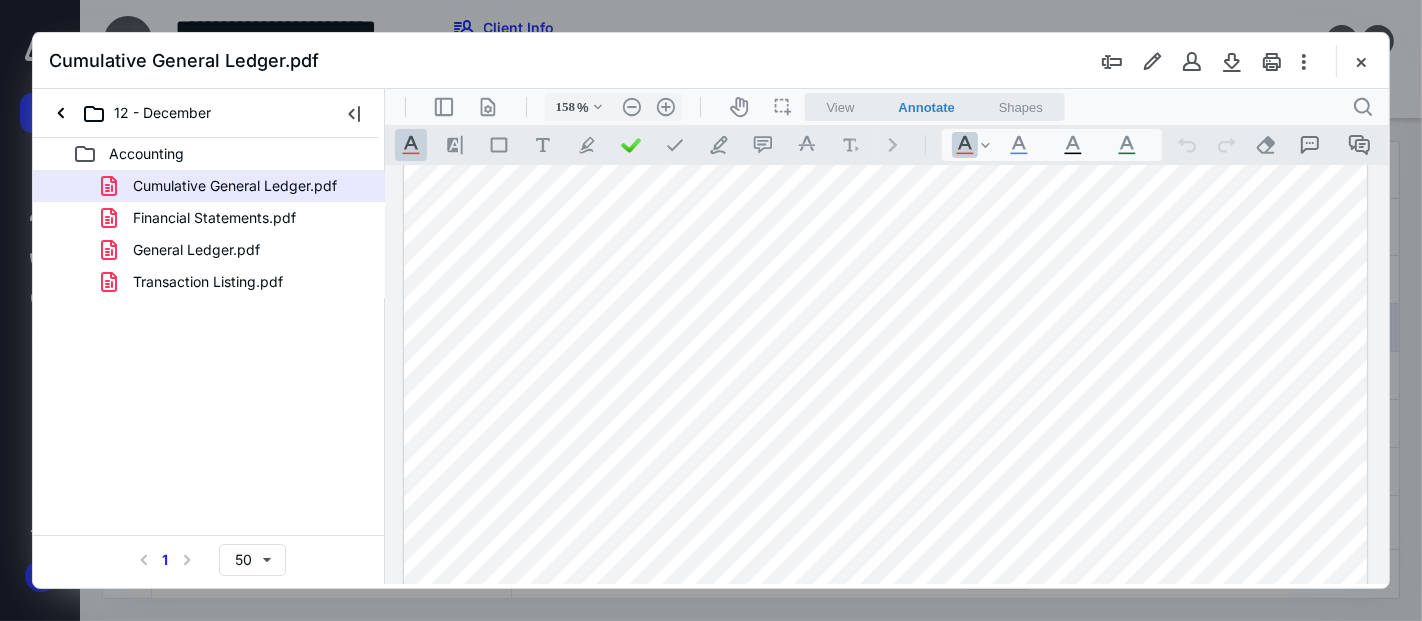 drag, startPoint x: 1364, startPoint y: 61, endPoint x: 1354, endPoint y: 72, distance: 14.866069 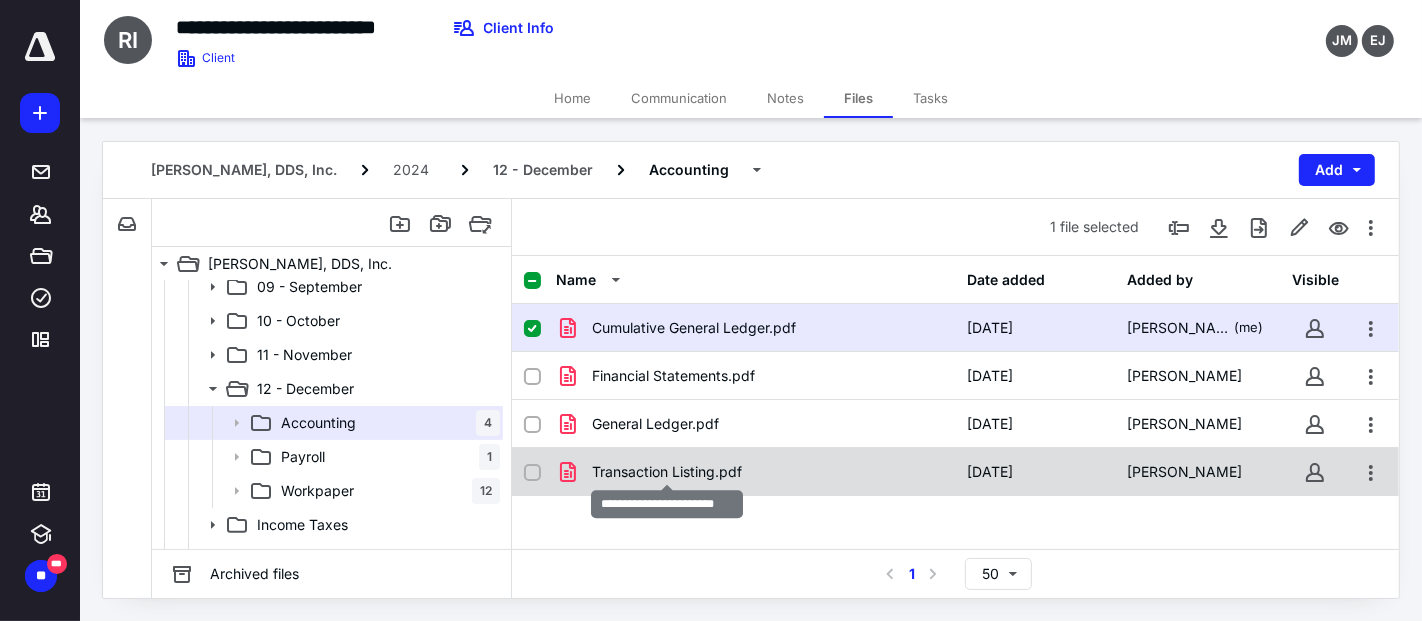 click on "Transaction Listing.pdf" at bounding box center [667, 472] 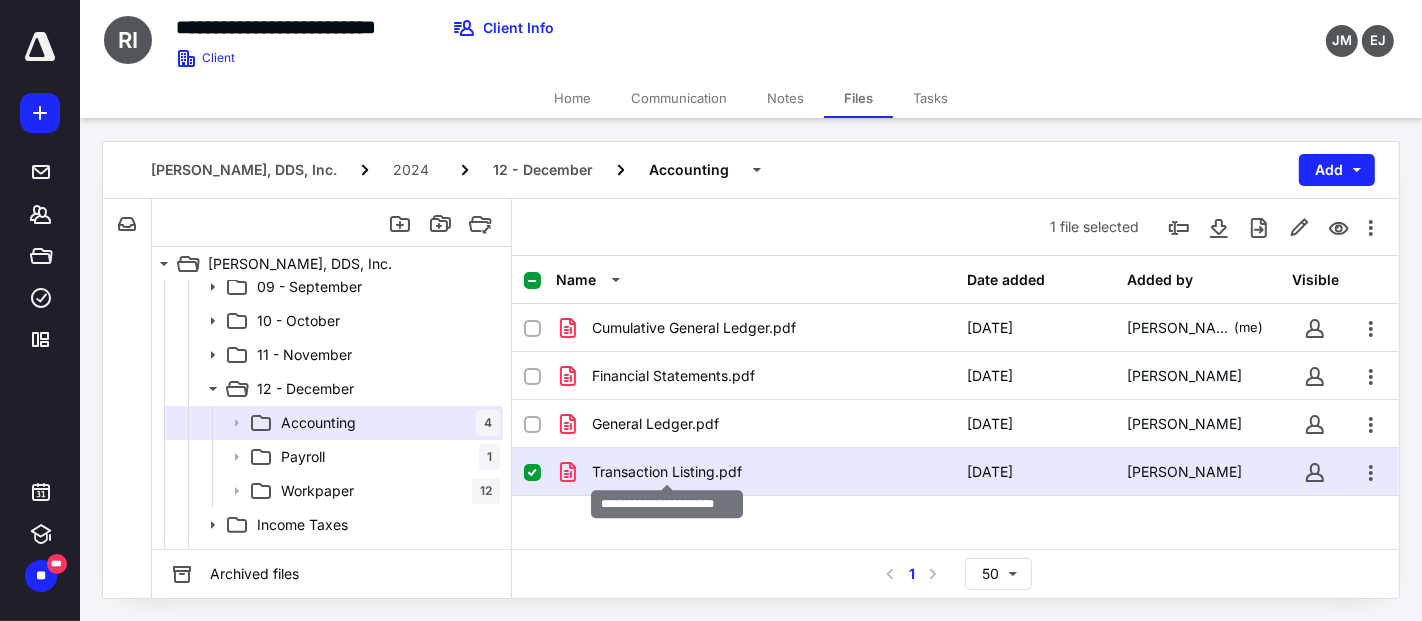 click on "Transaction Listing.pdf" at bounding box center (667, 472) 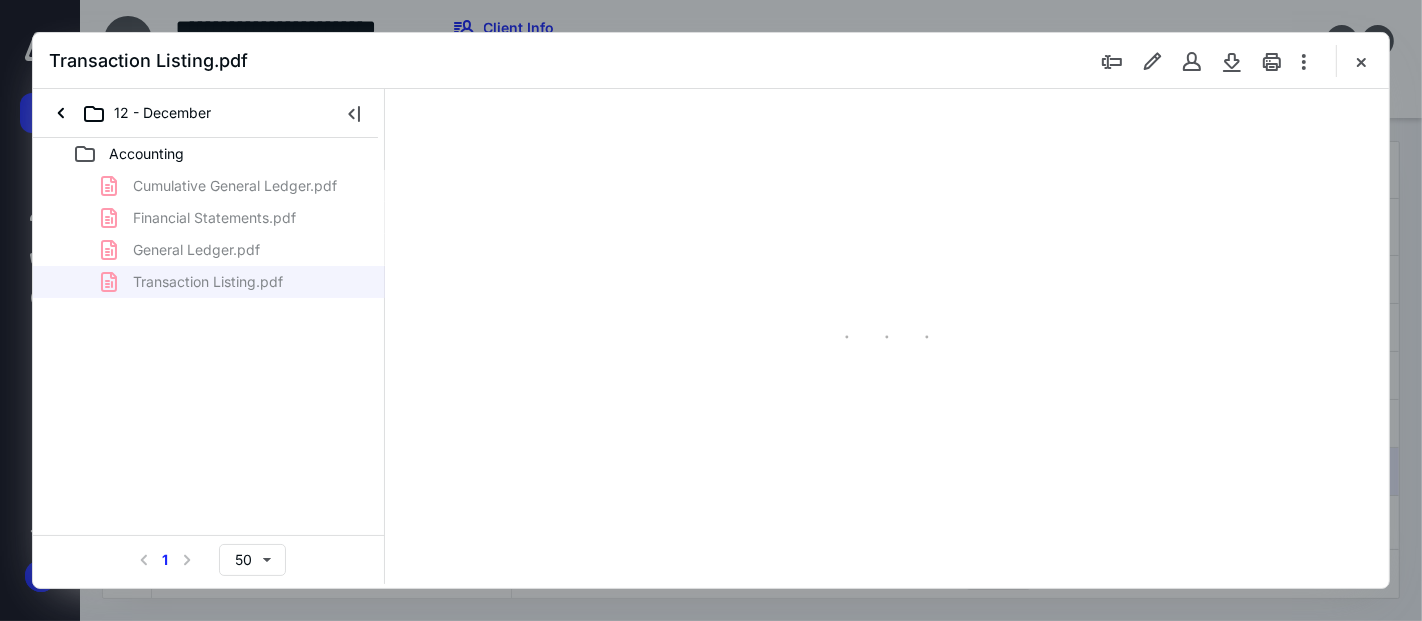 scroll, scrollTop: 0, scrollLeft: 0, axis: both 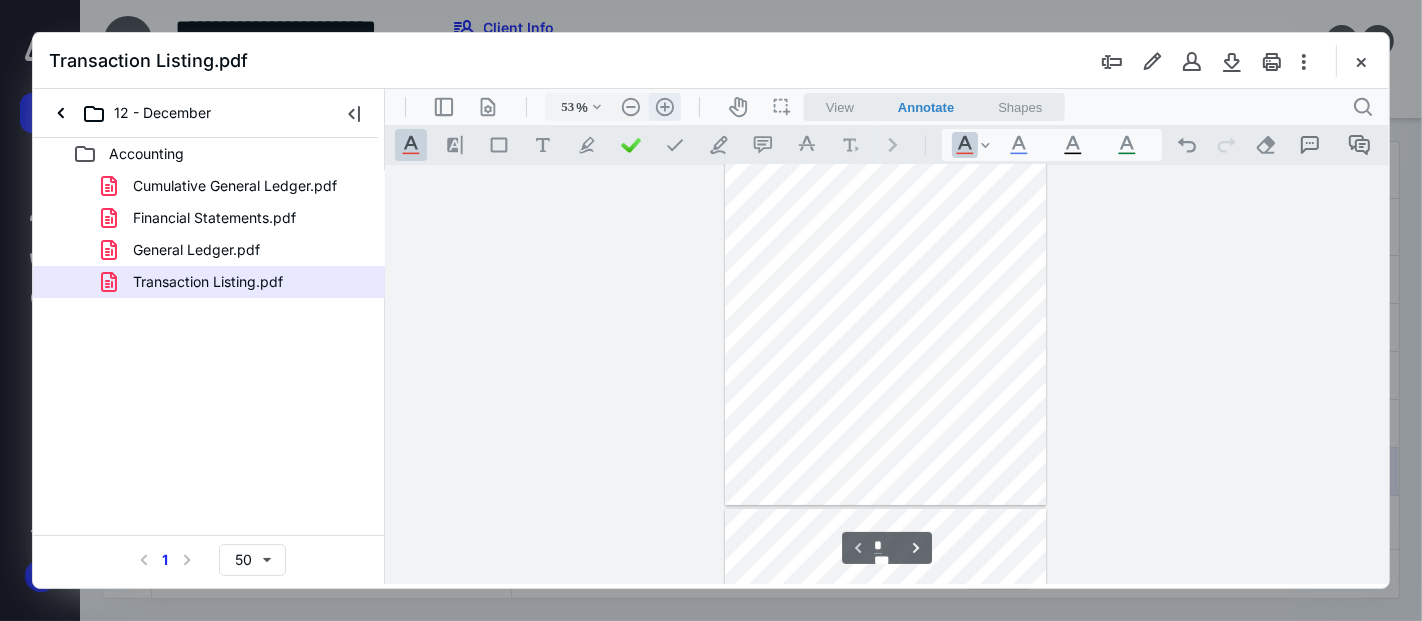 click on ".cls-1{fill:#abb0c4;} icon - header - zoom - in - line" at bounding box center [664, 106] 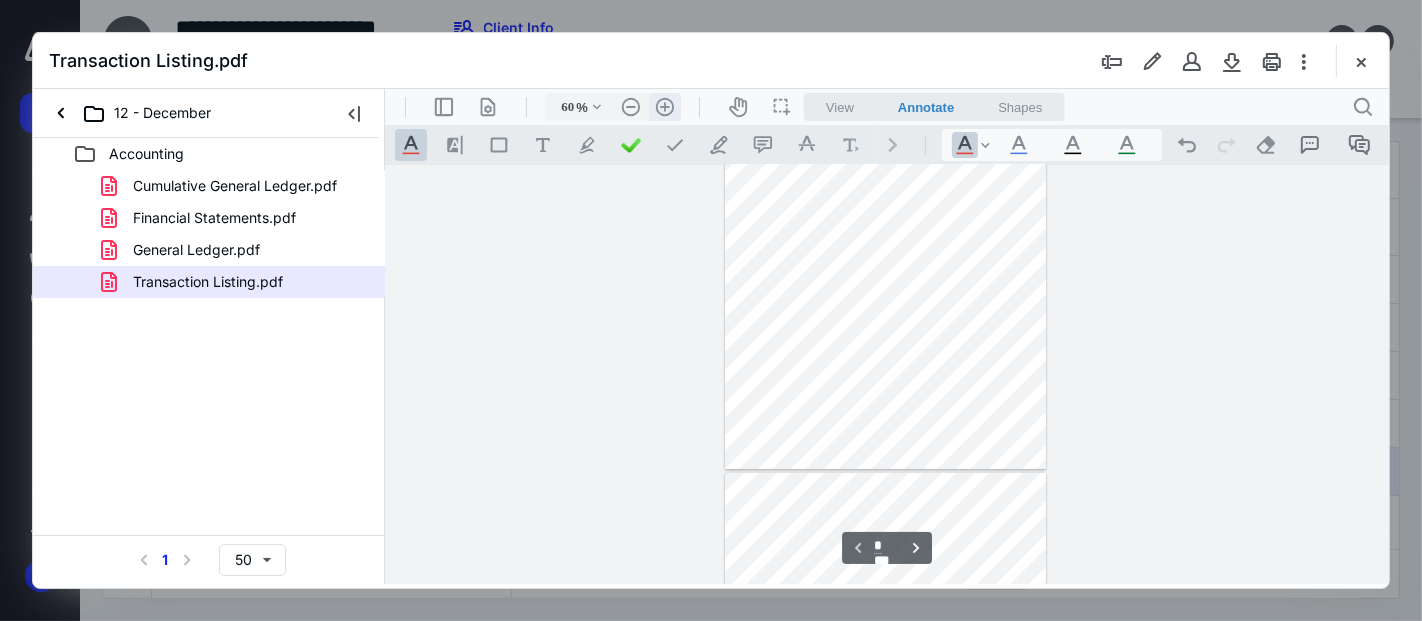click on ".cls-1{fill:#abb0c4;} icon - header - zoom - in - line" at bounding box center [664, 106] 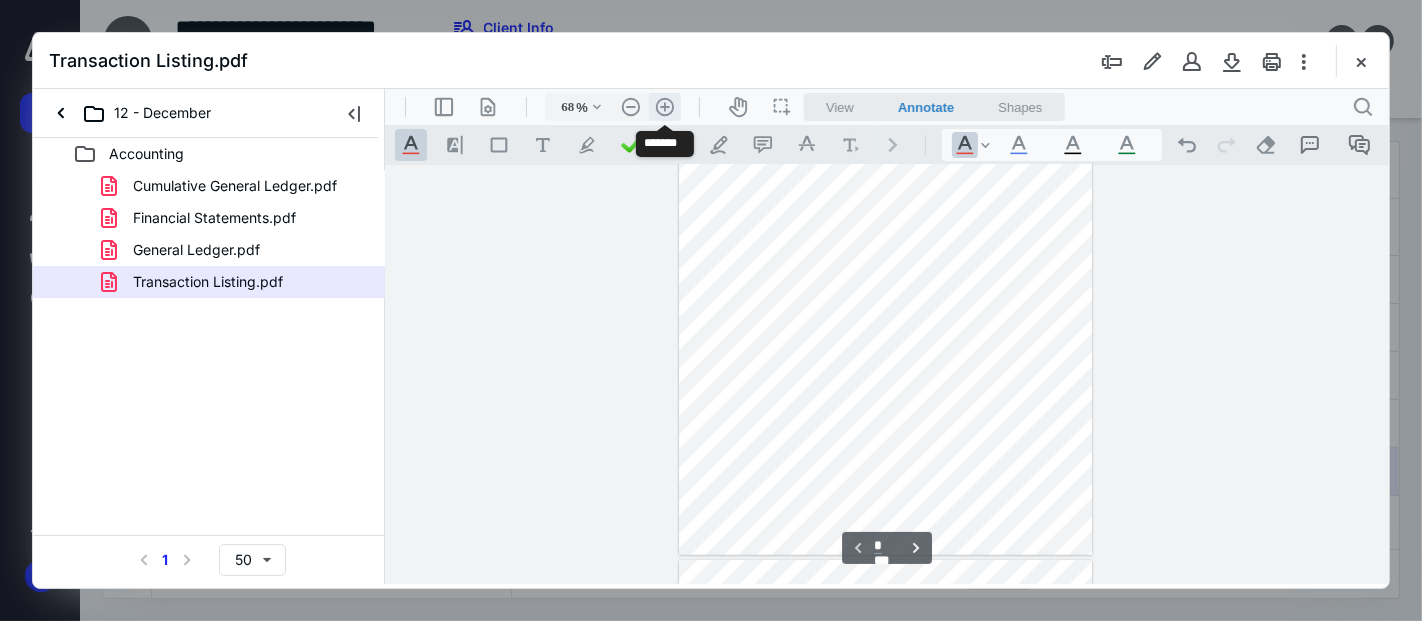 click on ".cls-1{fill:#abb0c4;} icon - header - zoom - in - line" at bounding box center (664, 106) 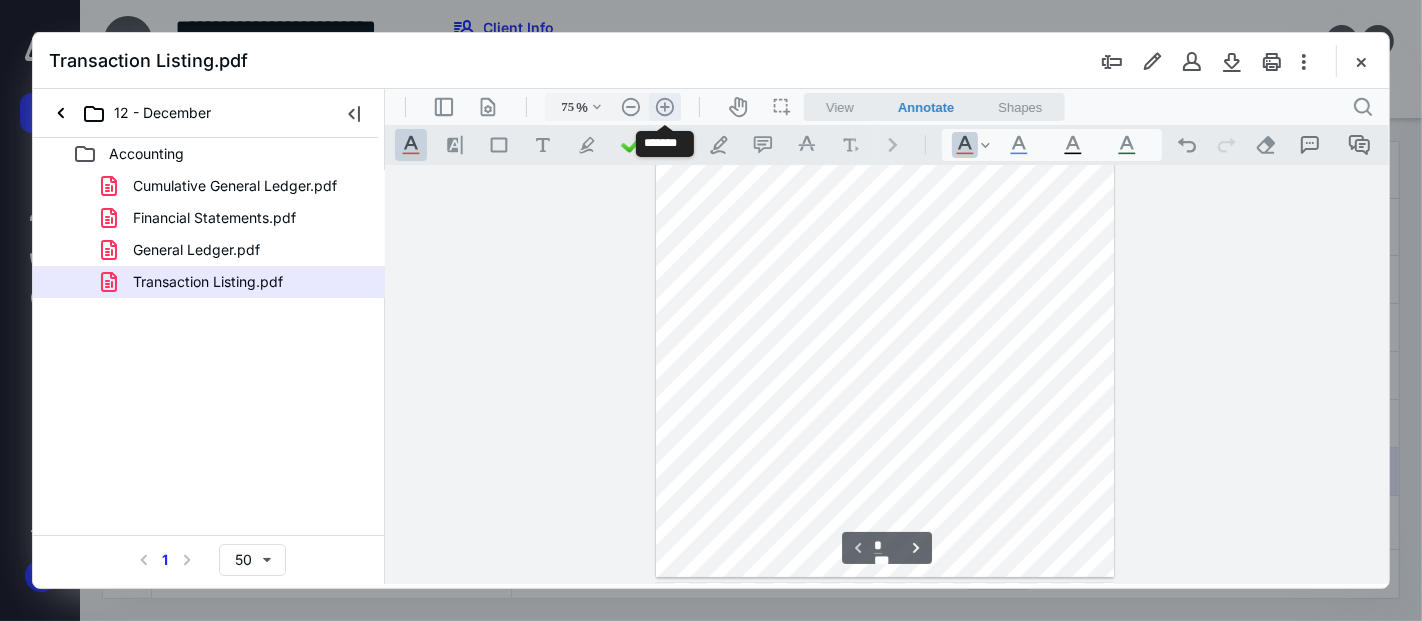 click on ".cls-1{fill:#abb0c4;} icon - header - zoom - in - line" at bounding box center [664, 106] 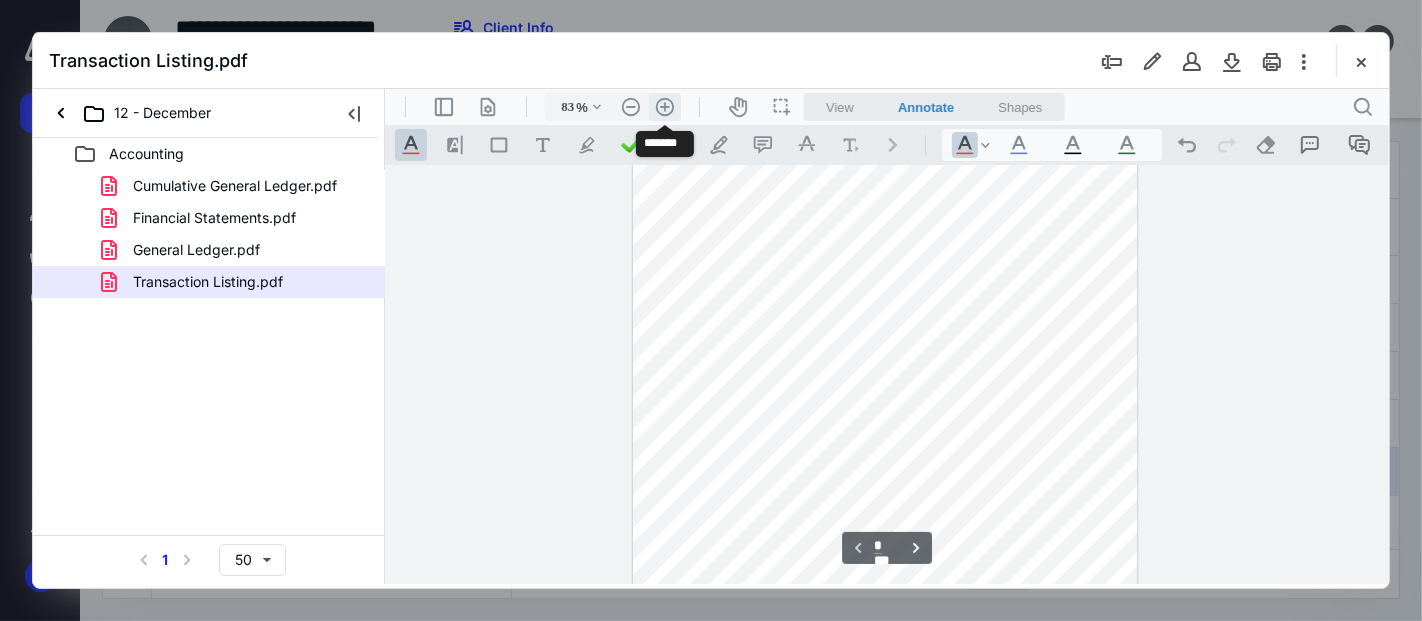 click on ".cls-1{fill:#abb0c4;} icon - header - zoom - in - line" at bounding box center (664, 106) 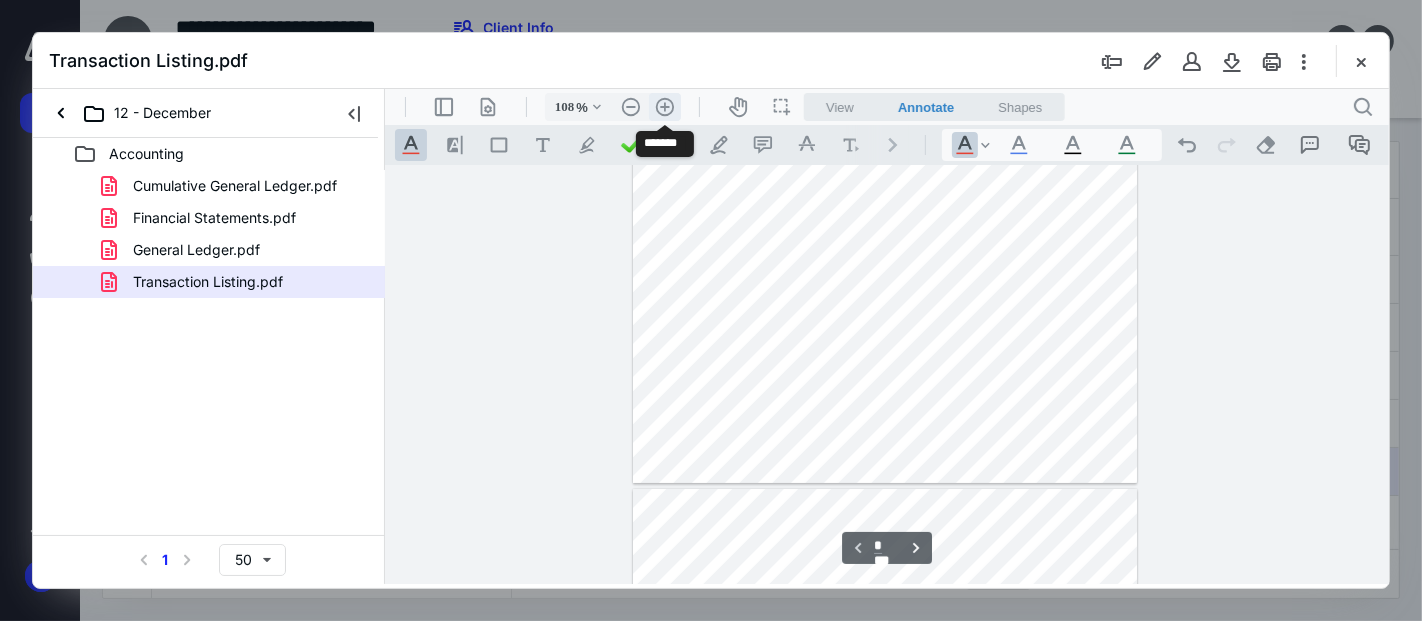 click on ".cls-1{fill:#abb0c4;} icon - header - zoom - in - line" at bounding box center [664, 106] 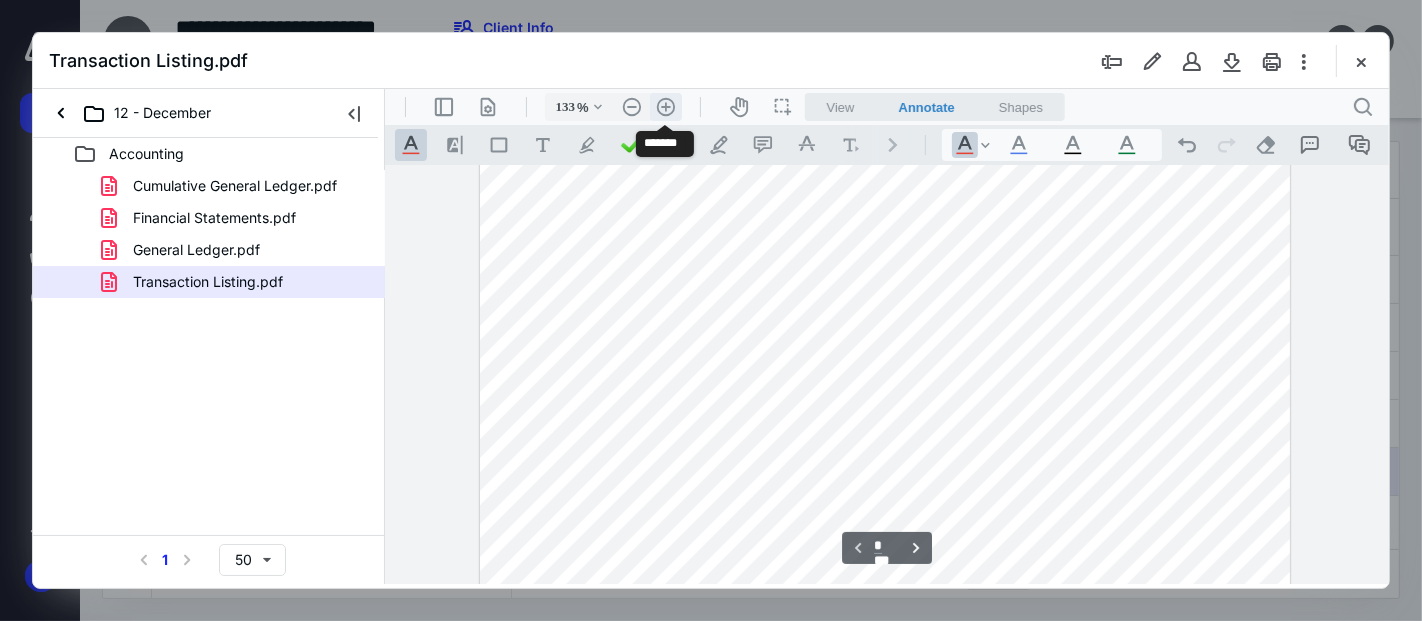 click on ".cls-1{fill:#abb0c4;} icon - header - zoom - in - line" at bounding box center [665, 106] 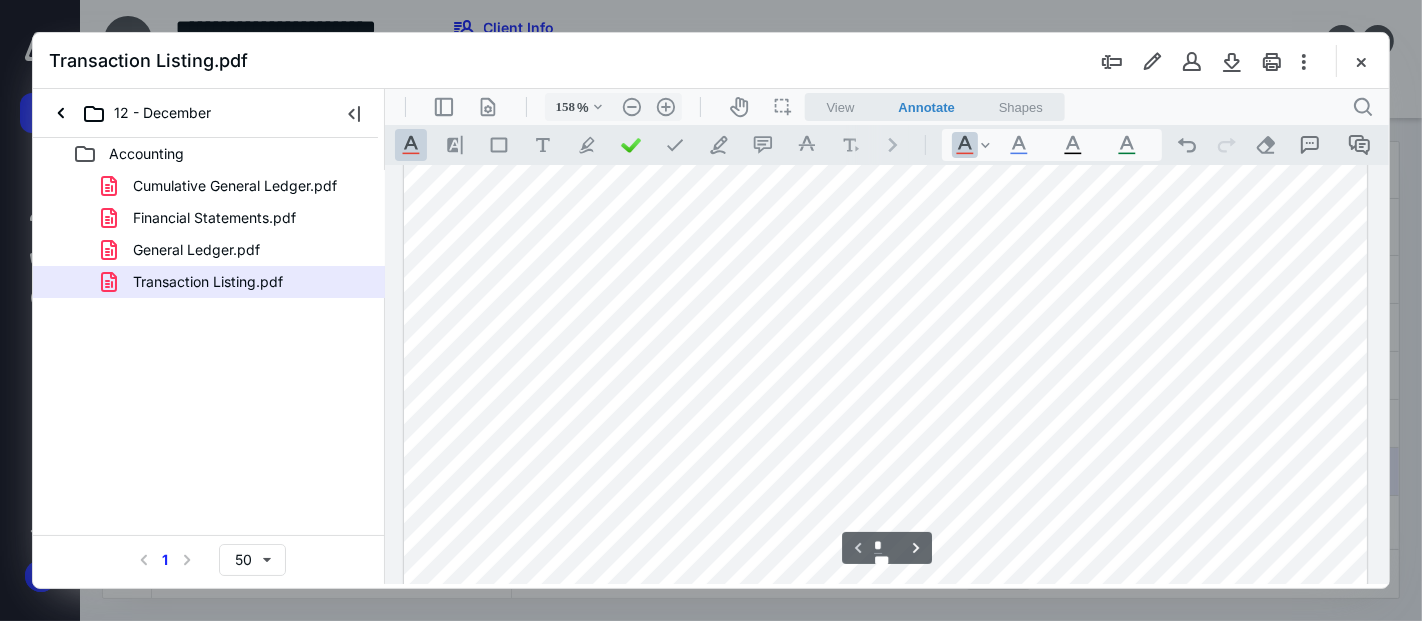 scroll, scrollTop: 242, scrollLeft: 0, axis: vertical 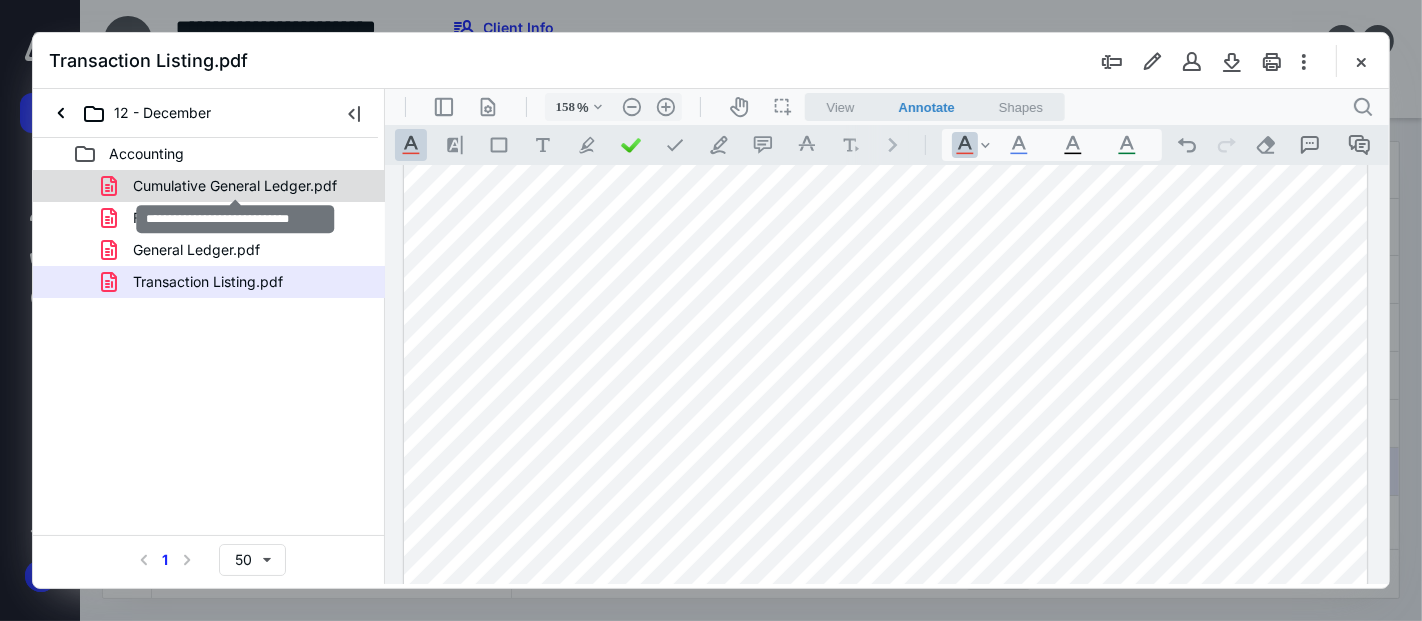 click on "Cumulative General Ledger.pdf" at bounding box center (235, 186) 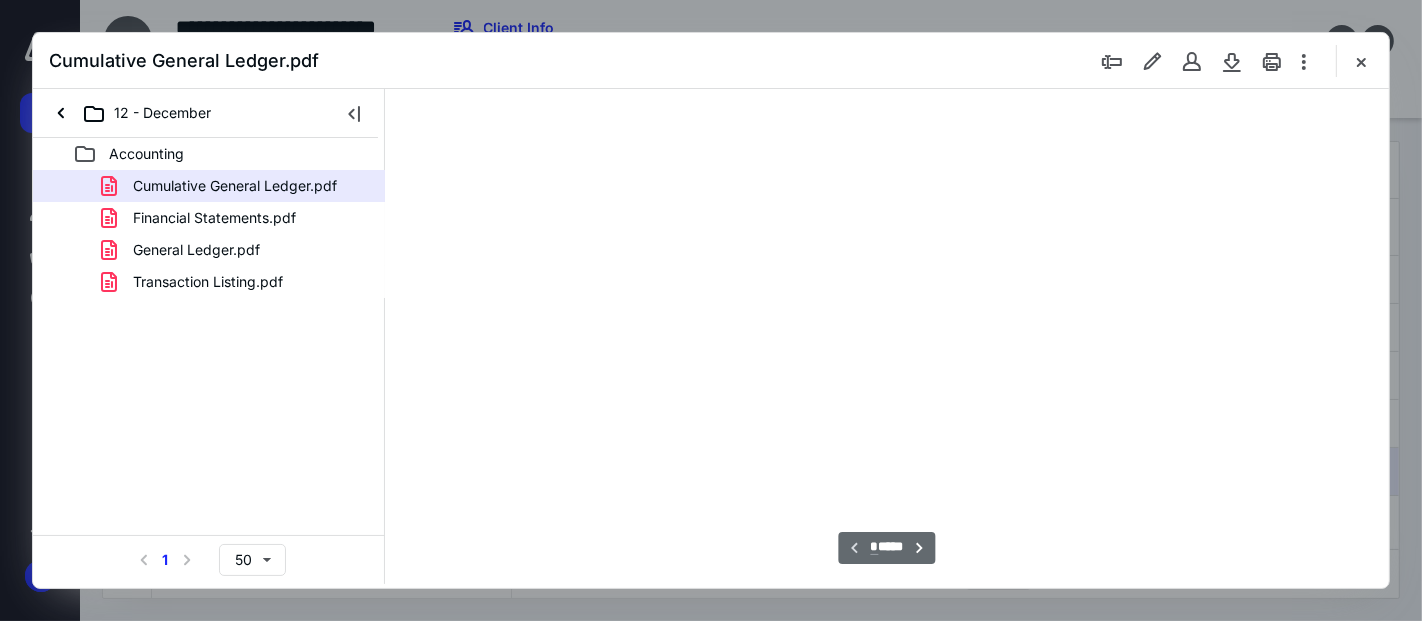 scroll, scrollTop: 77, scrollLeft: 0, axis: vertical 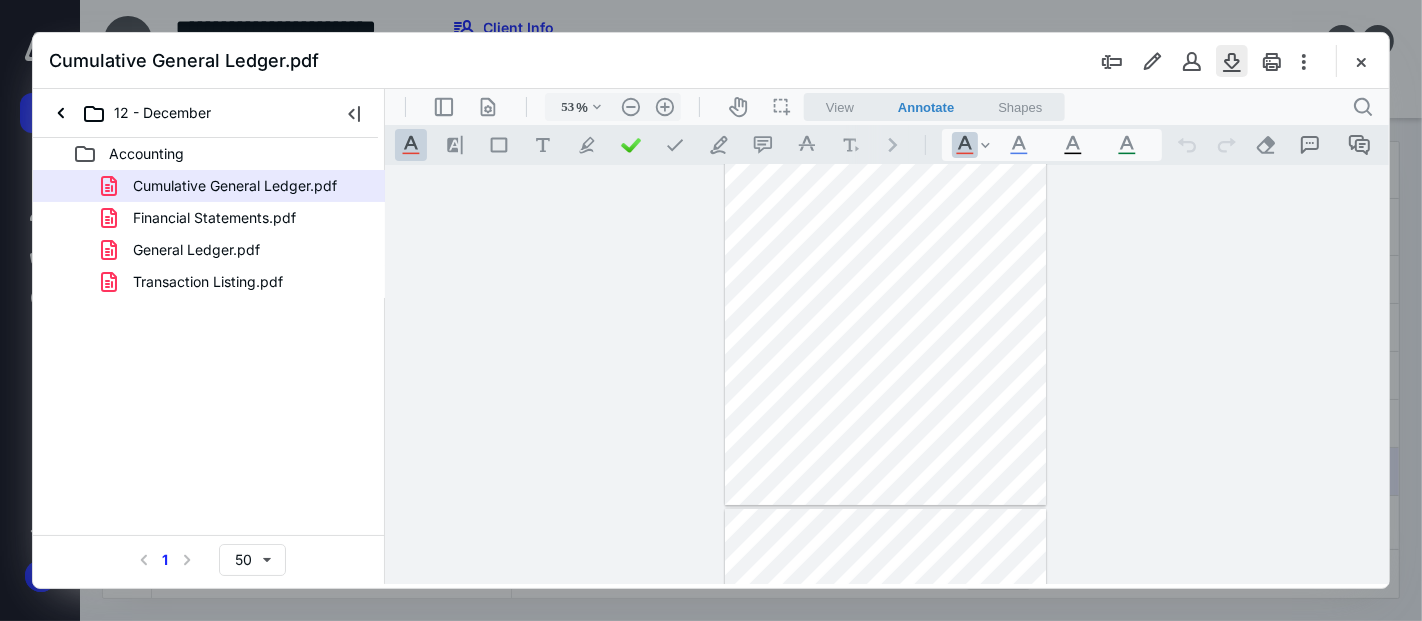 click at bounding box center (1232, 61) 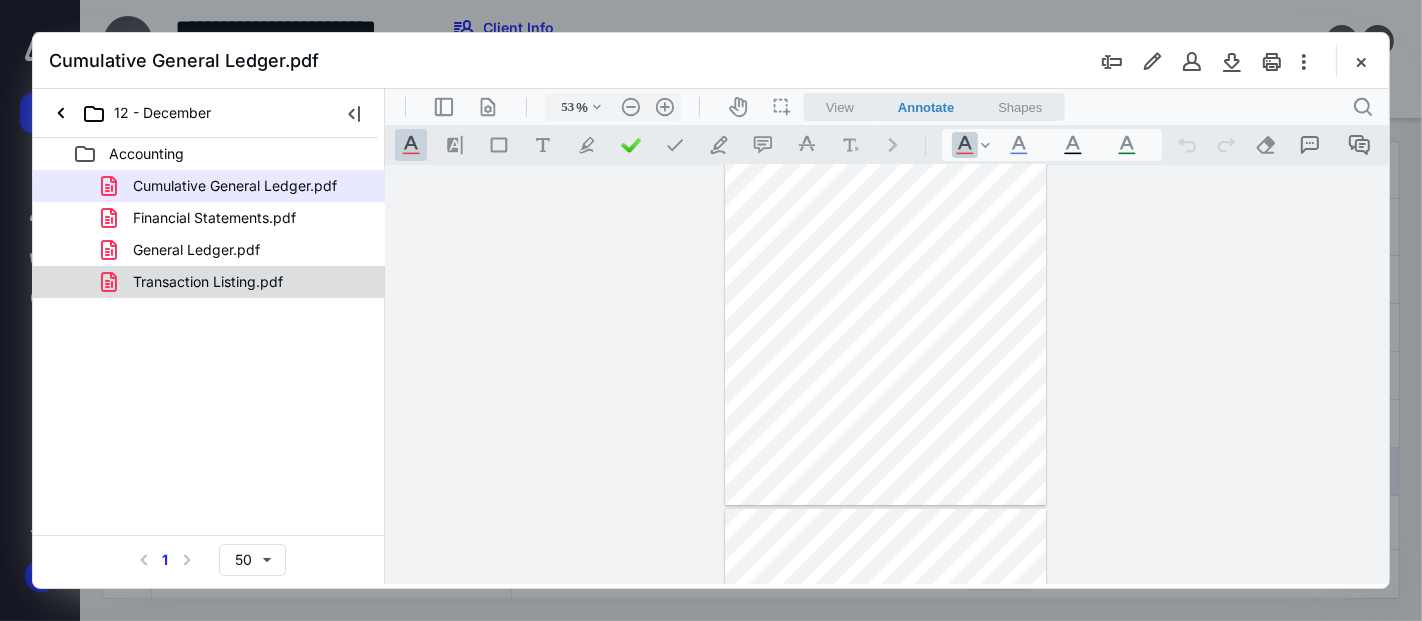 click on "Transaction Listing.pdf" at bounding box center [208, 282] 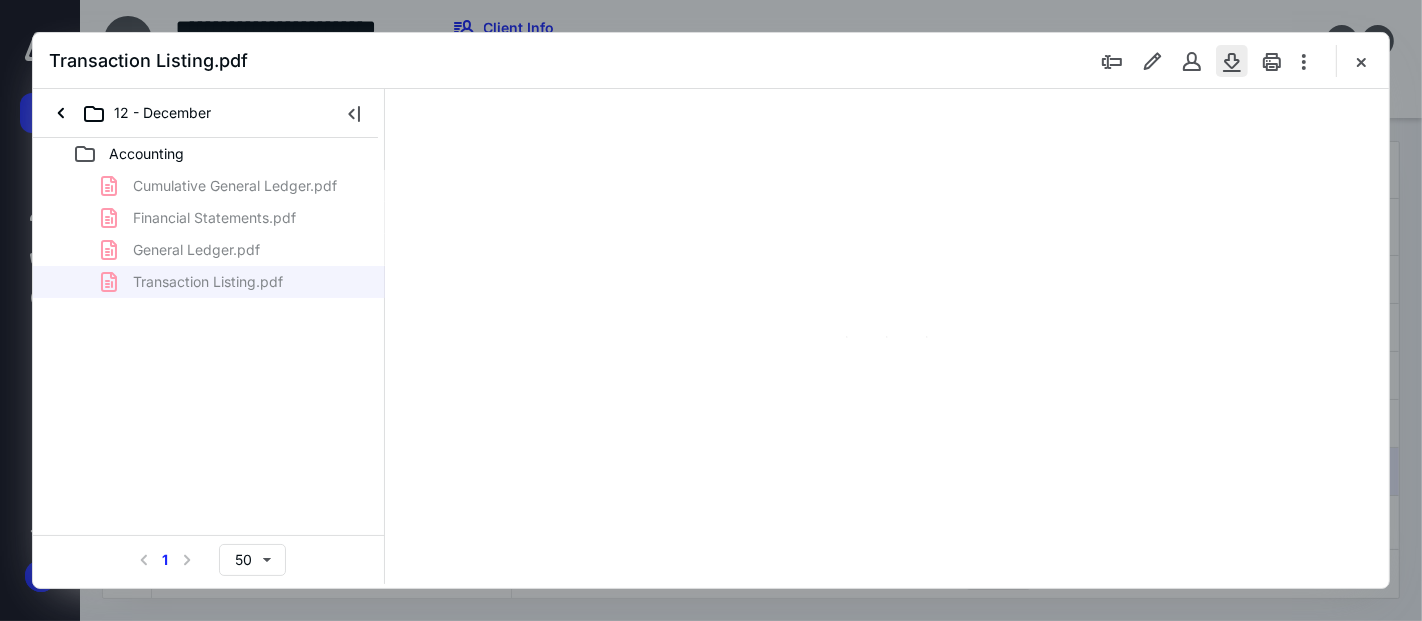 type on "53" 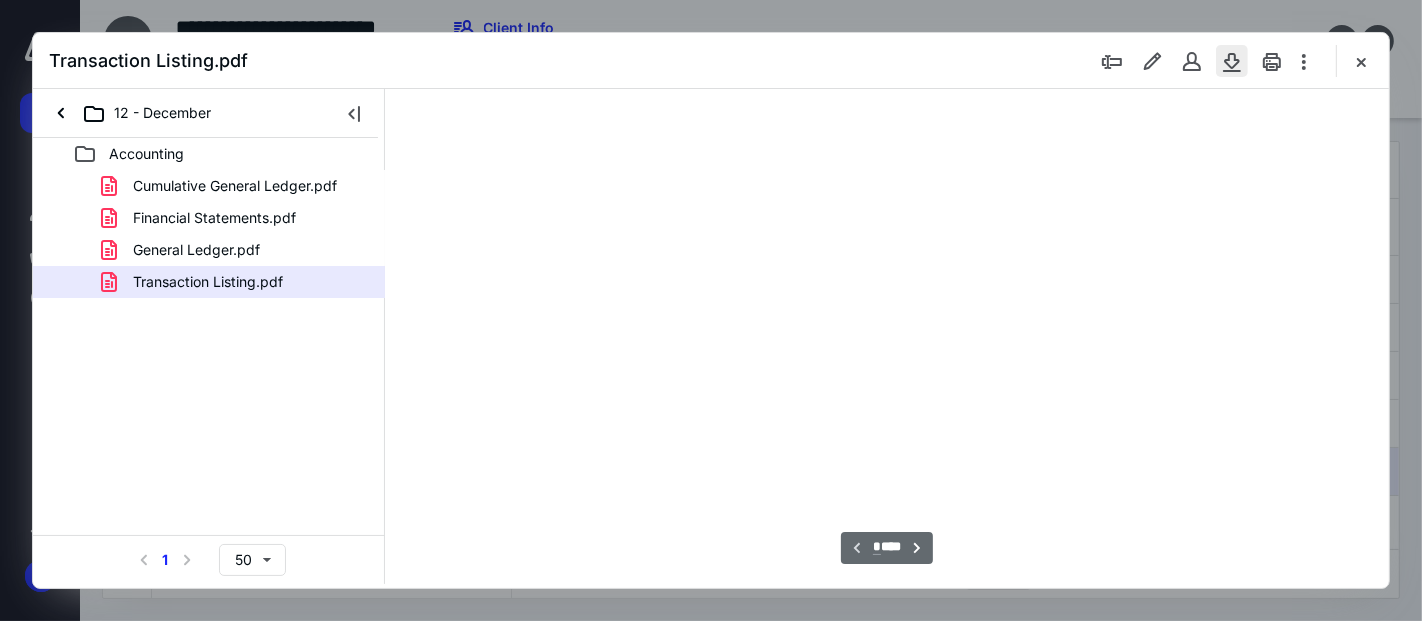 scroll, scrollTop: 77, scrollLeft: 0, axis: vertical 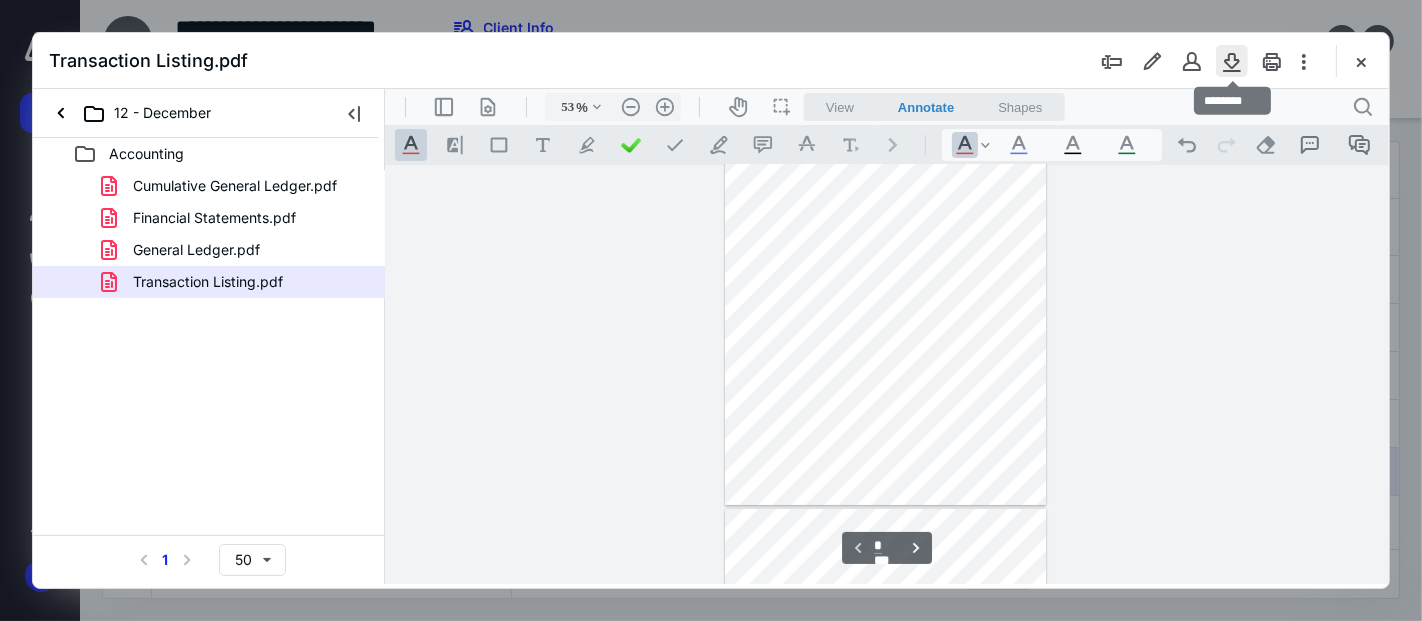 click at bounding box center [1232, 61] 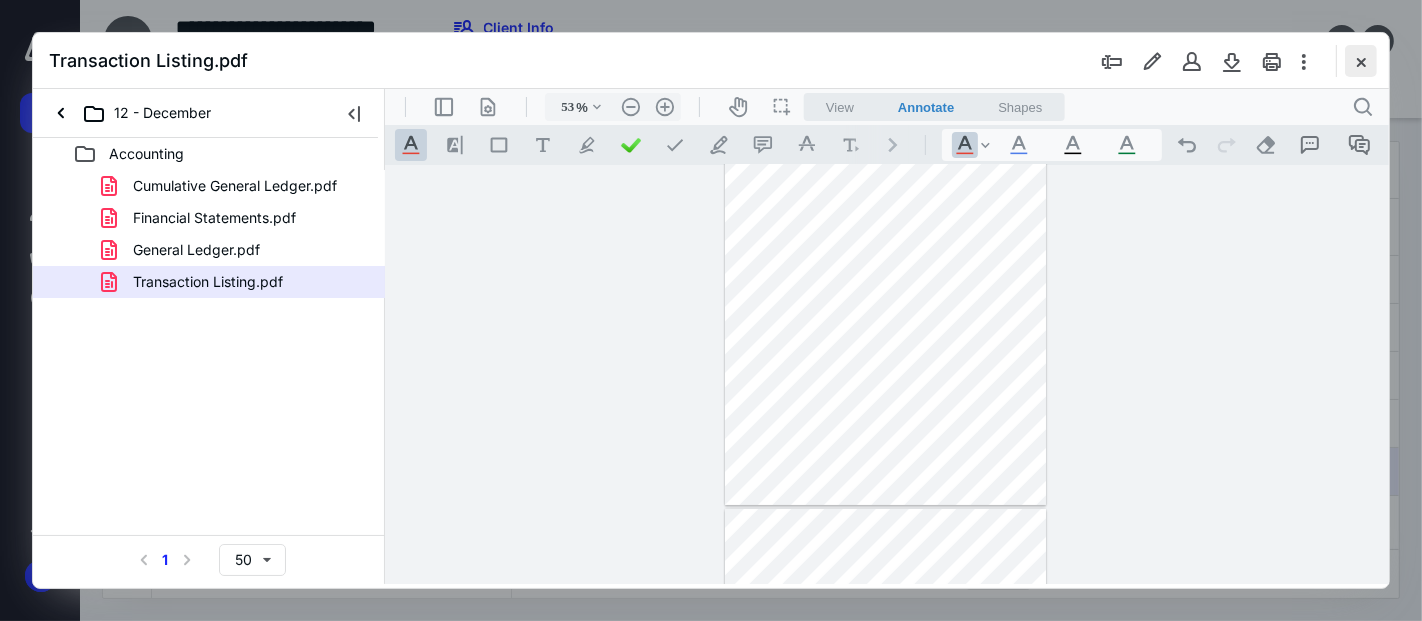 click at bounding box center (1361, 61) 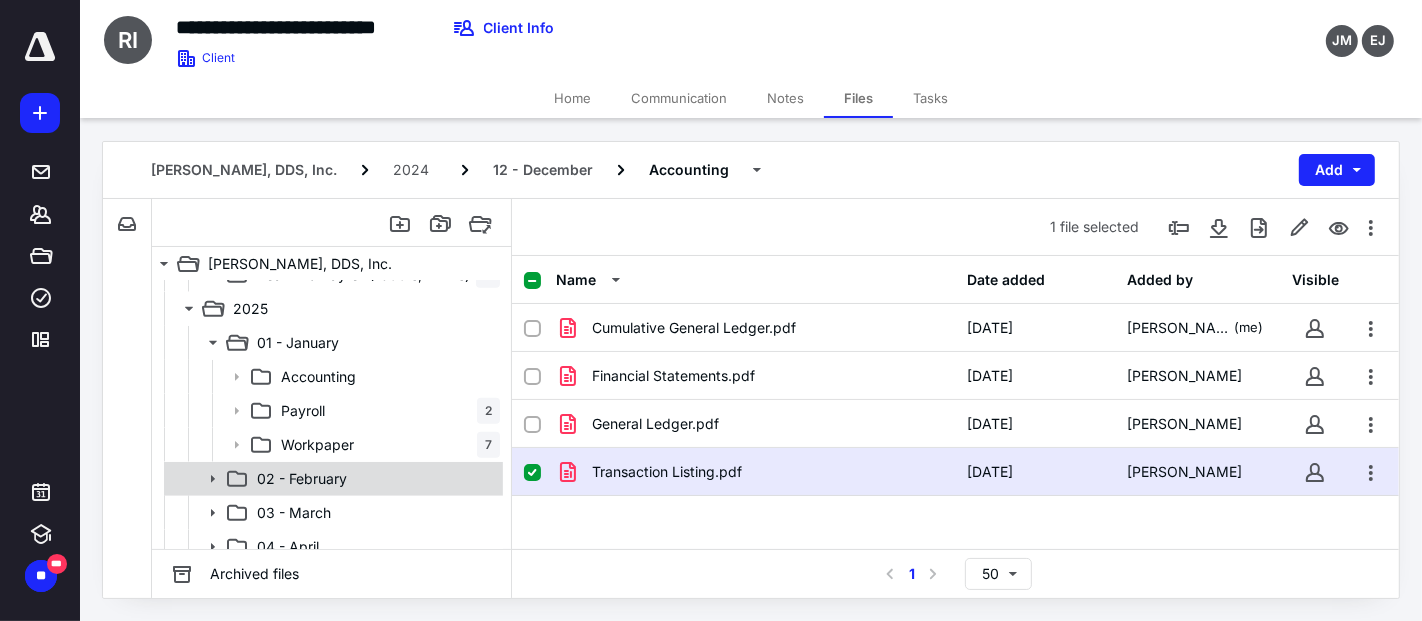 scroll, scrollTop: 888, scrollLeft: 0, axis: vertical 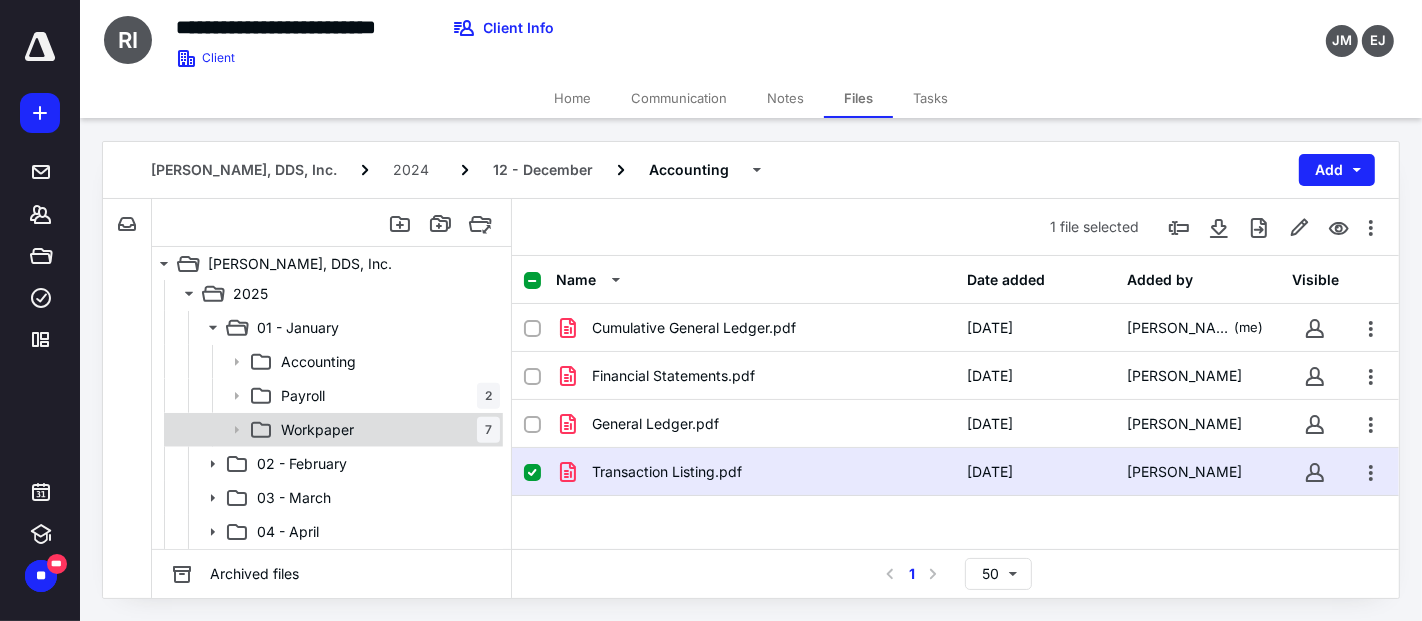 click on "Workpaper" at bounding box center [317, 430] 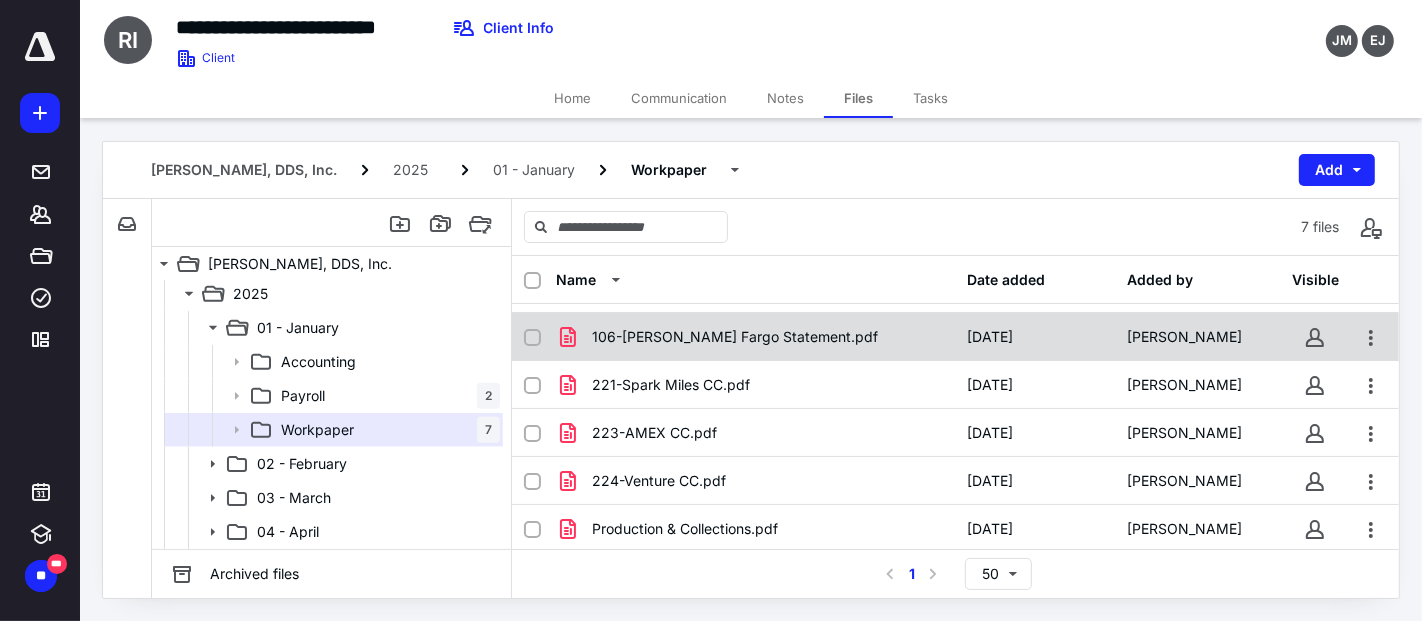 scroll, scrollTop: 0, scrollLeft: 0, axis: both 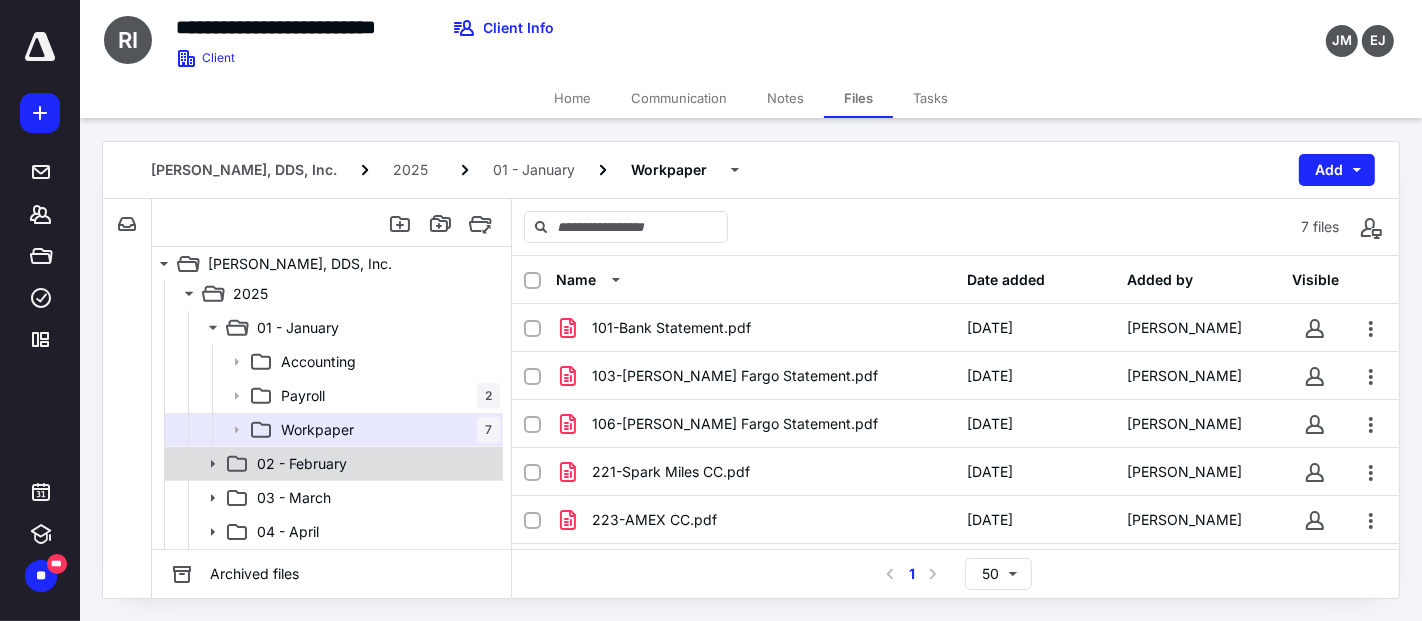 click 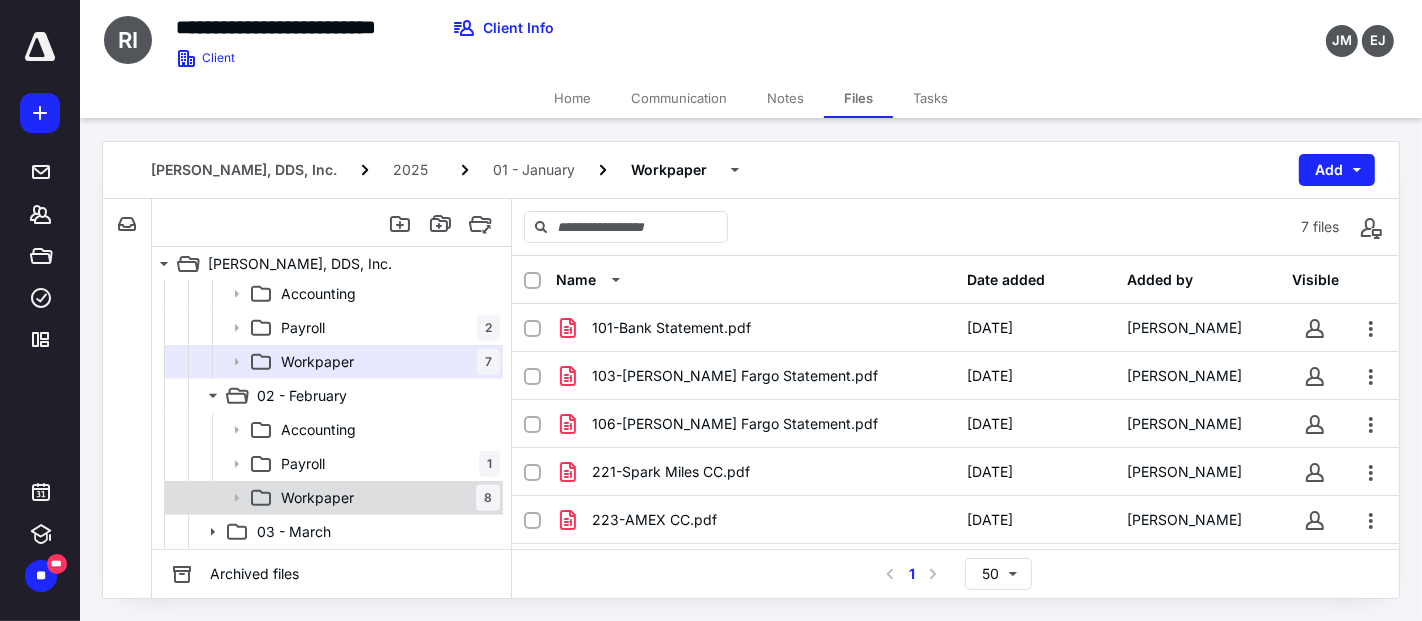 scroll, scrollTop: 1000, scrollLeft: 0, axis: vertical 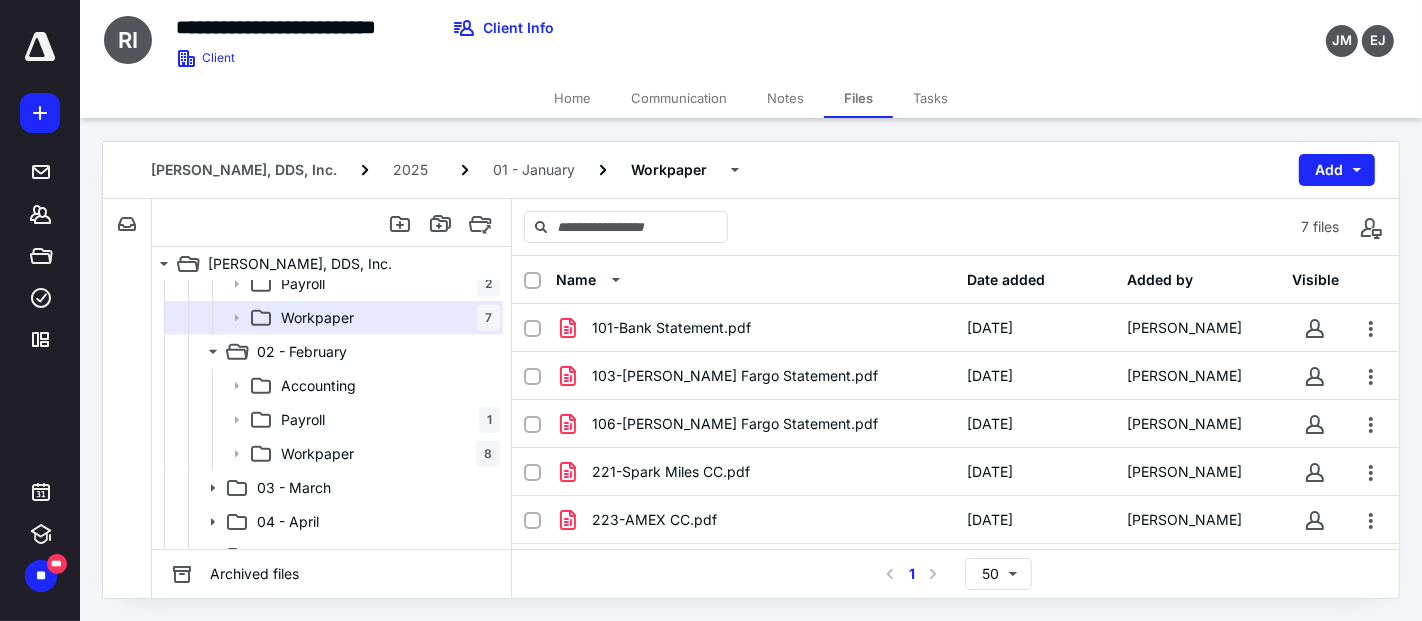 click on "Workpaper" at bounding box center (317, 454) 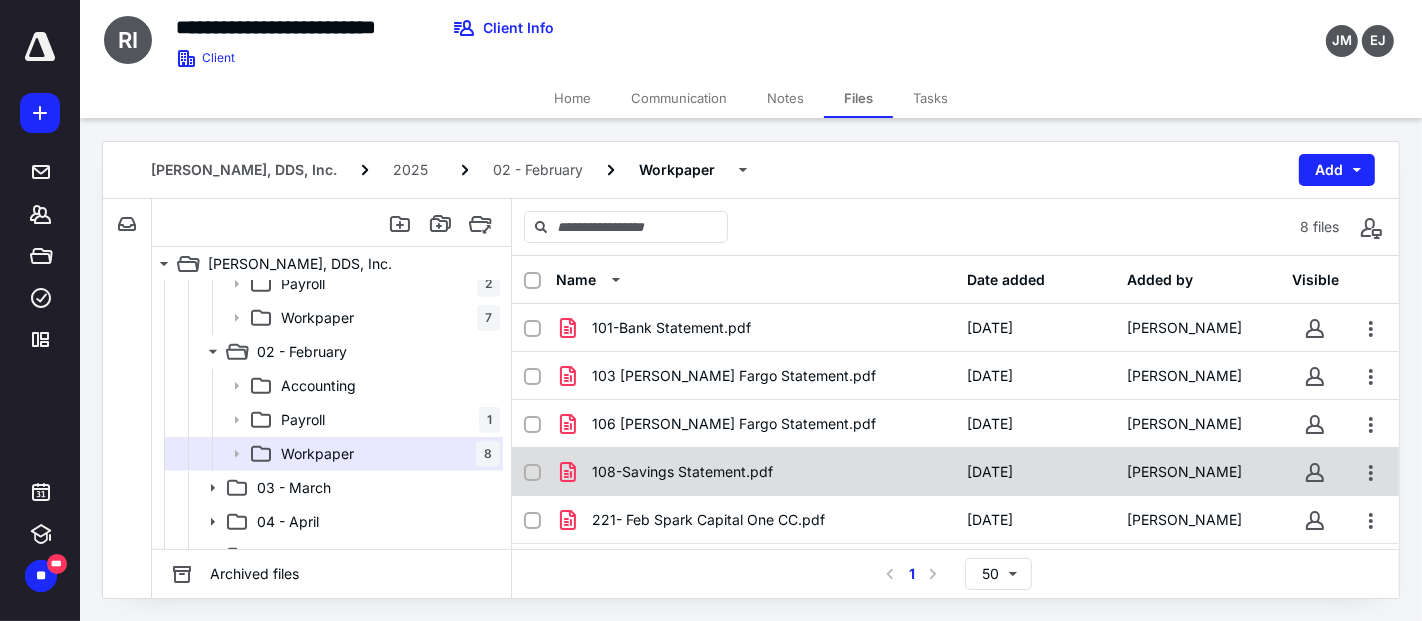 click on "108-Savings Statement.pdf" at bounding box center (756, 472) 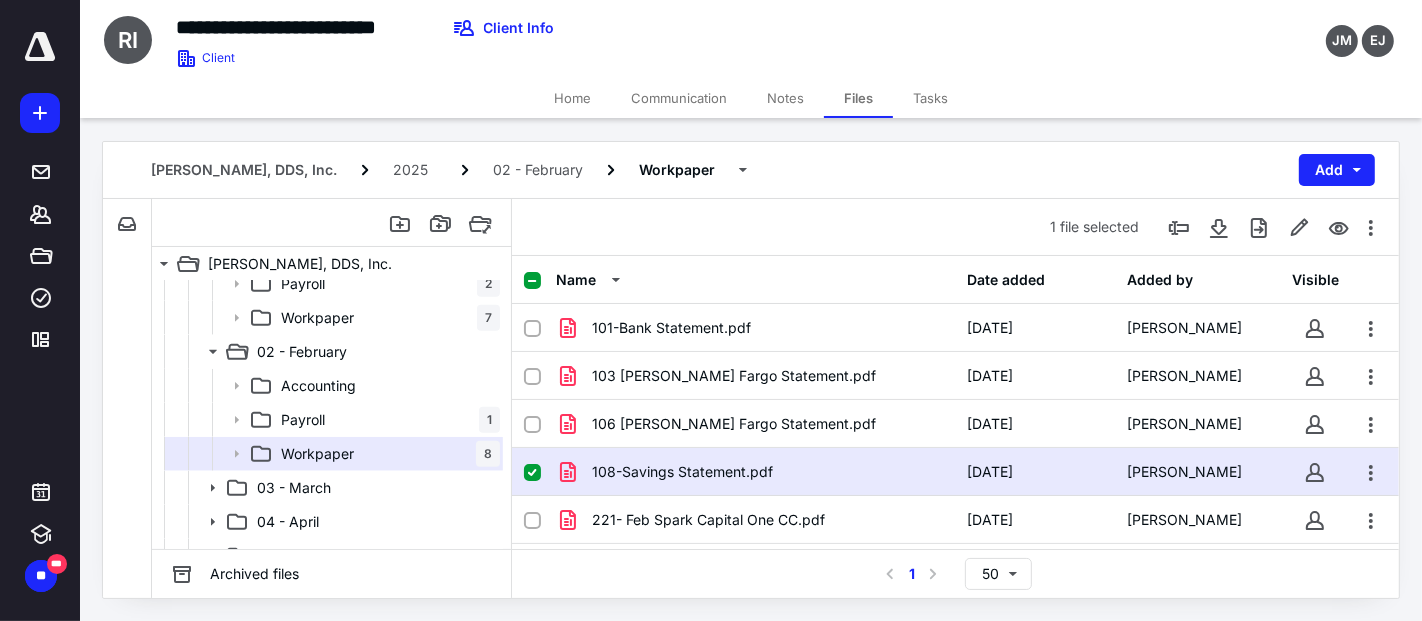 click on "108-Savings Statement.pdf" at bounding box center [756, 472] 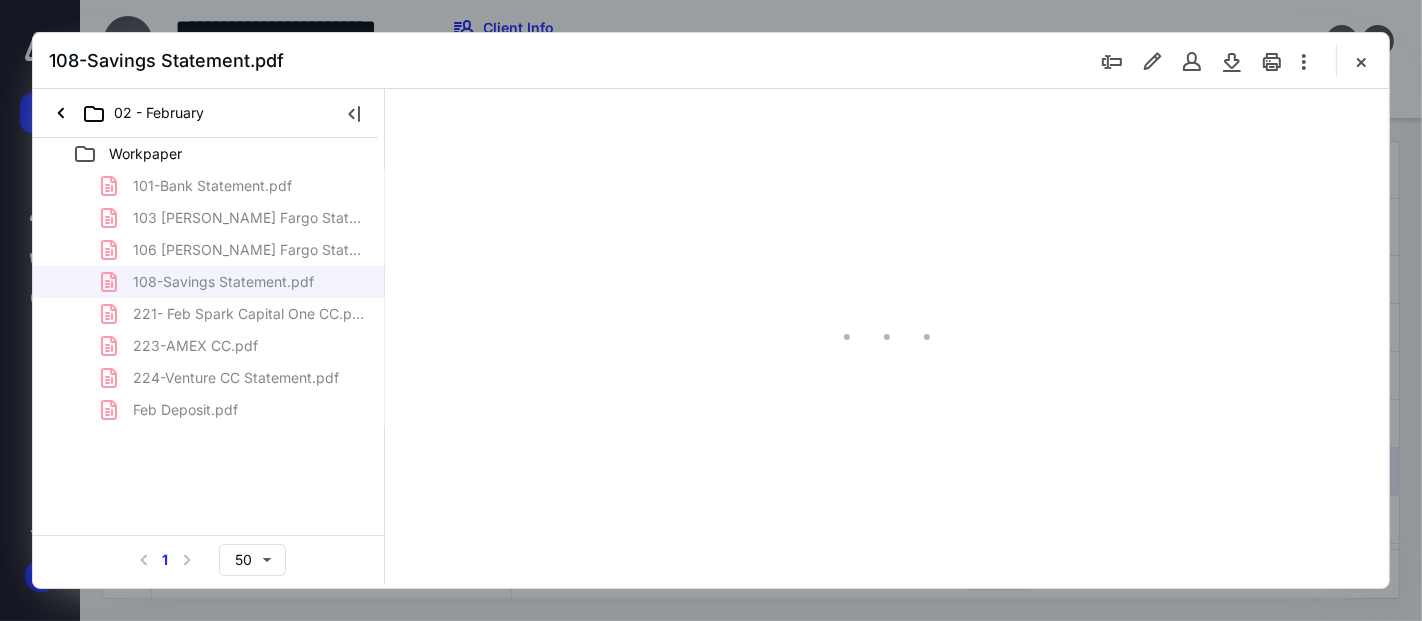 scroll, scrollTop: 0, scrollLeft: 0, axis: both 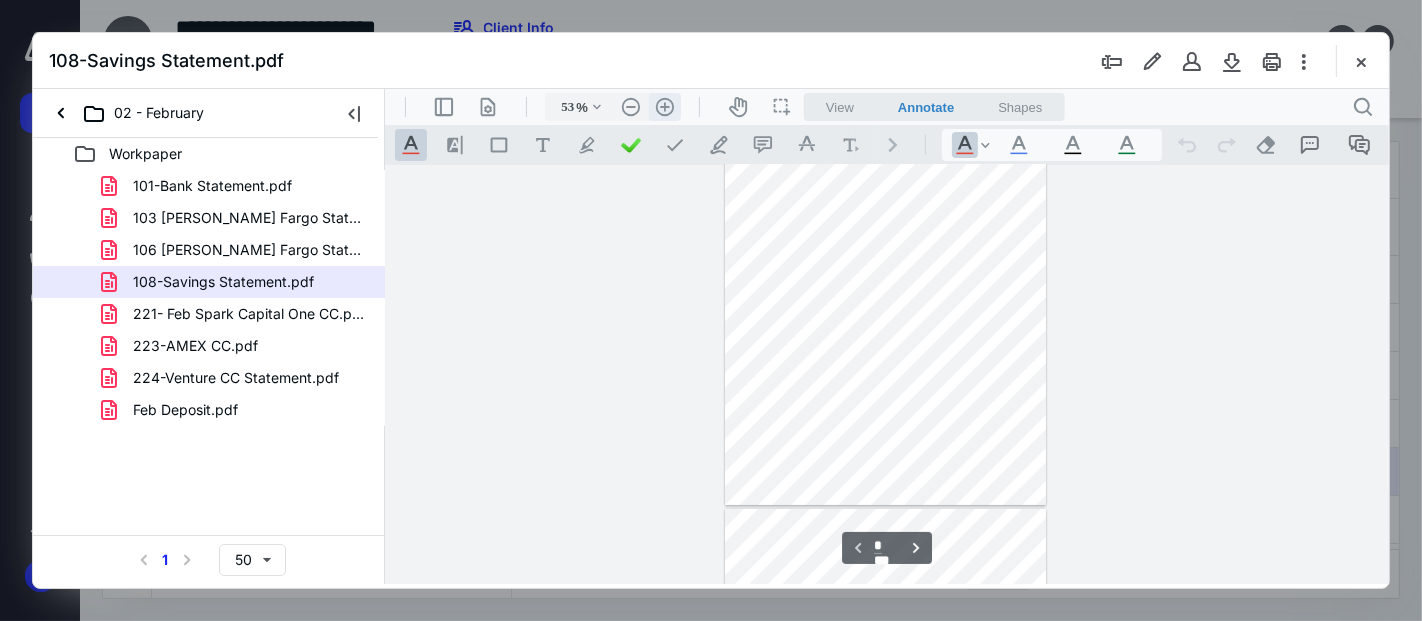 click on ".cls-1{fill:#abb0c4;} icon - header - zoom - in - line" at bounding box center [664, 106] 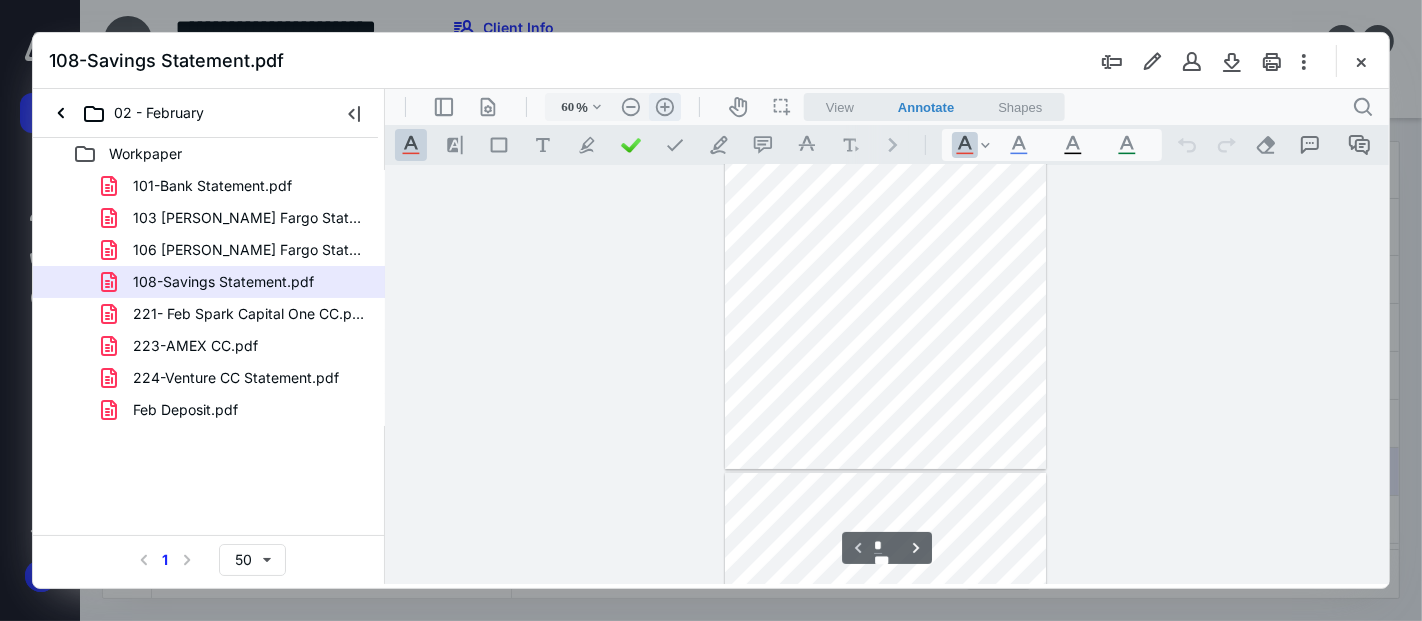 click on ".cls-1{fill:#abb0c4;} icon - header - zoom - in - line" at bounding box center (664, 106) 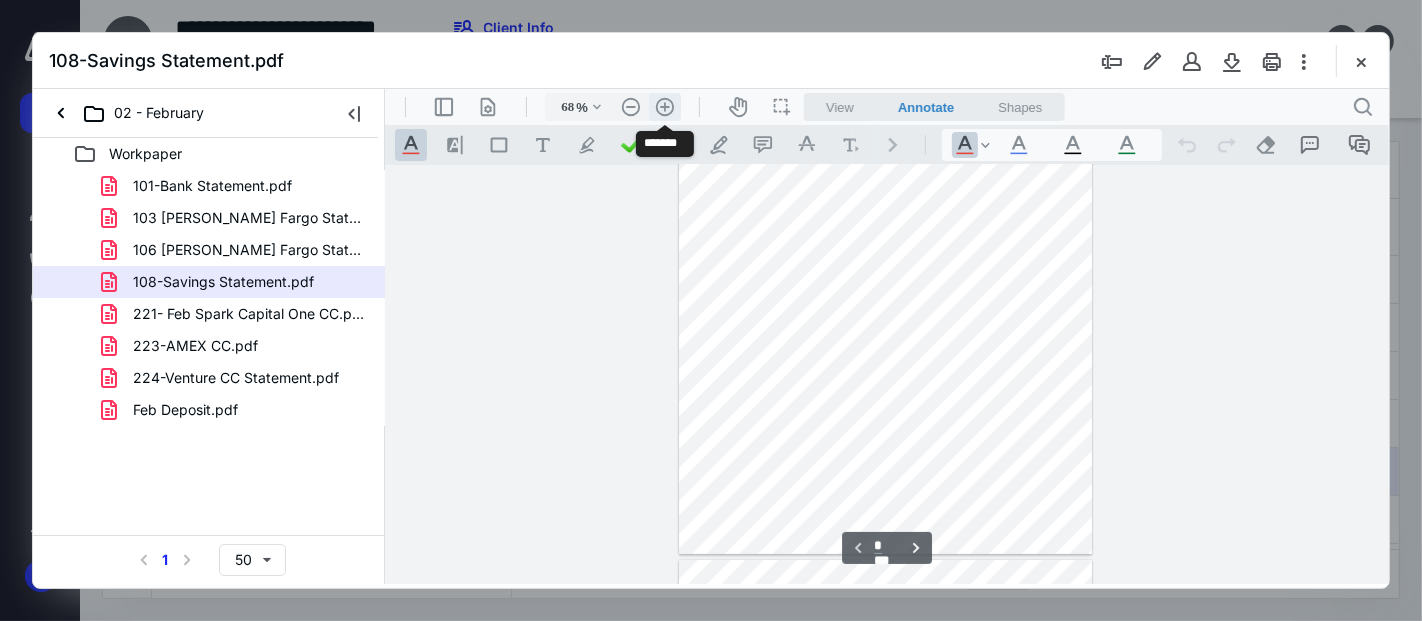 click on ".cls-1{fill:#abb0c4;} icon - header - zoom - in - line" at bounding box center [664, 106] 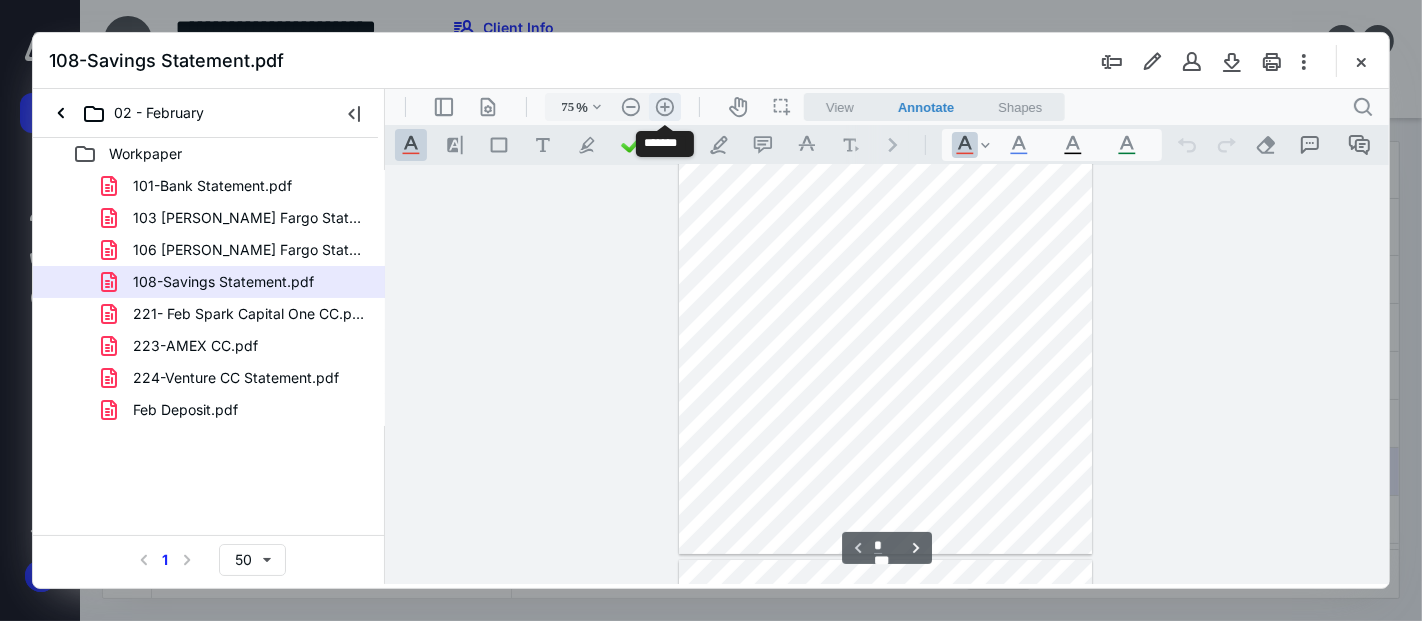 click on ".cls-1{fill:#abb0c4;} icon - header - zoom - in - line" at bounding box center (664, 106) 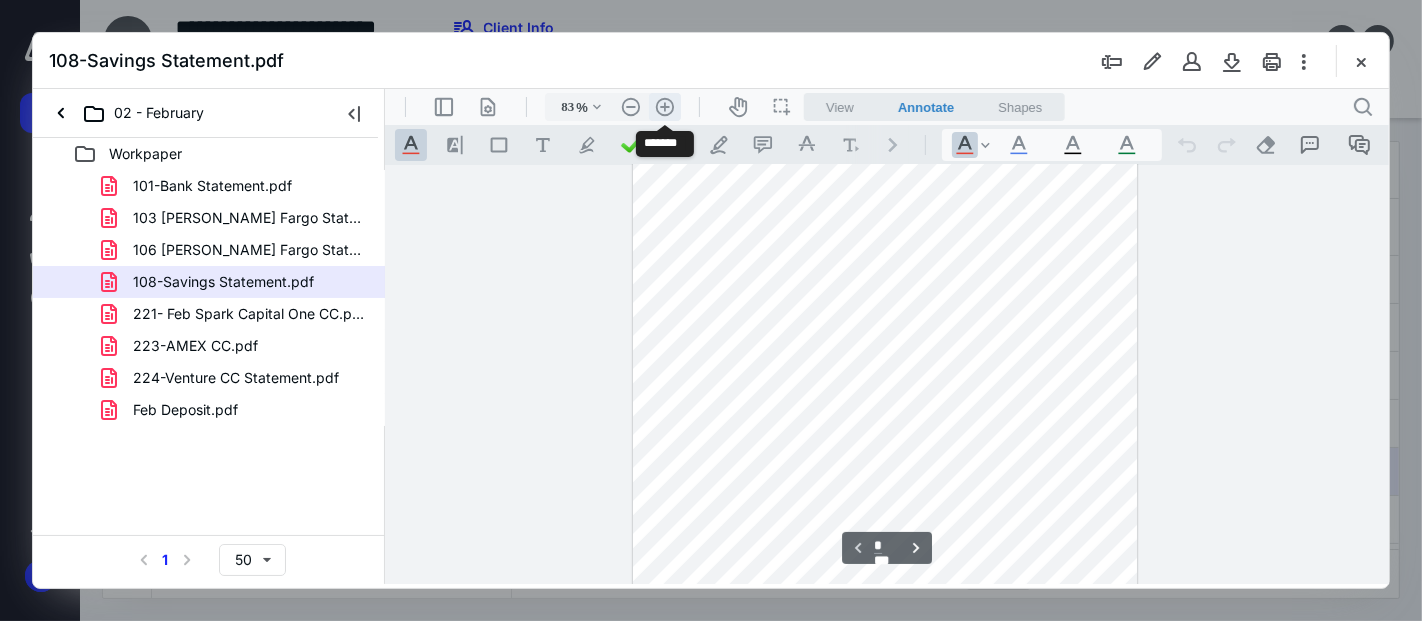 click on ".cls-1{fill:#abb0c4;} icon - header - zoom - in - line" at bounding box center [664, 106] 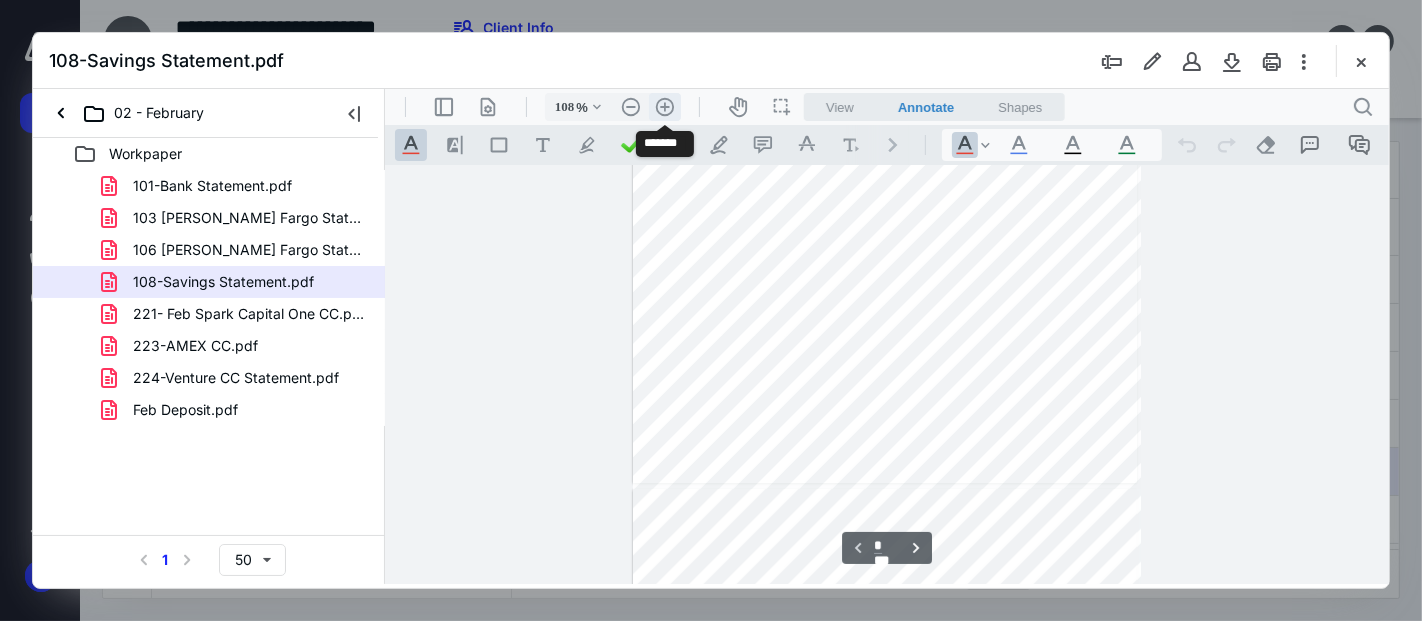 click on ".cls-1{fill:#abb0c4;} icon - header - zoom - in - line" at bounding box center [664, 106] 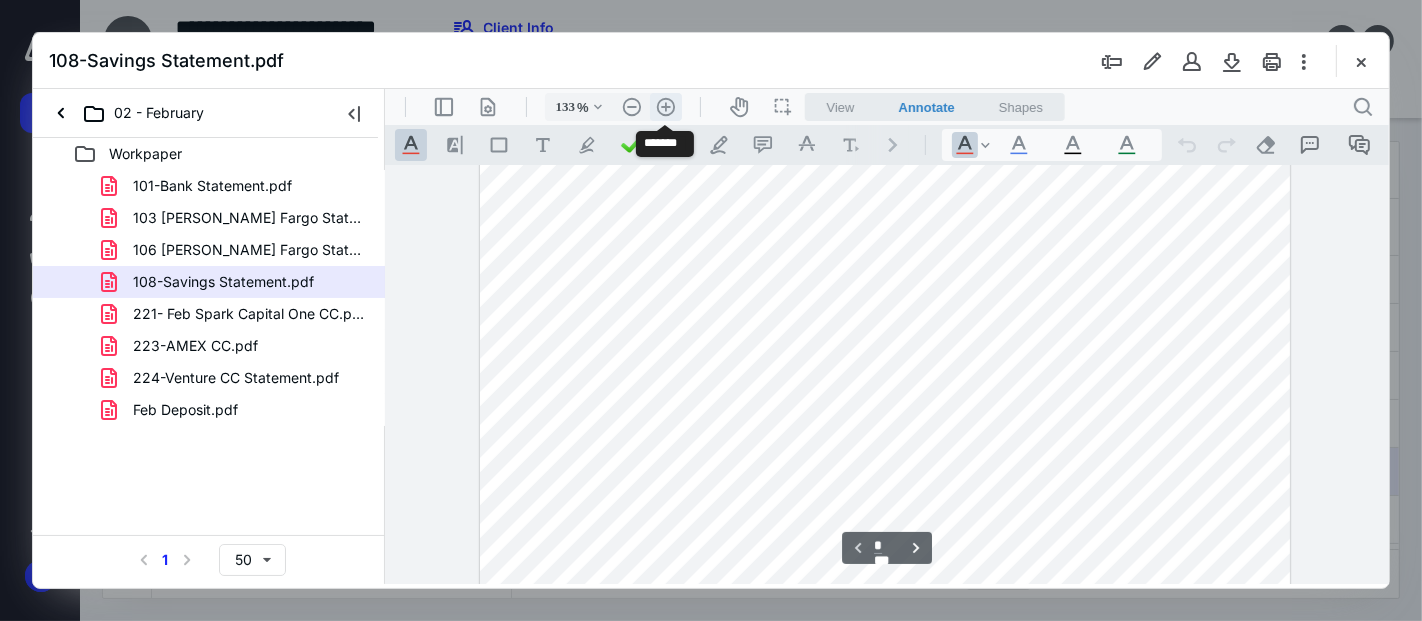 click on ".cls-1{fill:#abb0c4;} icon - header - zoom - in - line" at bounding box center [665, 106] 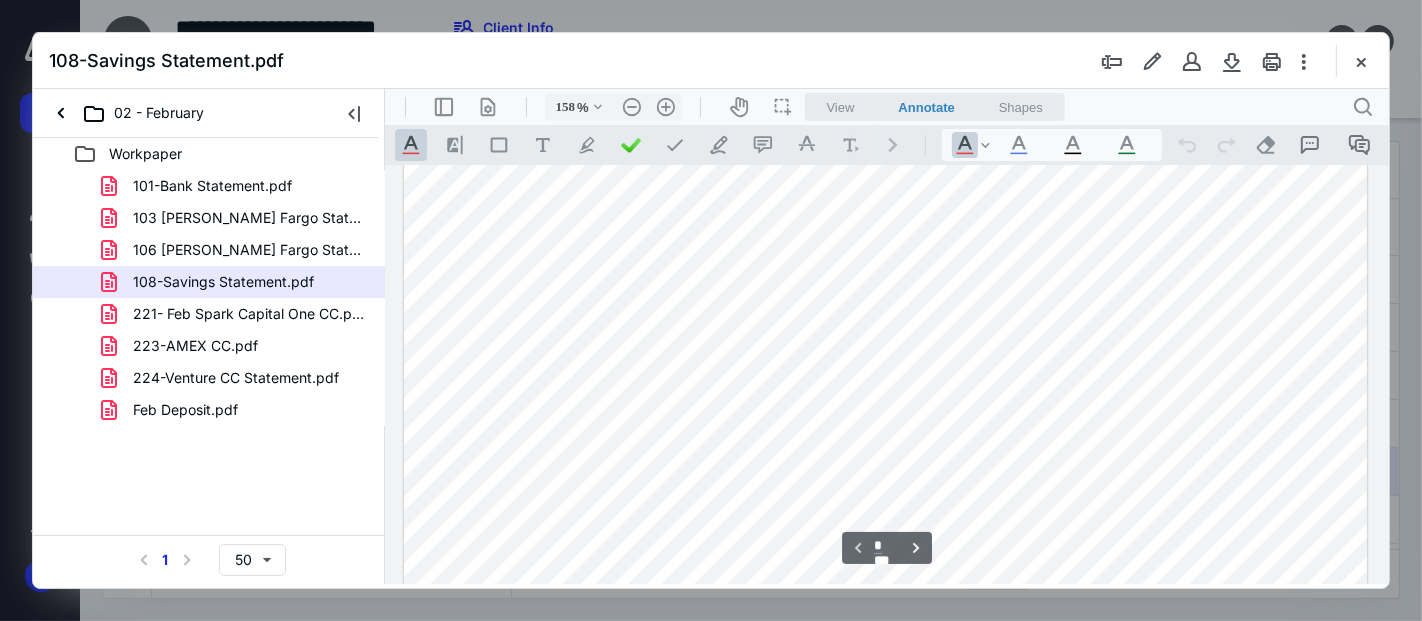 scroll, scrollTop: 575, scrollLeft: 0, axis: vertical 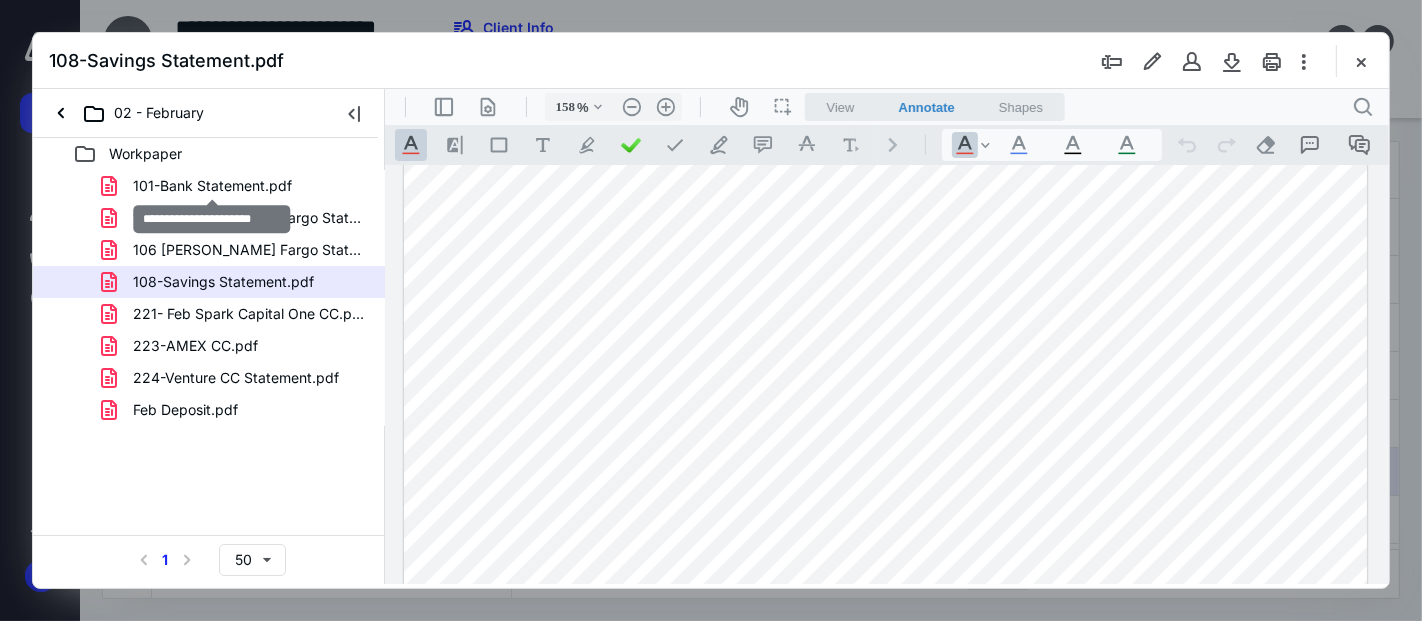 click on "101-Bank Statement.pdf" at bounding box center (212, 186) 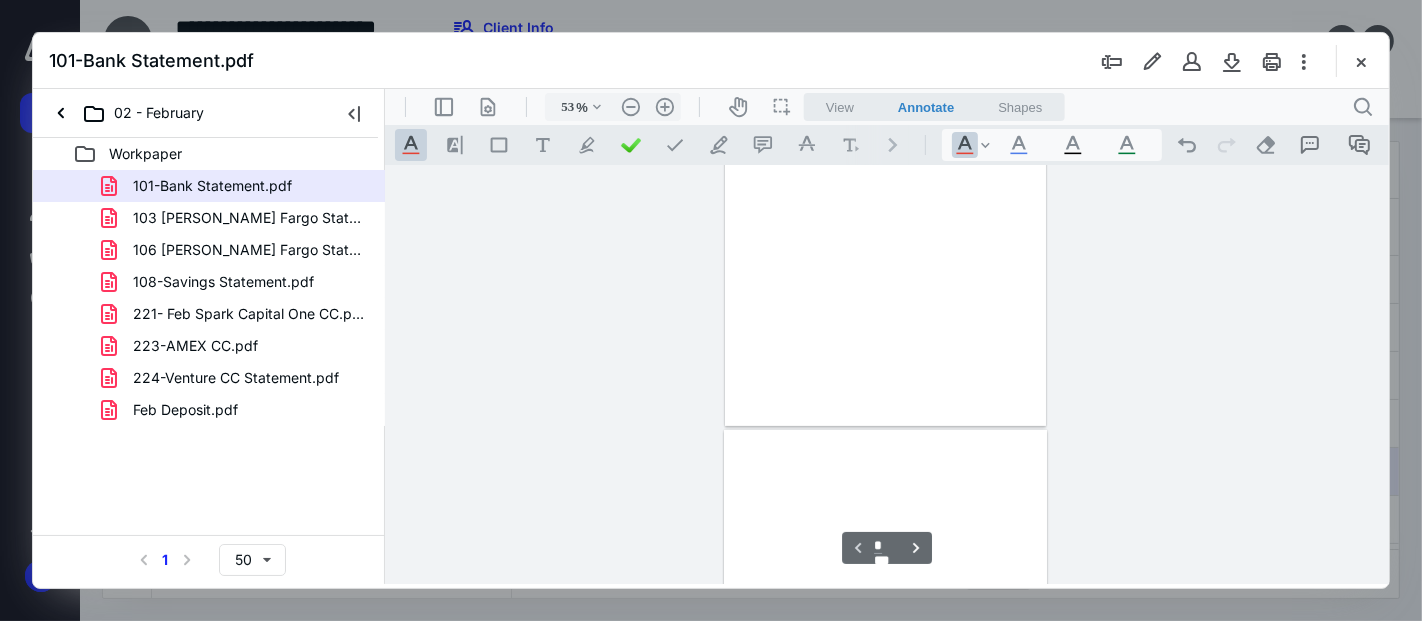 scroll, scrollTop: 77, scrollLeft: 0, axis: vertical 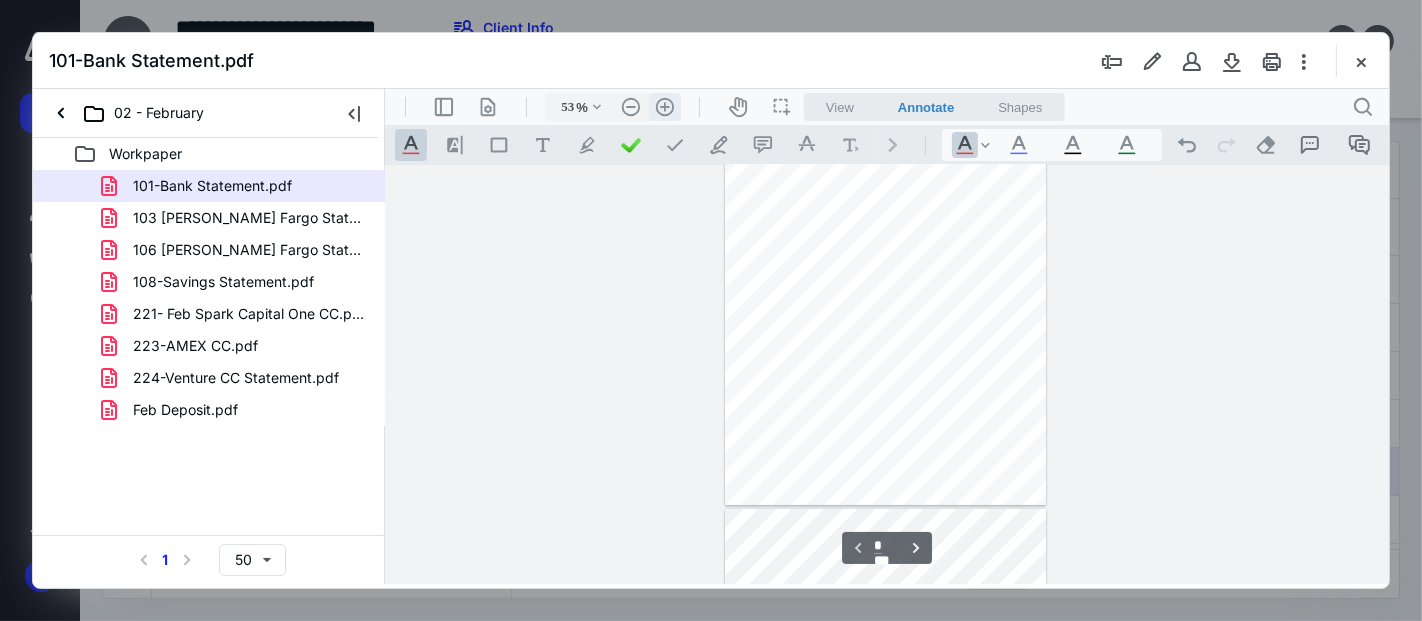 click on ".cls-1{fill:#abb0c4;} icon - header - zoom - in - line" at bounding box center (664, 106) 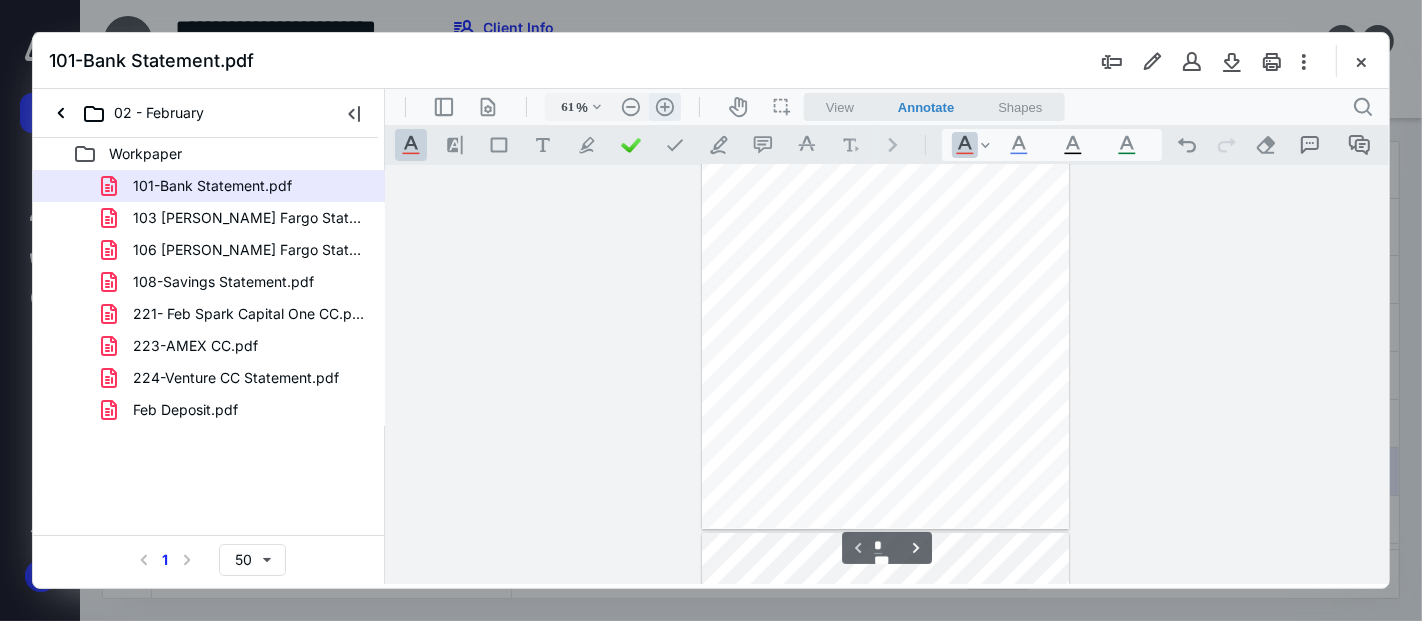 click on ".cls-1{fill:#abb0c4;} icon - header - zoom - in - line" at bounding box center (664, 106) 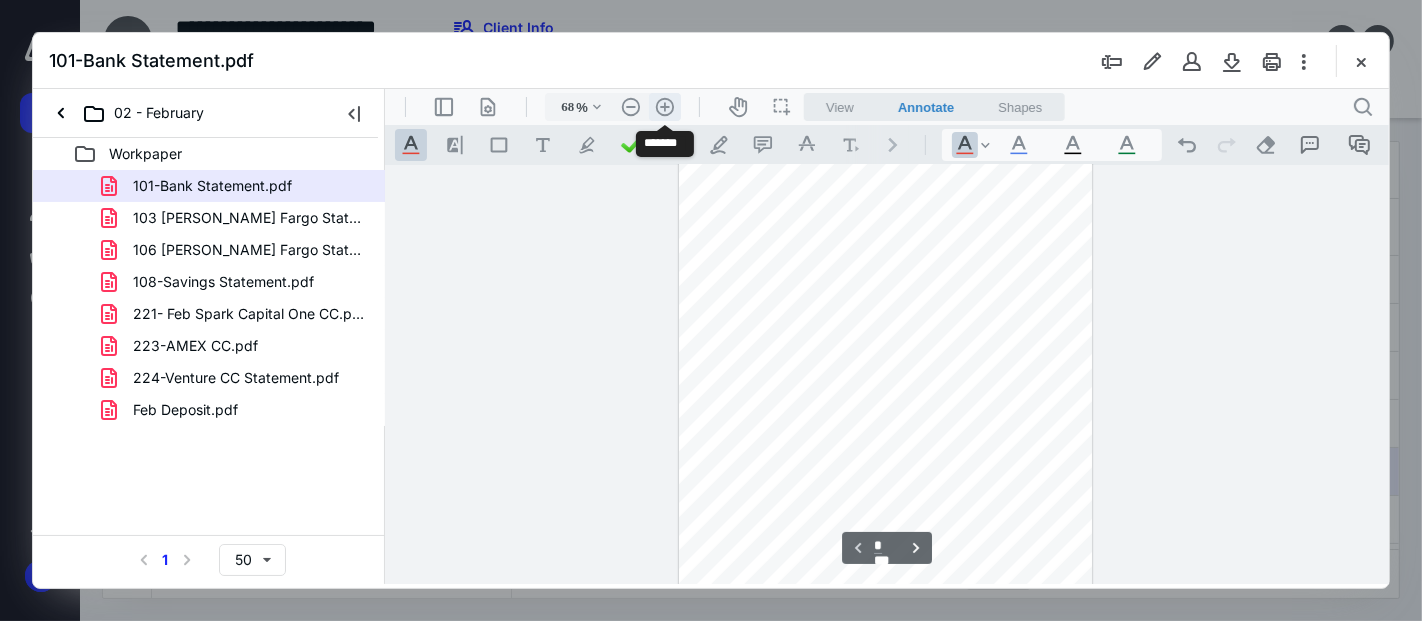 click on ".cls-1{fill:#abb0c4;} icon - header - zoom - in - line" at bounding box center [664, 106] 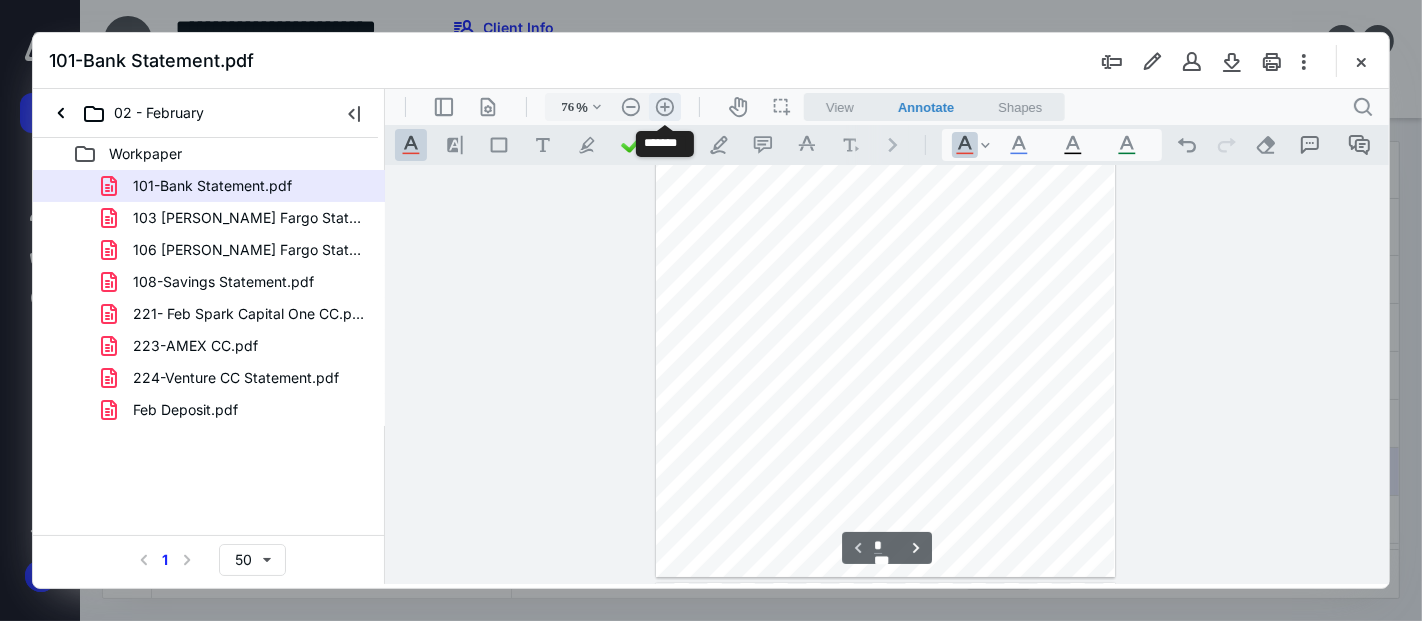 click on ".cls-1{fill:#abb0c4;} icon - header - zoom - in - line" at bounding box center (664, 106) 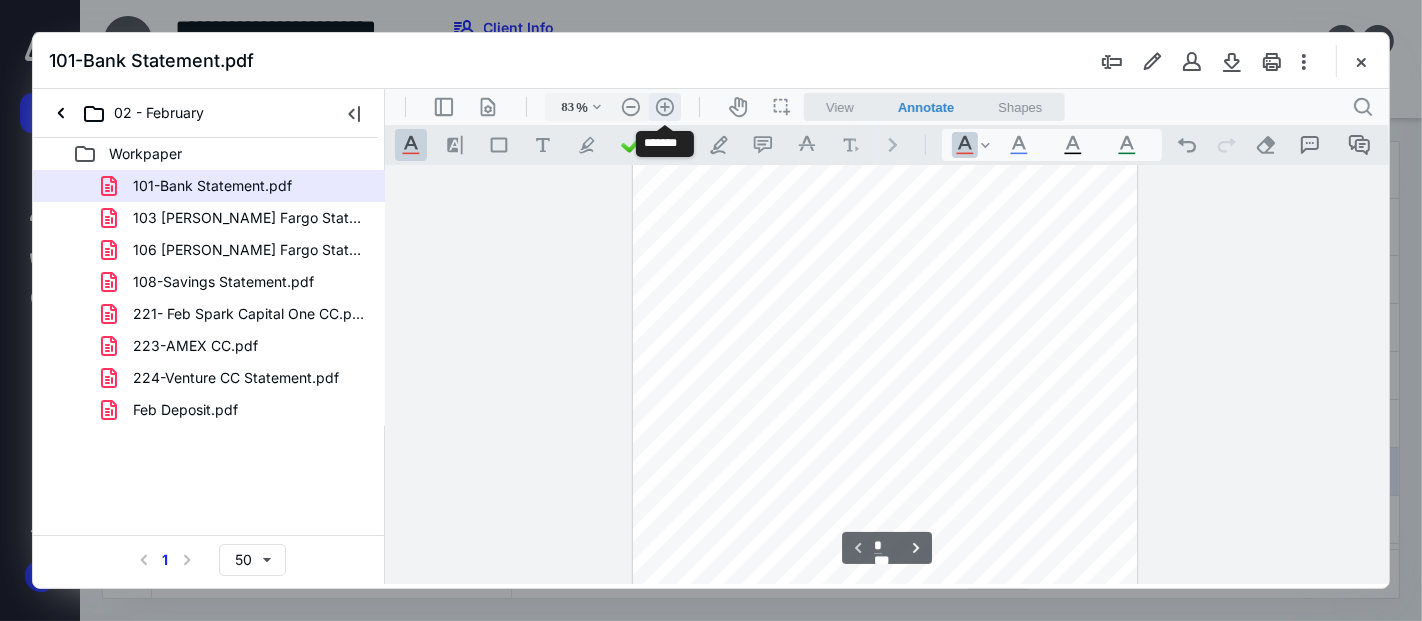 click on ".cls-1{fill:#abb0c4;} icon - header - zoom - in - line" at bounding box center [664, 106] 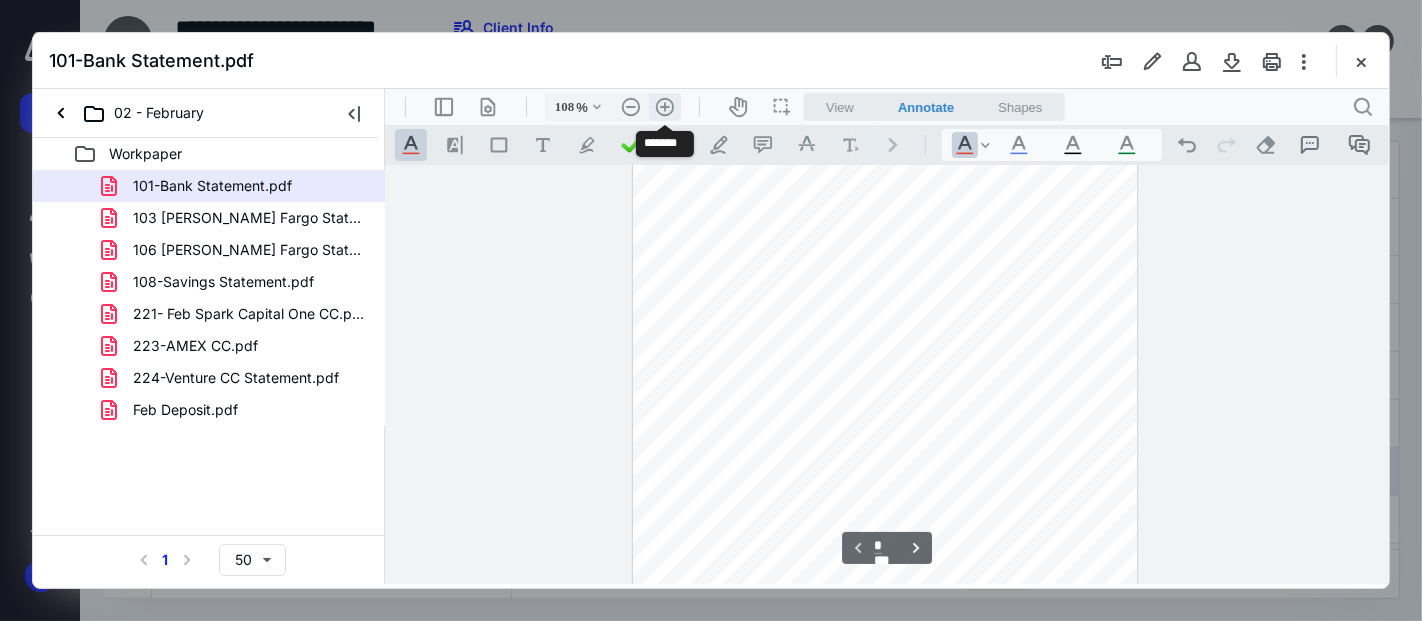 scroll, scrollTop: 338, scrollLeft: 0, axis: vertical 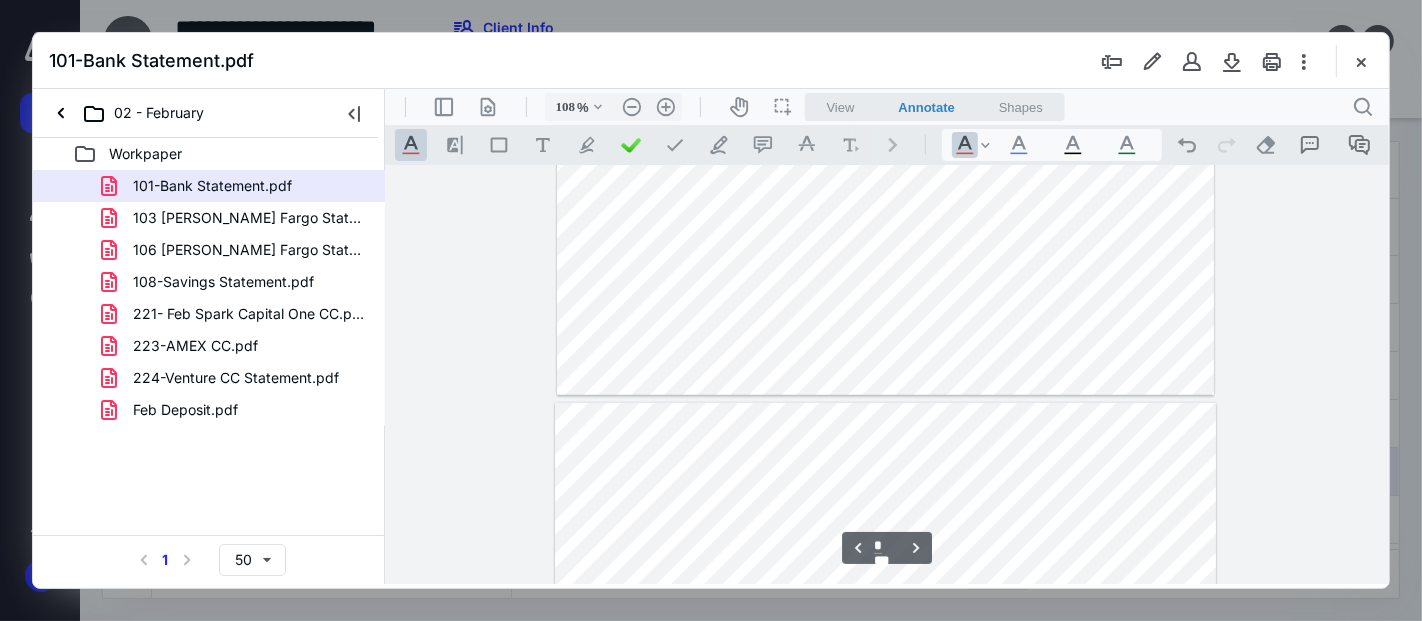 type on "*" 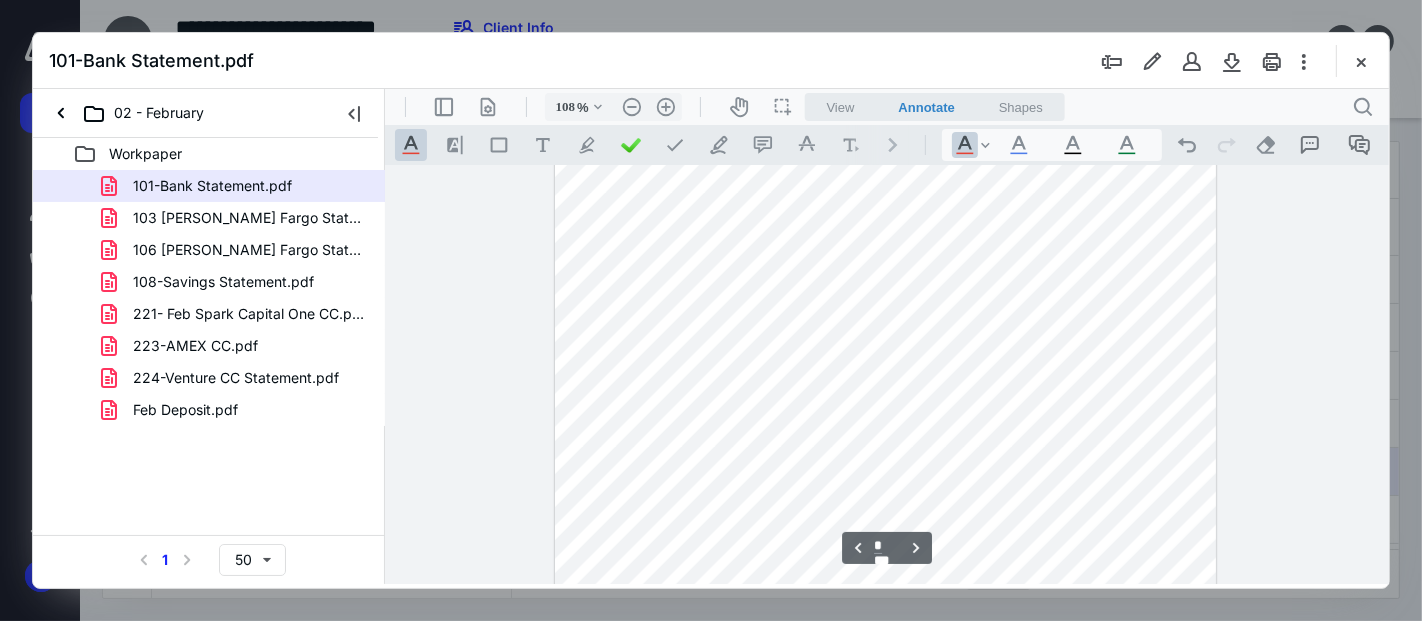 scroll, scrollTop: 2227, scrollLeft: 0, axis: vertical 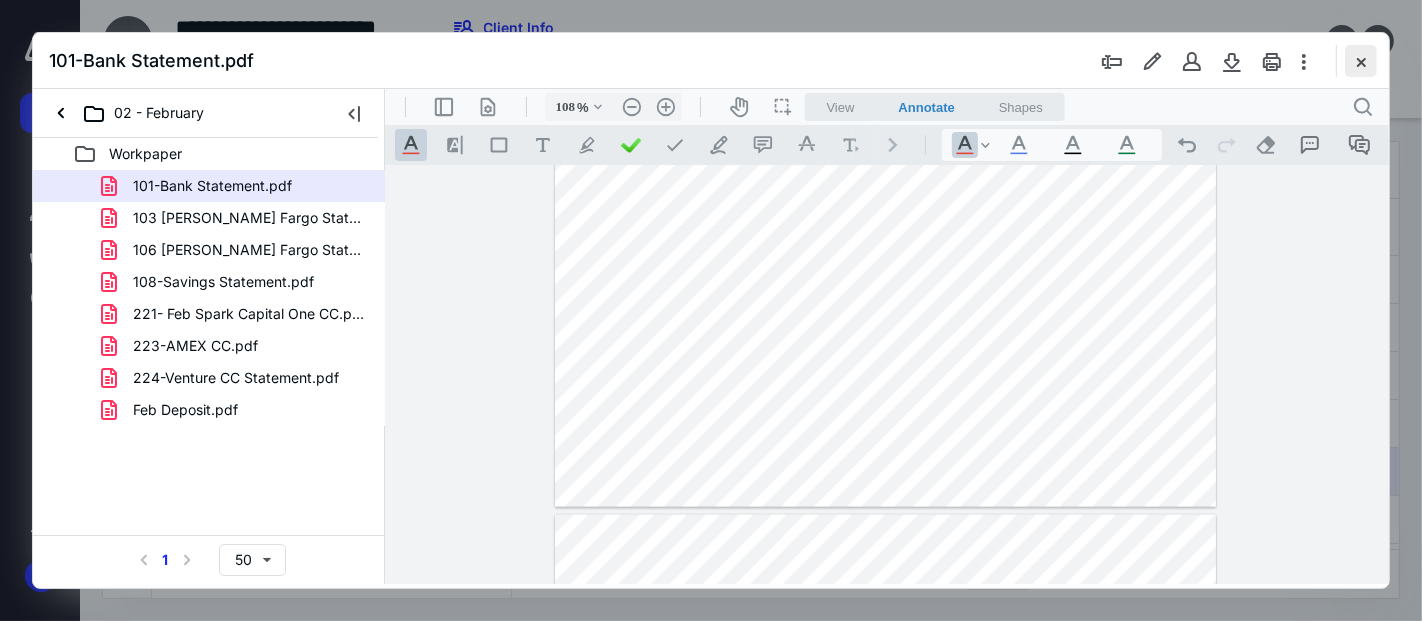 click at bounding box center [1361, 61] 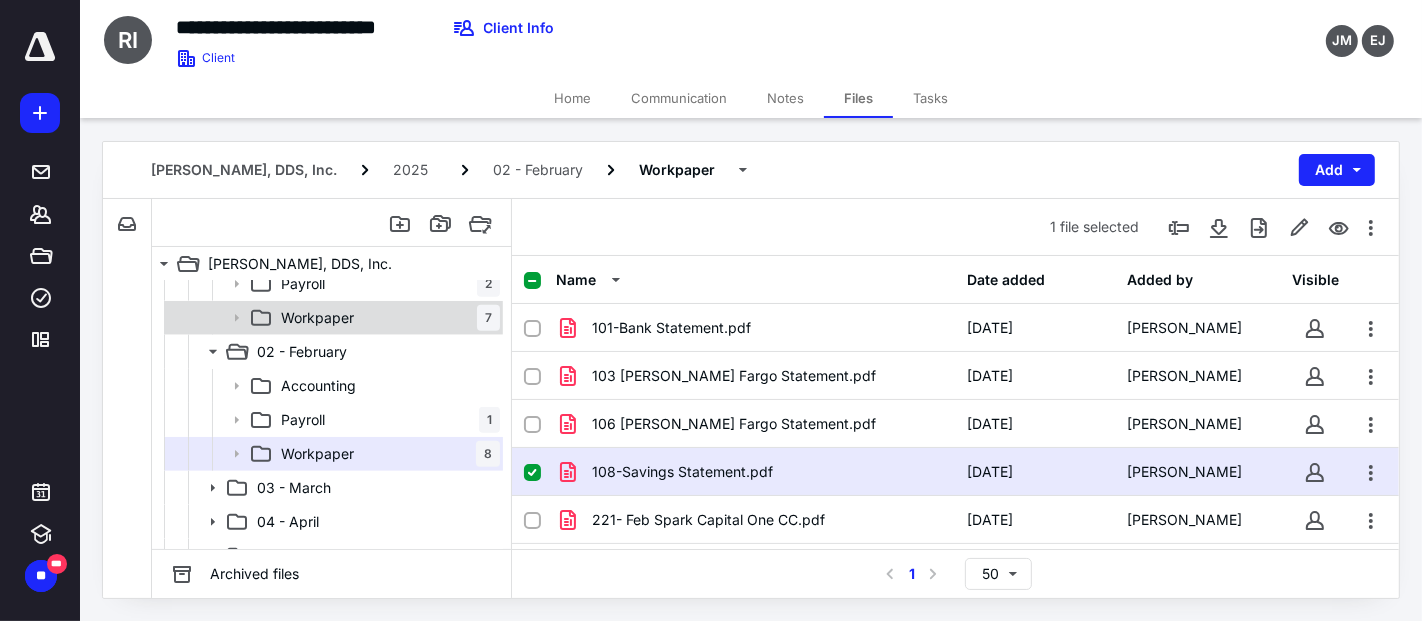 drag, startPoint x: 214, startPoint y: 351, endPoint x: 277, endPoint y: 332, distance: 65.802734 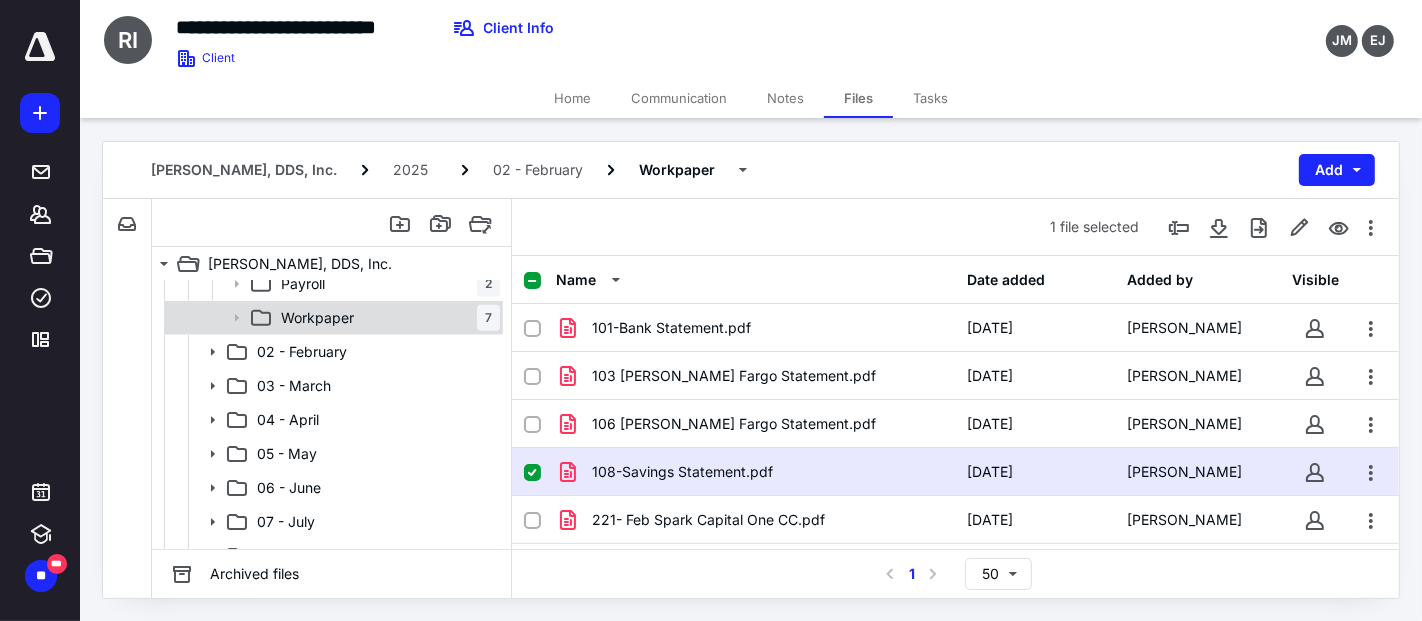 click on "Workpaper" at bounding box center (317, 318) 